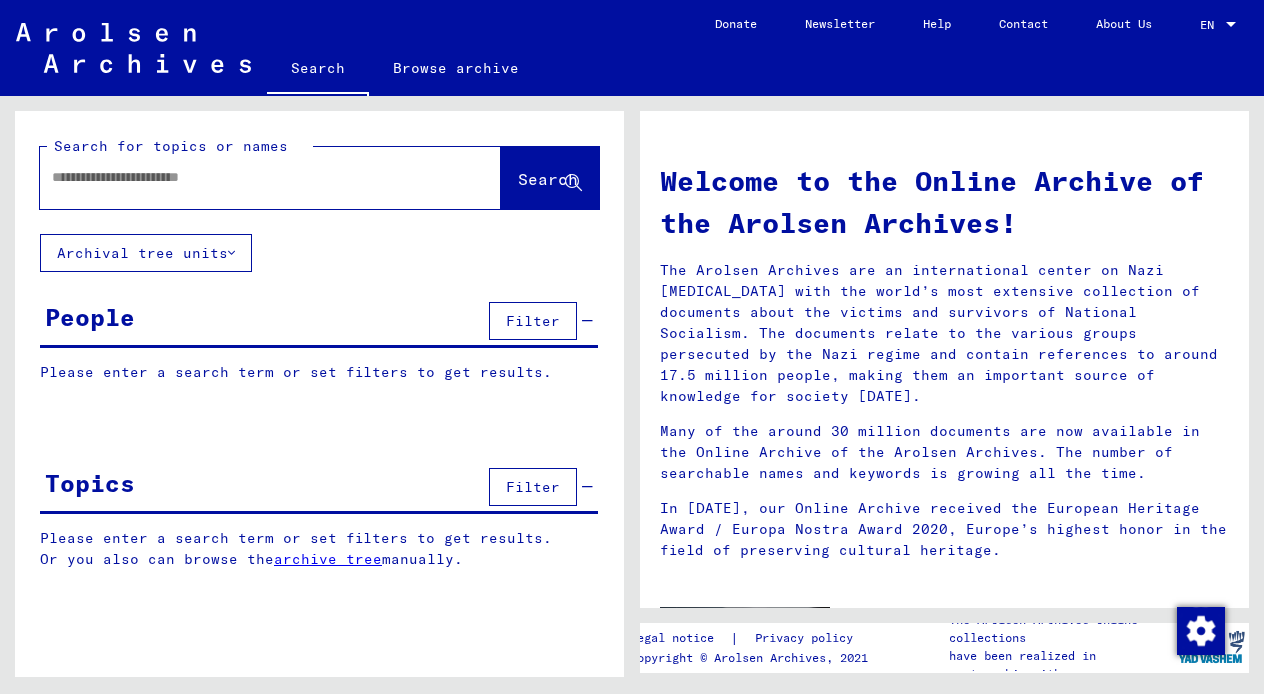 scroll, scrollTop: 0, scrollLeft: 0, axis: both 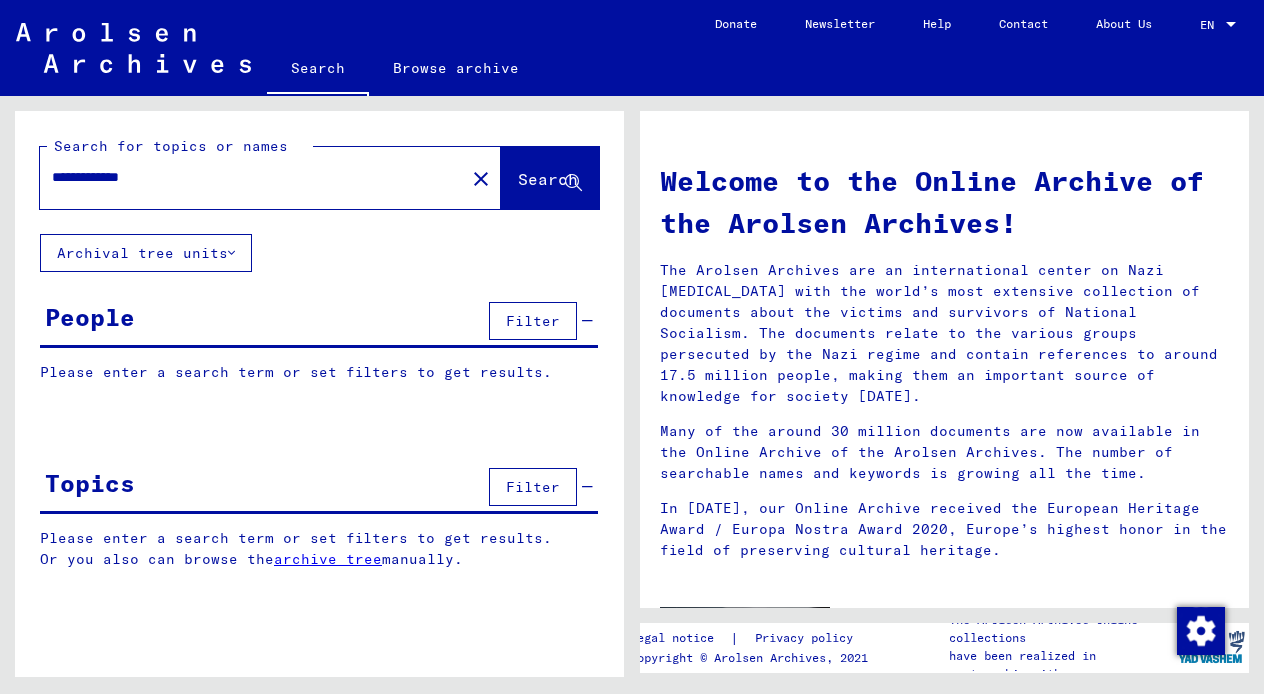 type on "**********" 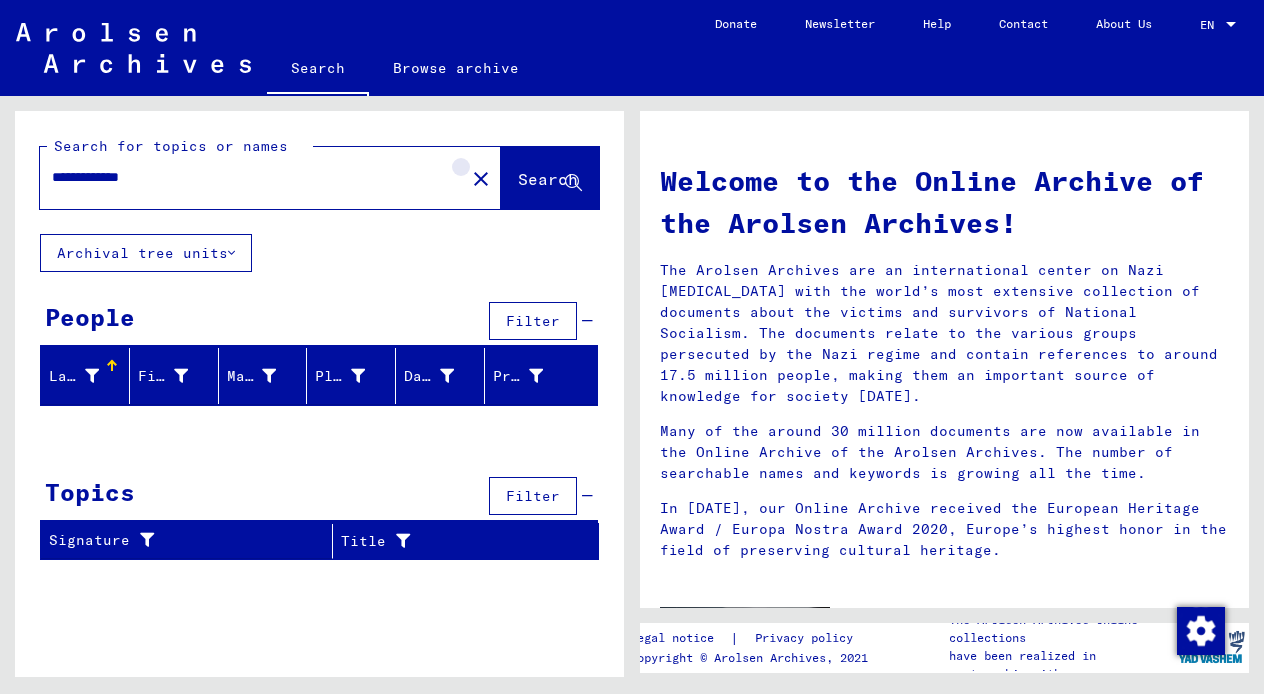 click on "close" 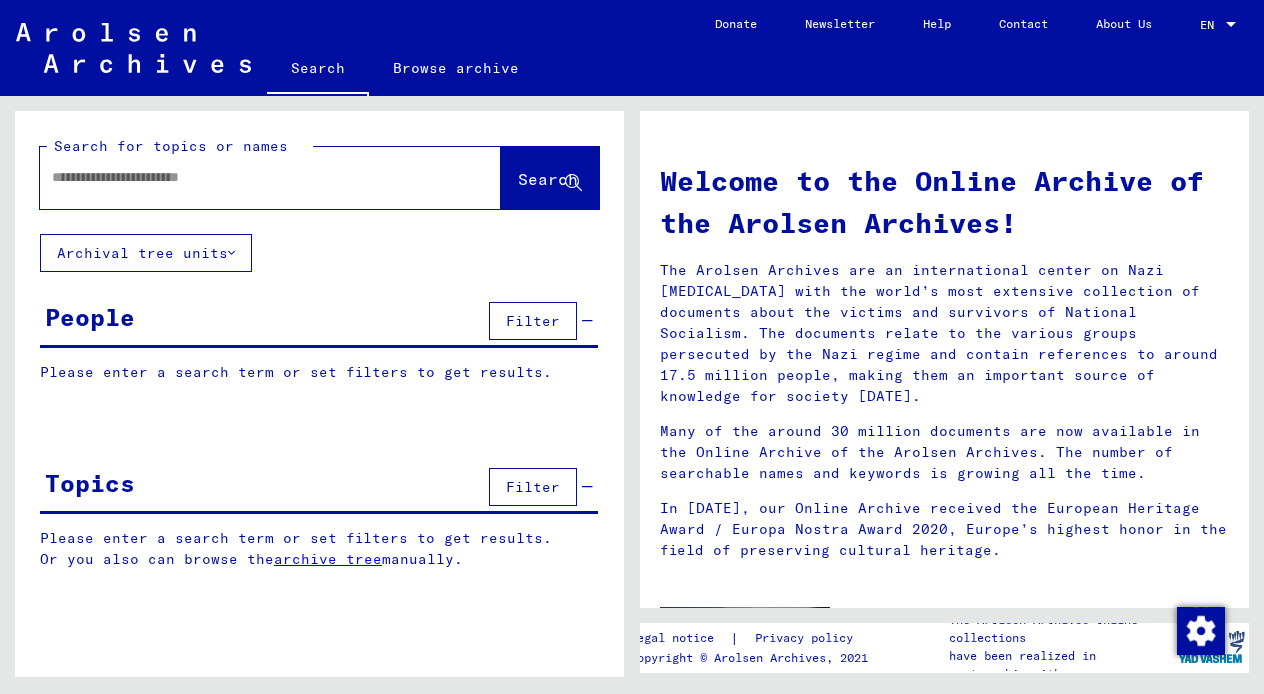 click at bounding box center [246, 177] 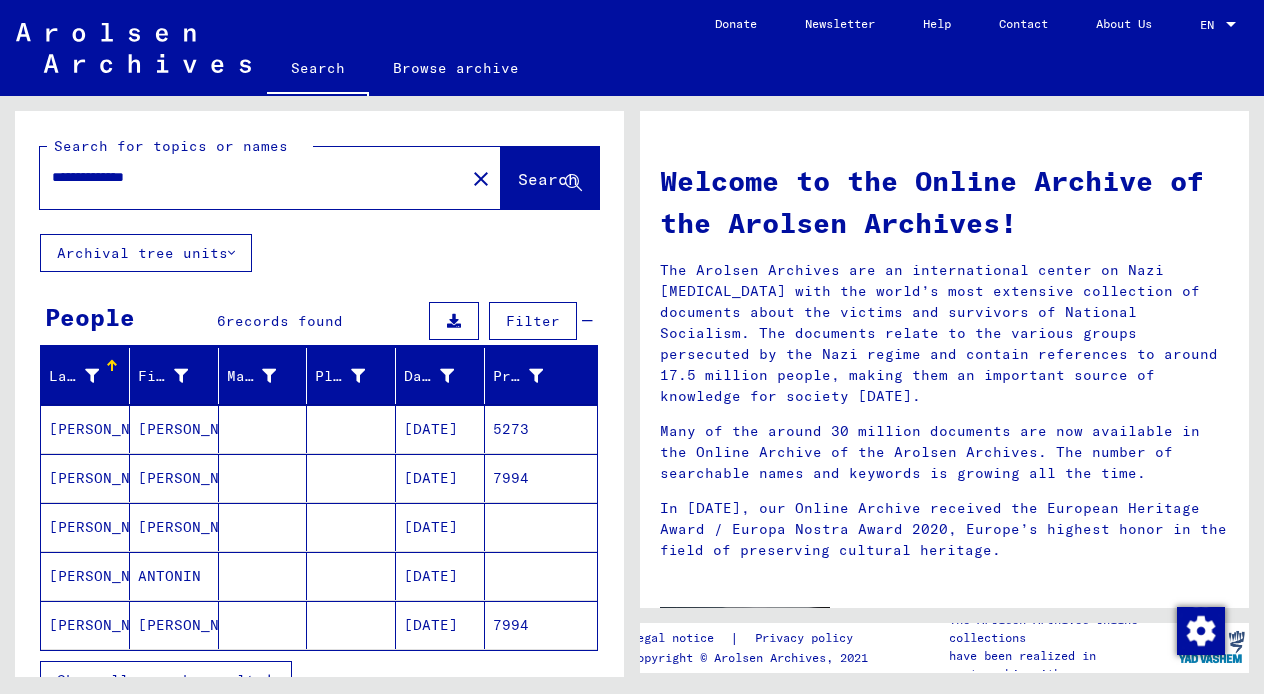 scroll, scrollTop: 57, scrollLeft: 0, axis: vertical 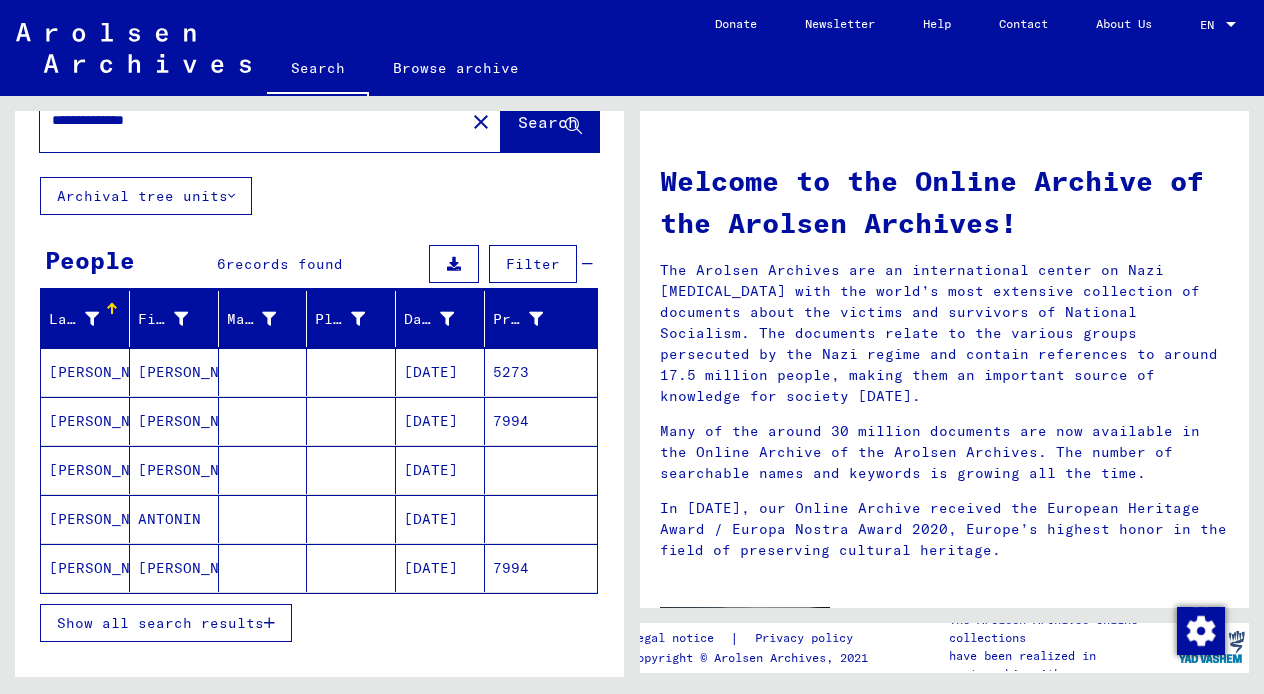 type on "**********" 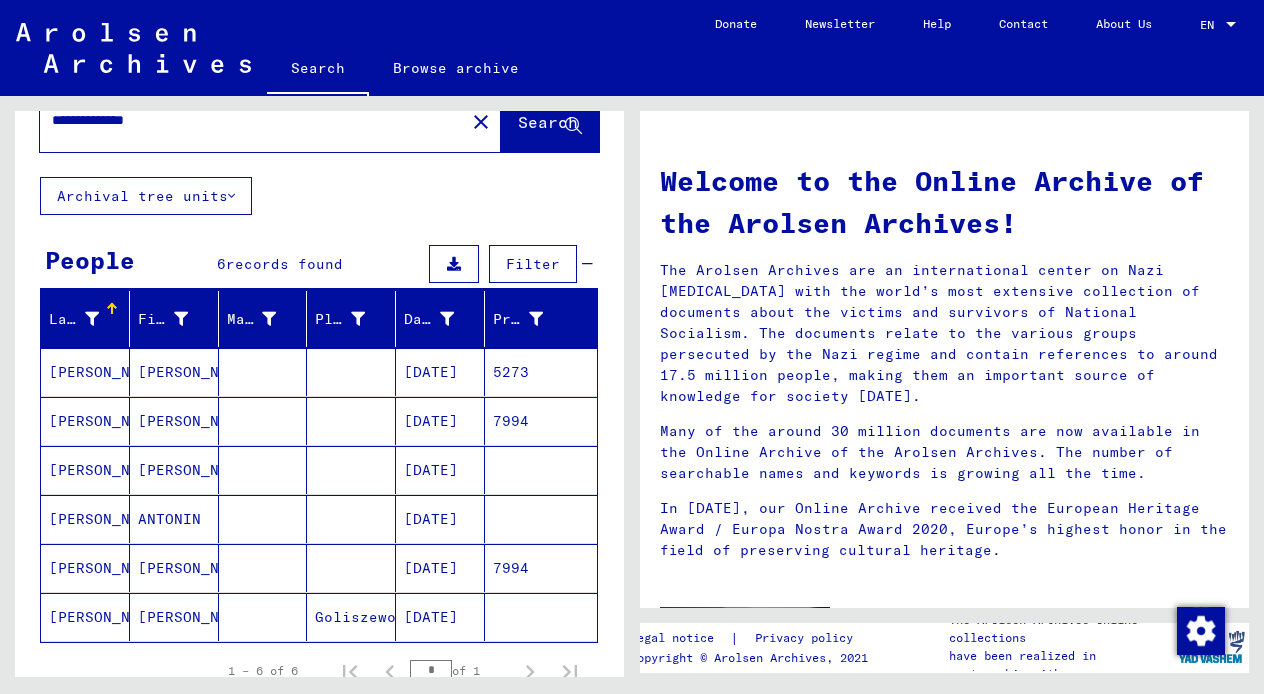 click on "[DATE]" at bounding box center (440, 568) 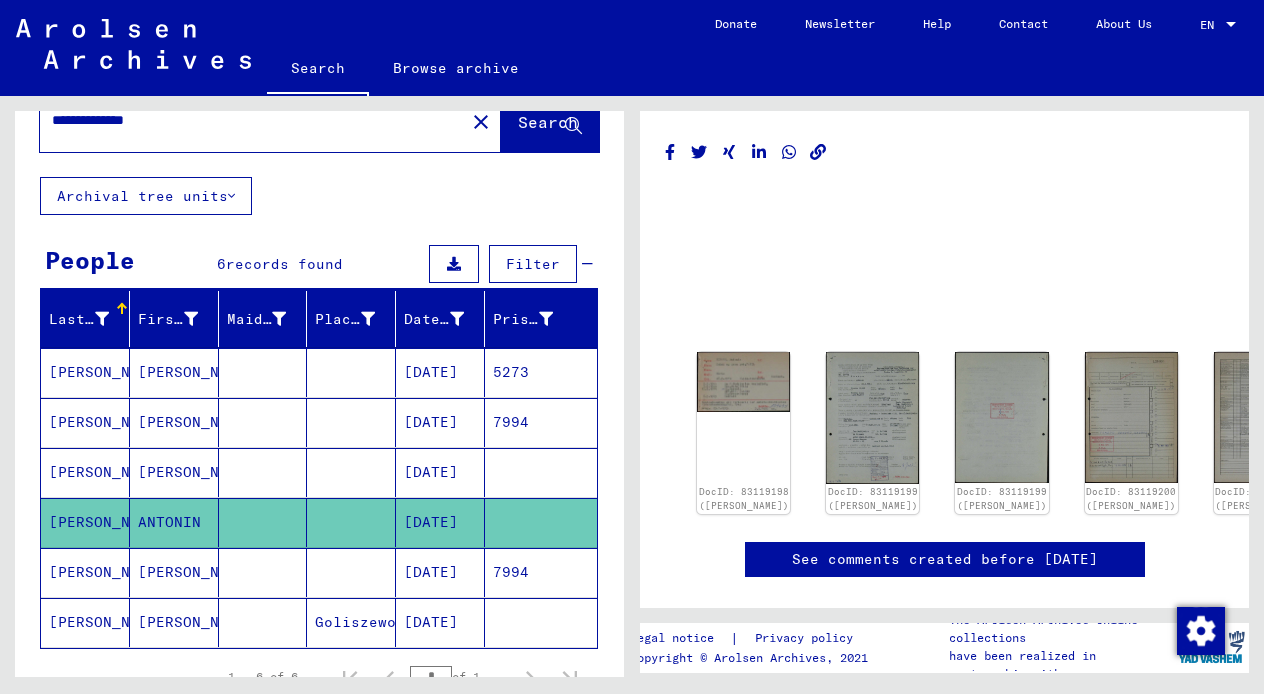 scroll, scrollTop: 0, scrollLeft: 0, axis: both 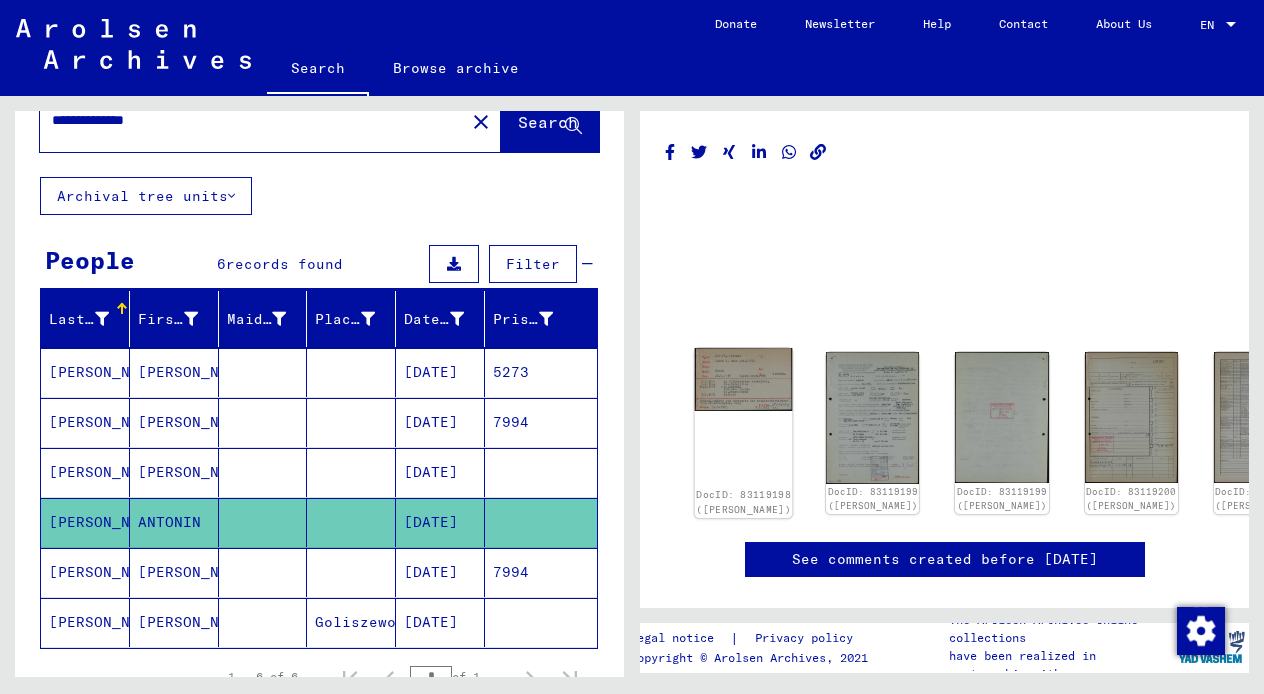 click 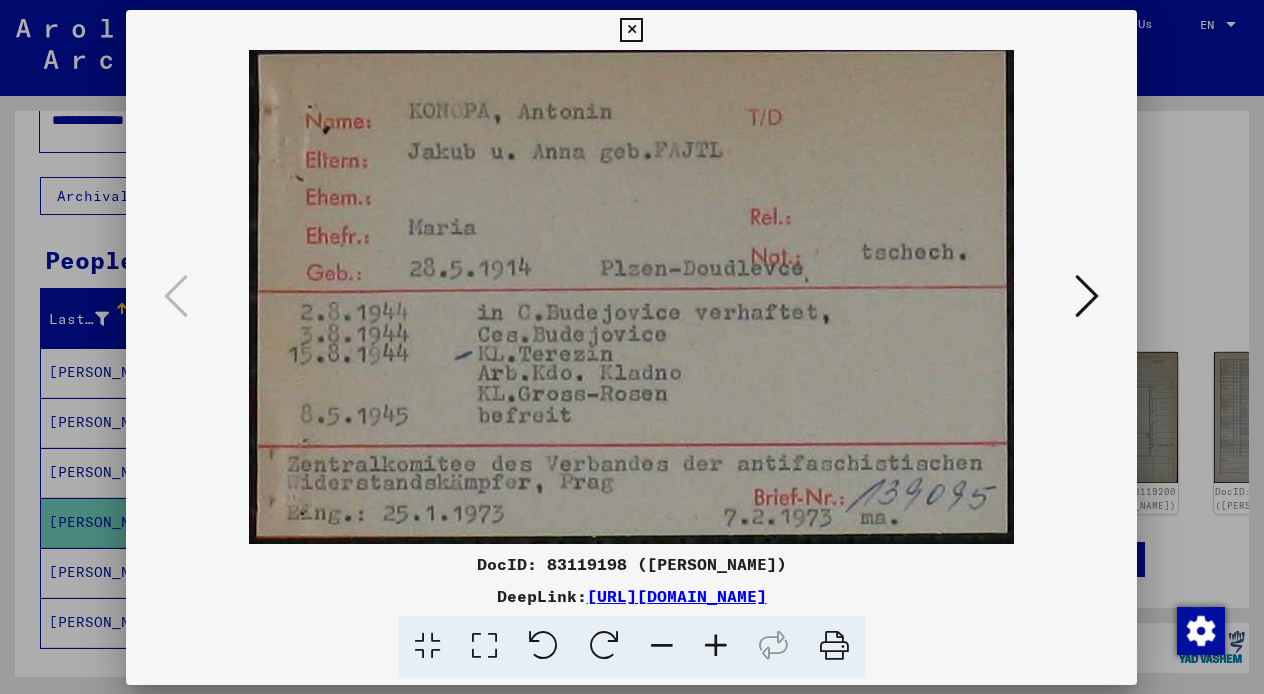 click at bounding box center (631, 297) 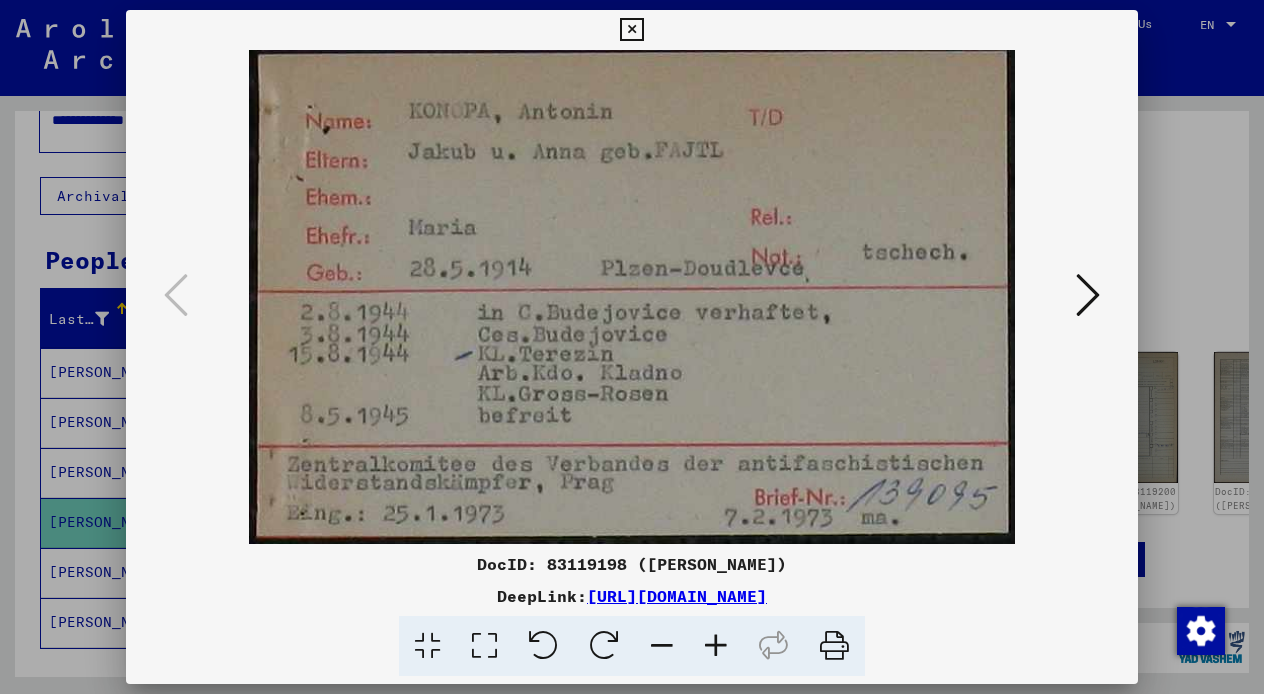 click at bounding box center (631, 297) 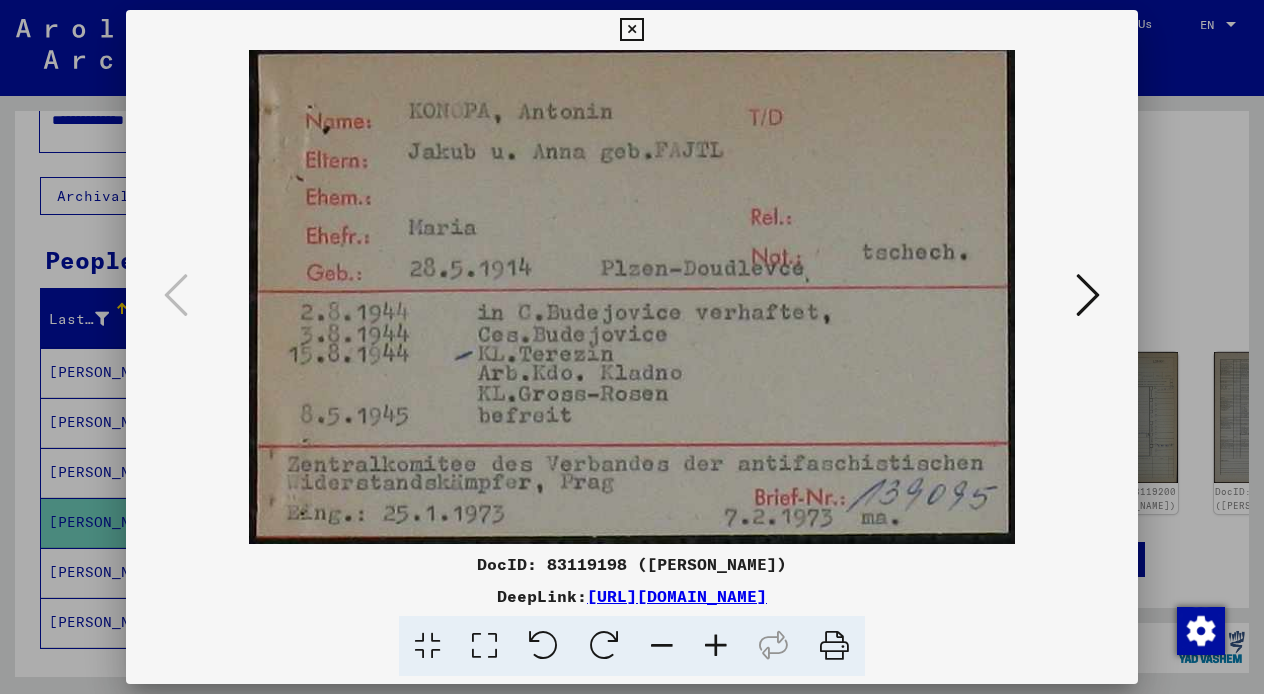 click at bounding box center [631, 30] 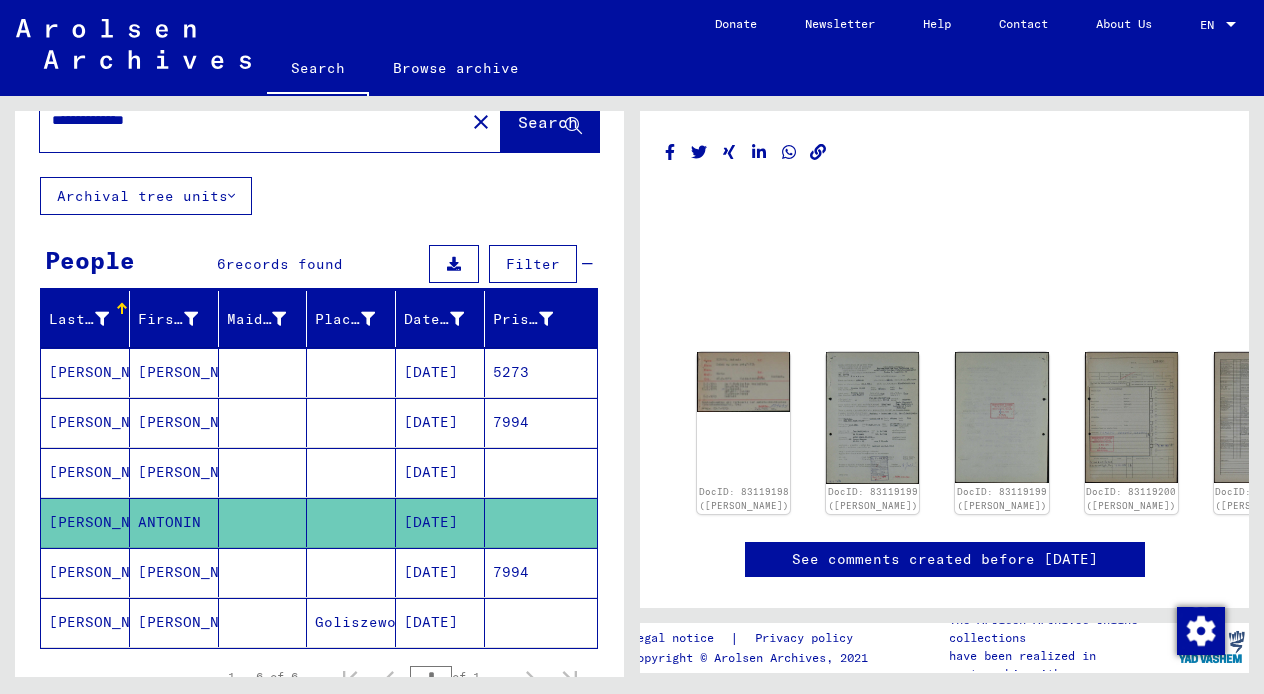 drag, startPoint x: 730, startPoint y: 375, endPoint x: -11, endPoint y: 326, distance: 742.61835 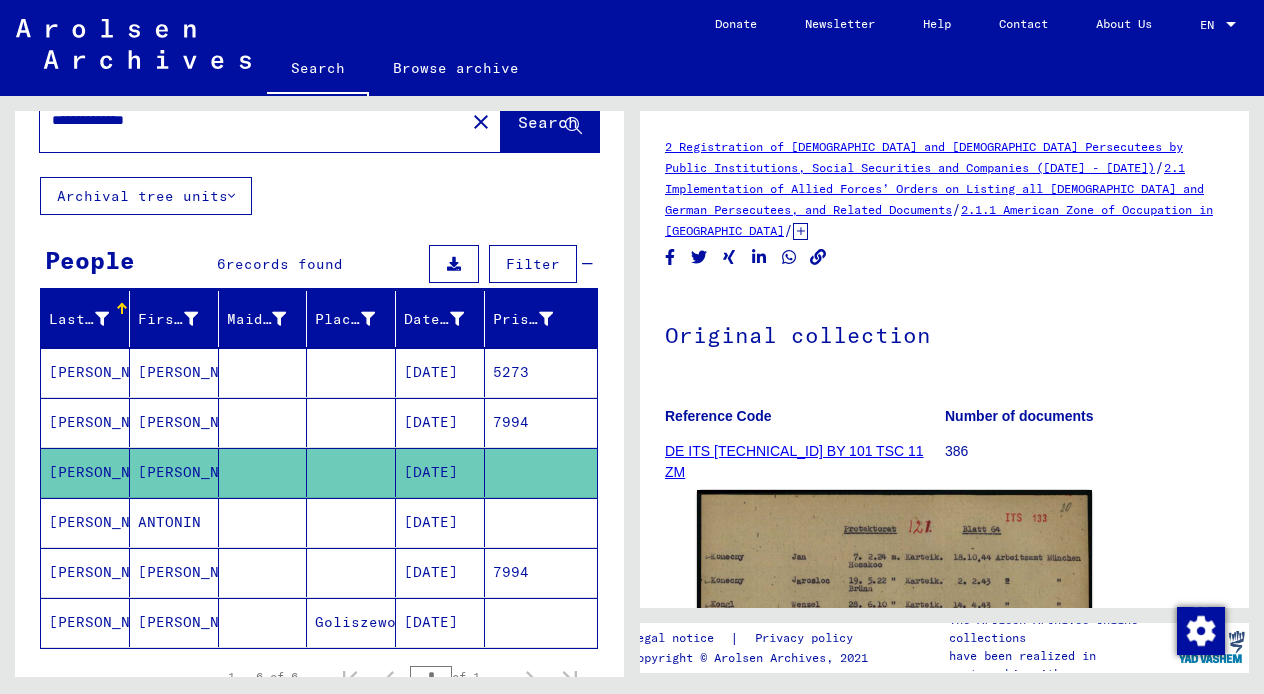 scroll, scrollTop: 0, scrollLeft: 0, axis: both 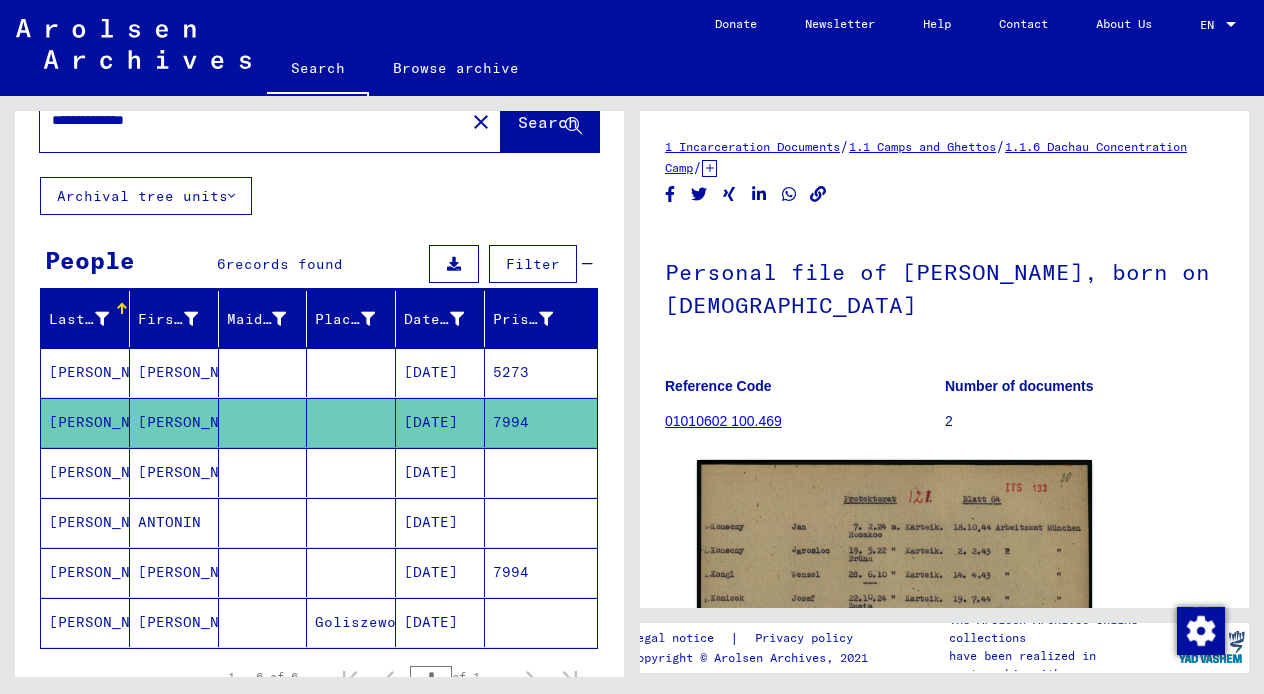 click on "[DATE]" at bounding box center (440, 422) 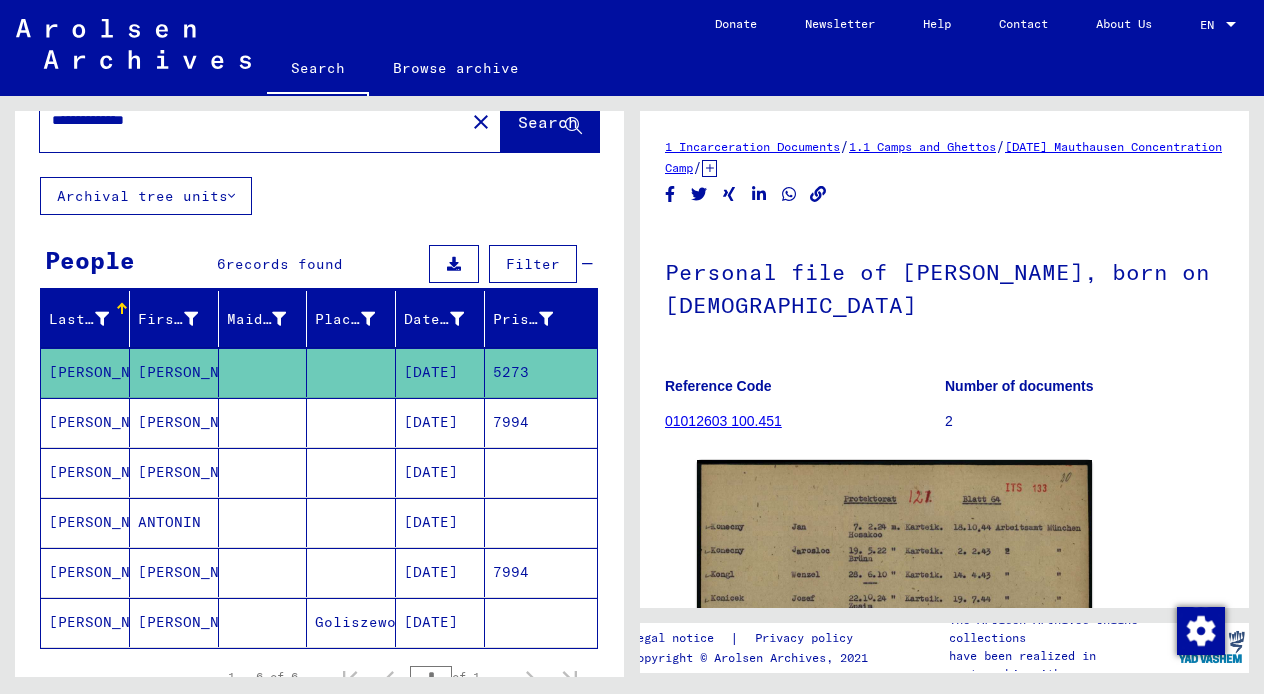 scroll, scrollTop: 0, scrollLeft: 0, axis: both 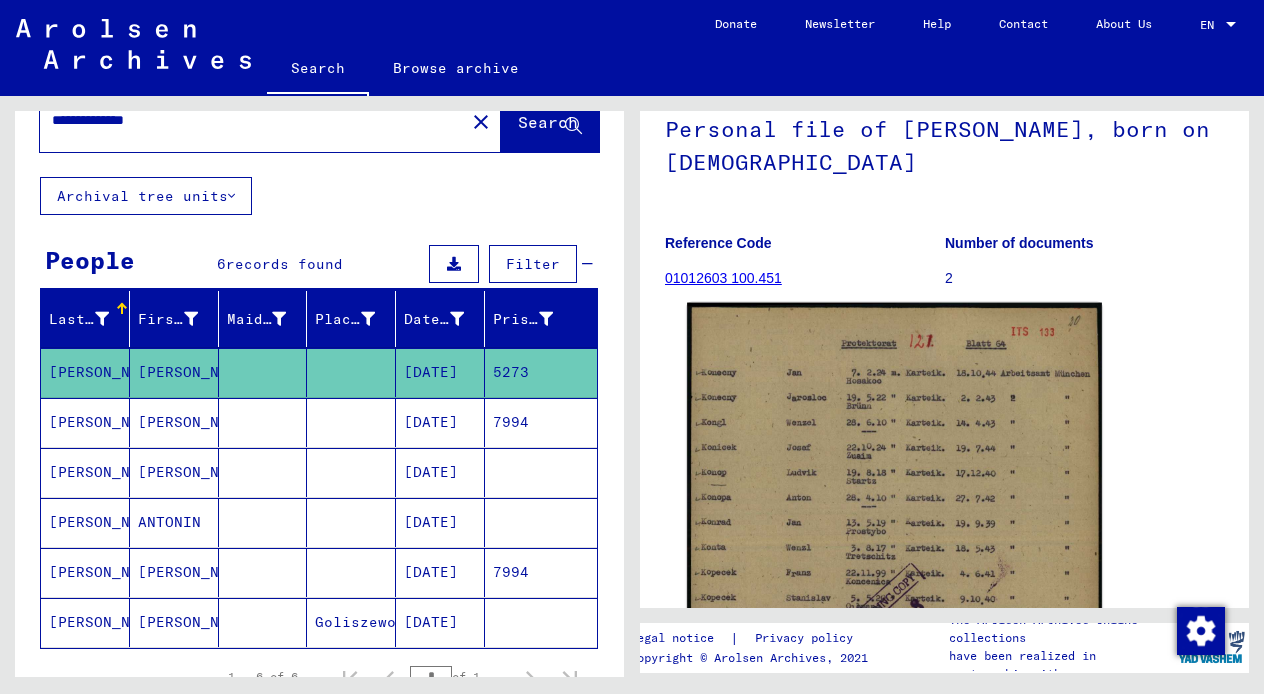 click 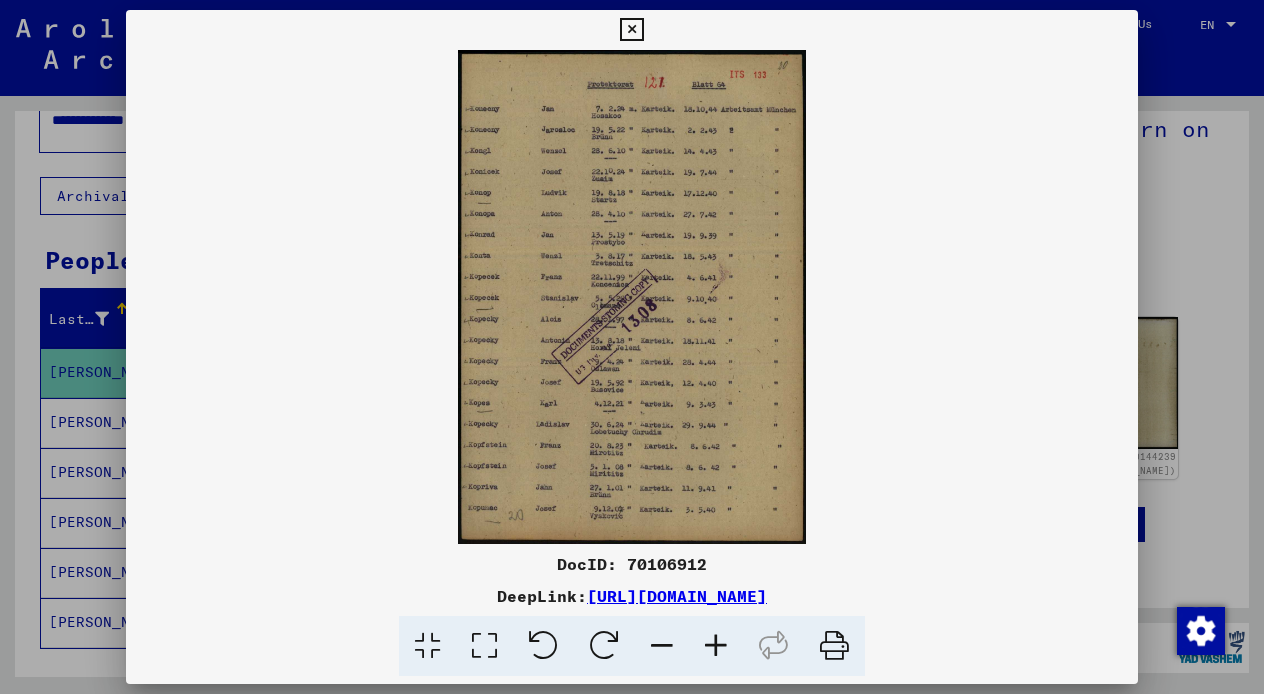 scroll, scrollTop: 0, scrollLeft: 0, axis: both 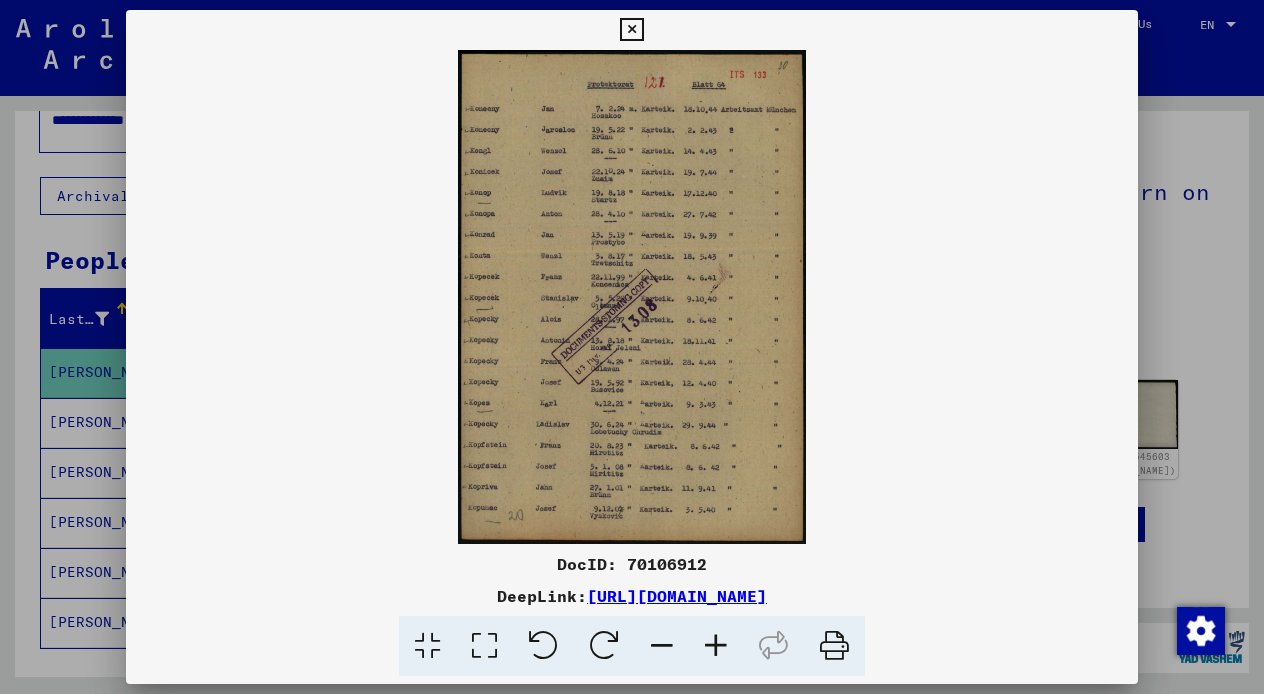 click at bounding box center (631, 297) 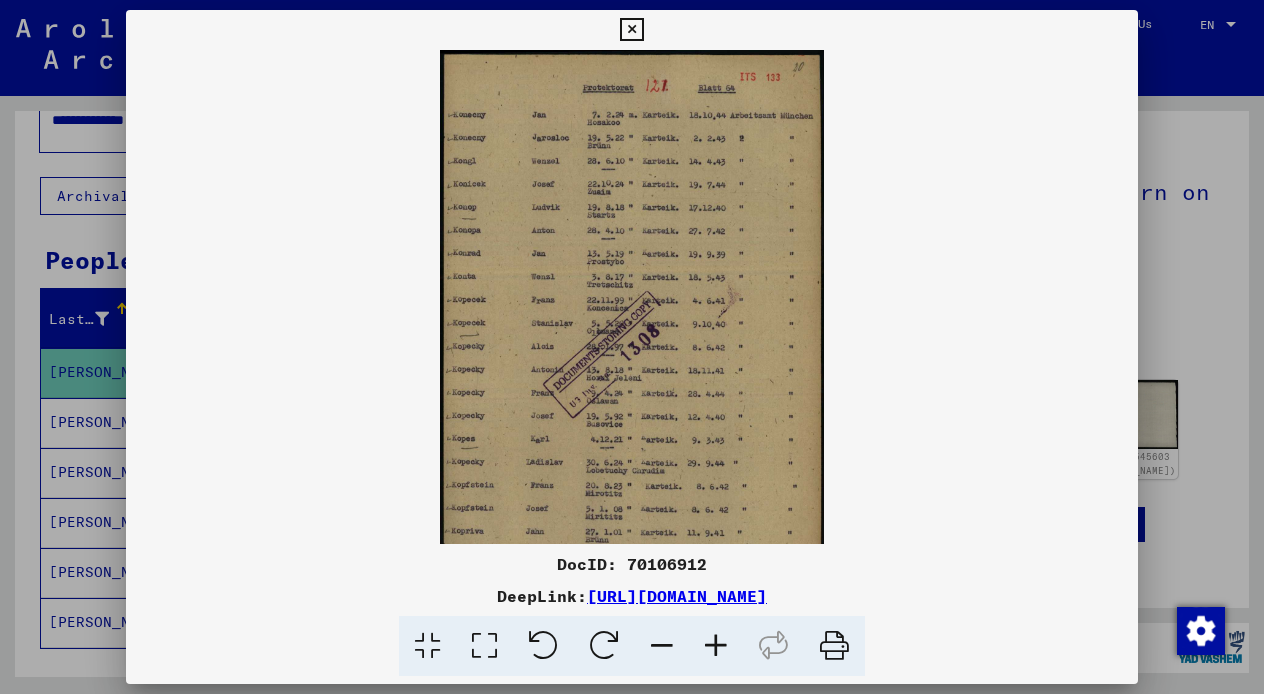 click at bounding box center (716, 646) 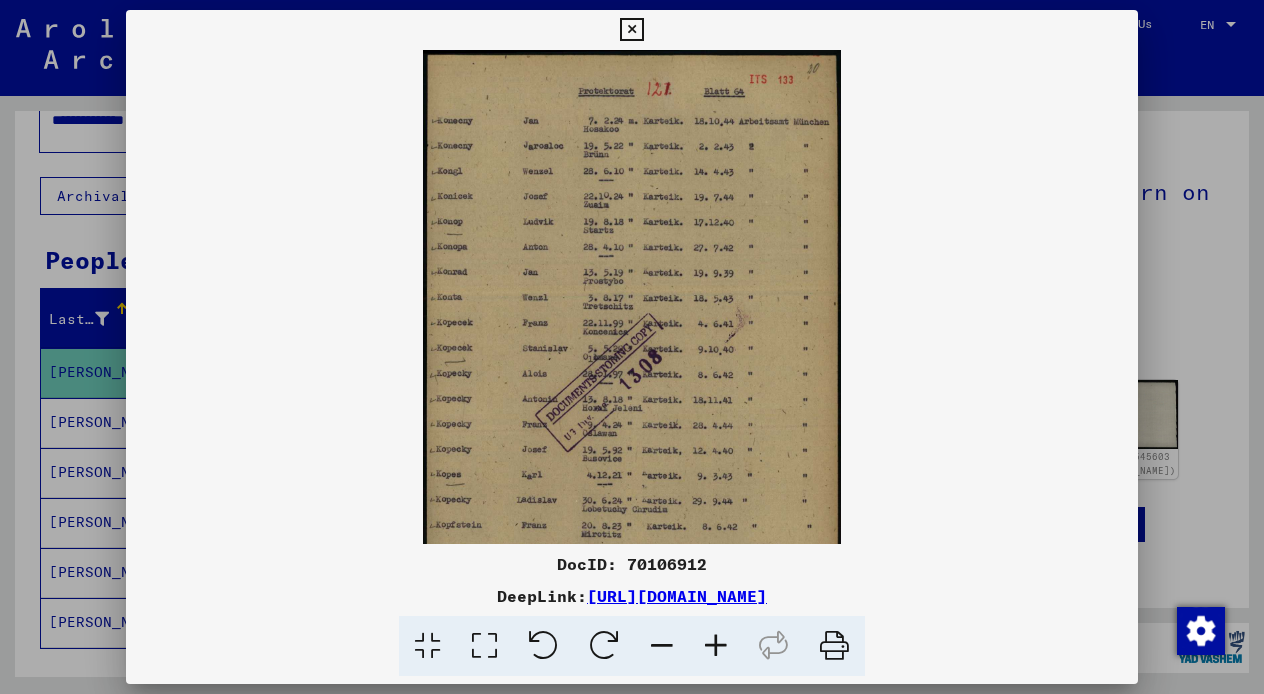 click at bounding box center [716, 646] 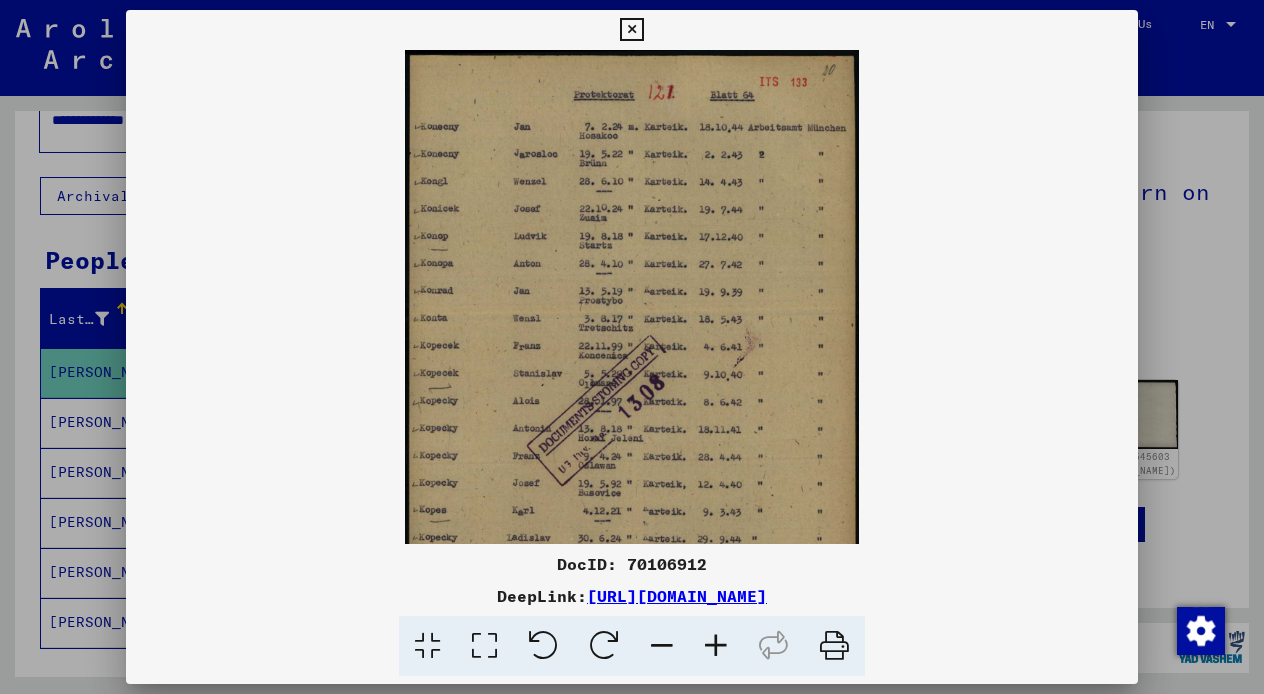 click at bounding box center (716, 646) 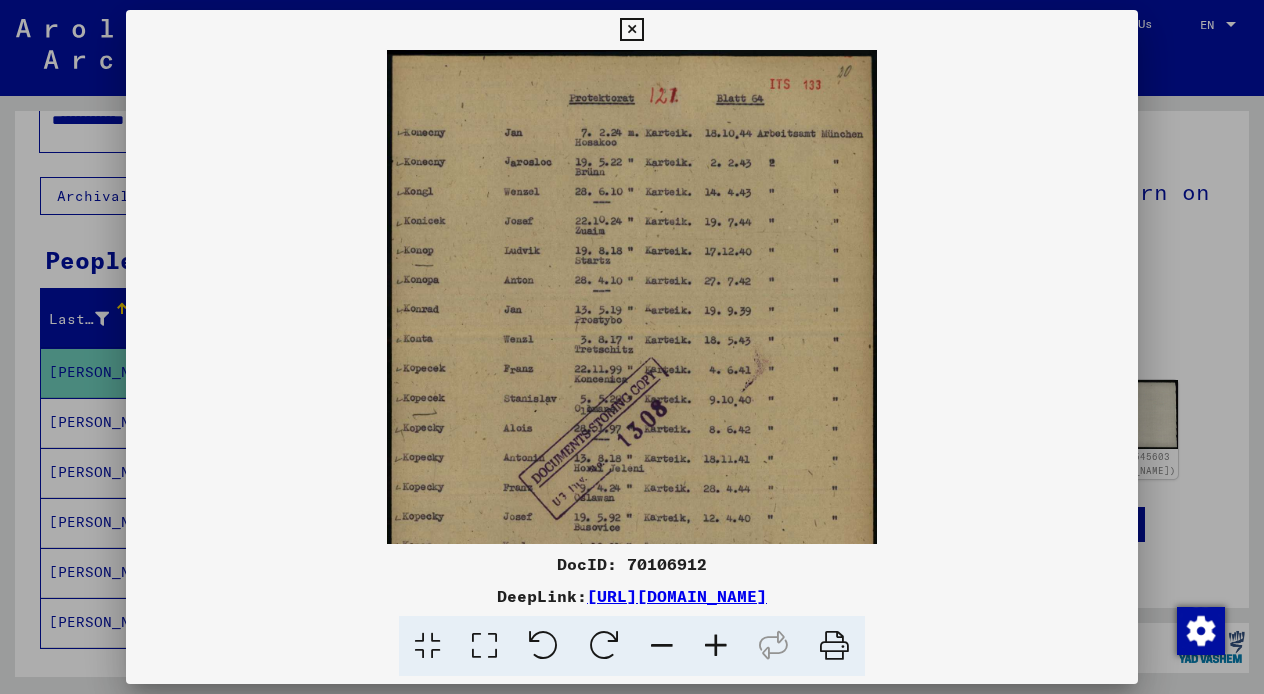 click at bounding box center [716, 646] 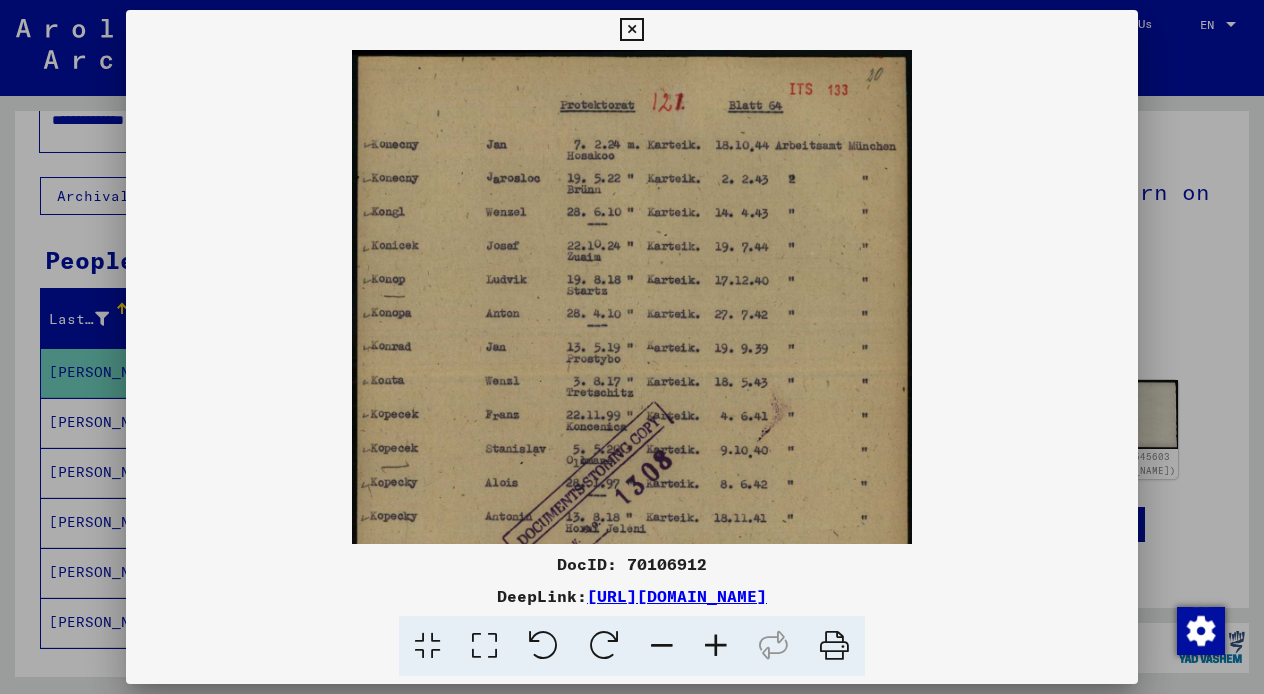 click at bounding box center (716, 646) 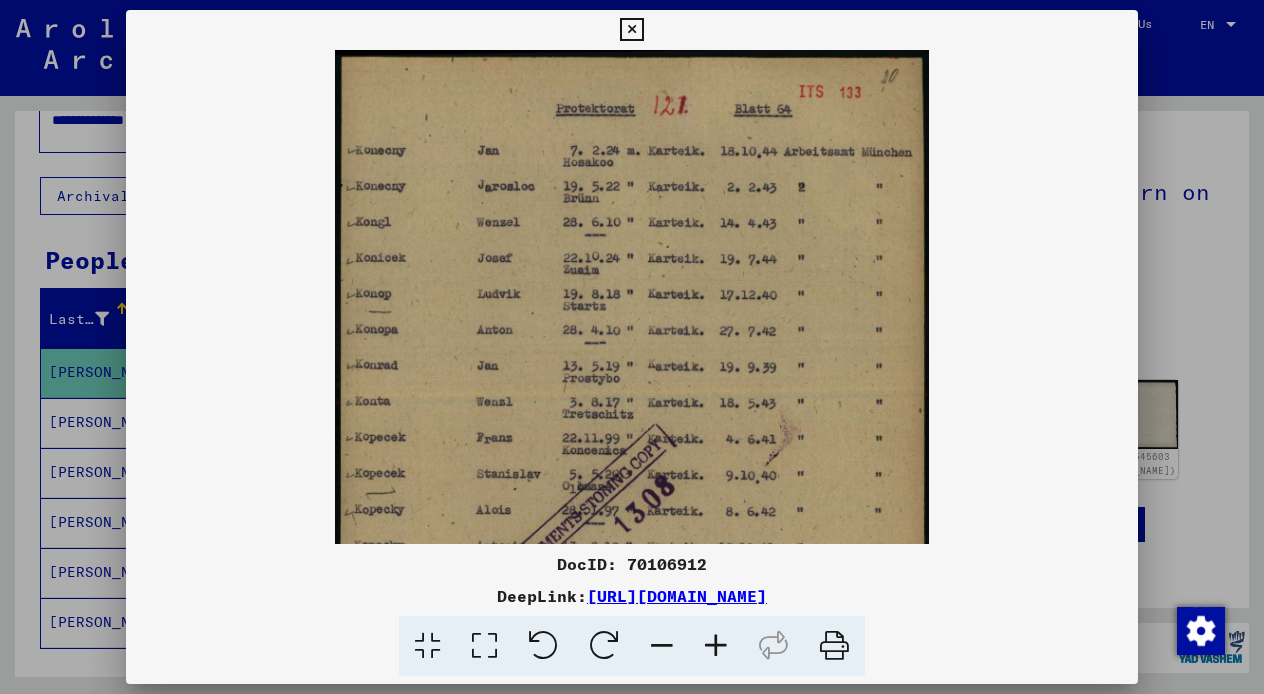 click at bounding box center [716, 646] 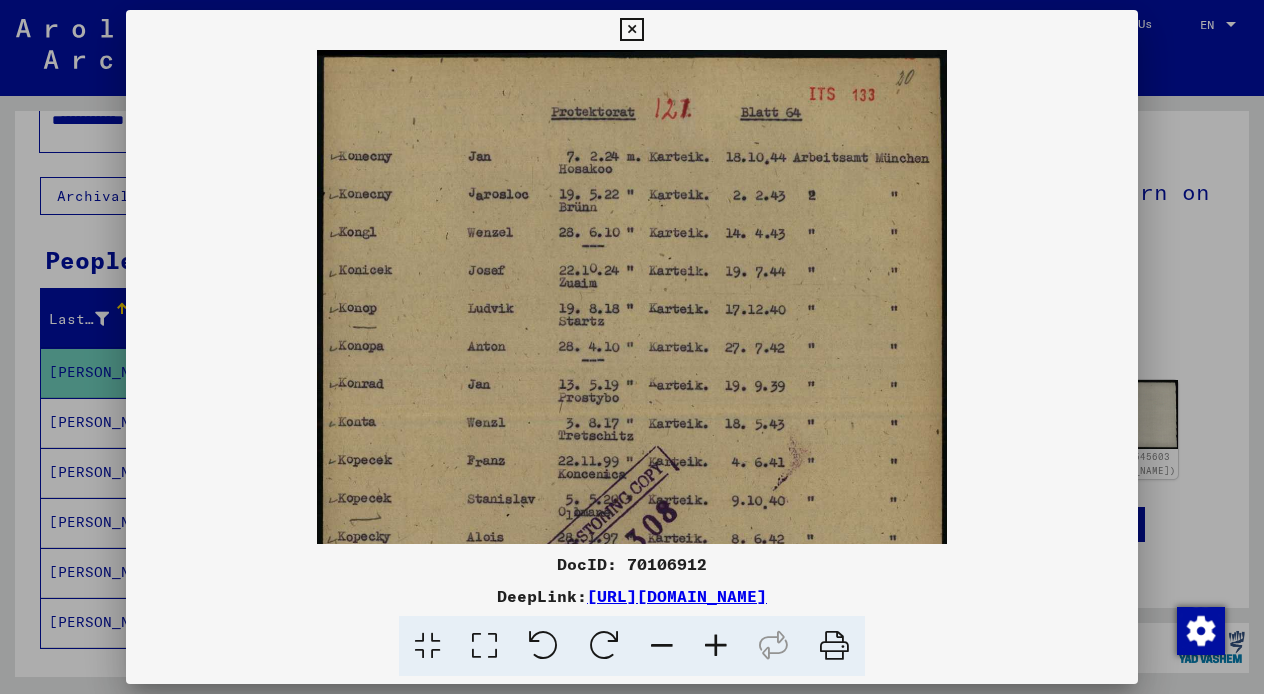 click at bounding box center [716, 646] 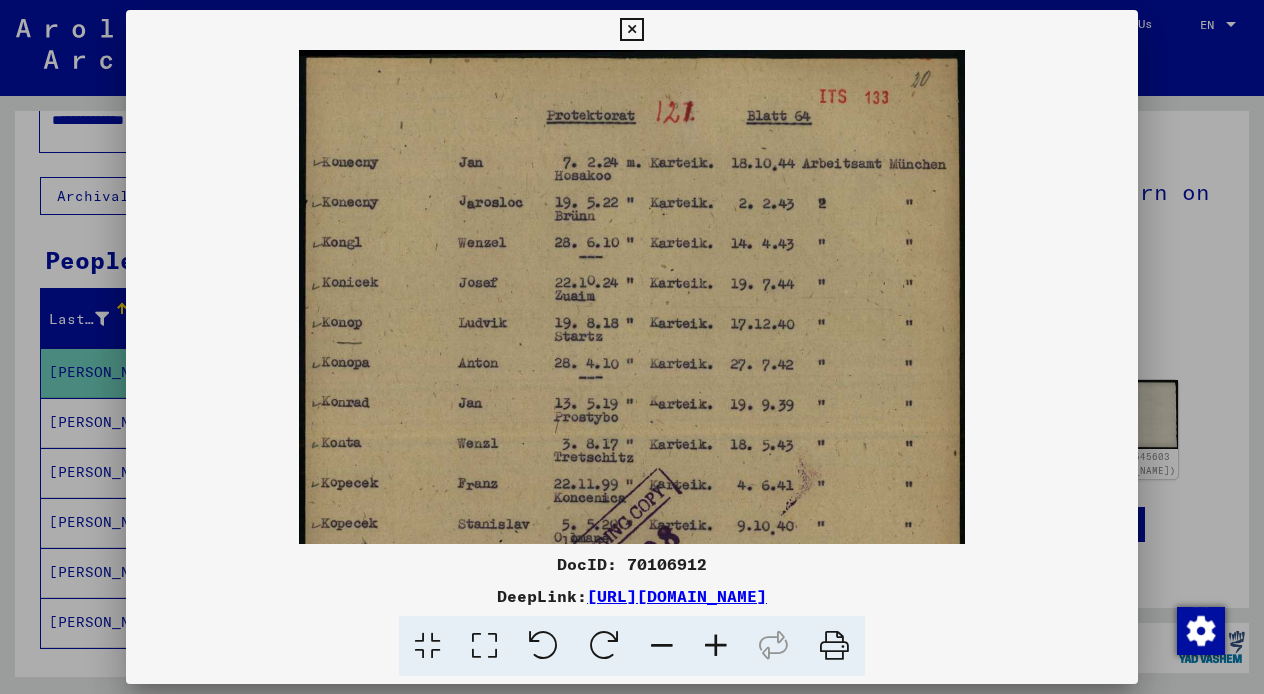 click at bounding box center (716, 646) 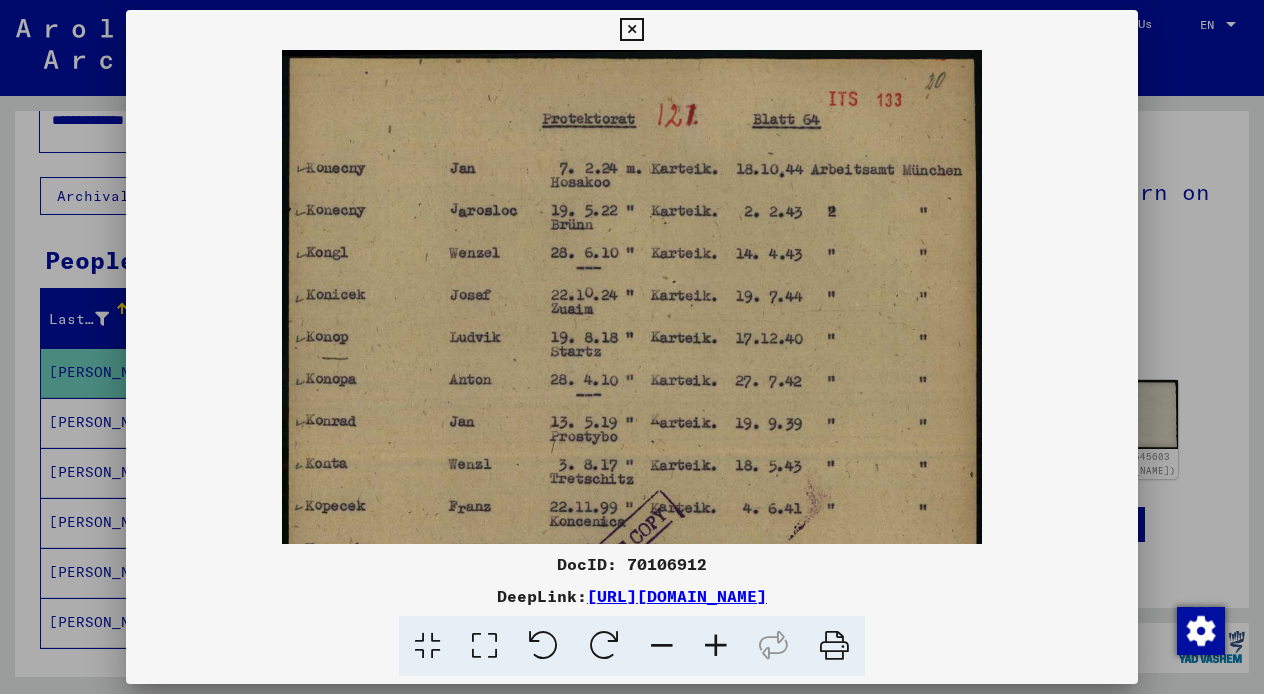 click at bounding box center (716, 646) 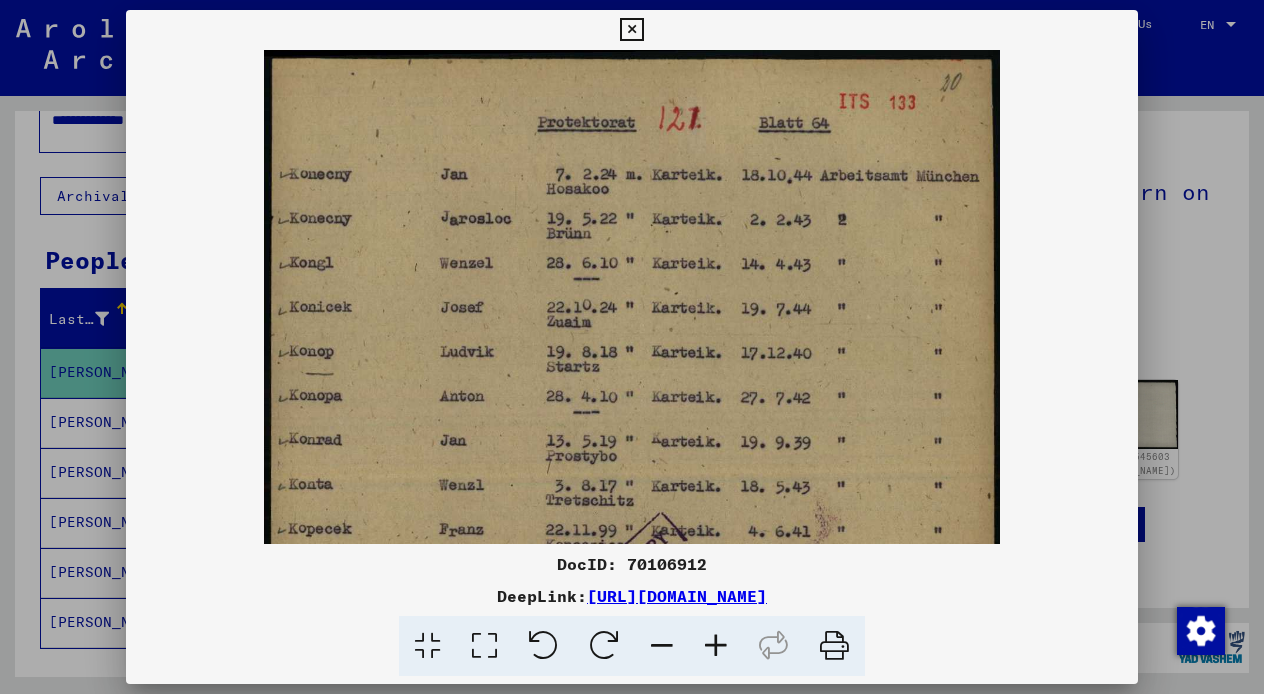 scroll, scrollTop: 0, scrollLeft: 0, axis: both 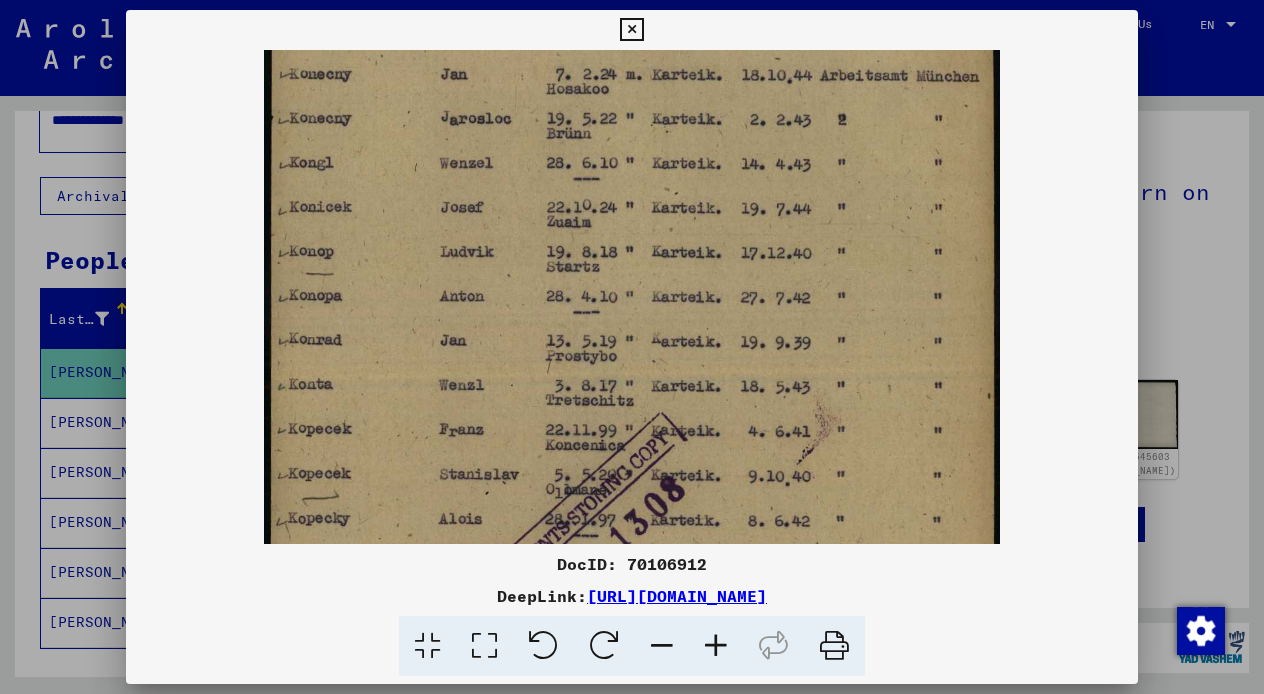 drag, startPoint x: 754, startPoint y: 408, endPoint x: 771, endPoint y: 304, distance: 105.380264 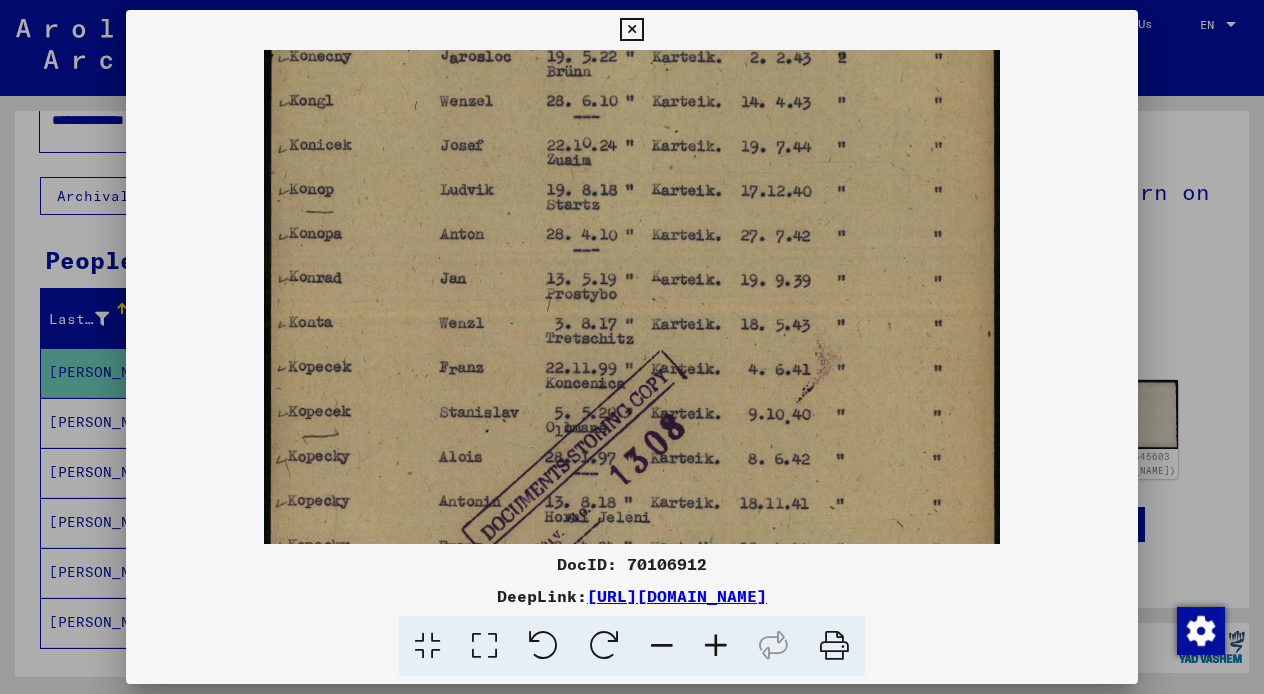 drag, startPoint x: 771, startPoint y: 237, endPoint x: 771, endPoint y: 189, distance: 48 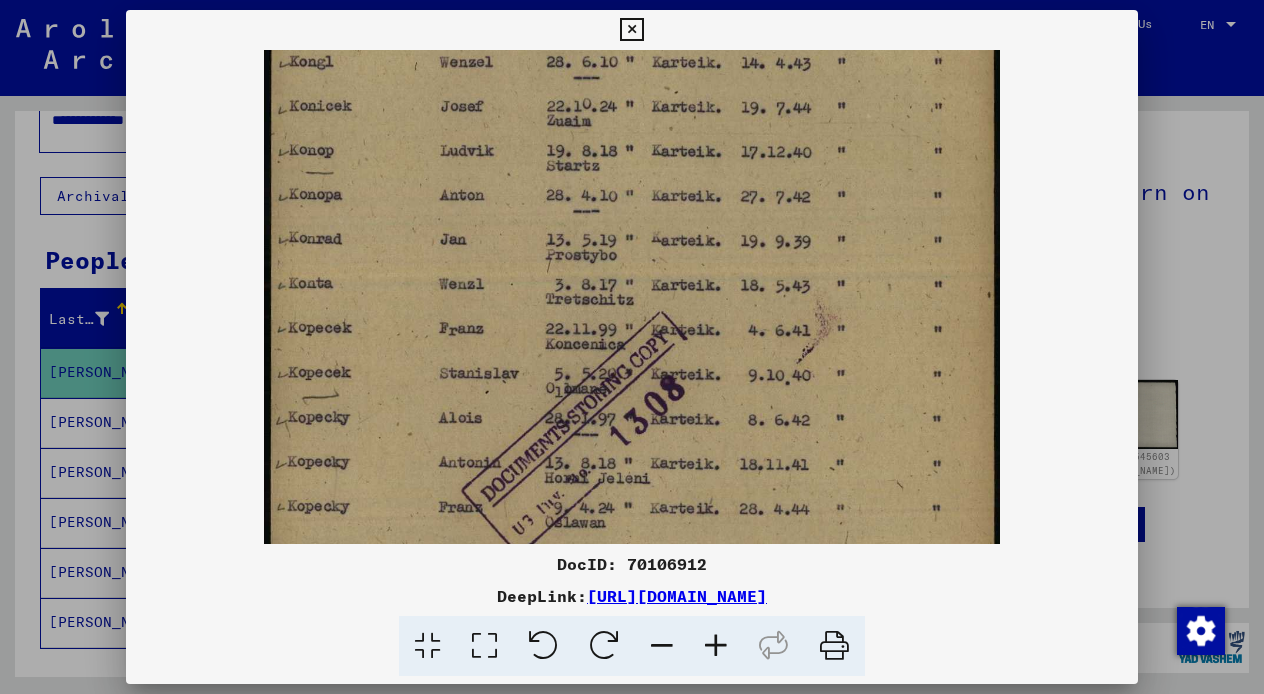 drag, startPoint x: 771, startPoint y: 189, endPoint x: 771, endPoint y: 139, distance: 50 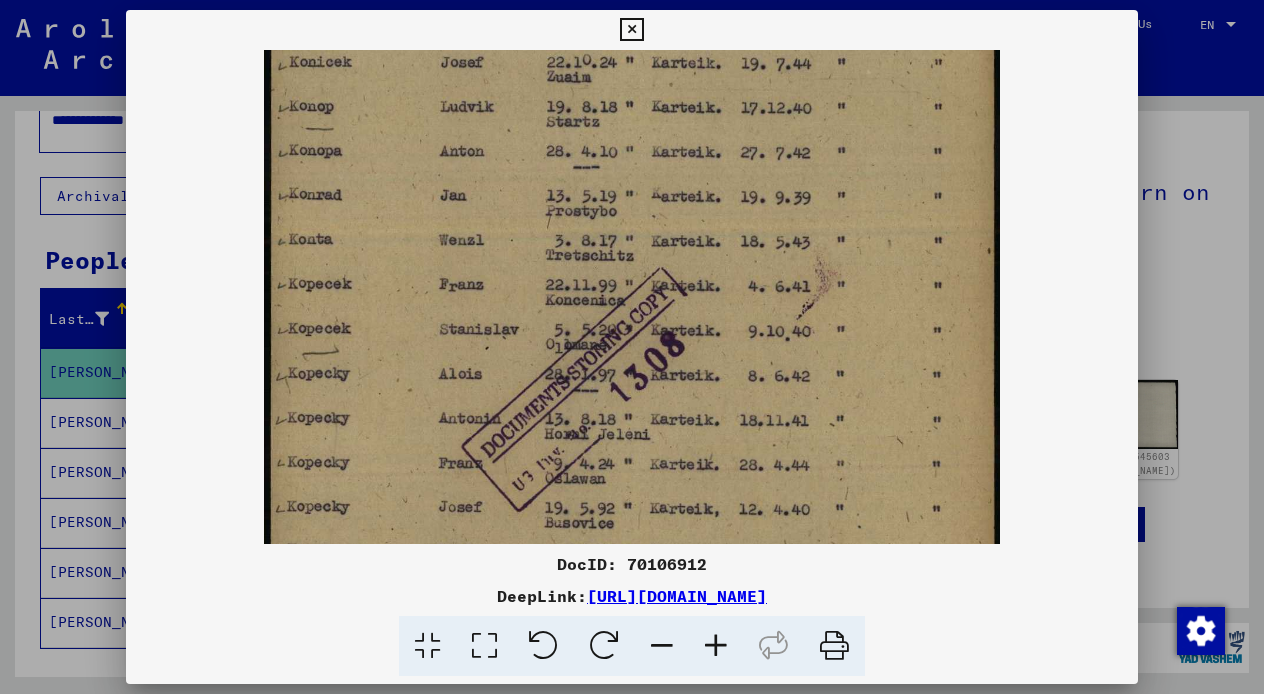 scroll, scrollTop: 286, scrollLeft: 0, axis: vertical 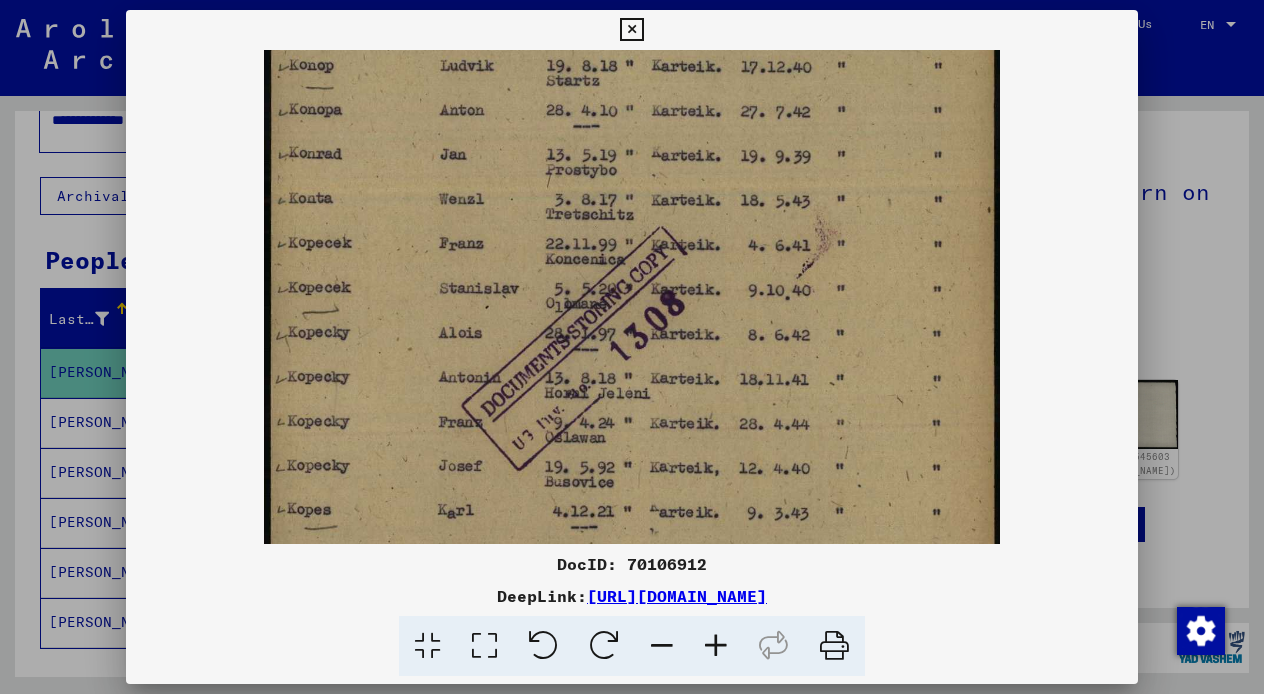 drag, startPoint x: 480, startPoint y: 351, endPoint x: 524, endPoint y: 280, distance: 83.528435 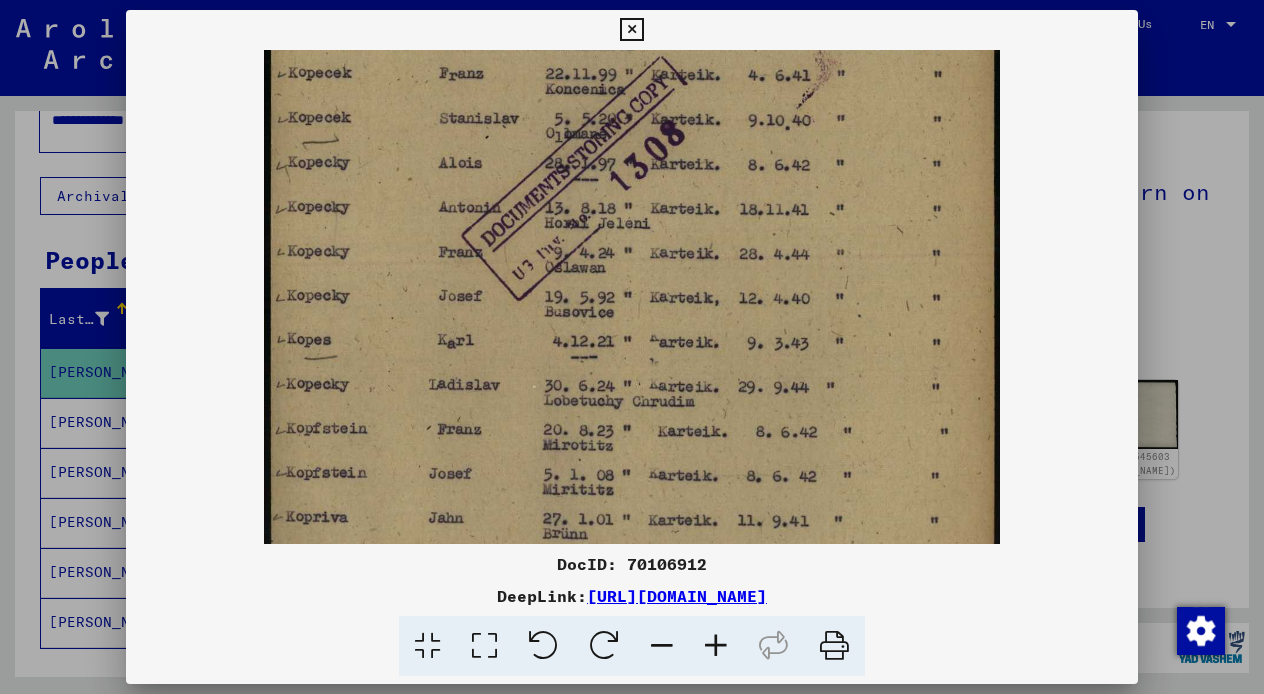 drag, startPoint x: 416, startPoint y: 394, endPoint x: 477, endPoint y: 222, distance: 182.49658 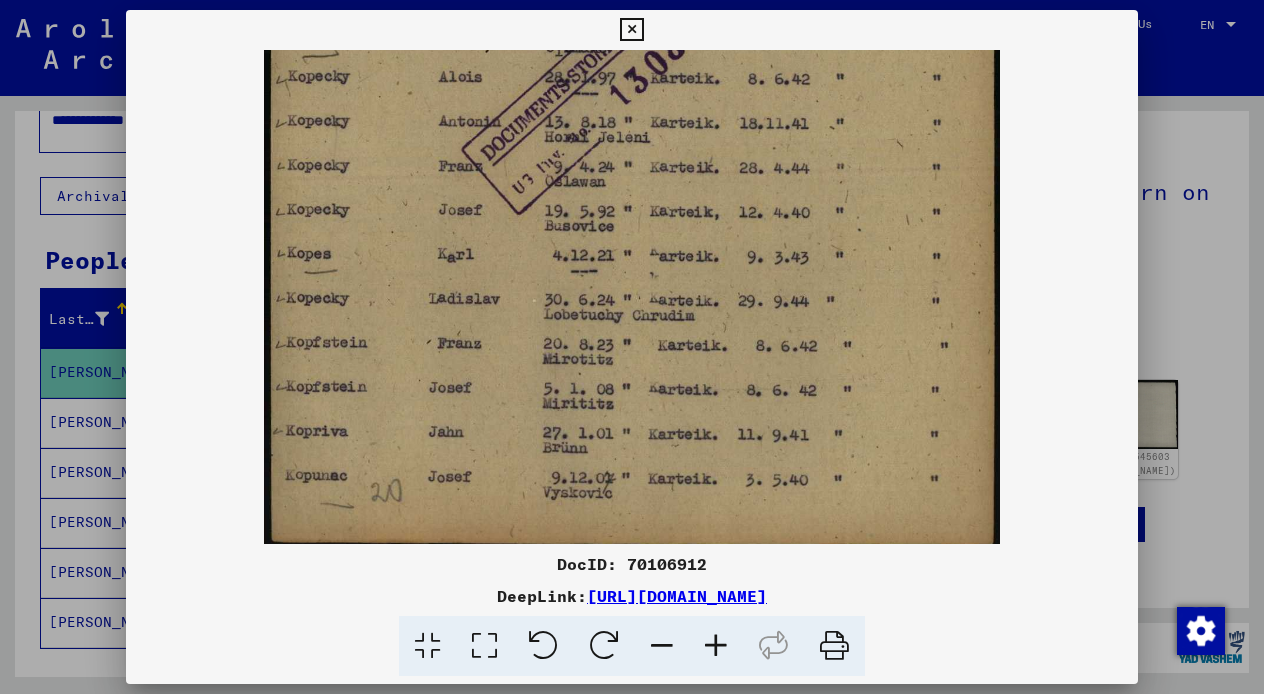 scroll, scrollTop: 550, scrollLeft: 0, axis: vertical 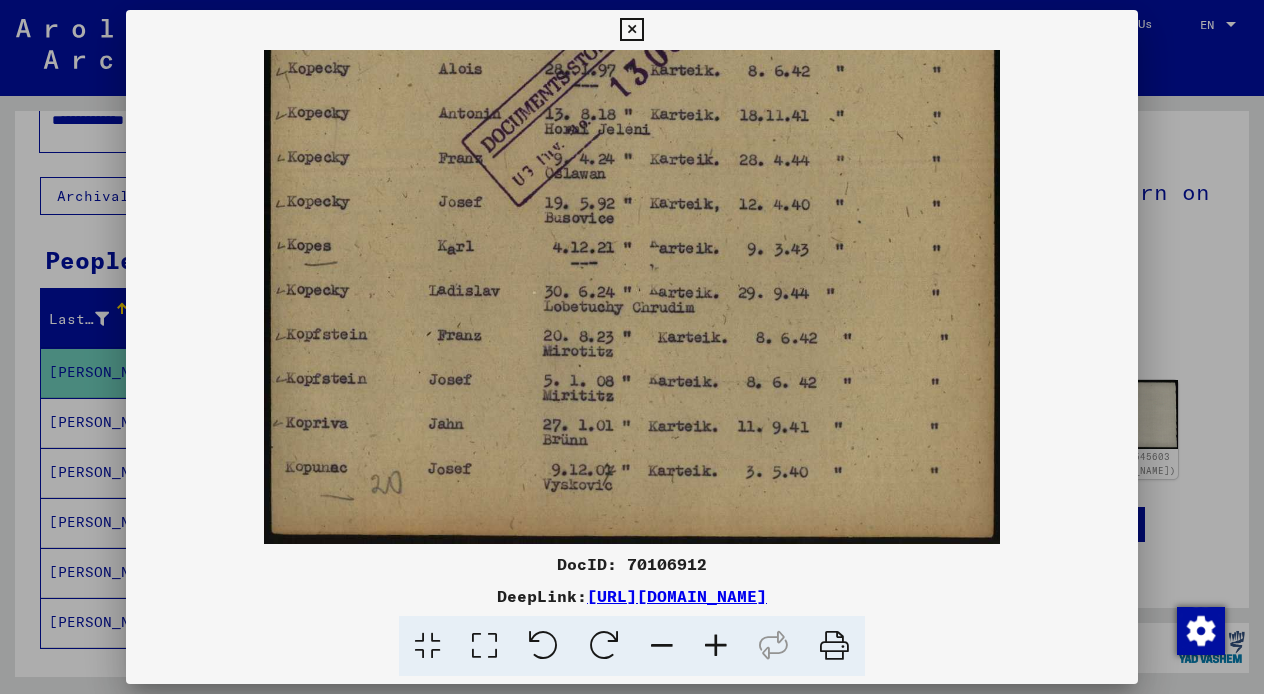 drag, startPoint x: 390, startPoint y: 407, endPoint x: 465, endPoint y: 212, distance: 208.92583 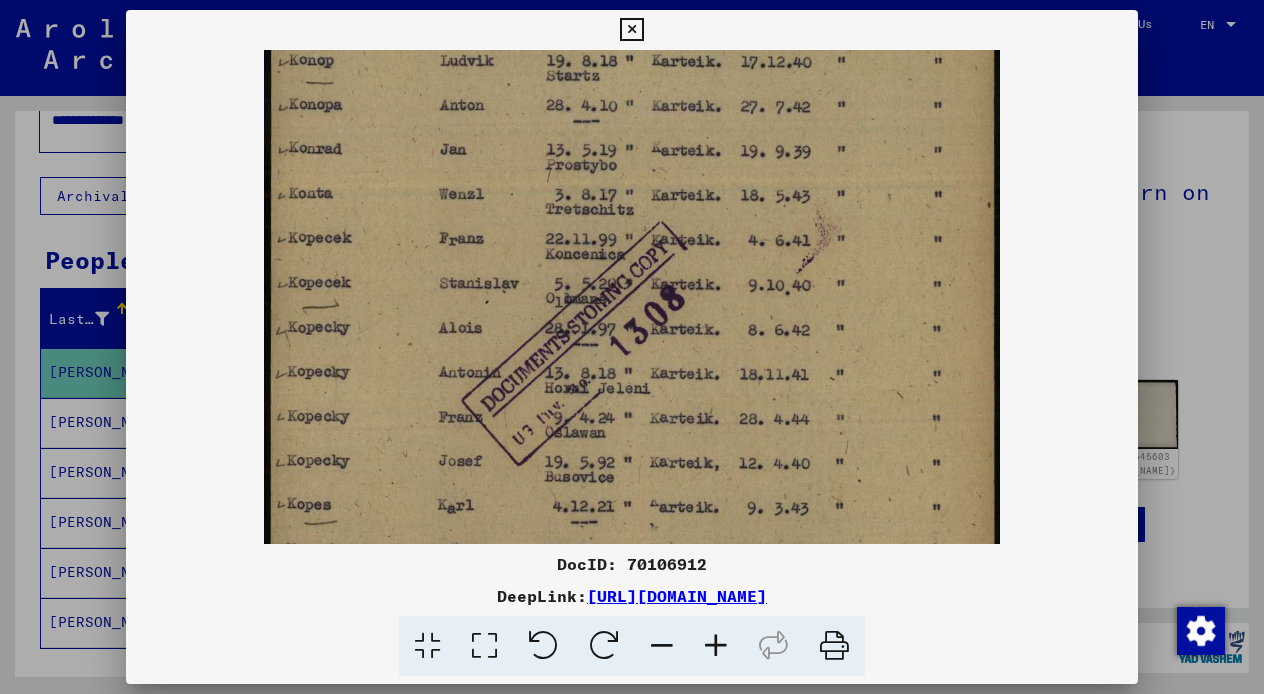 drag, startPoint x: 833, startPoint y: 112, endPoint x: 821, endPoint y: 406, distance: 294.24478 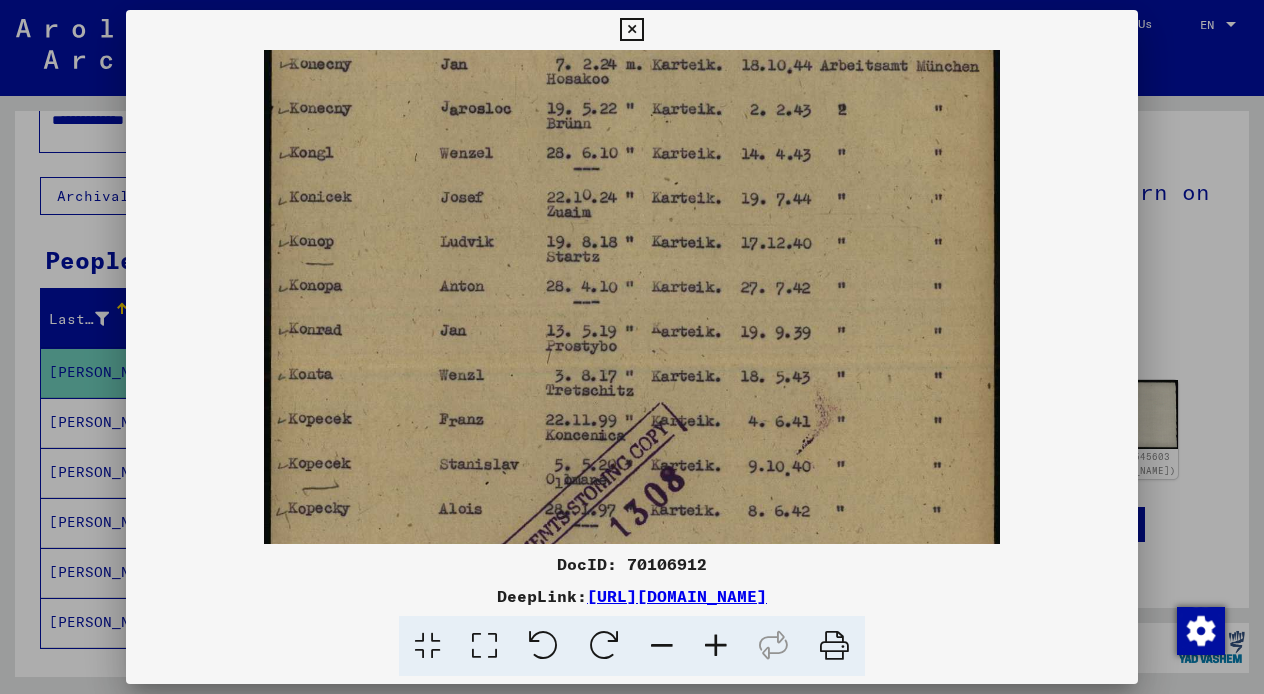 scroll, scrollTop: 67, scrollLeft: 0, axis: vertical 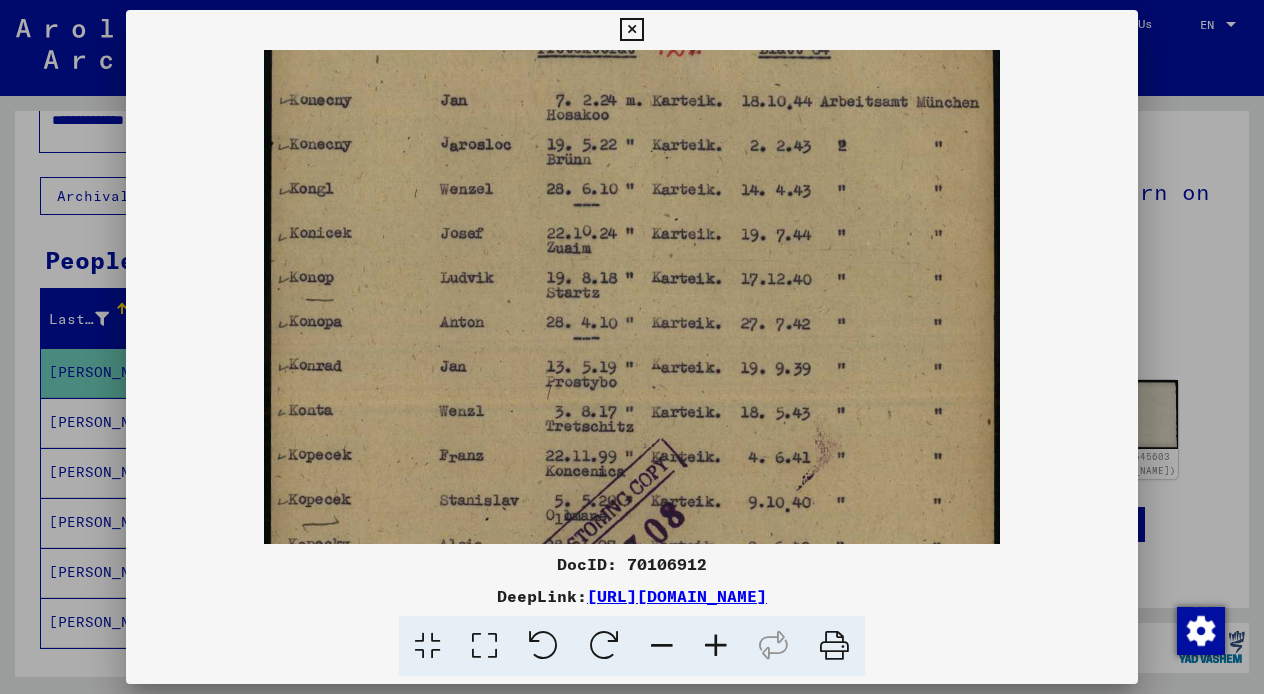 drag, startPoint x: 815, startPoint y: 459, endPoint x: 817, endPoint y: 615, distance: 156.01282 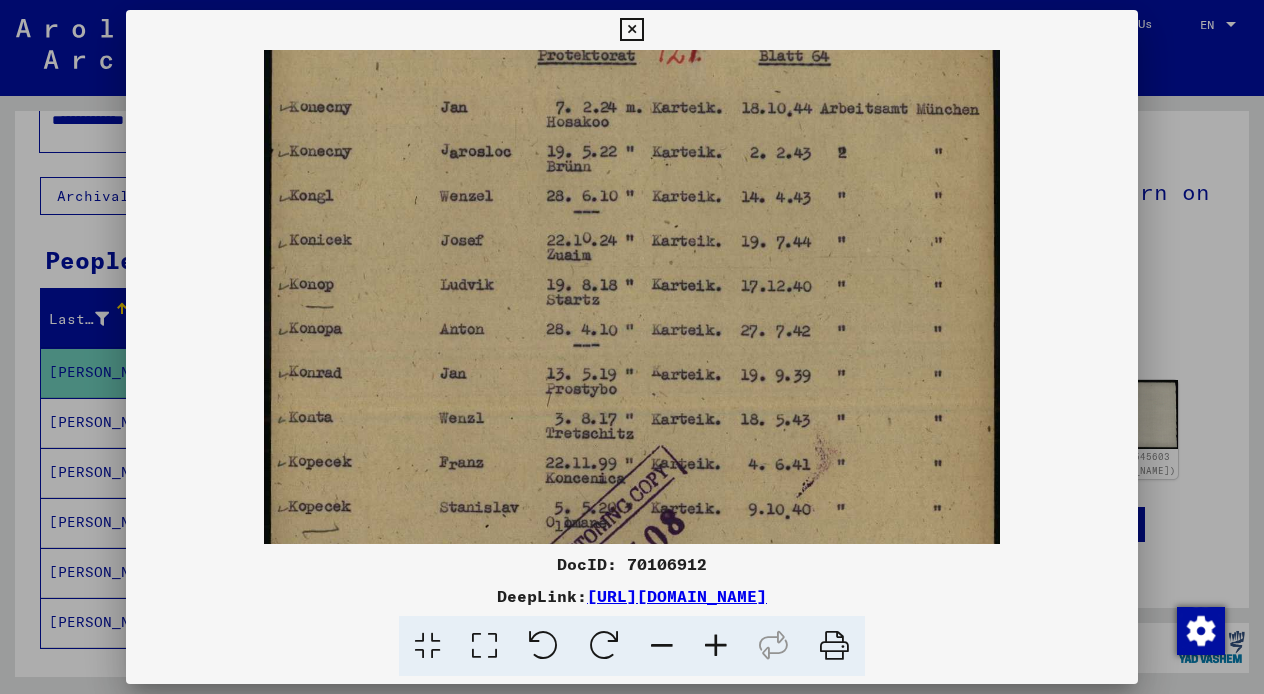 drag, startPoint x: 817, startPoint y: 623, endPoint x: 817, endPoint y: 648, distance: 25 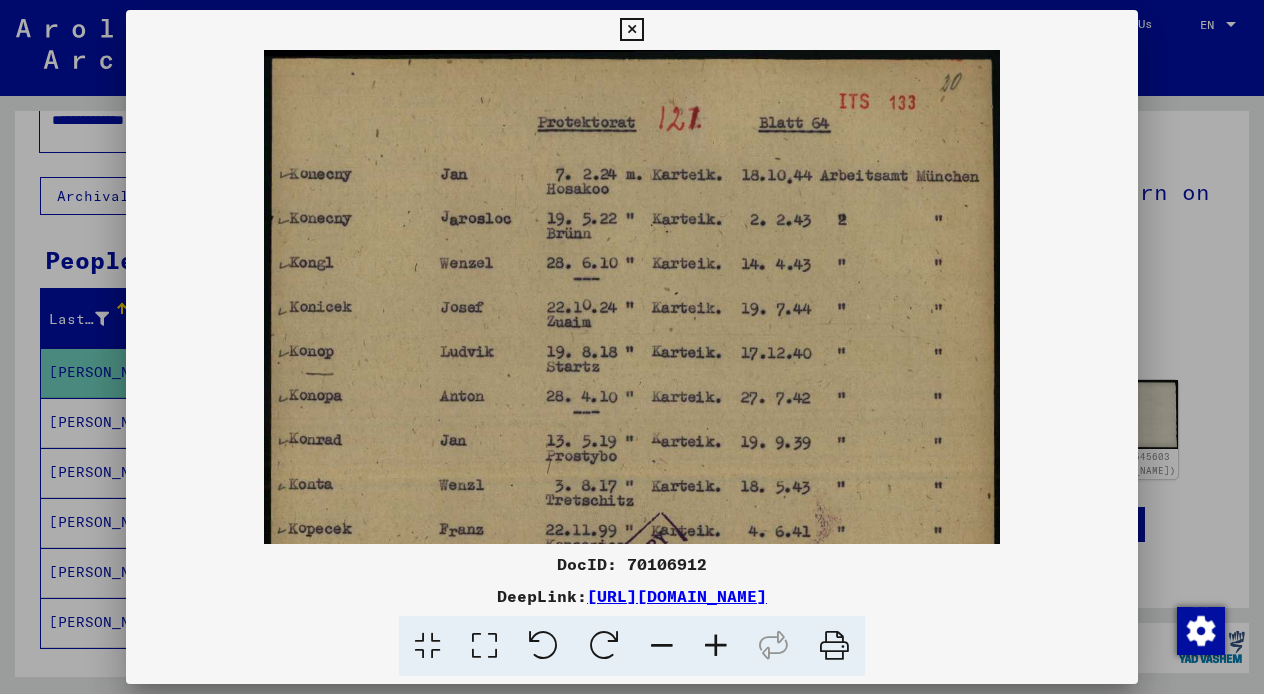 click at bounding box center (631, 30) 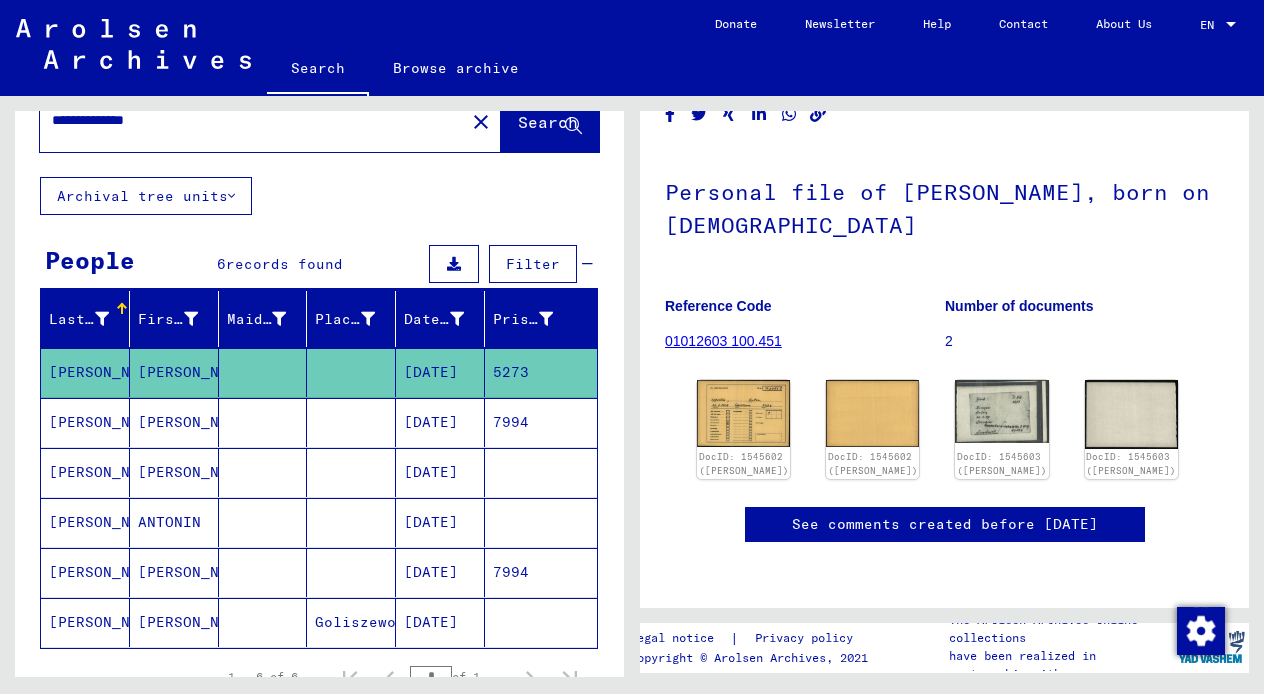 click on "close" 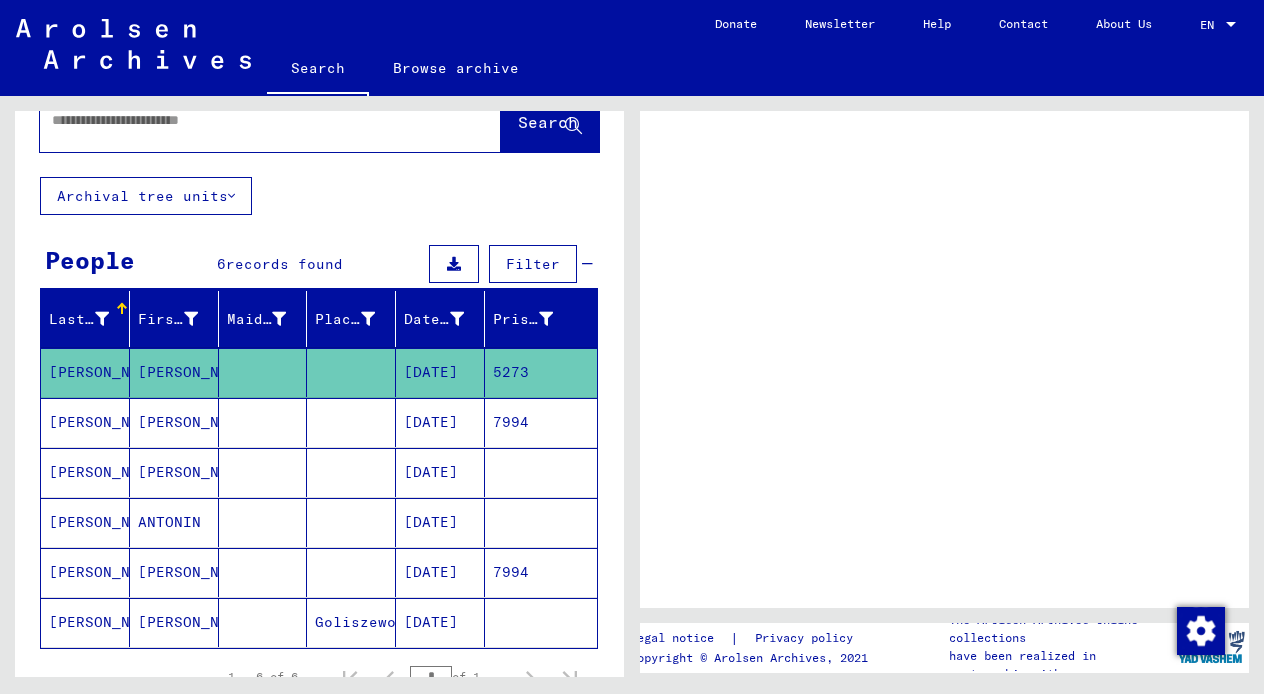 scroll, scrollTop: 0, scrollLeft: 0, axis: both 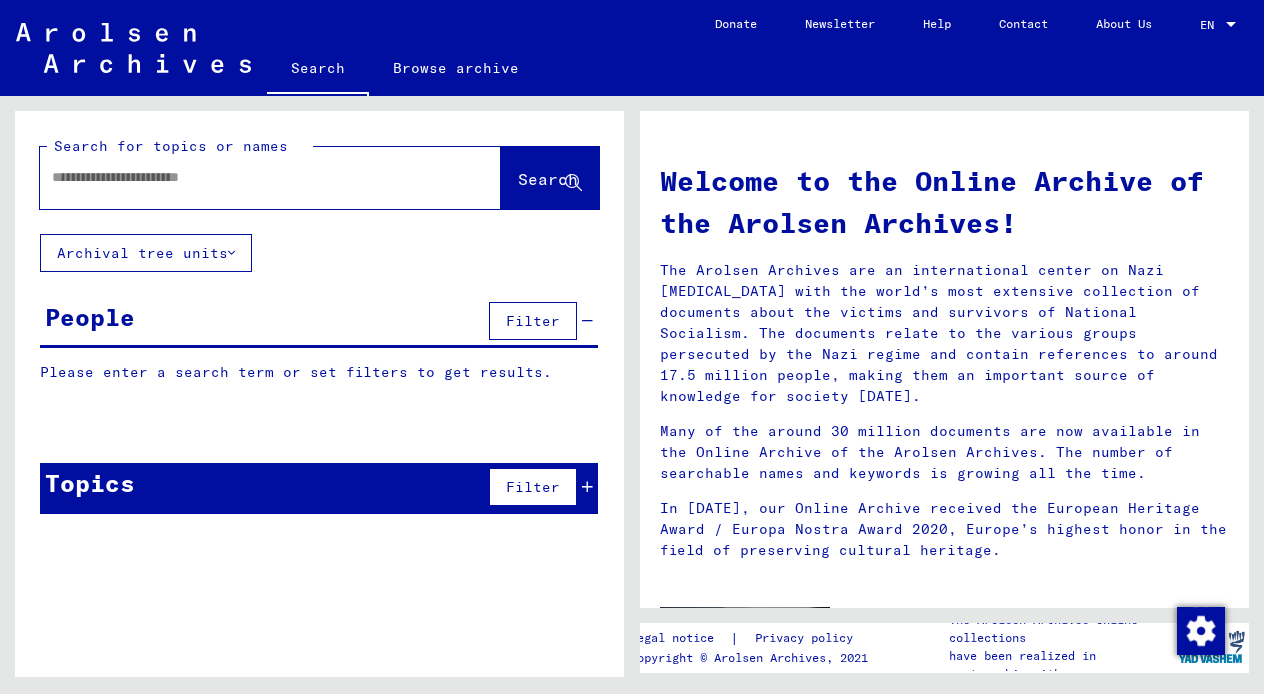 click at bounding box center [246, 177] 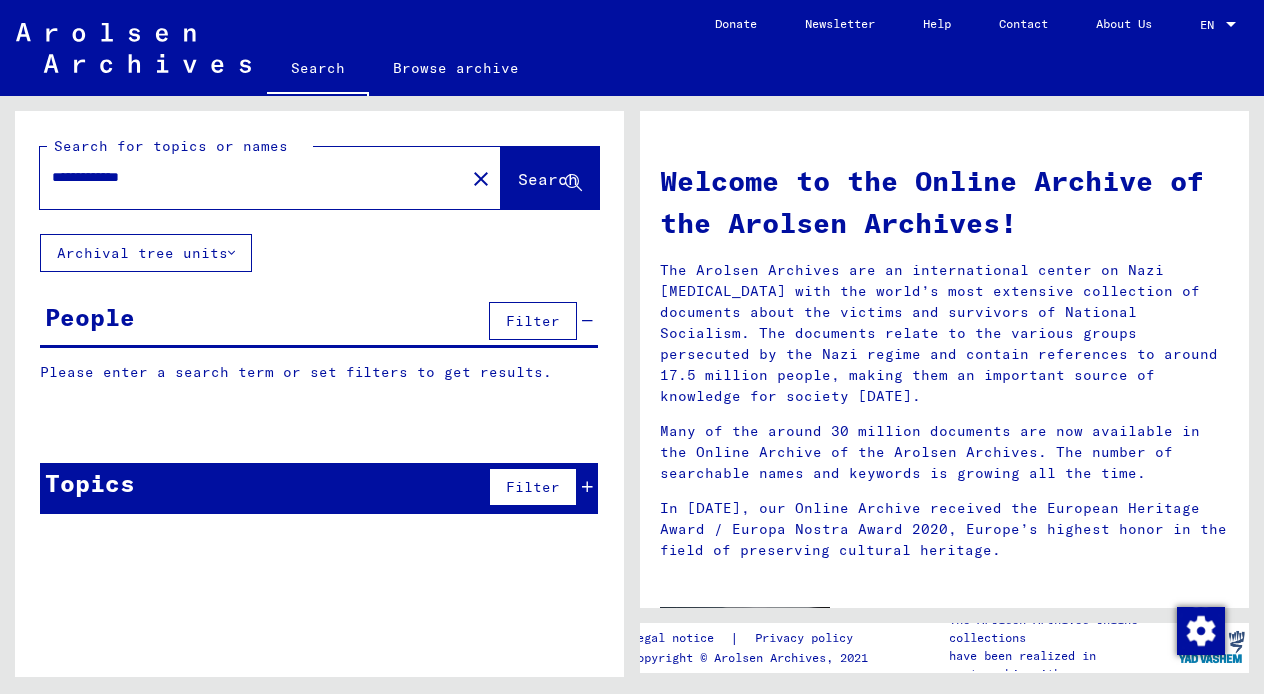 type on "**********" 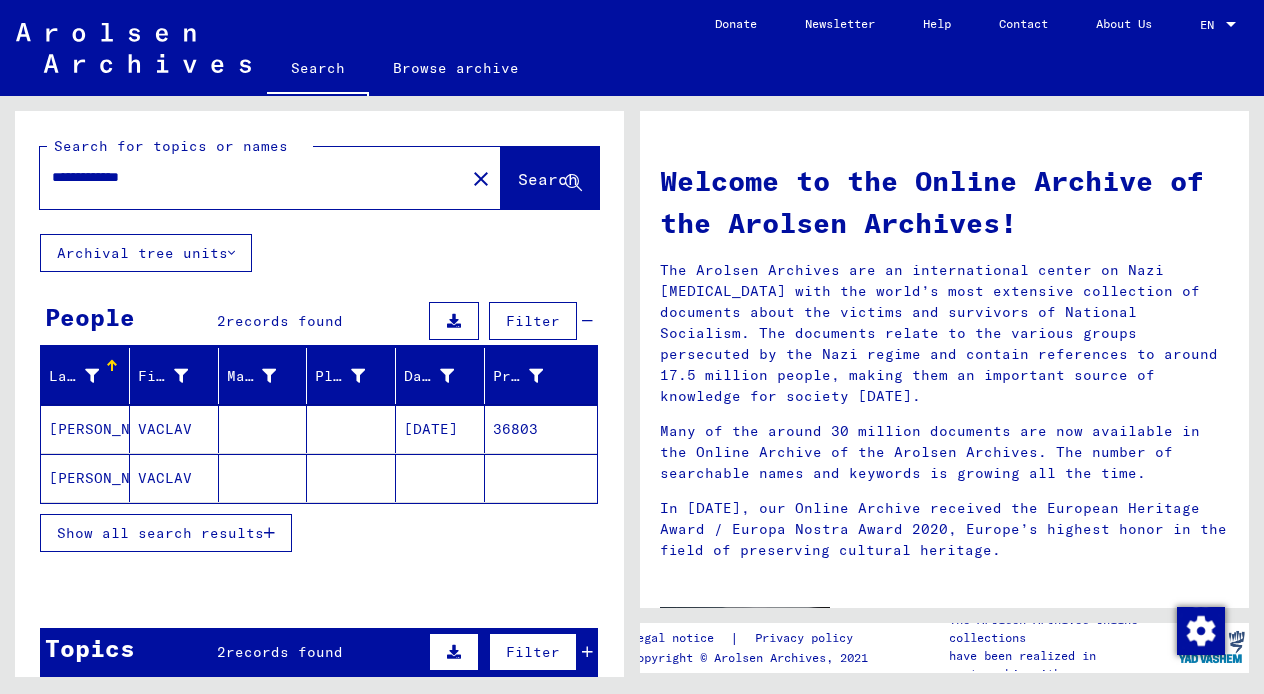 click on "[PERSON_NAME]" at bounding box center (85, 478) 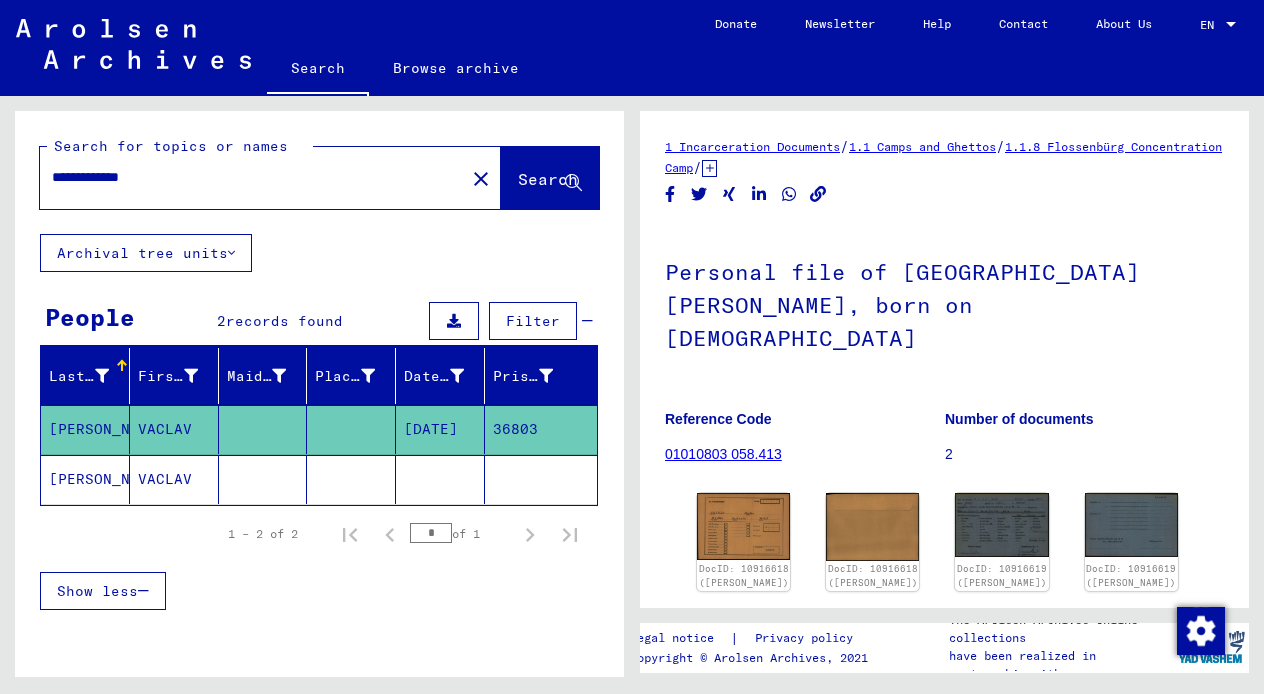 scroll, scrollTop: 0, scrollLeft: 0, axis: both 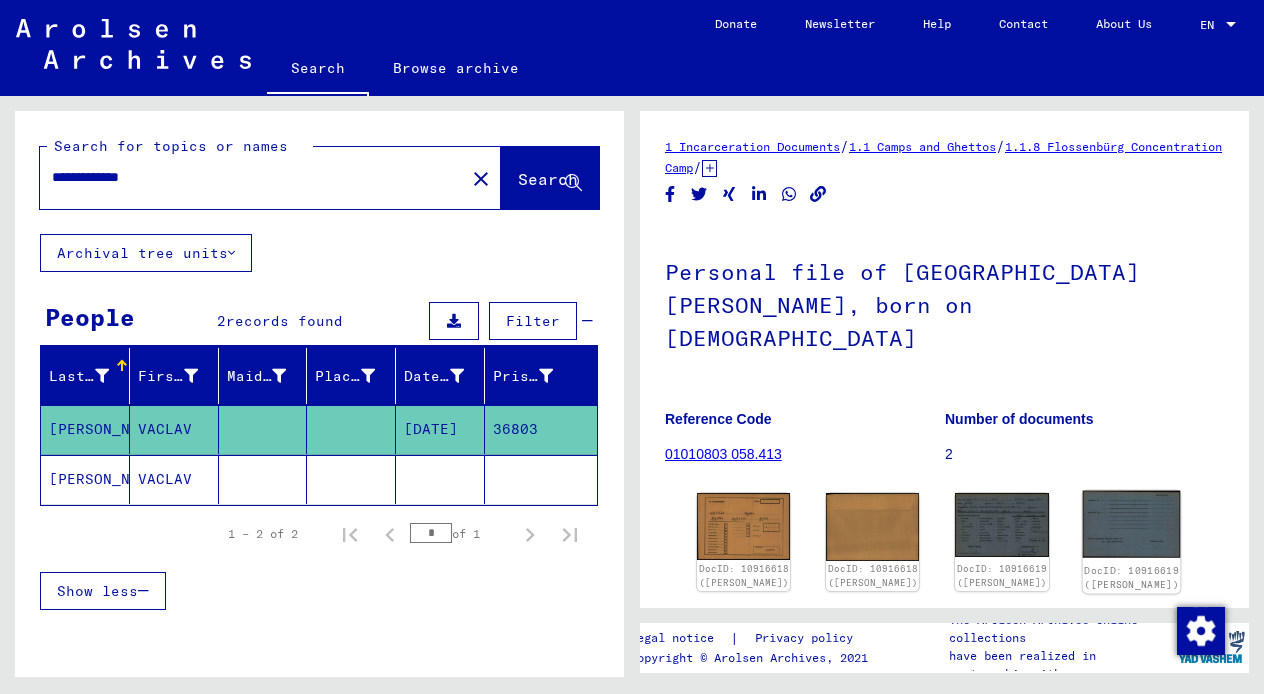 click 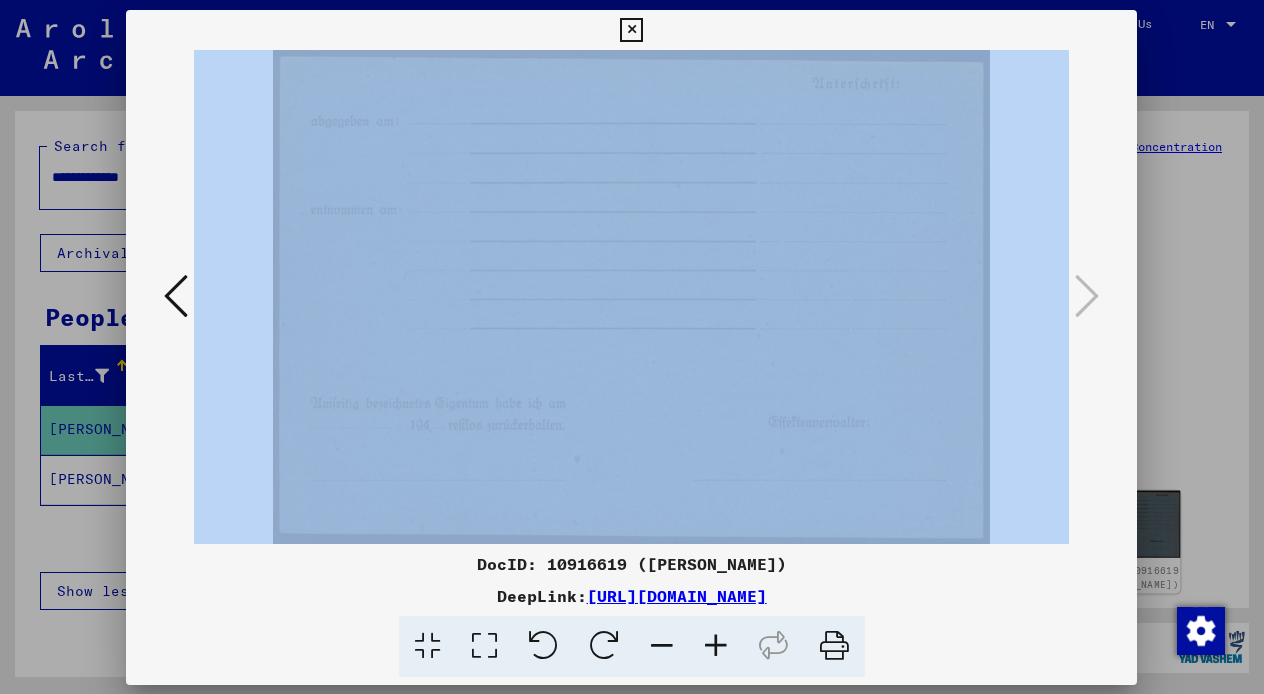 click on "DocID: 10916619 ([PERSON_NAME])  DeepLink:  [URL][DOMAIN_NAME]" at bounding box center [631, 347] 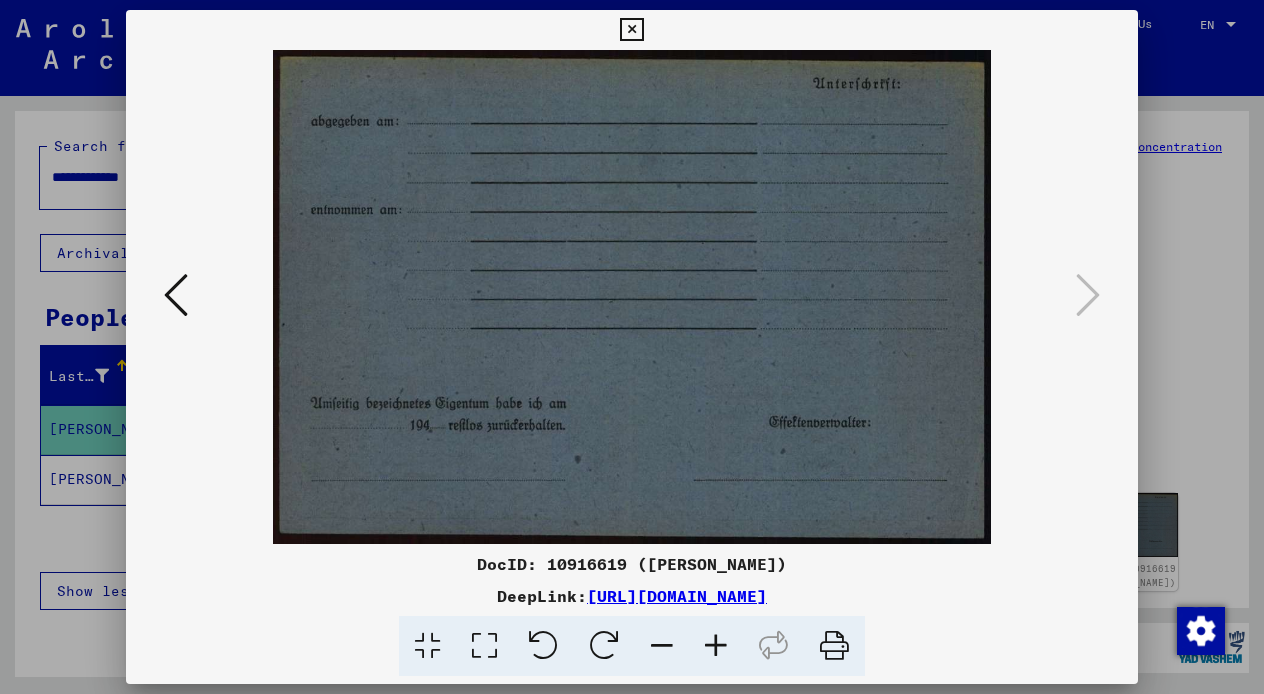 click at bounding box center (631, 30) 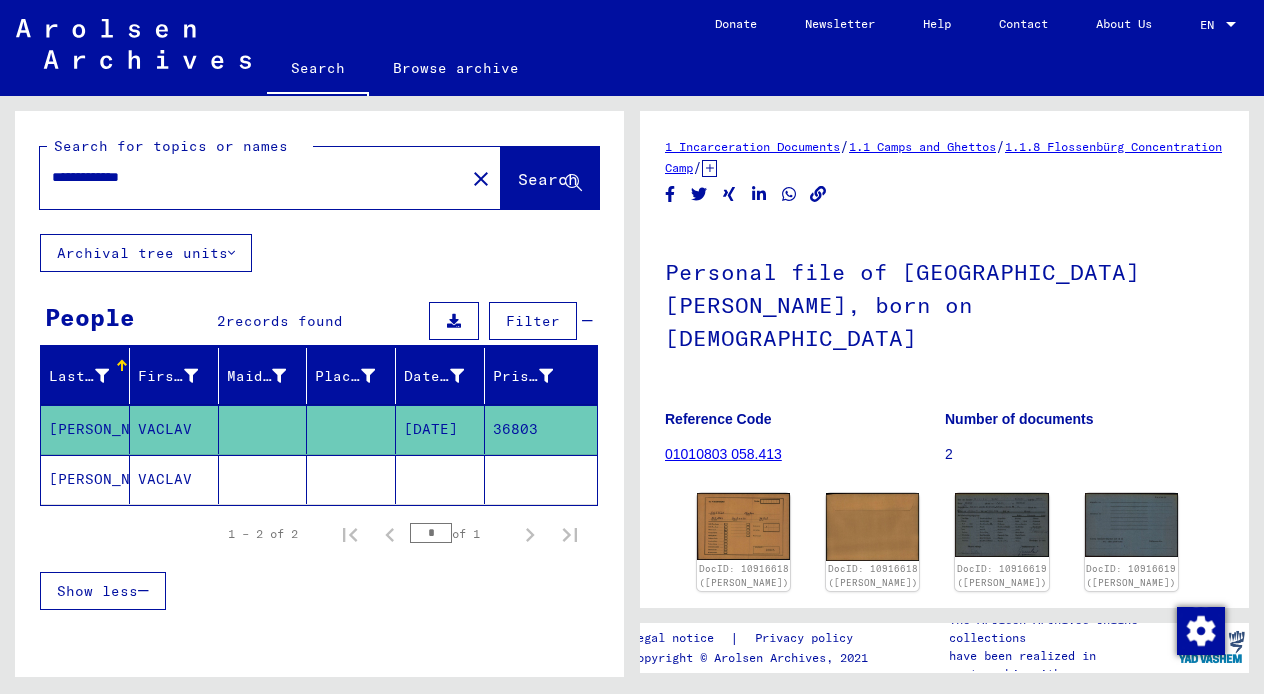 click on "[PERSON_NAME]" 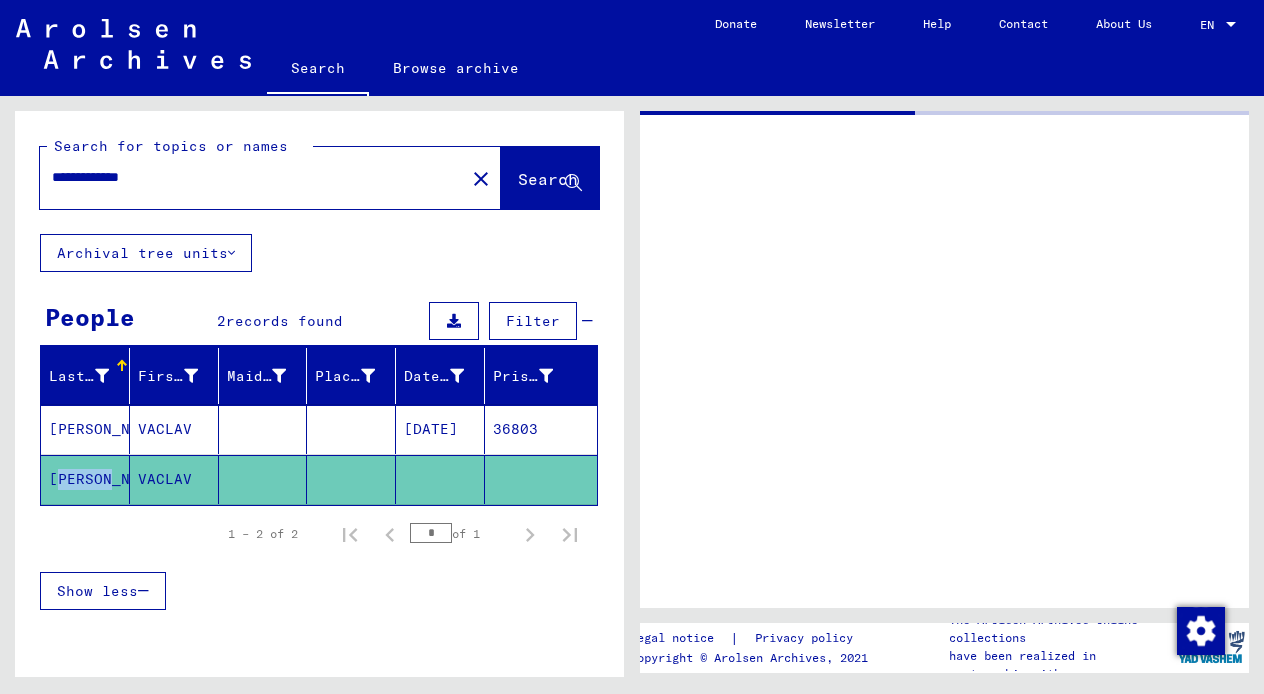 click on "[PERSON_NAME]" 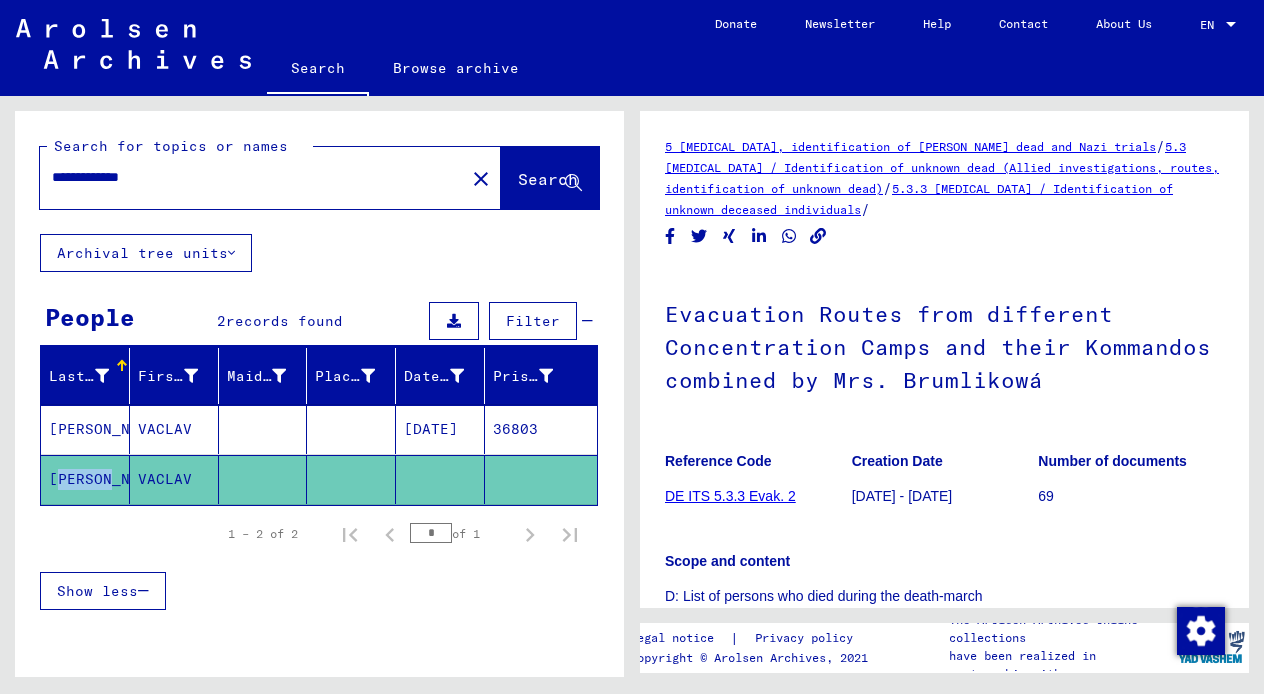 scroll, scrollTop: 0, scrollLeft: 0, axis: both 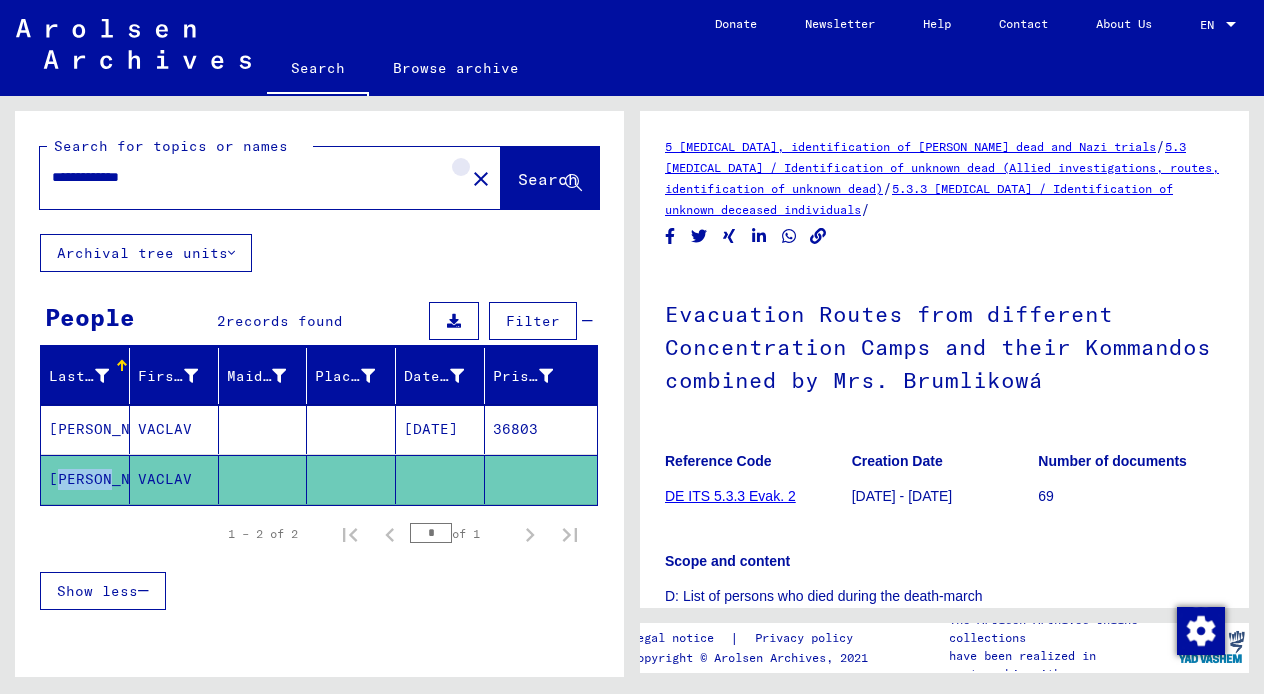 click on "close" 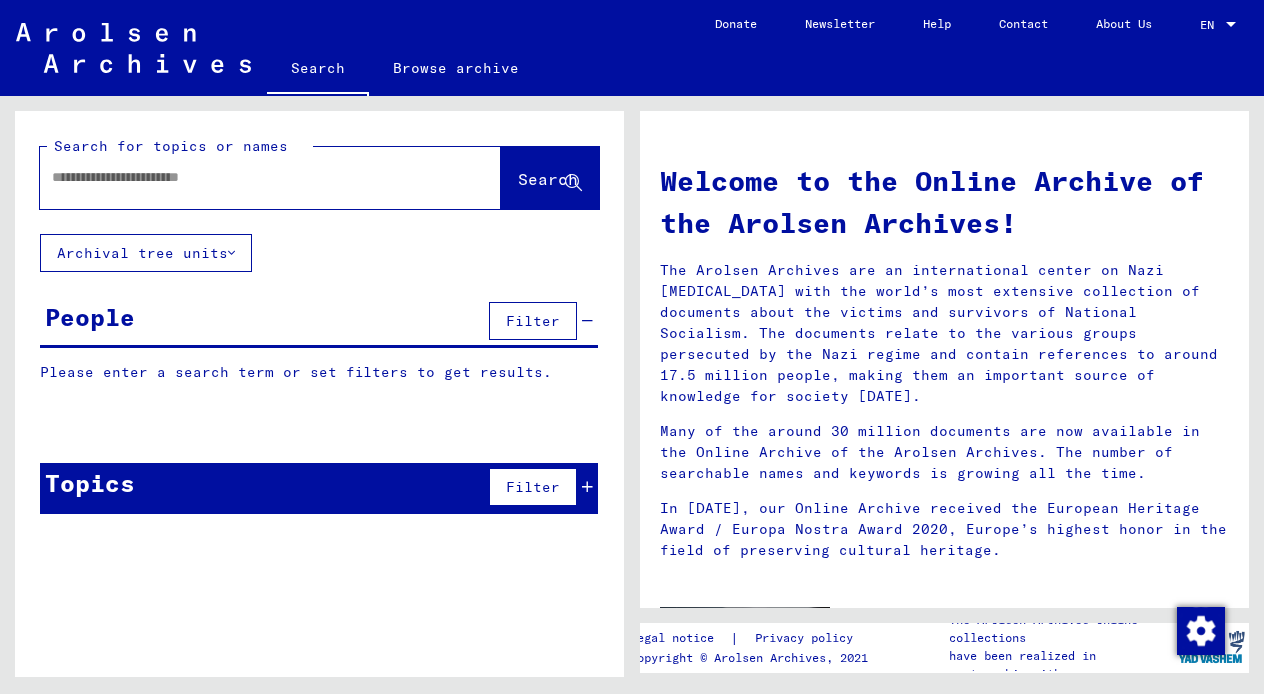 click at bounding box center [246, 177] 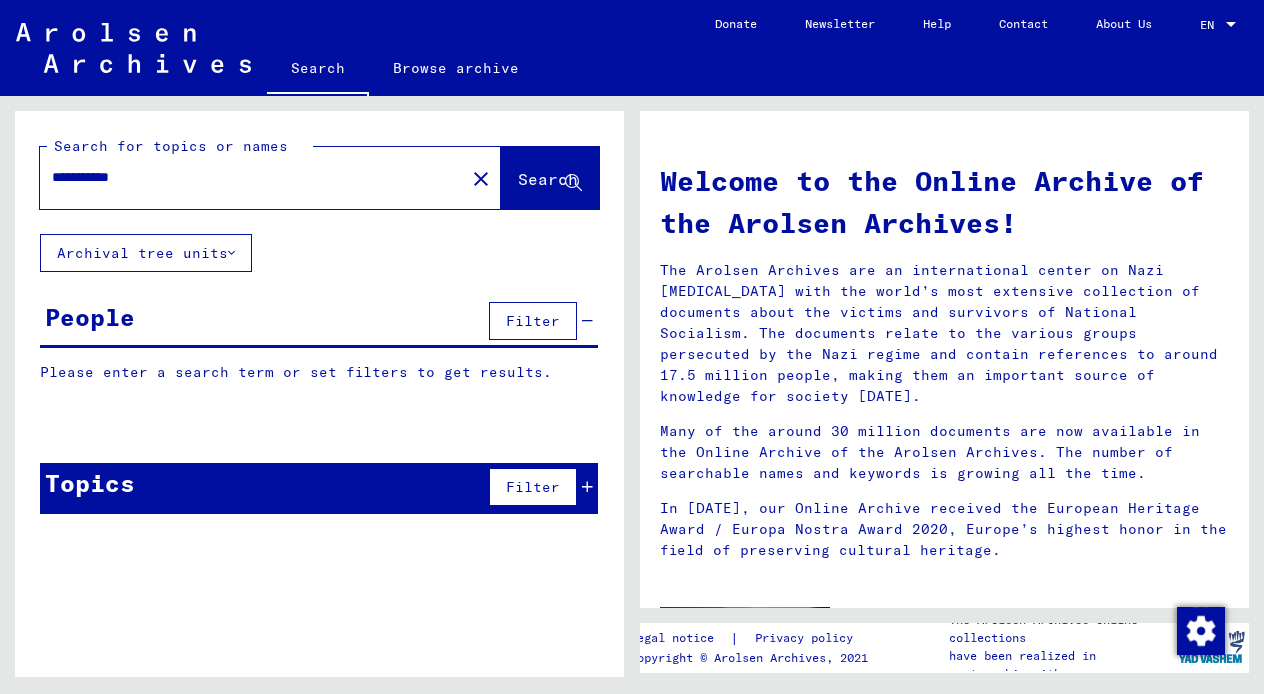 type on "**********" 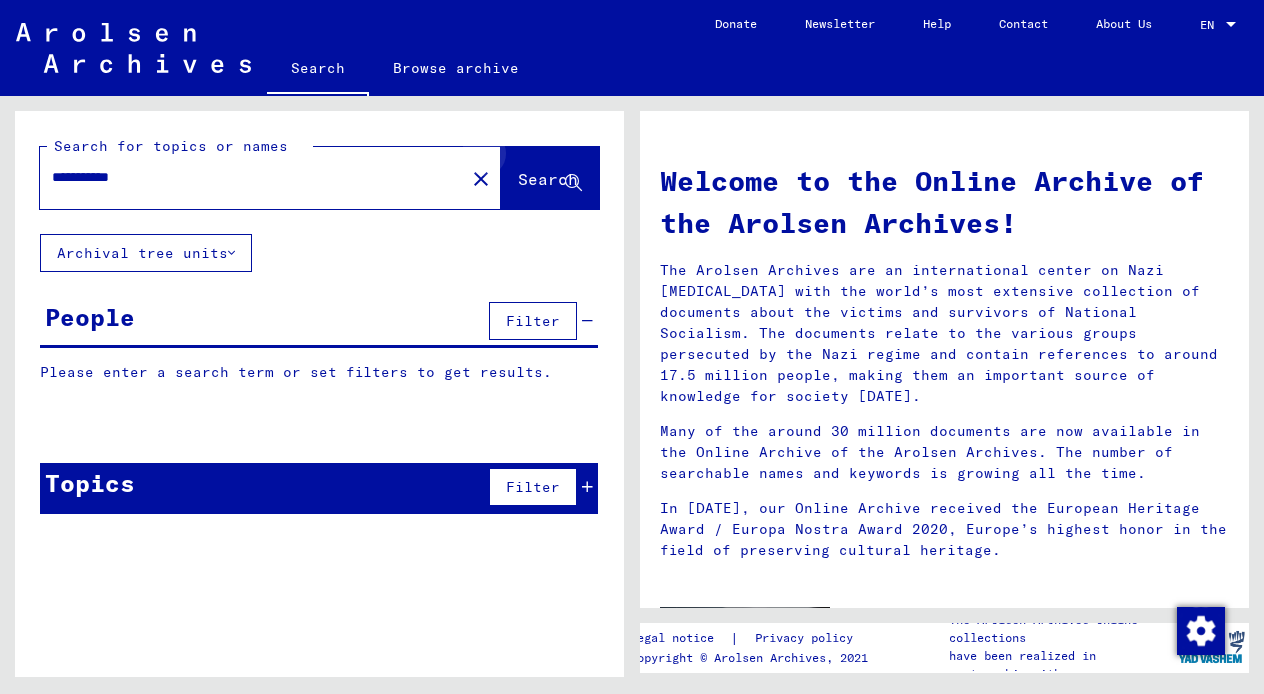 click 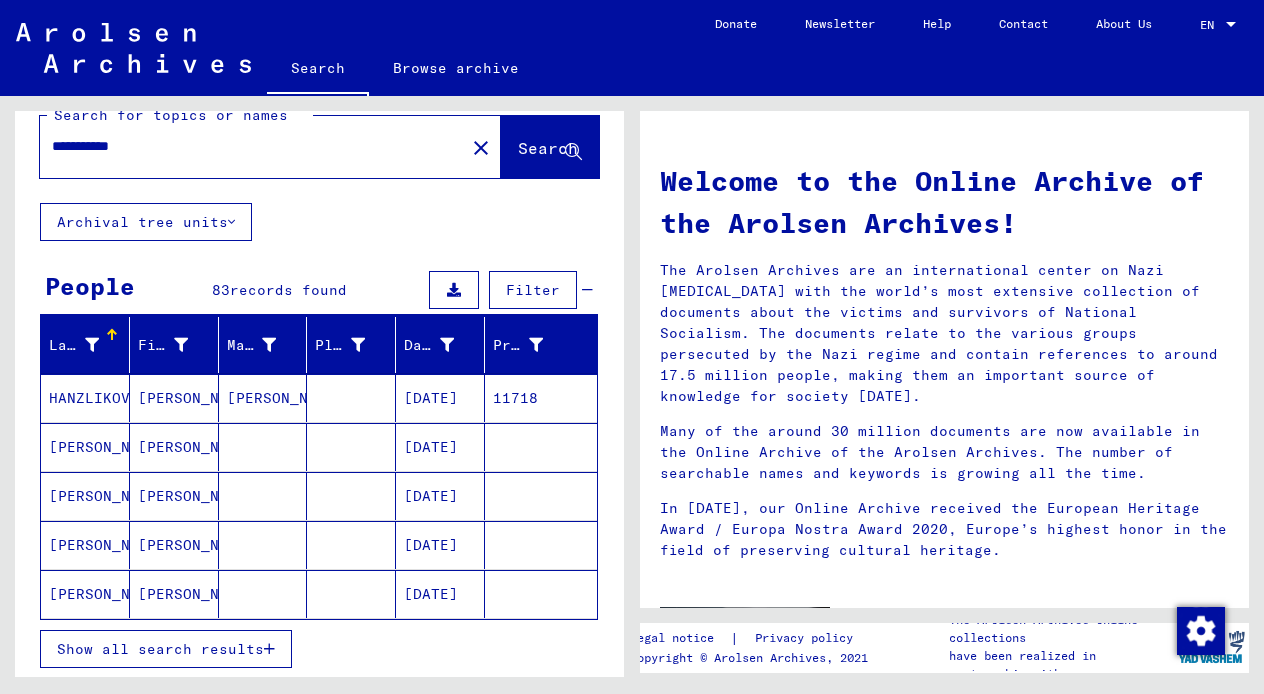 scroll, scrollTop: 41, scrollLeft: 0, axis: vertical 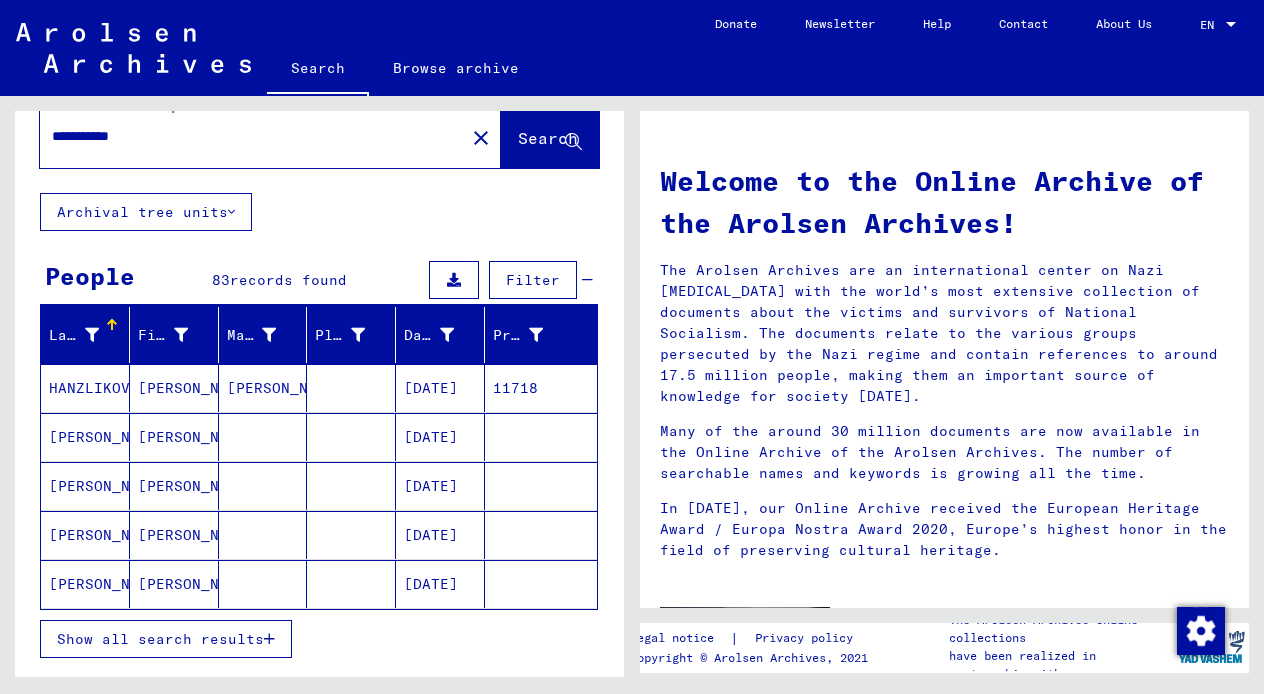click on "Show all search results" at bounding box center [166, 639] 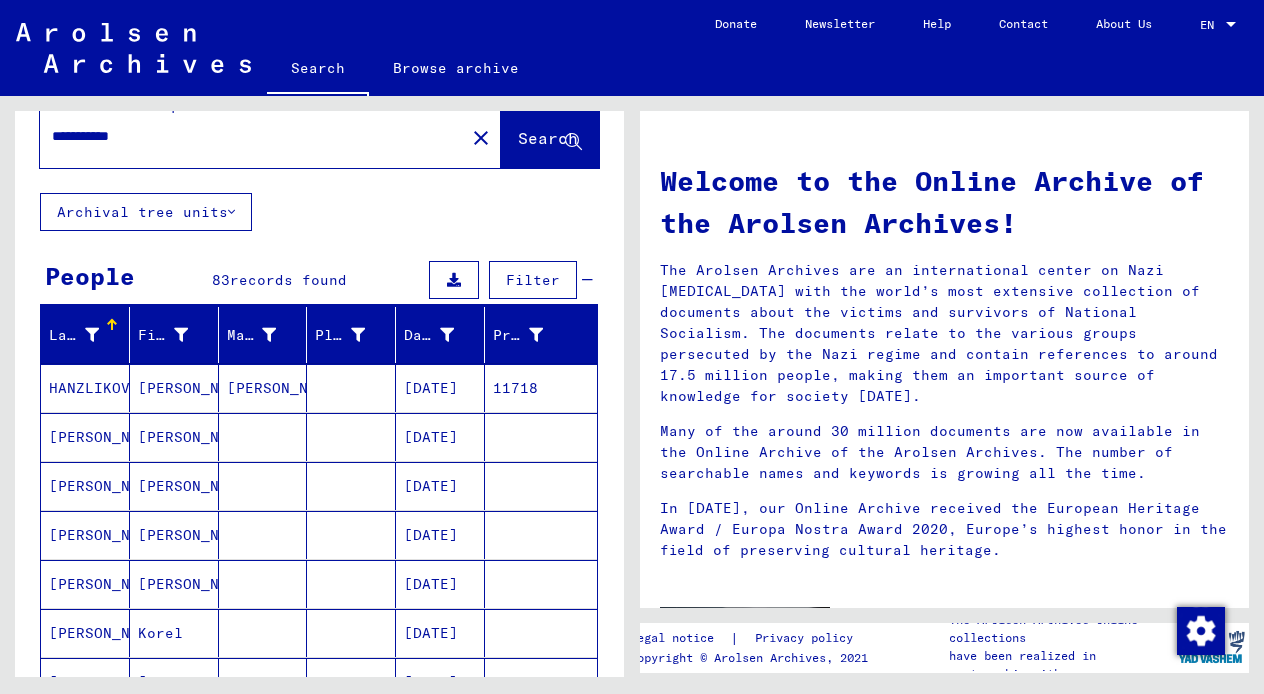 click at bounding box center [263, 584] 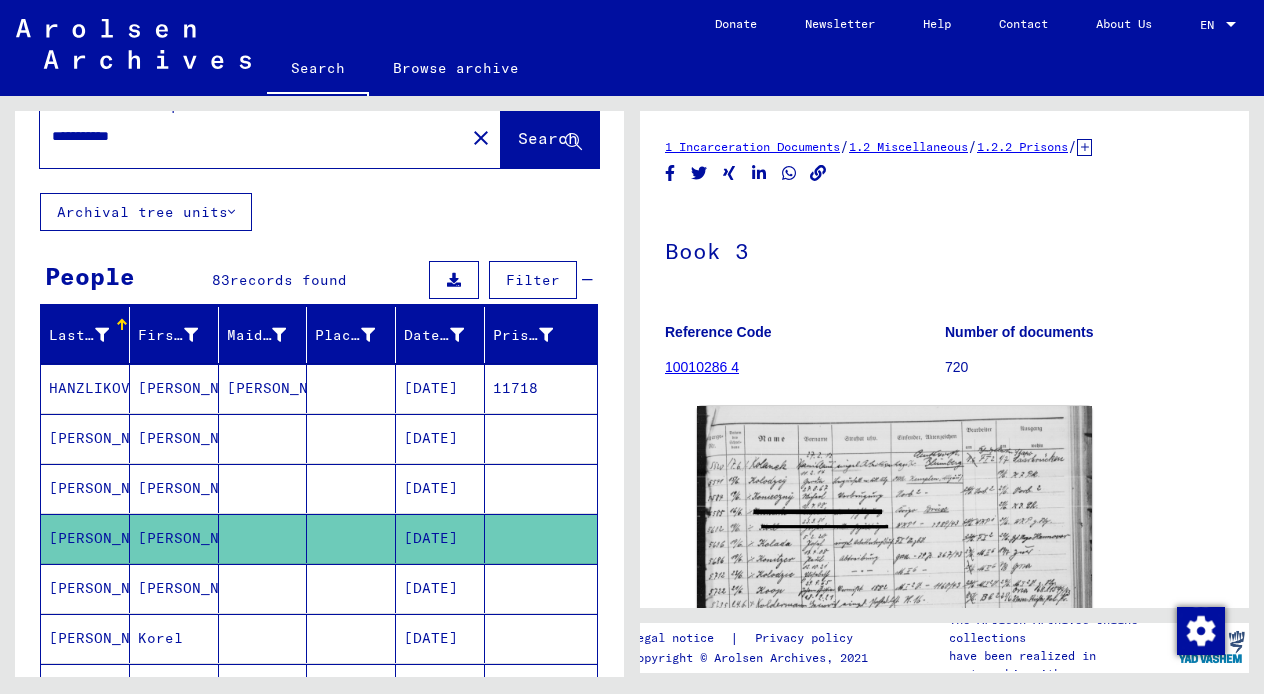 scroll, scrollTop: 0, scrollLeft: 0, axis: both 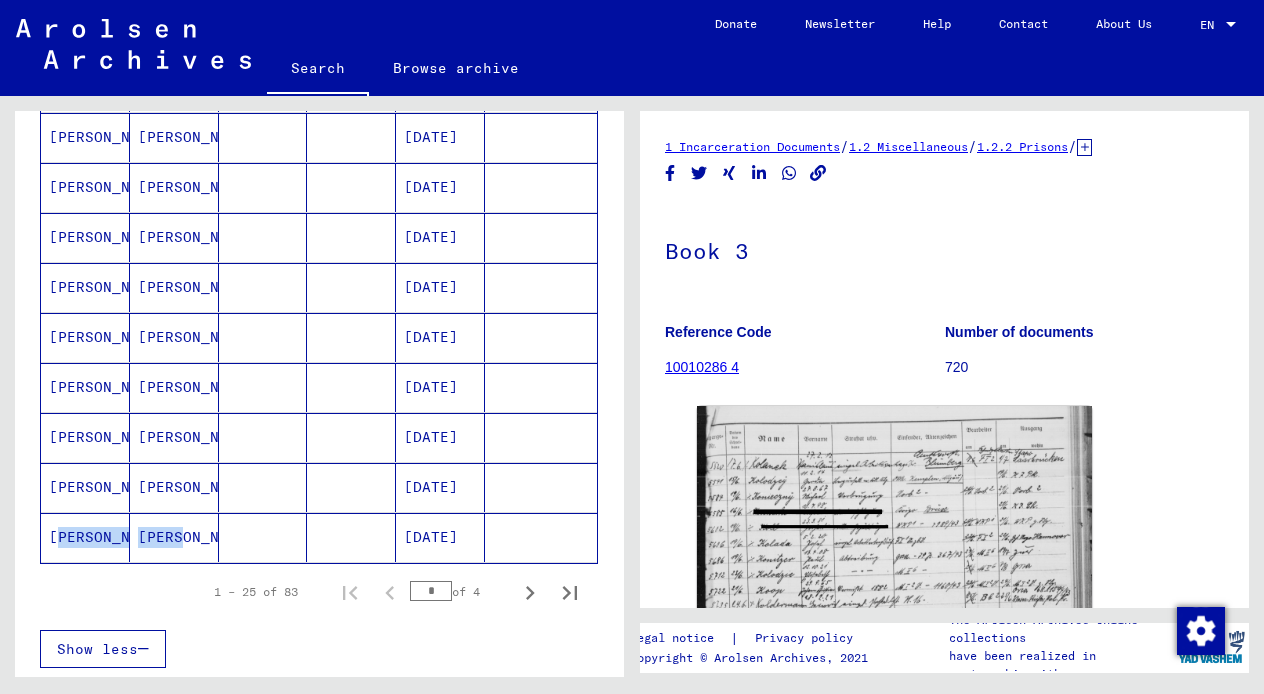drag, startPoint x: 210, startPoint y: 543, endPoint x: 107, endPoint y: 517, distance: 106.23088 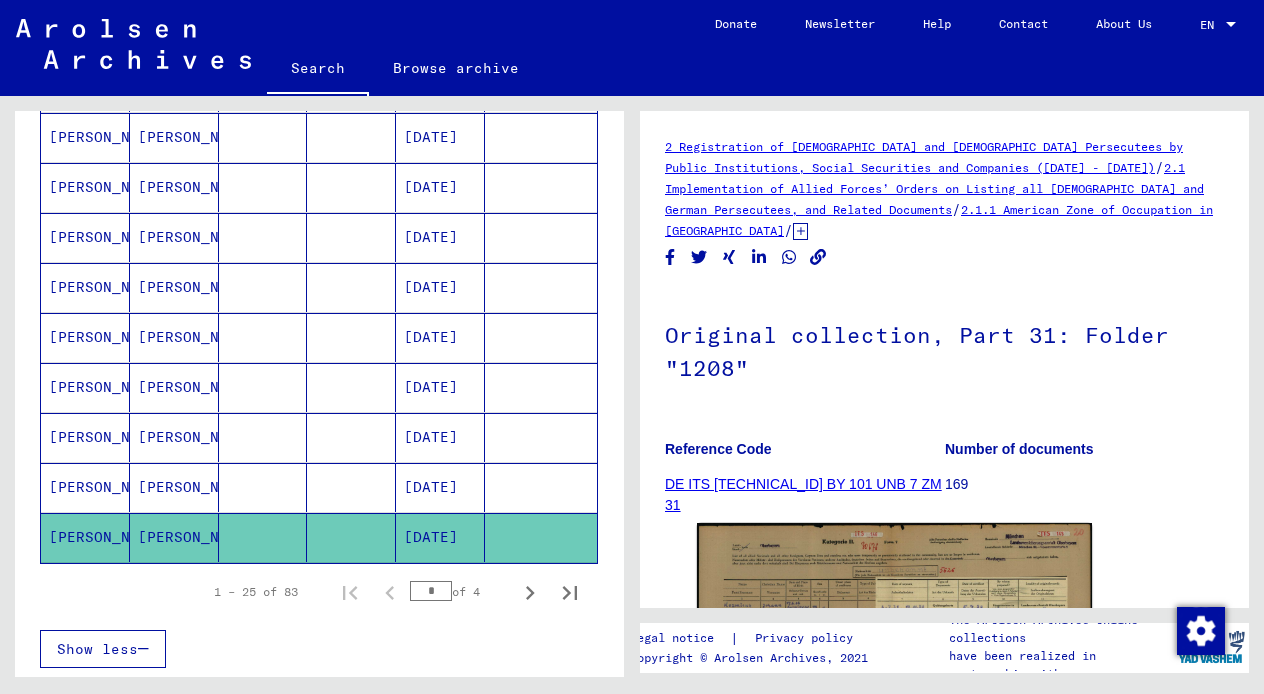 scroll, scrollTop: 0, scrollLeft: 0, axis: both 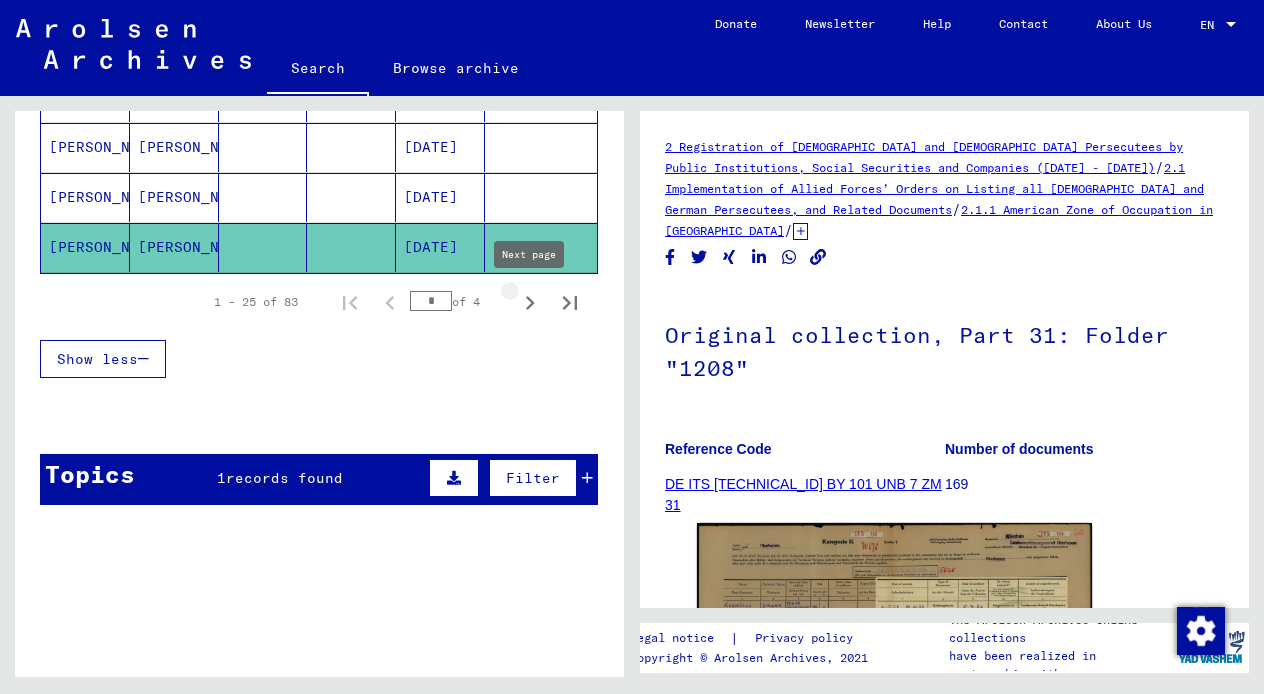 click 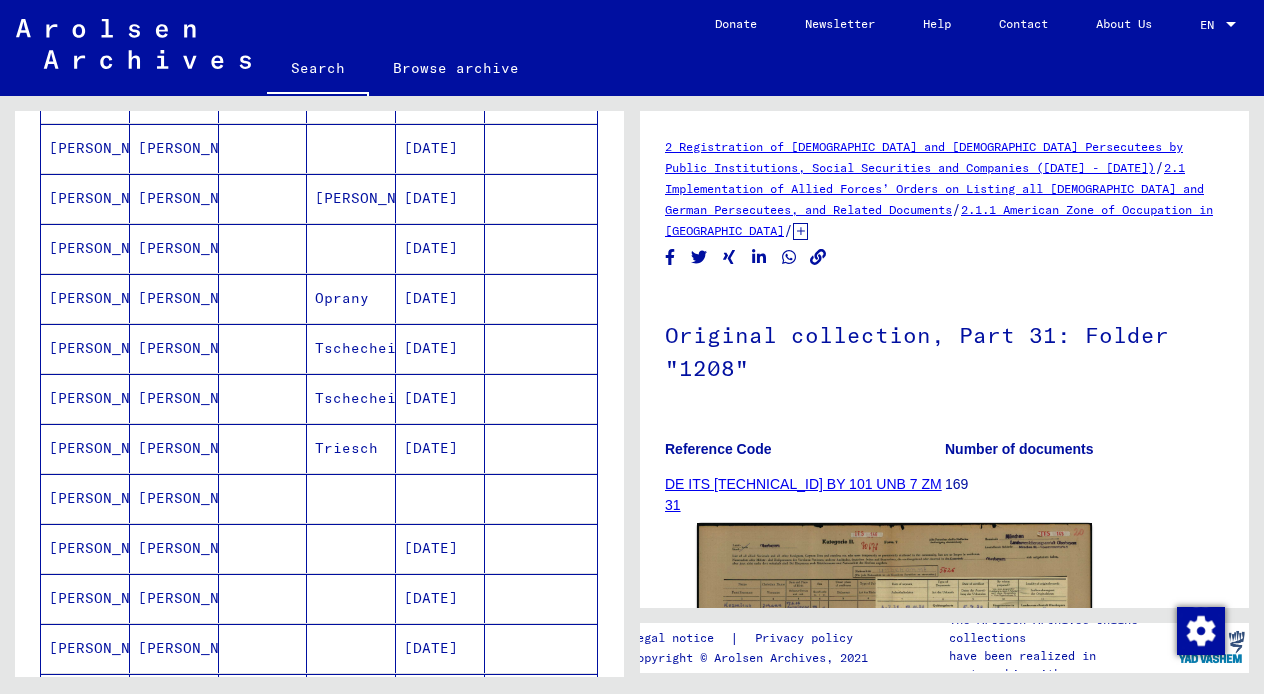 scroll, scrollTop: 679, scrollLeft: 0, axis: vertical 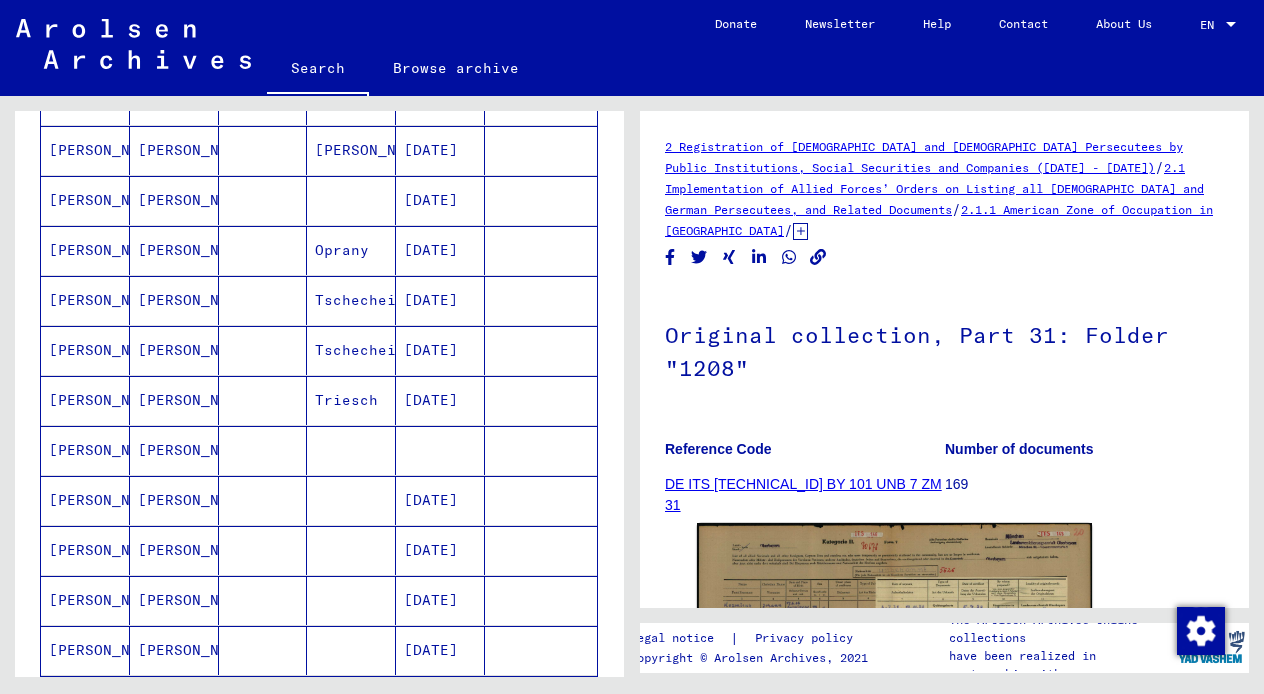 click on "[PERSON_NAME]" at bounding box center (174, 500) 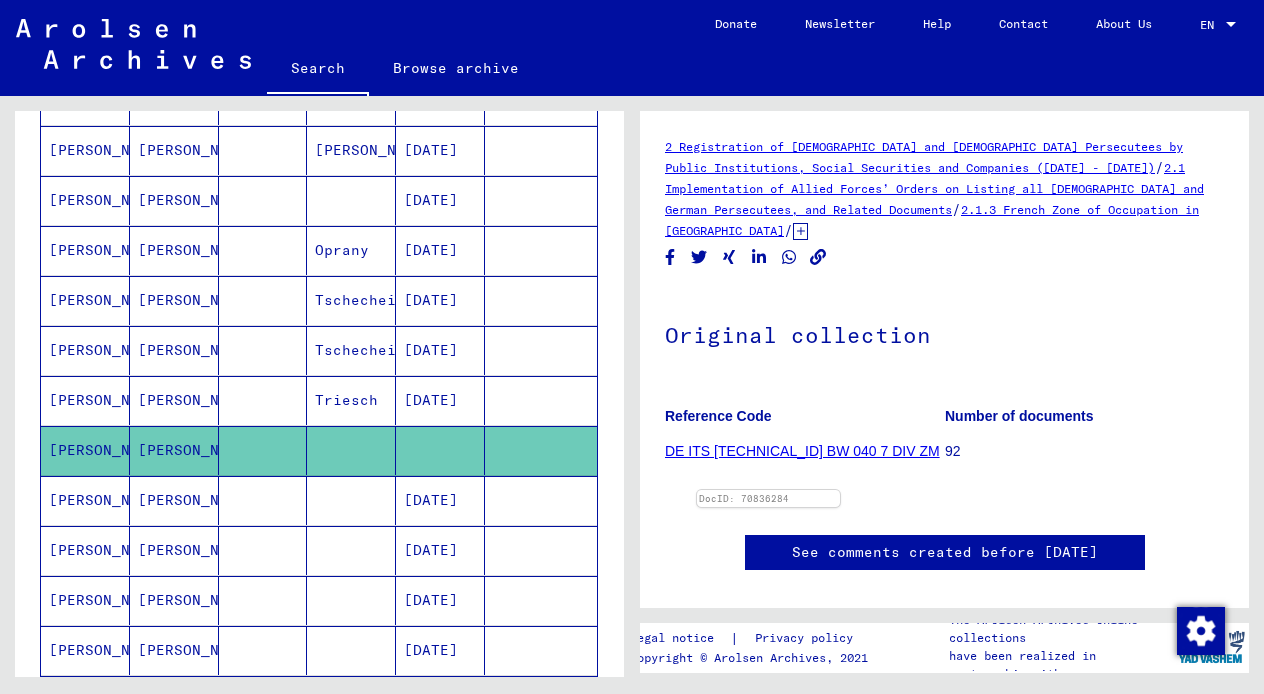 scroll, scrollTop: 0, scrollLeft: 0, axis: both 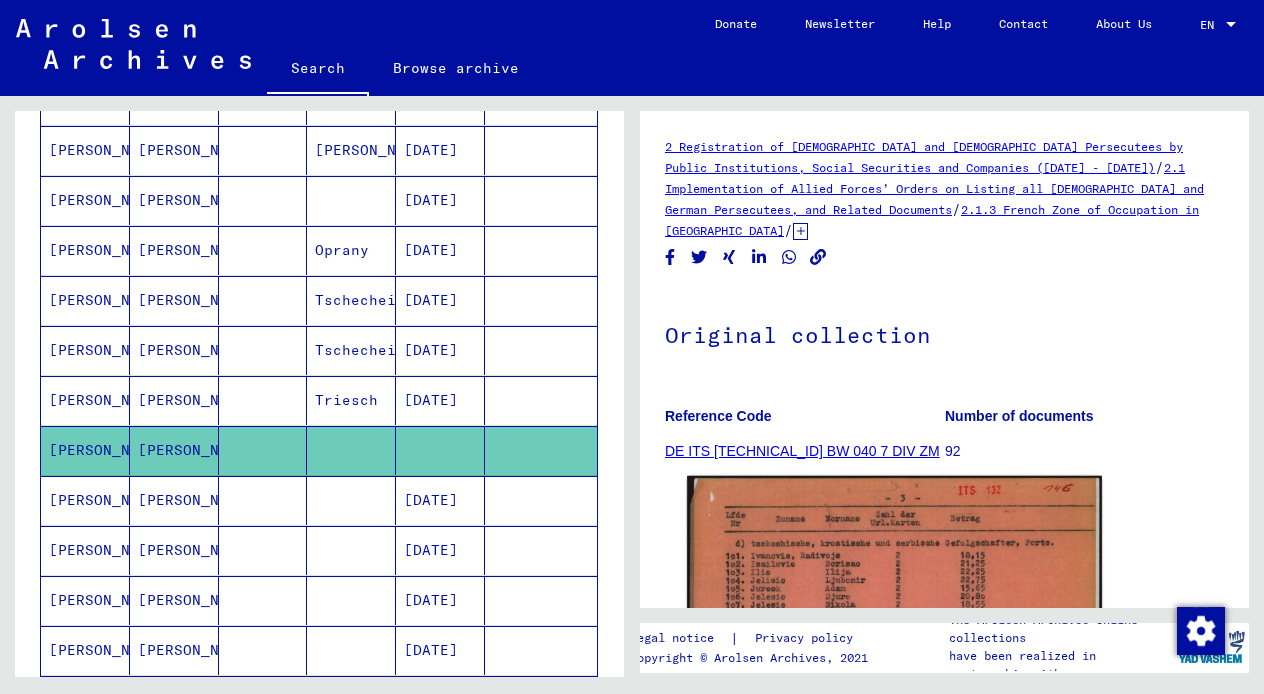 click 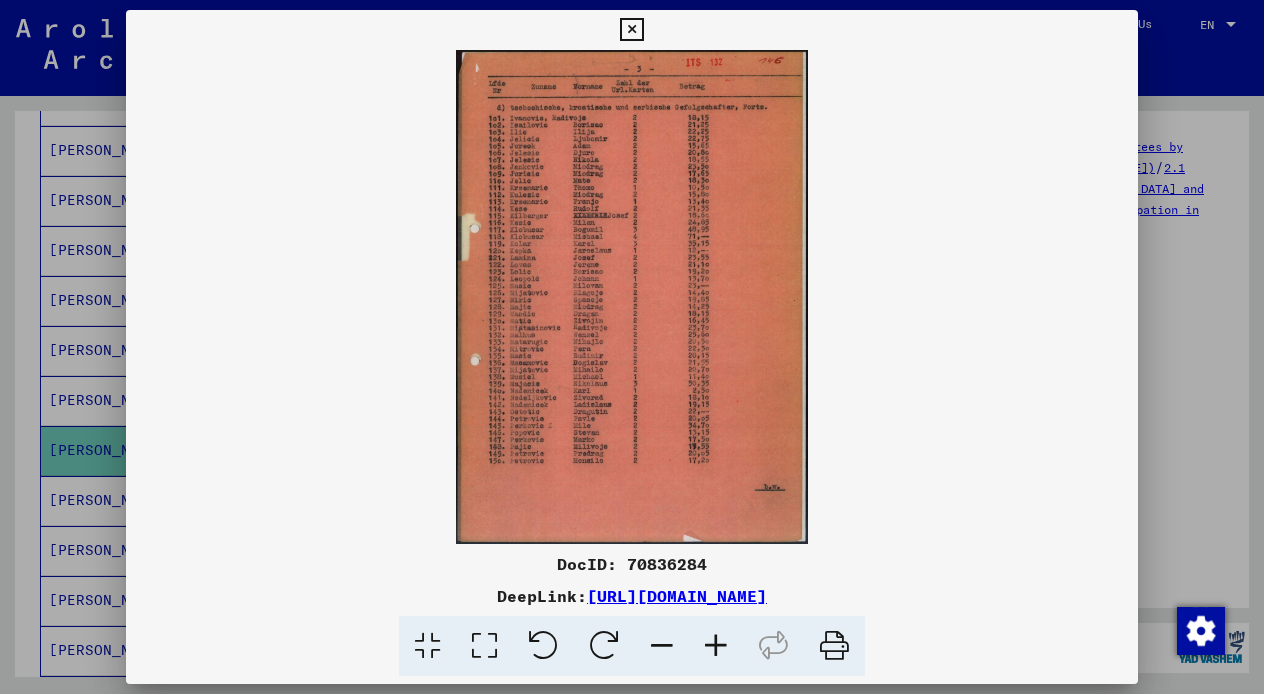 click at bounding box center (716, 646) 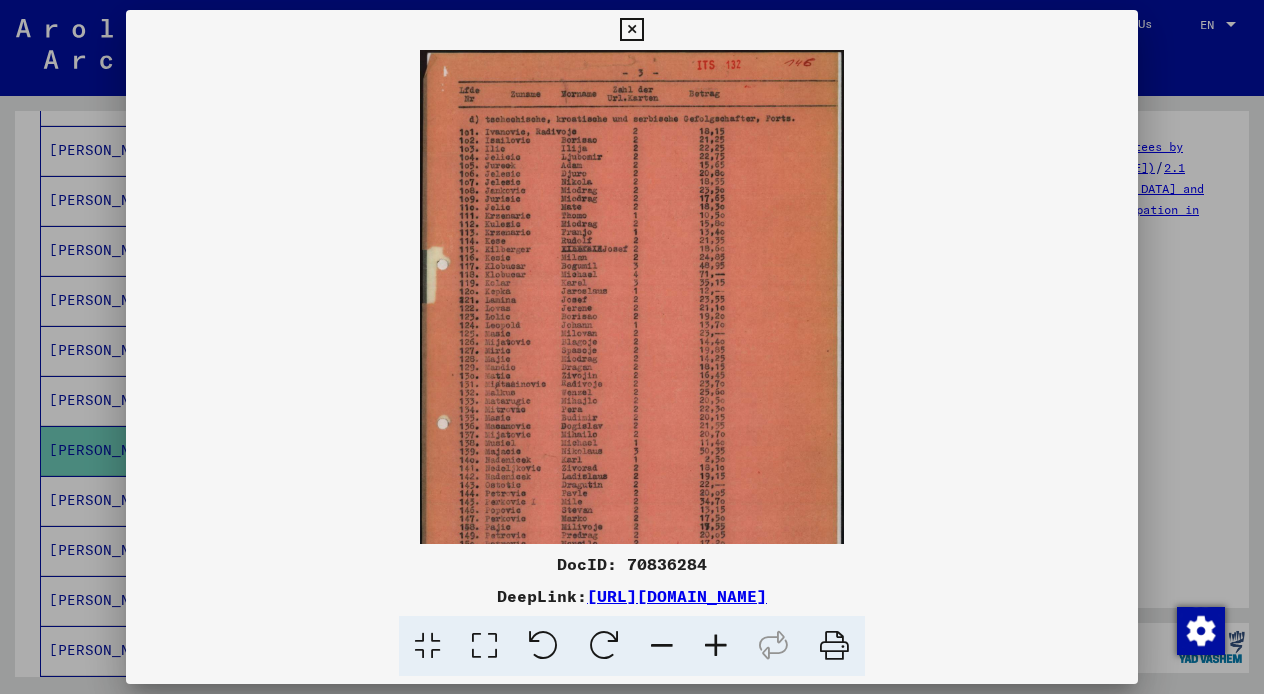 click at bounding box center (716, 646) 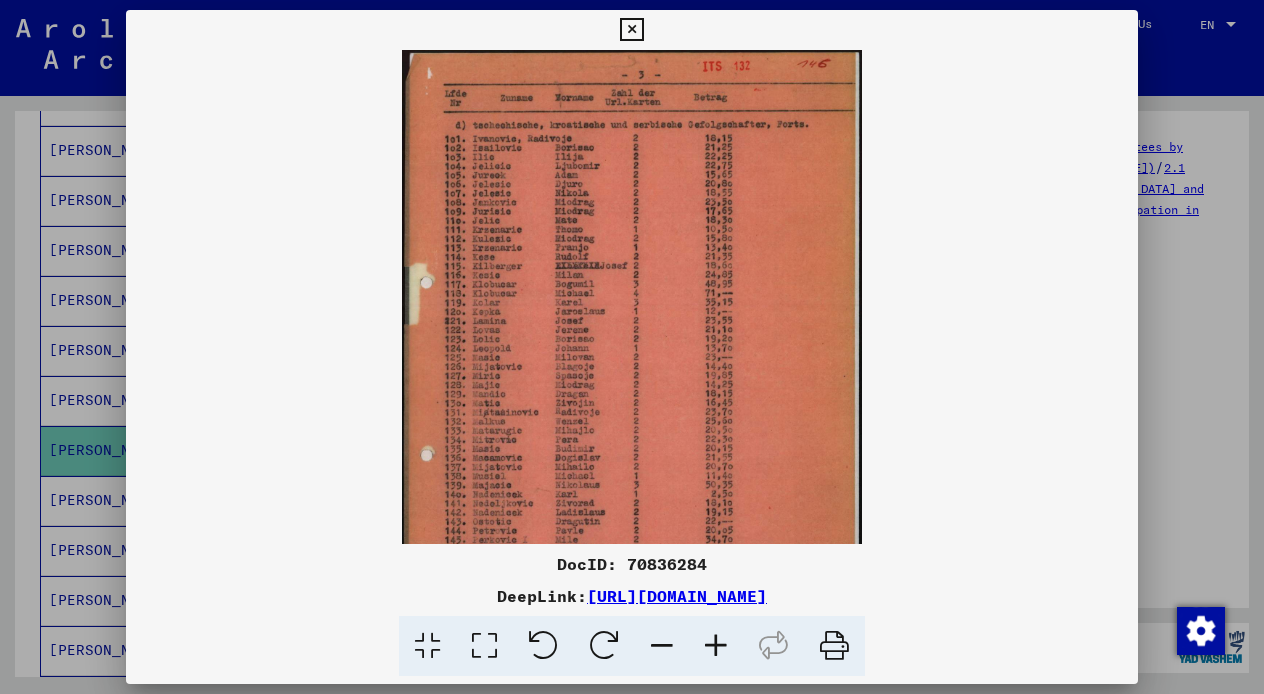 click at bounding box center (716, 646) 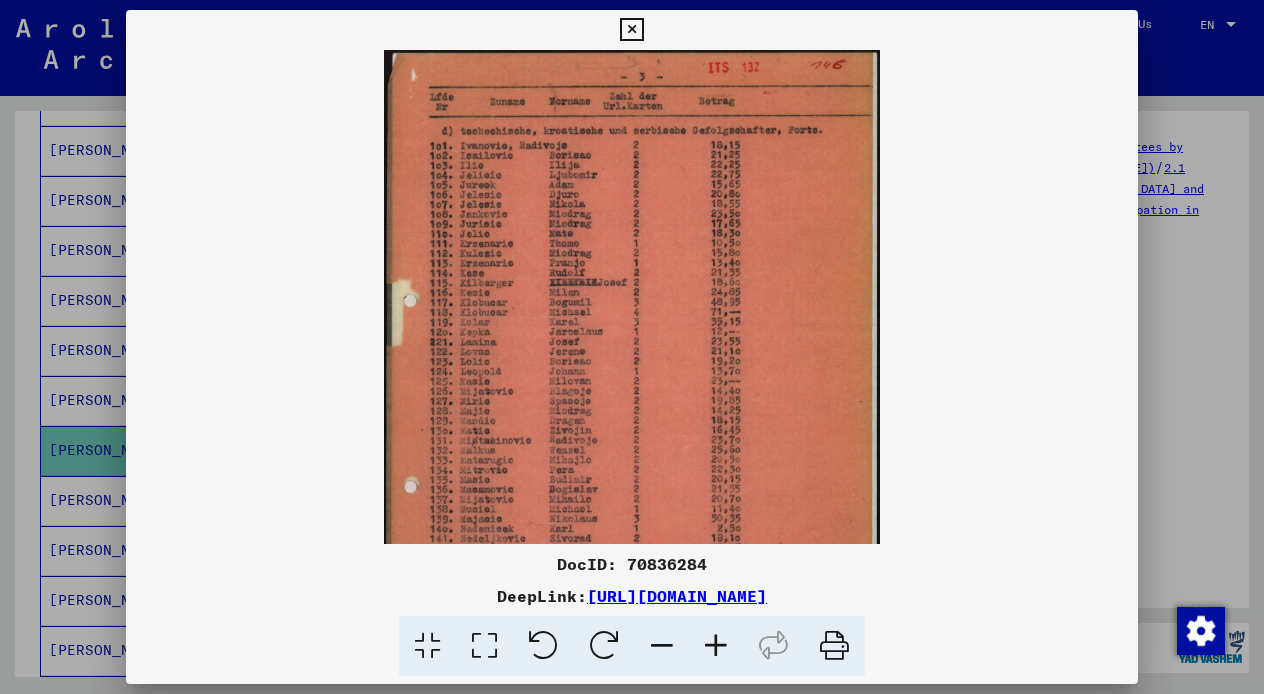 click at bounding box center [716, 646] 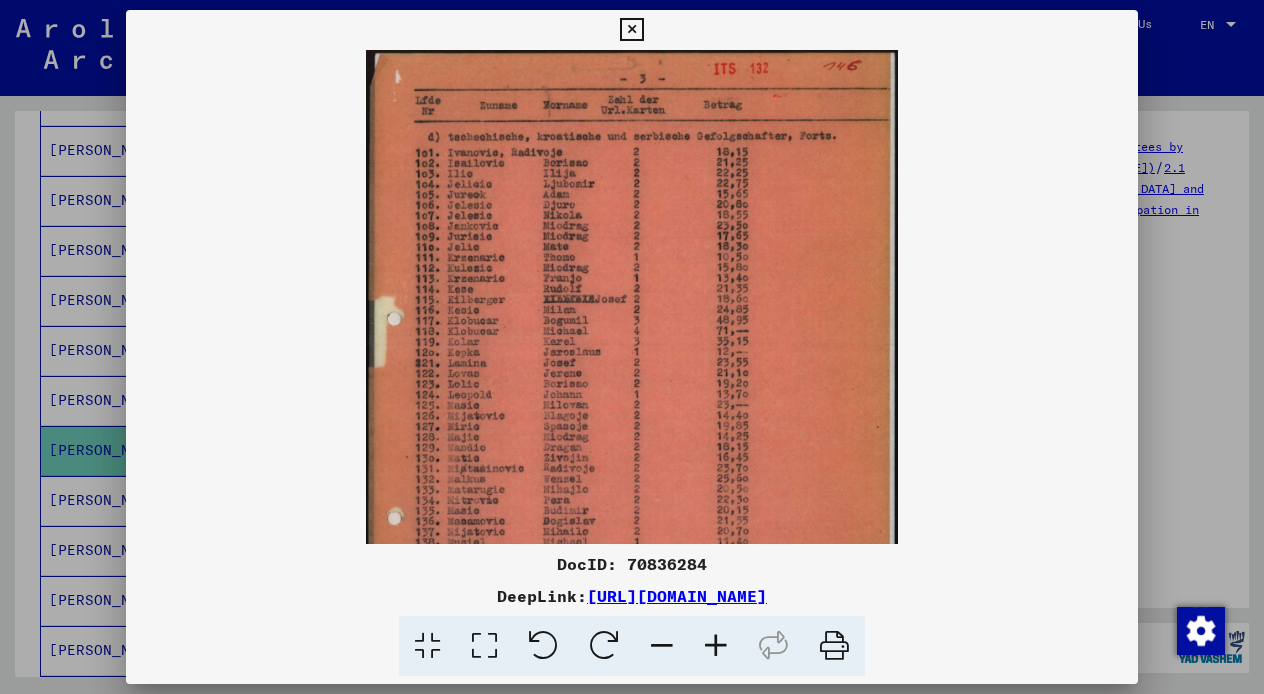click at bounding box center [716, 646] 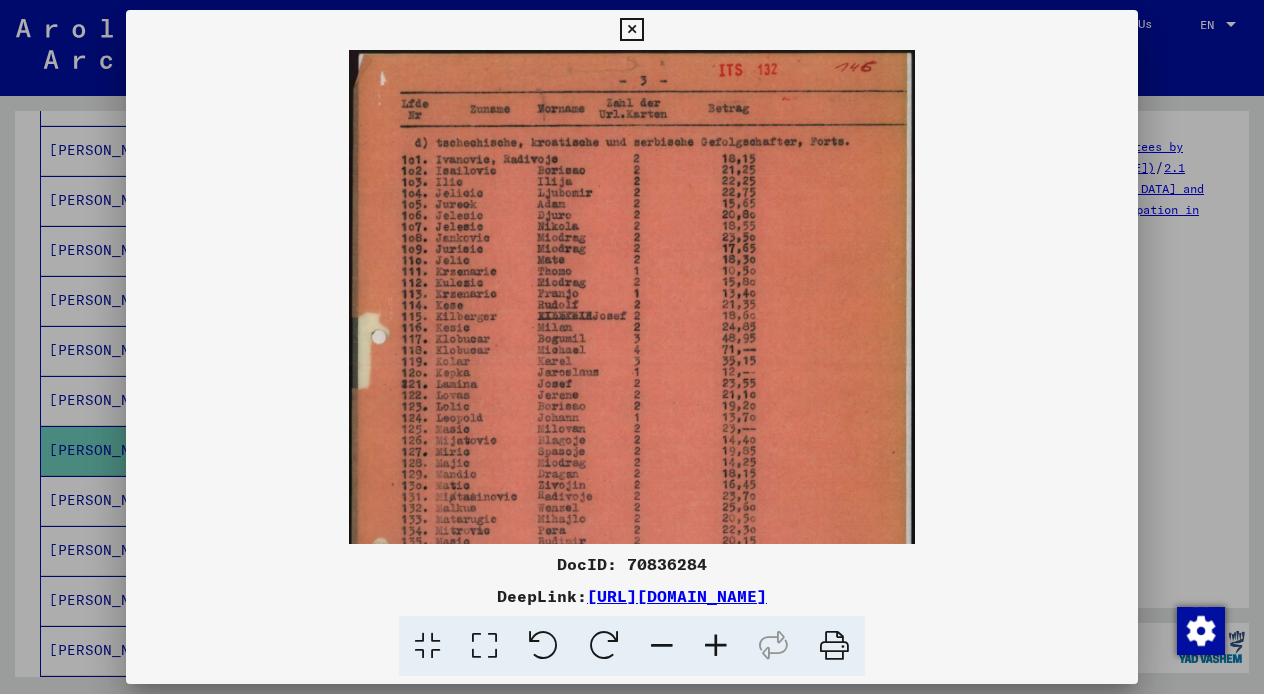 click at bounding box center (716, 646) 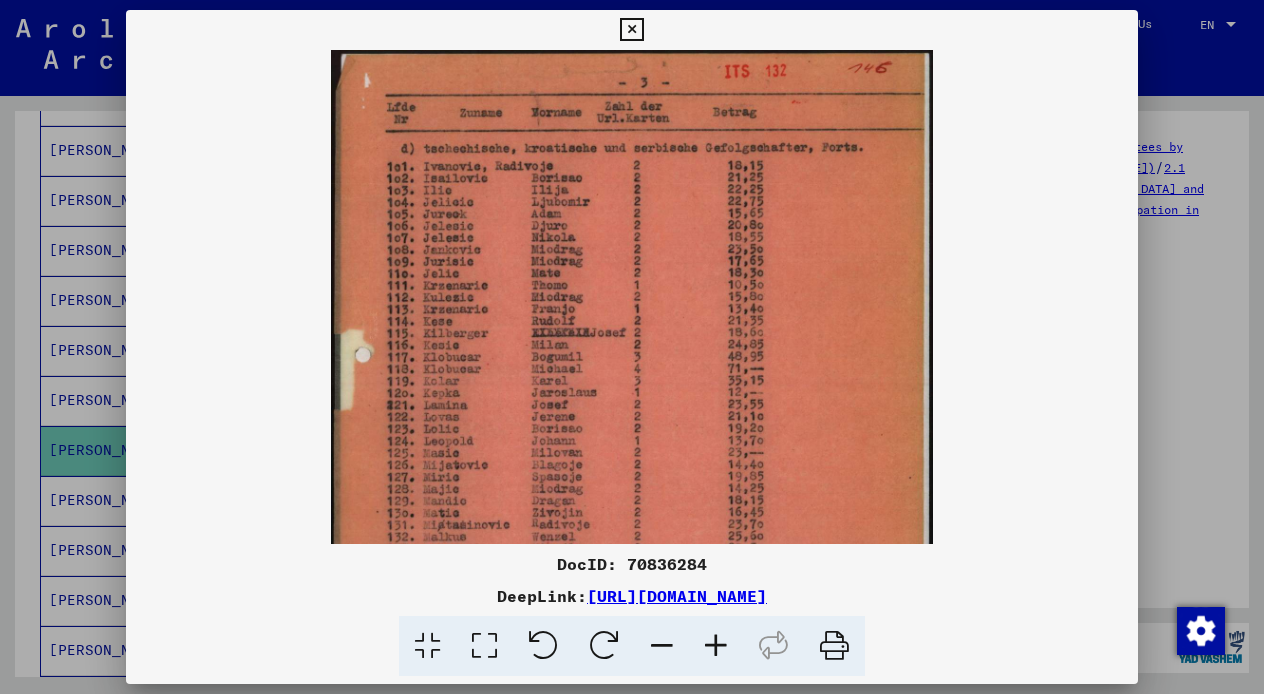 click at bounding box center [716, 646] 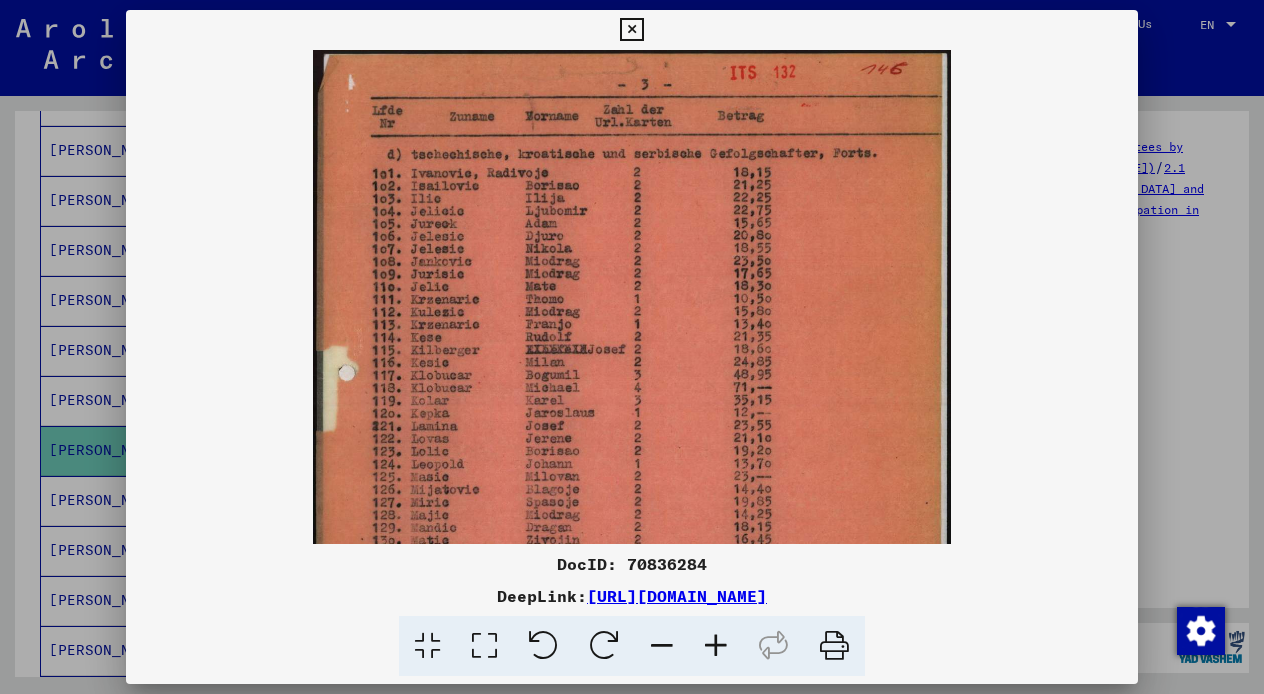 click at bounding box center [716, 646] 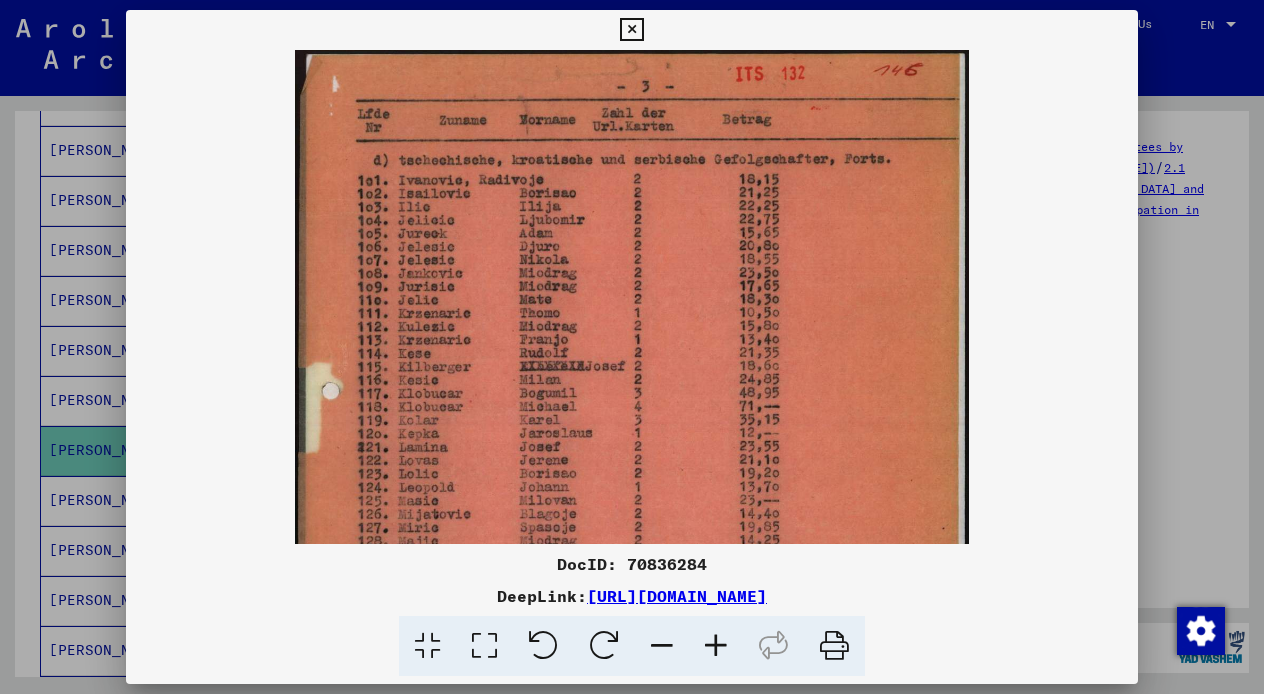 click at bounding box center (716, 646) 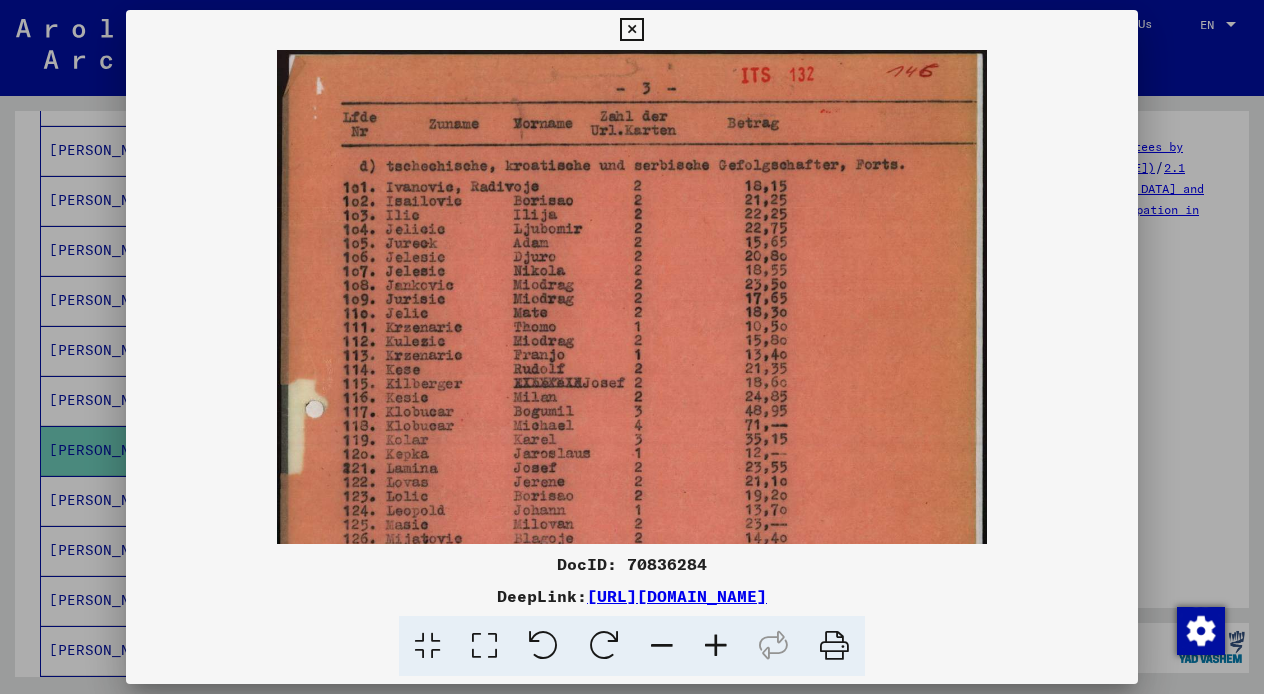 scroll, scrollTop: 0, scrollLeft: 0, axis: both 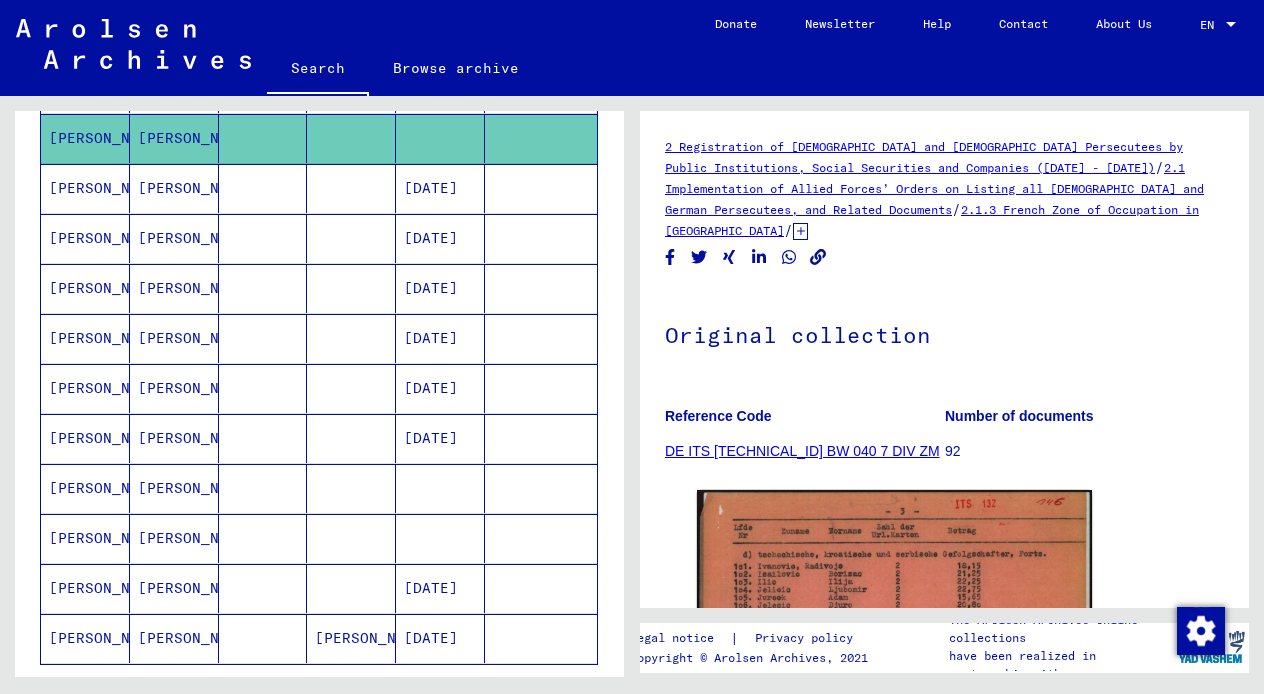 click on "[PERSON_NAME]" at bounding box center [174, 538] 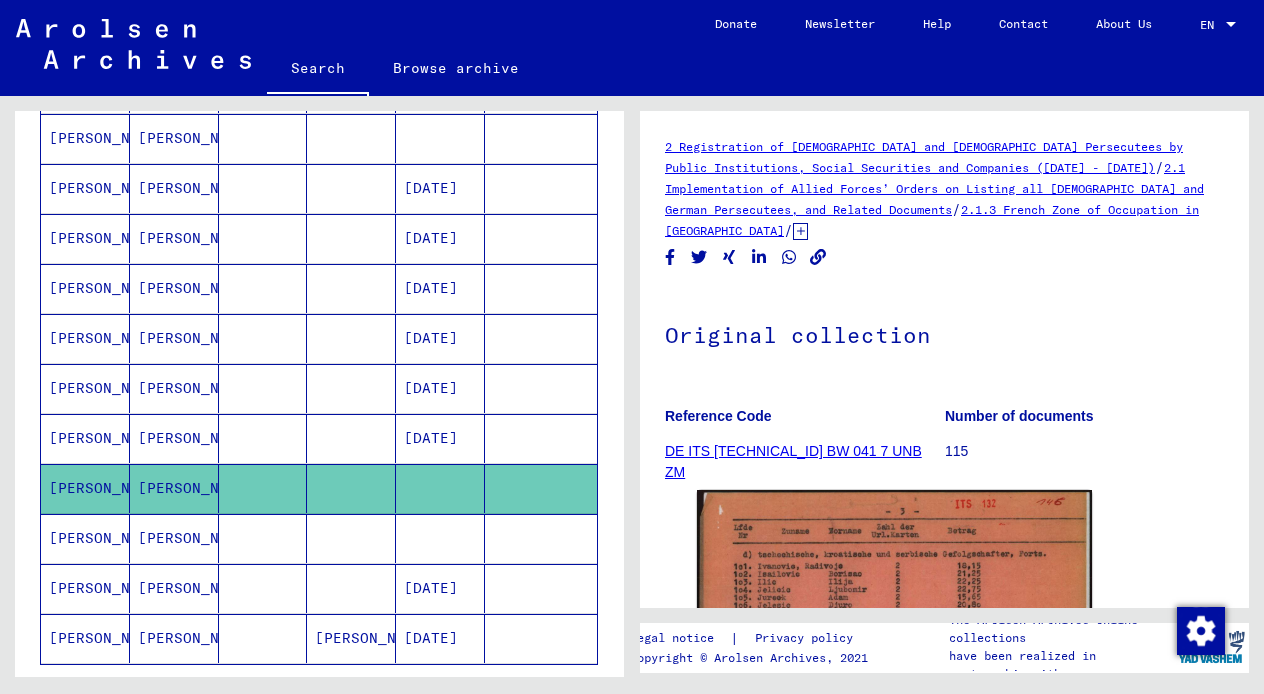 scroll, scrollTop: 0, scrollLeft: 0, axis: both 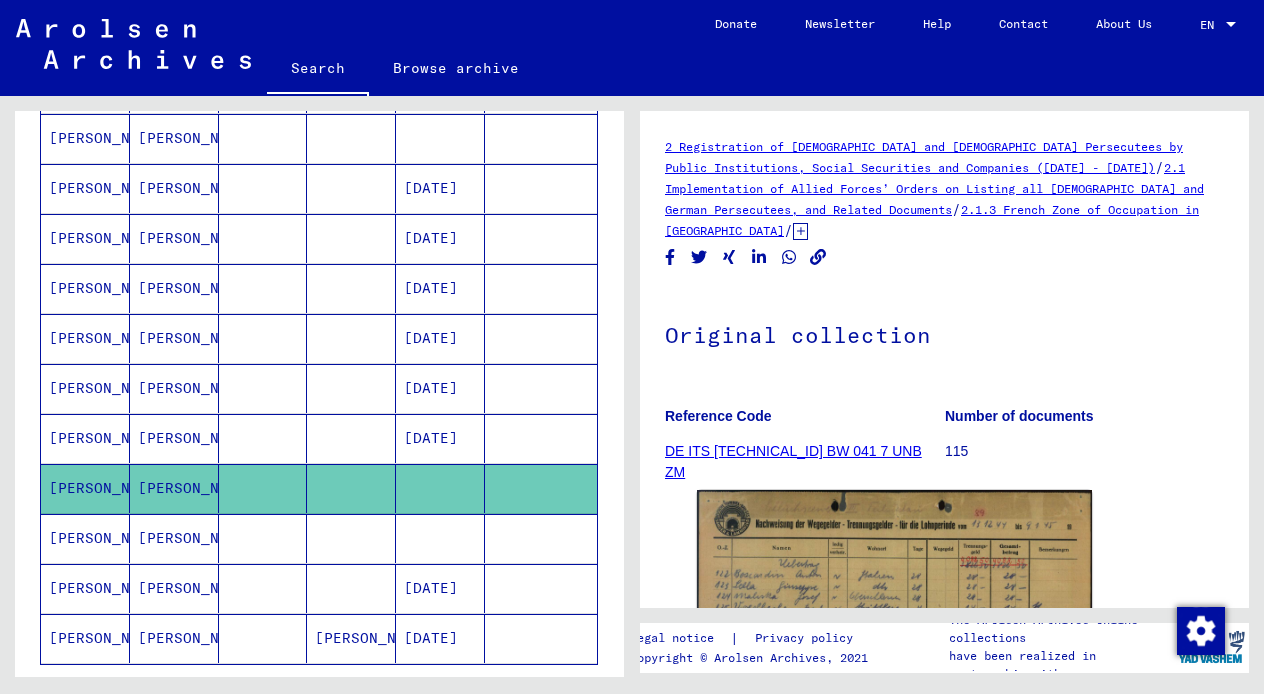 click on "[PERSON_NAME]" at bounding box center [174, 588] 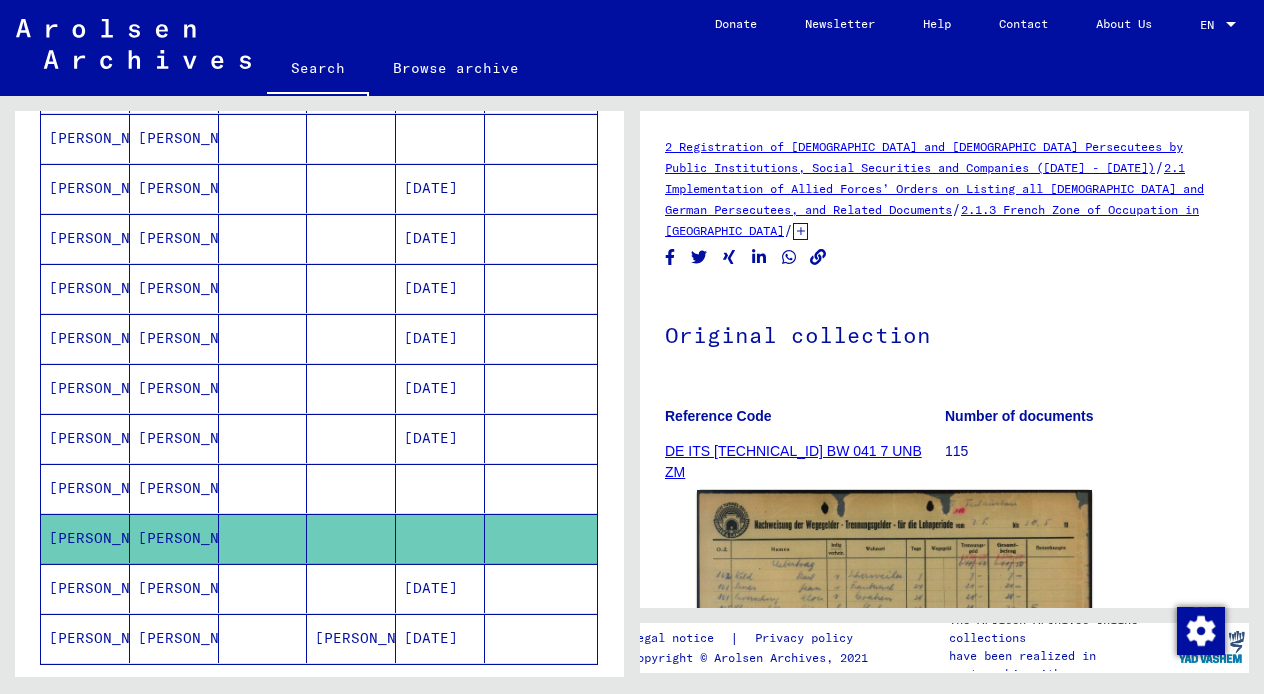 scroll, scrollTop: 0, scrollLeft: 0, axis: both 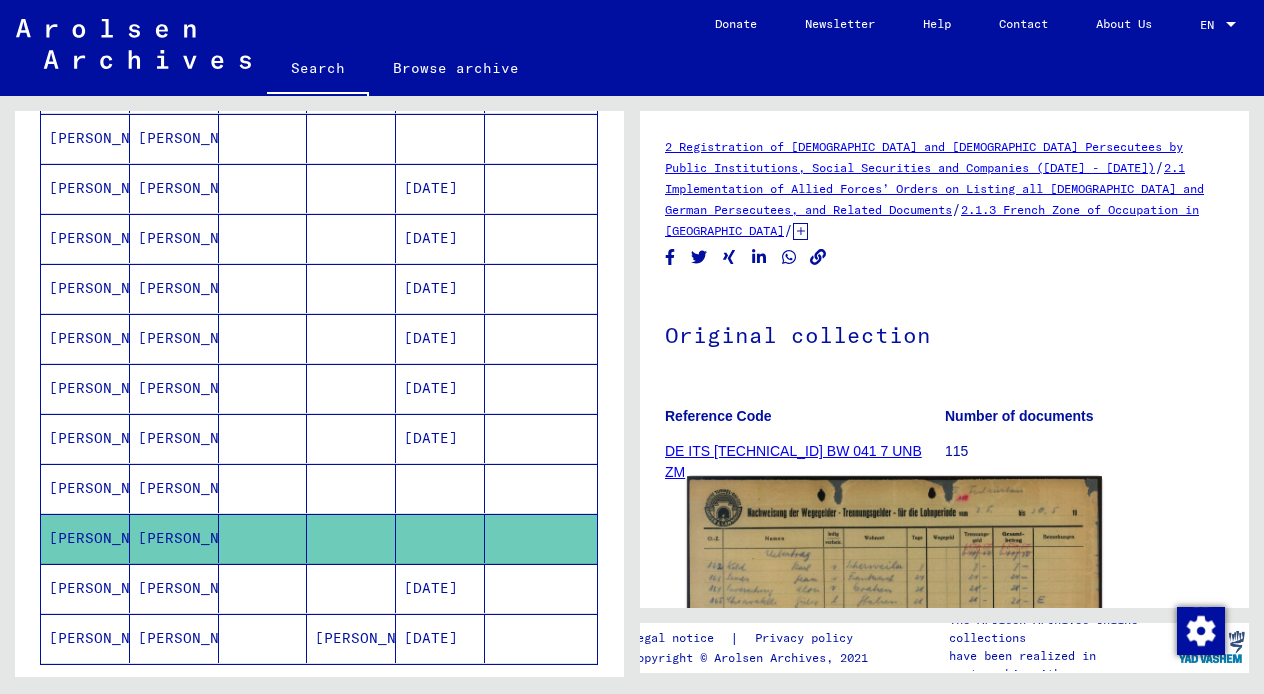 click 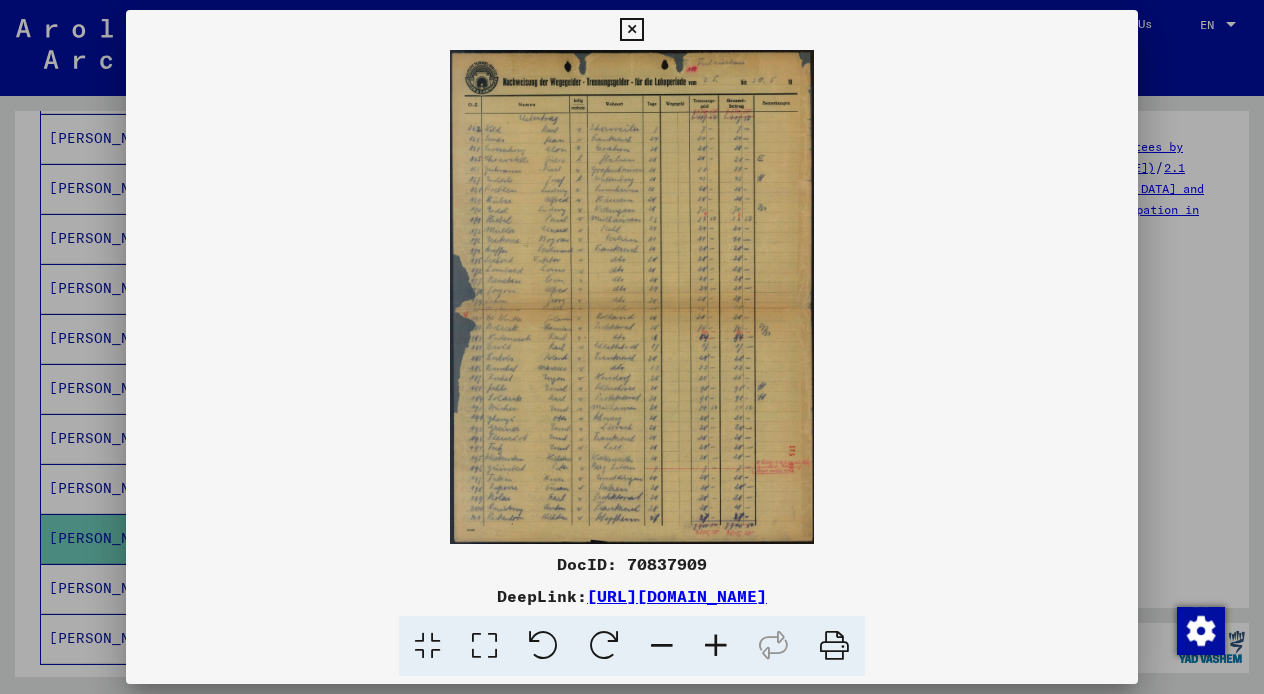 click at bounding box center [631, 297] 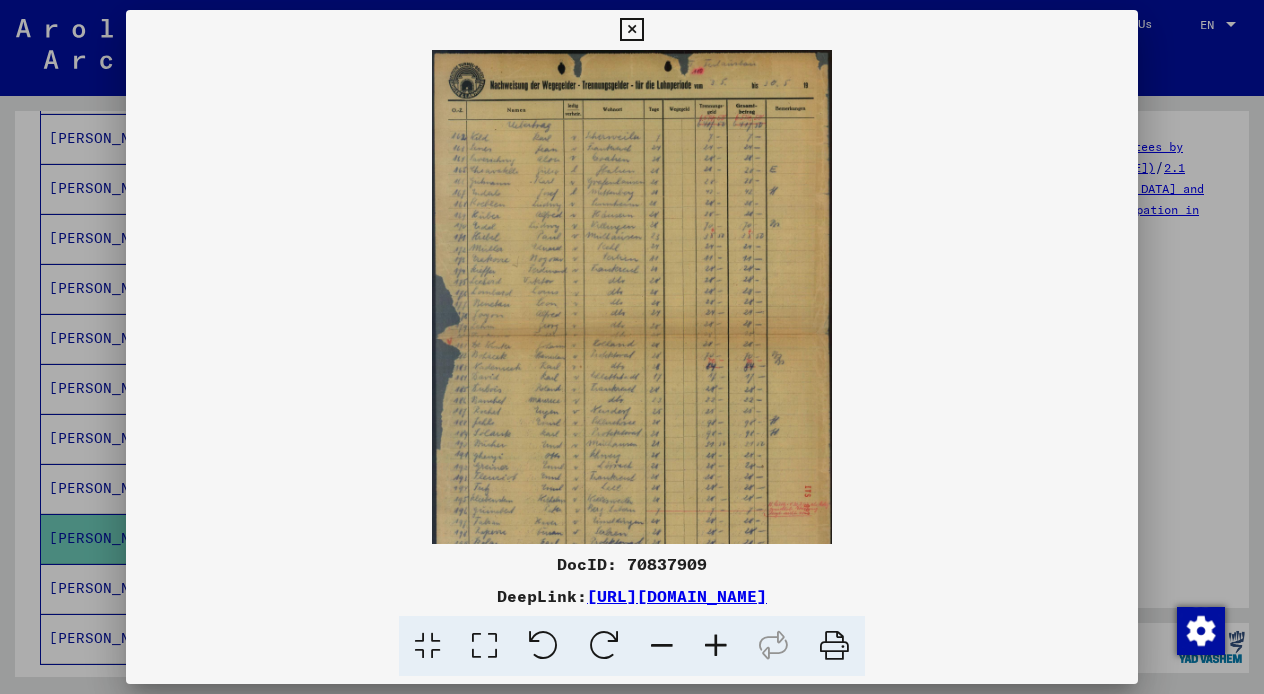 click at bounding box center (716, 646) 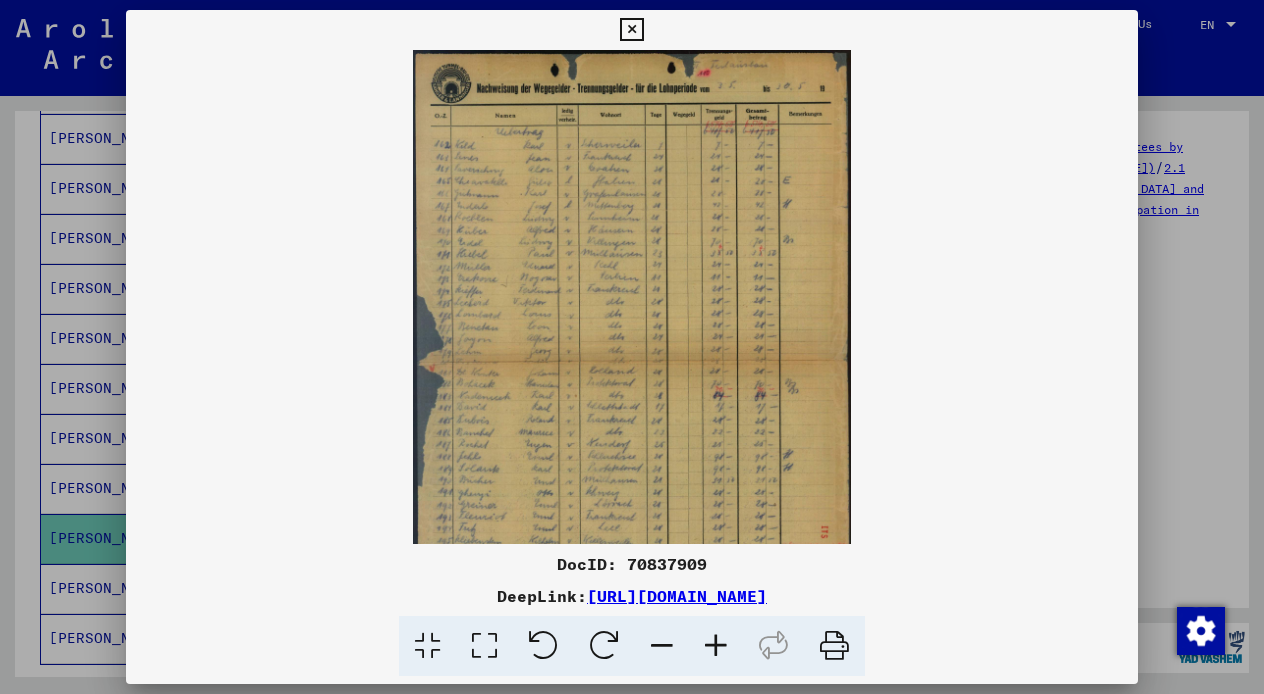 click at bounding box center (716, 646) 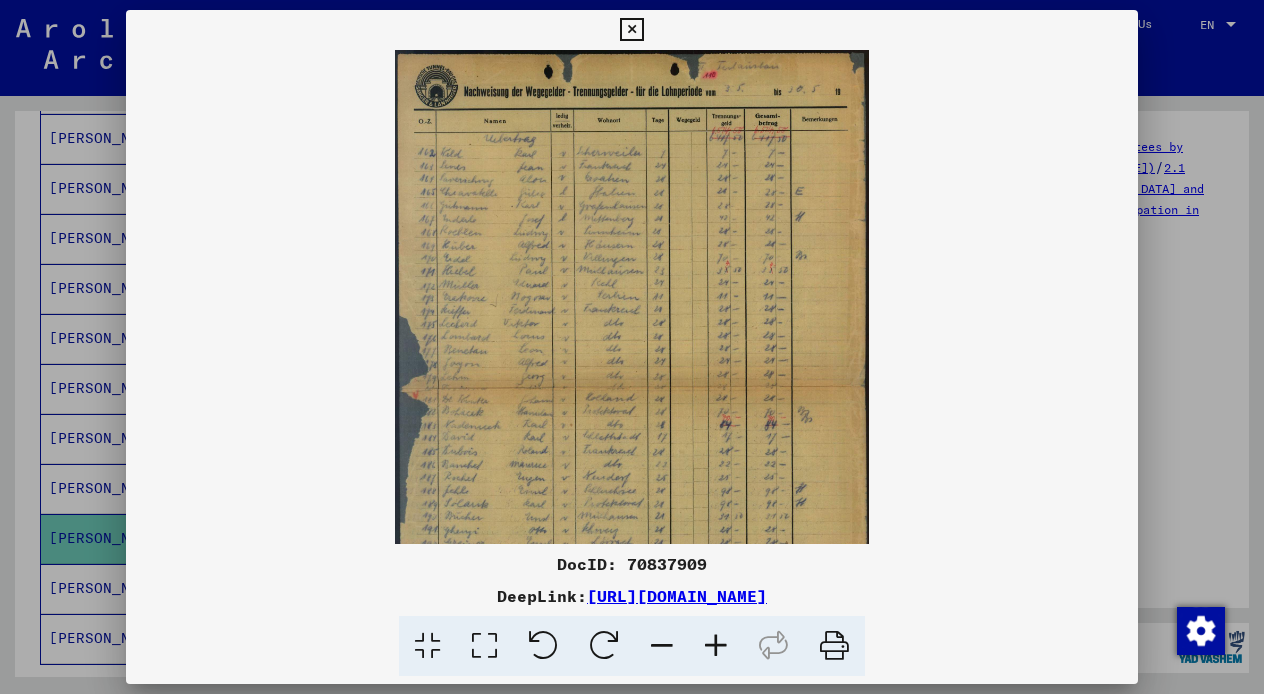 click at bounding box center [716, 646] 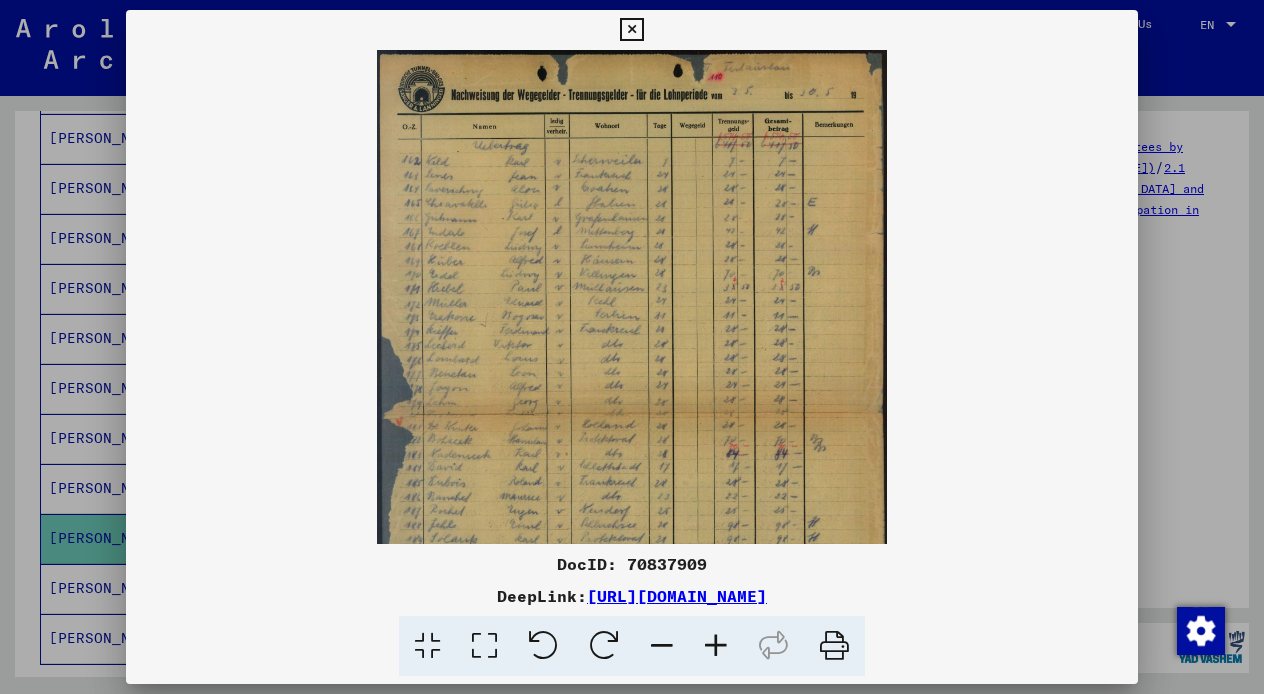 click at bounding box center (716, 646) 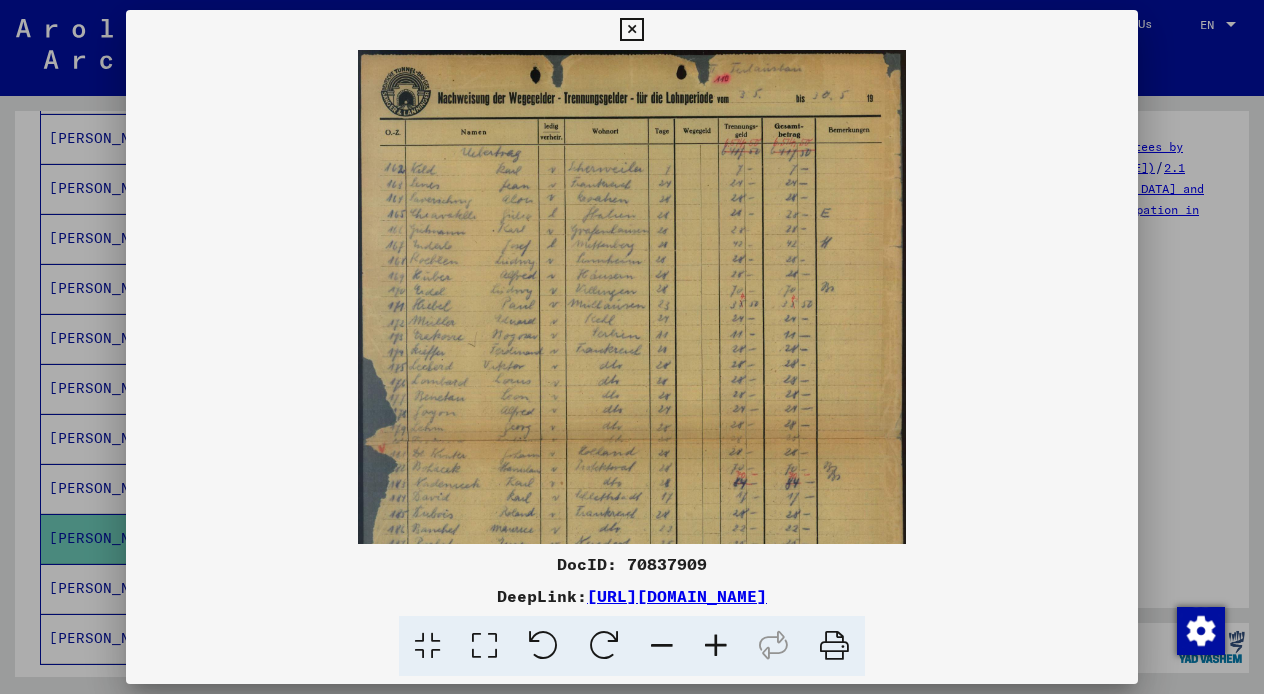 click at bounding box center (716, 646) 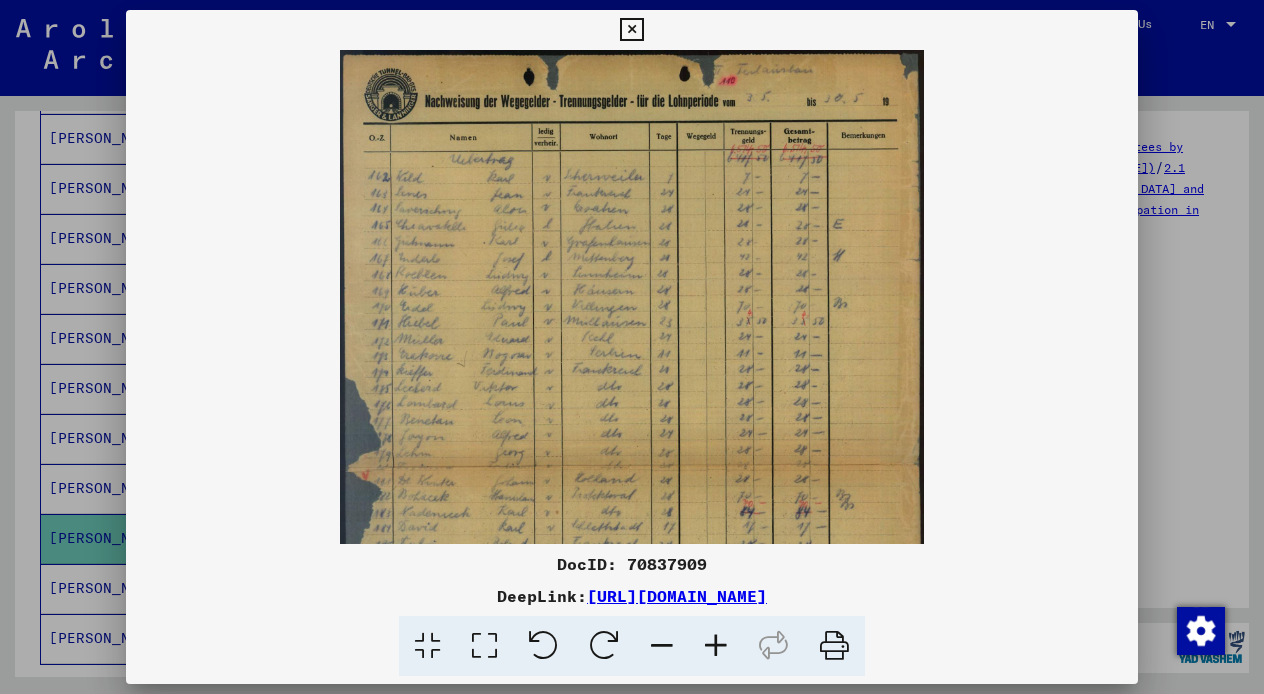 click at bounding box center (716, 646) 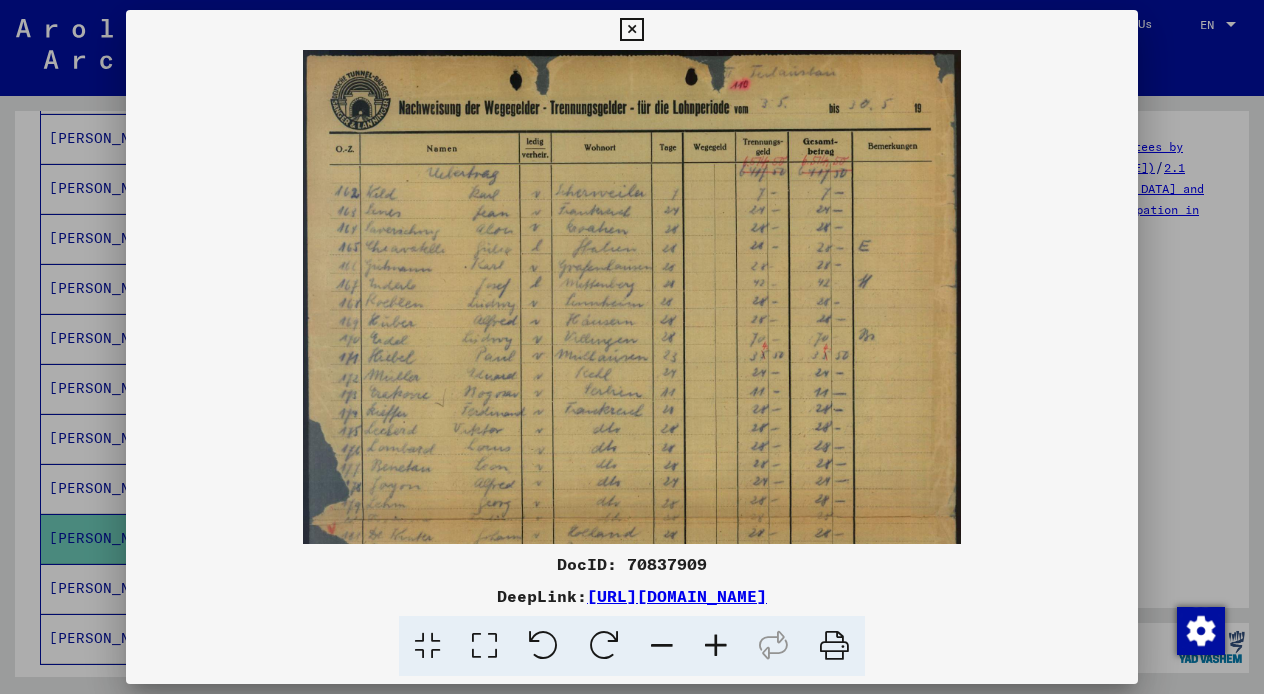 click at bounding box center (716, 646) 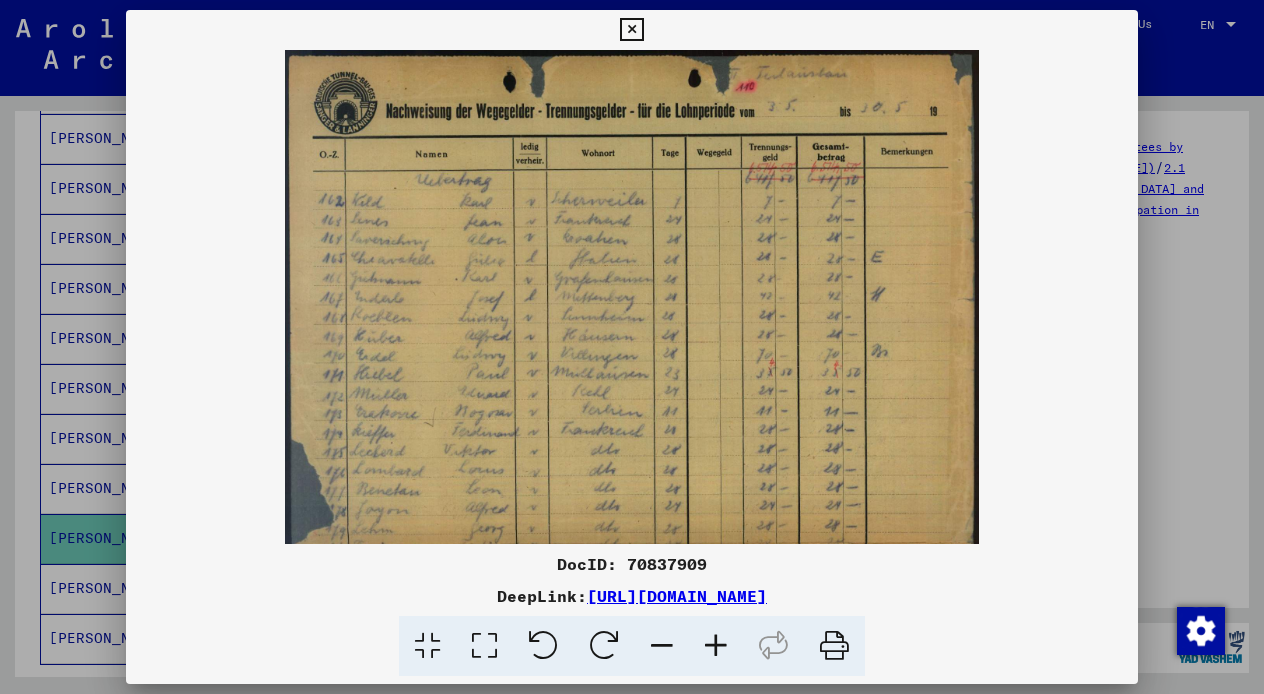 click at bounding box center (716, 646) 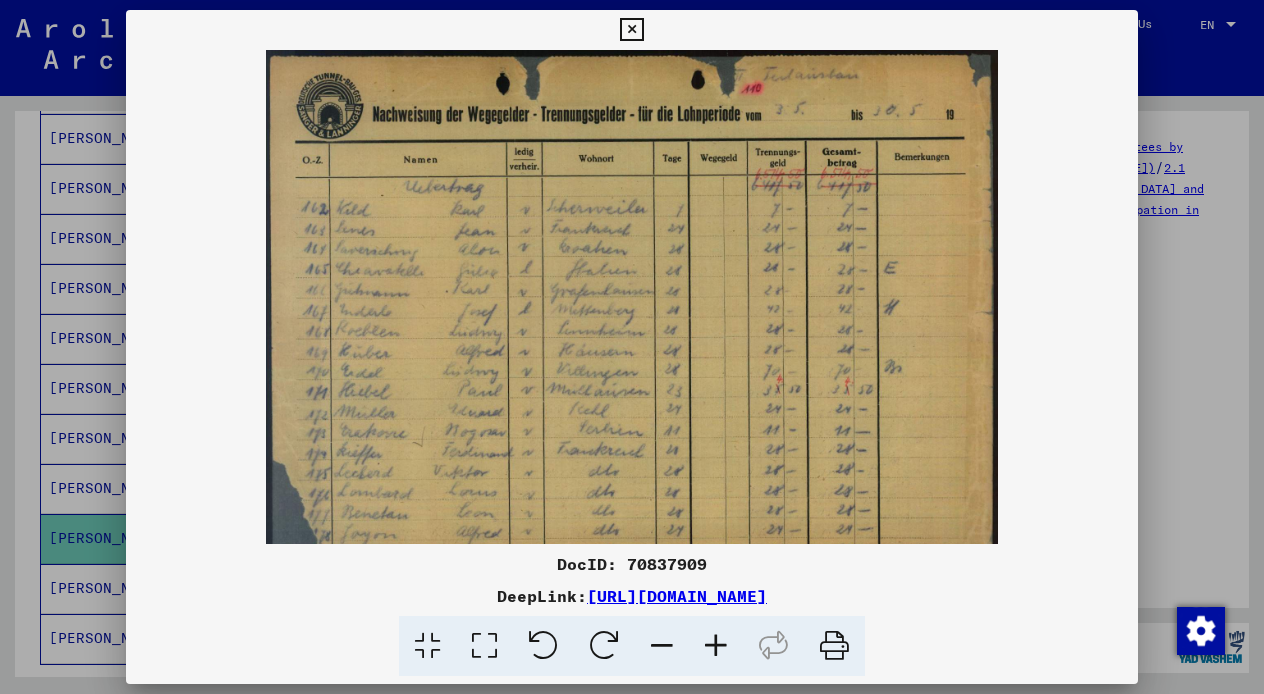 click at bounding box center [716, 646] 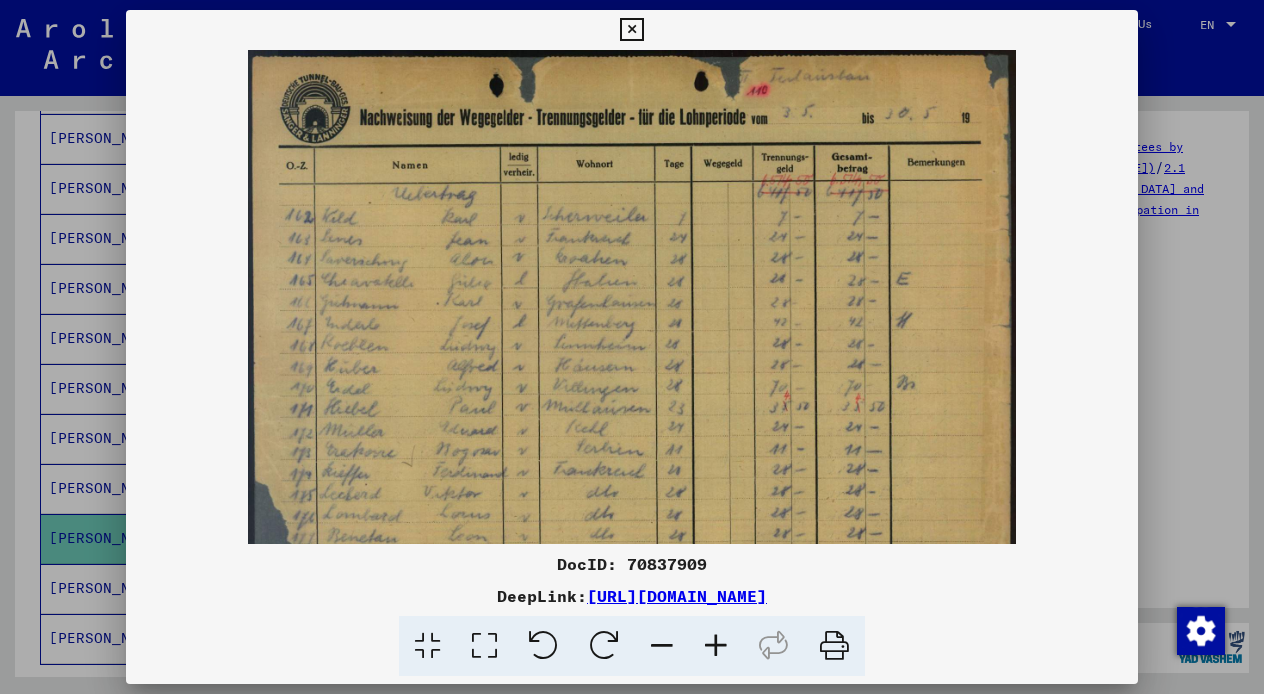 click at bounding box center (631, 30) 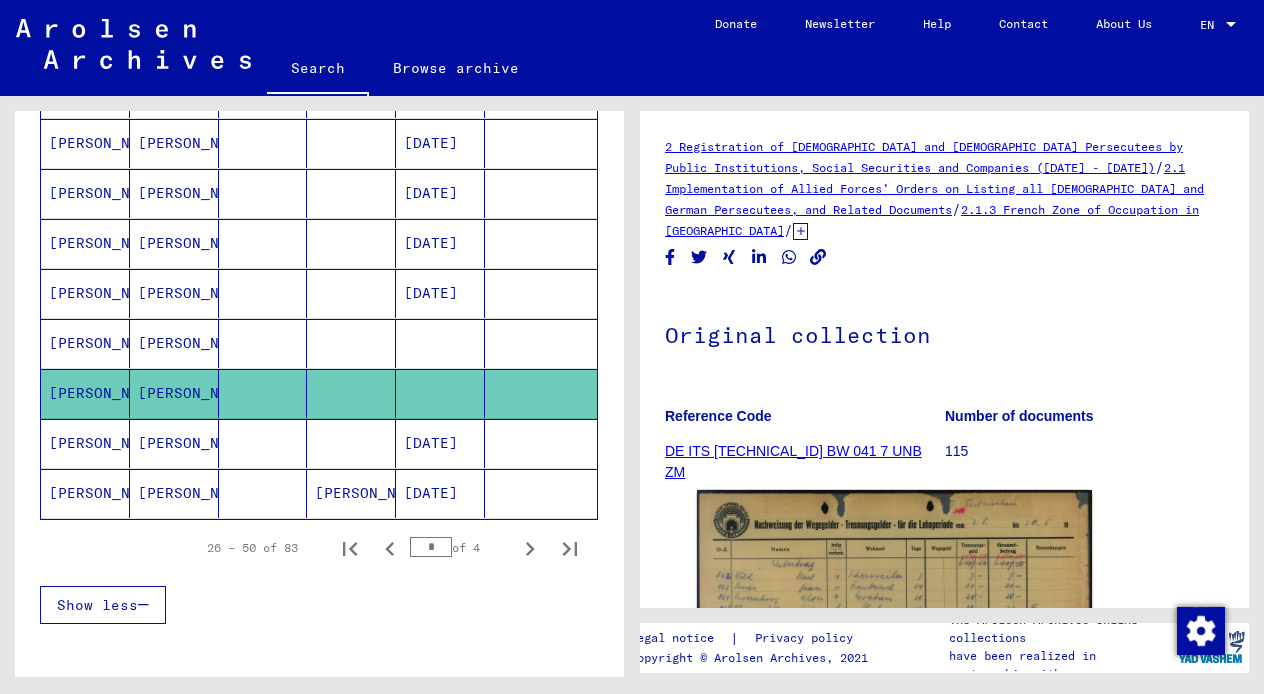 scroll, scrollTop: 1137, scrollLeft: 0, axis: vertical 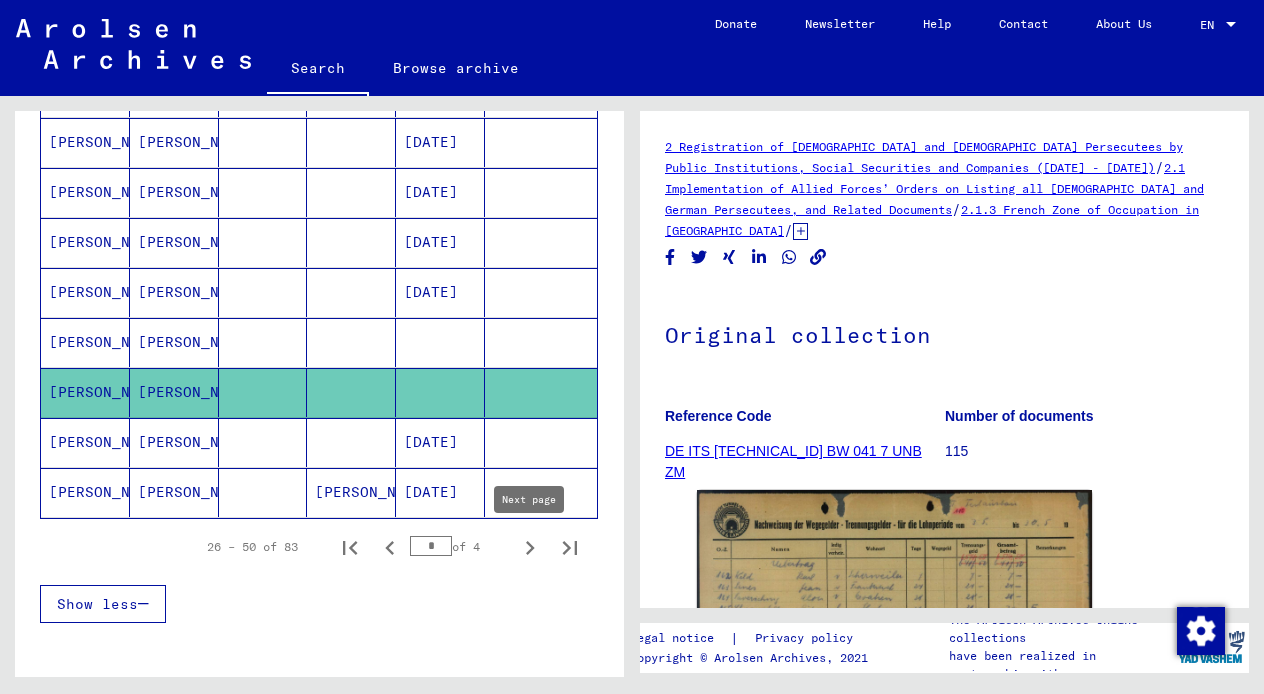 click 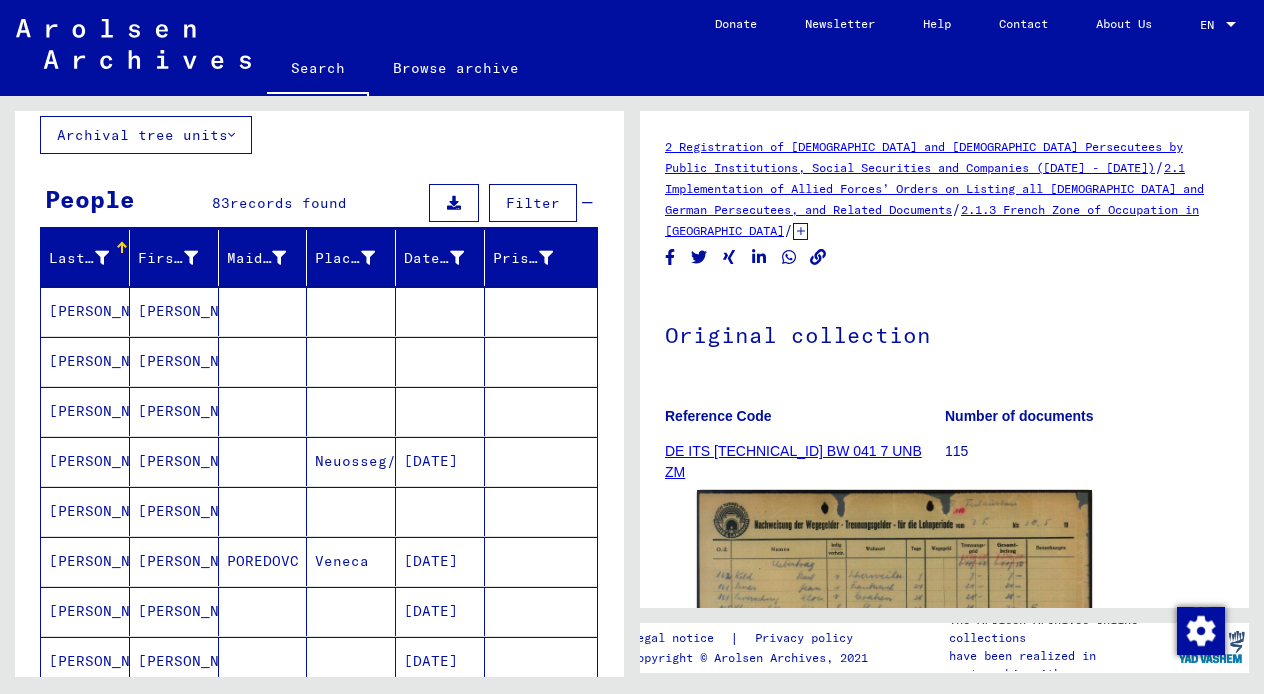 scroll, scrollTop: 100, scrollLeft: 0, axis: vertical 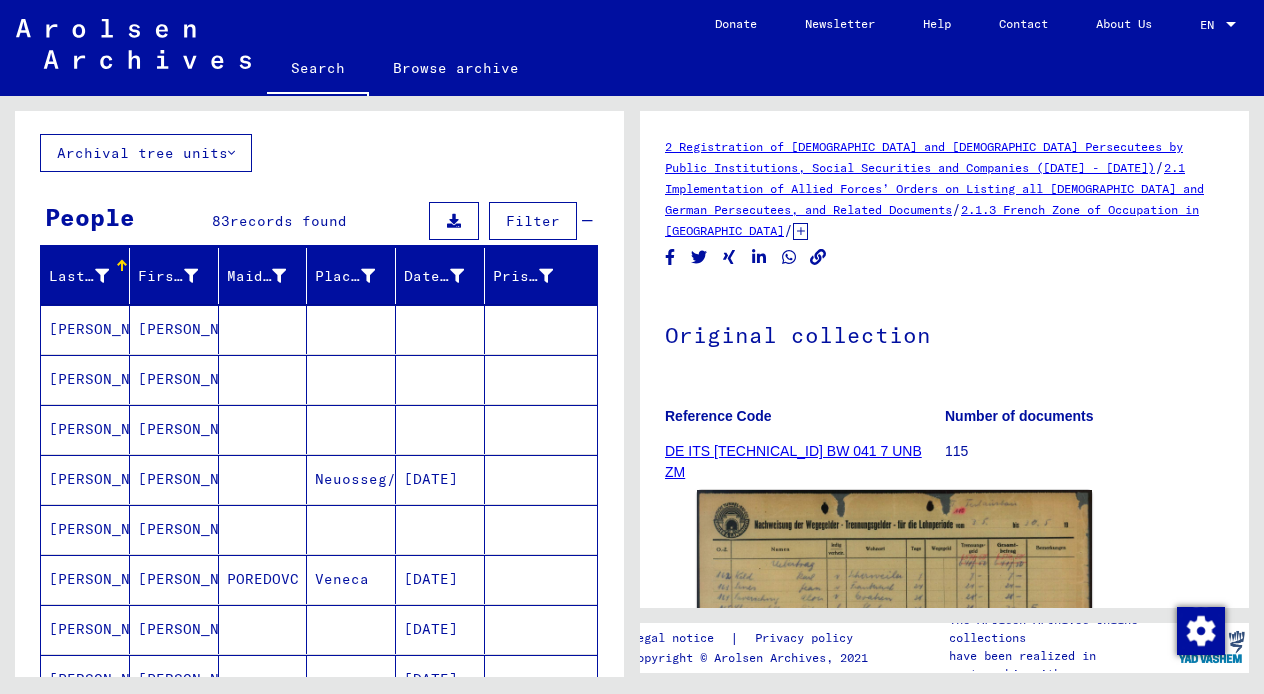 click on "[PERSON_NAME]" at bounding box center (174, 379) 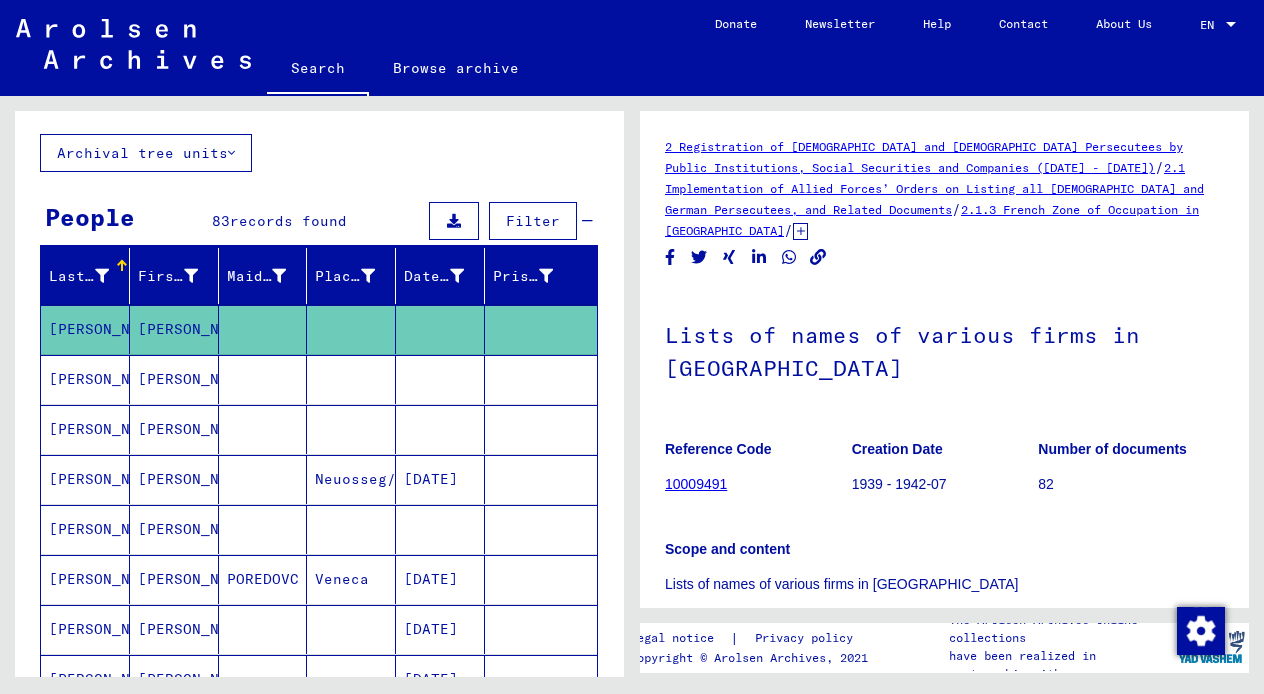 scroll, scrollTop: 0, scrollLeft: 0, axis: both 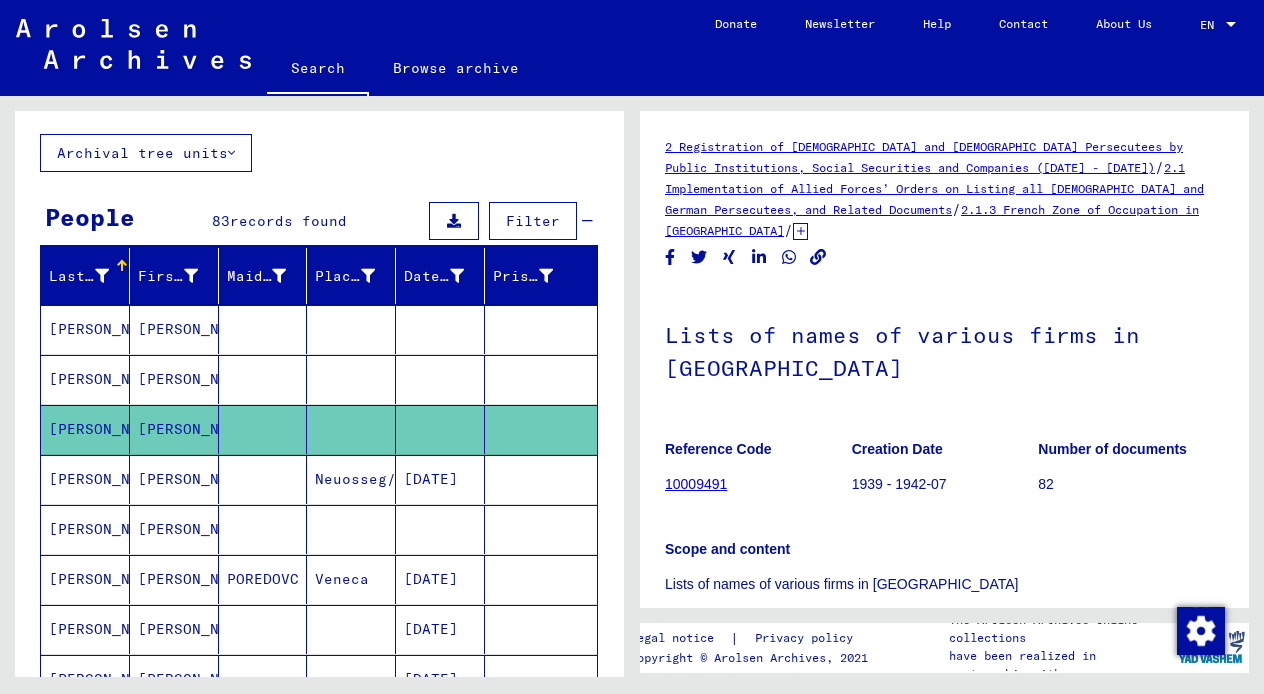 click on "[PERSON_NAME]" at bounding box center [174, 579] 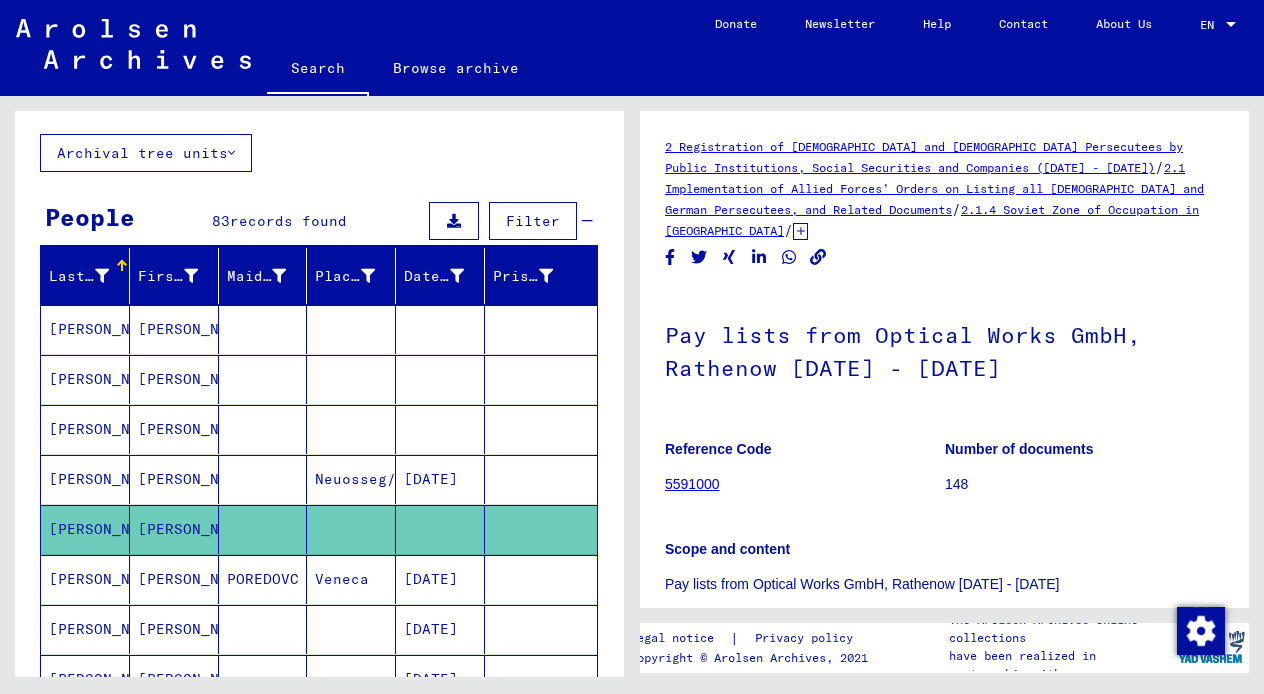 scroll, scrollTop: 0, scrollLeft: 0, axis: both 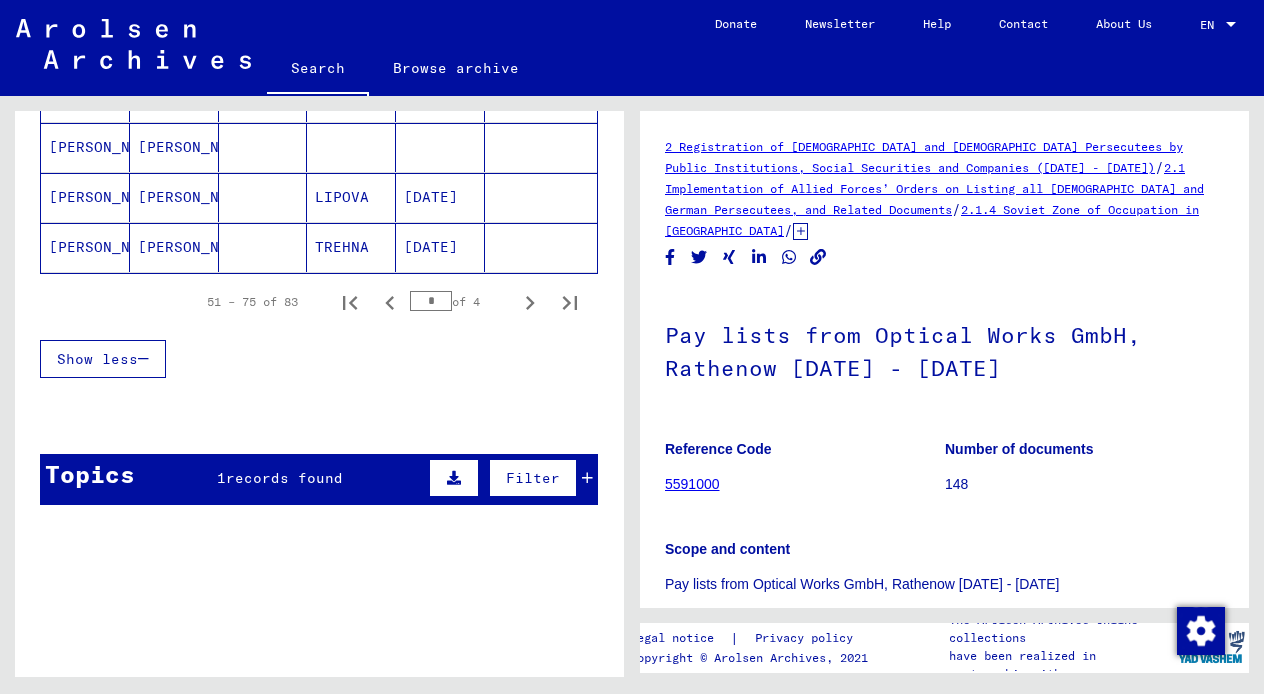 click on "[PERSON_NAME]" at bounding box center [85, 197] 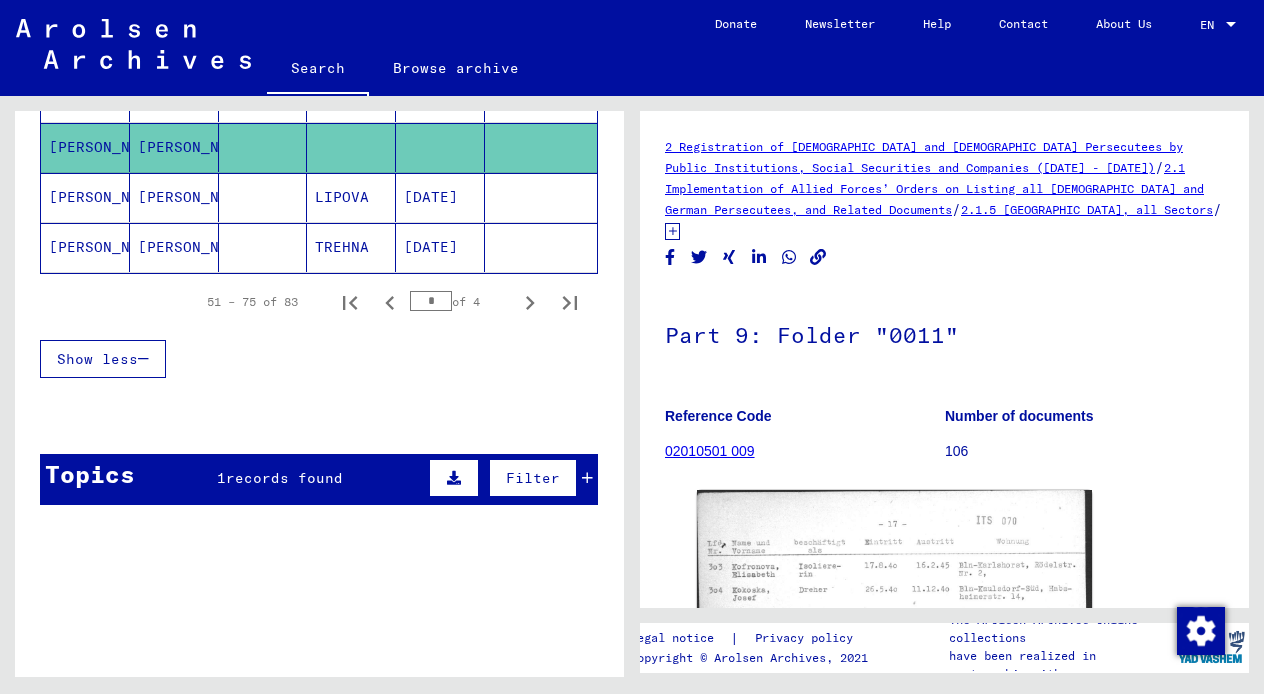 scroll, scrollTop: 0, scrollLeft: 0, axis: both 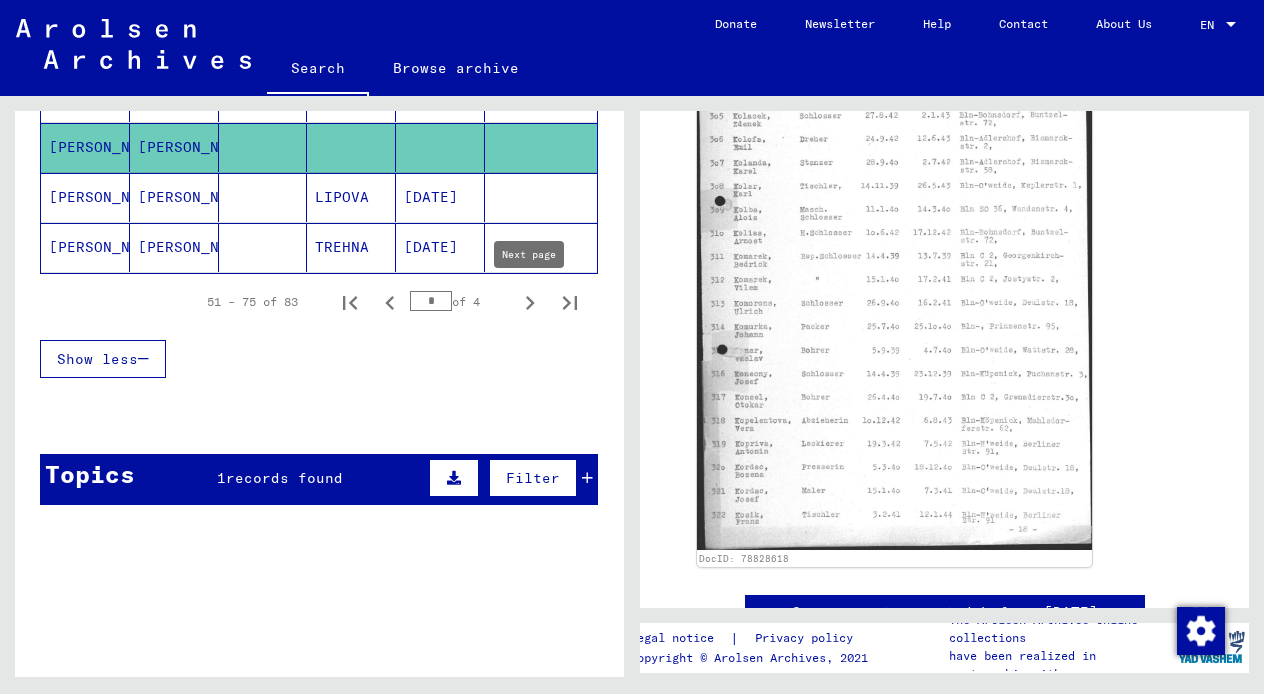 click 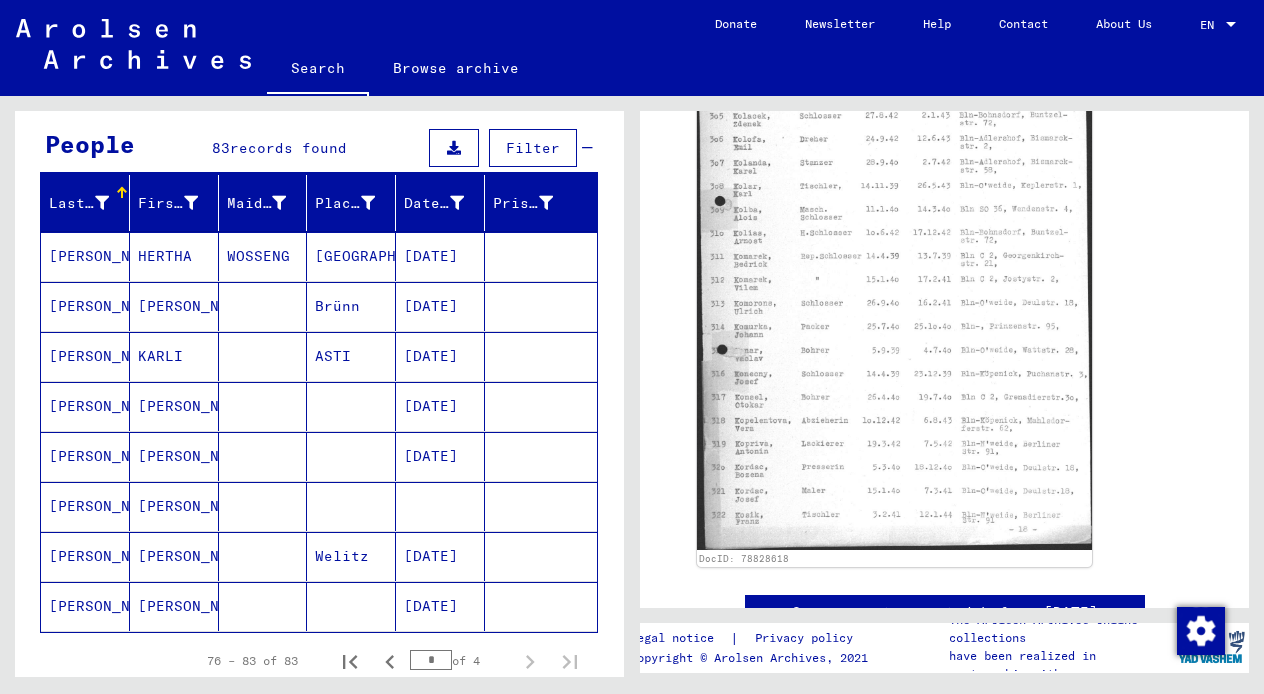scroll, scrollTop: 184, scrollLeft: 0, axis: vertical 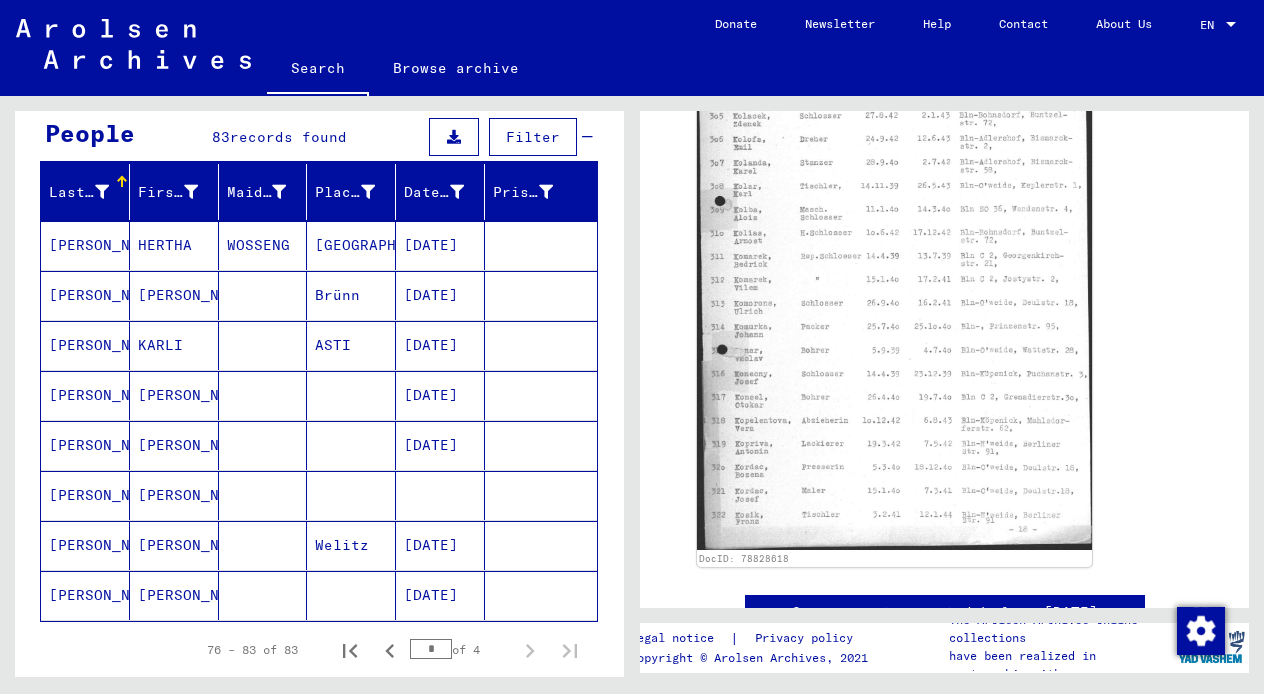 click on "[PERSON_NAME]" at bounding box center (174, 545) 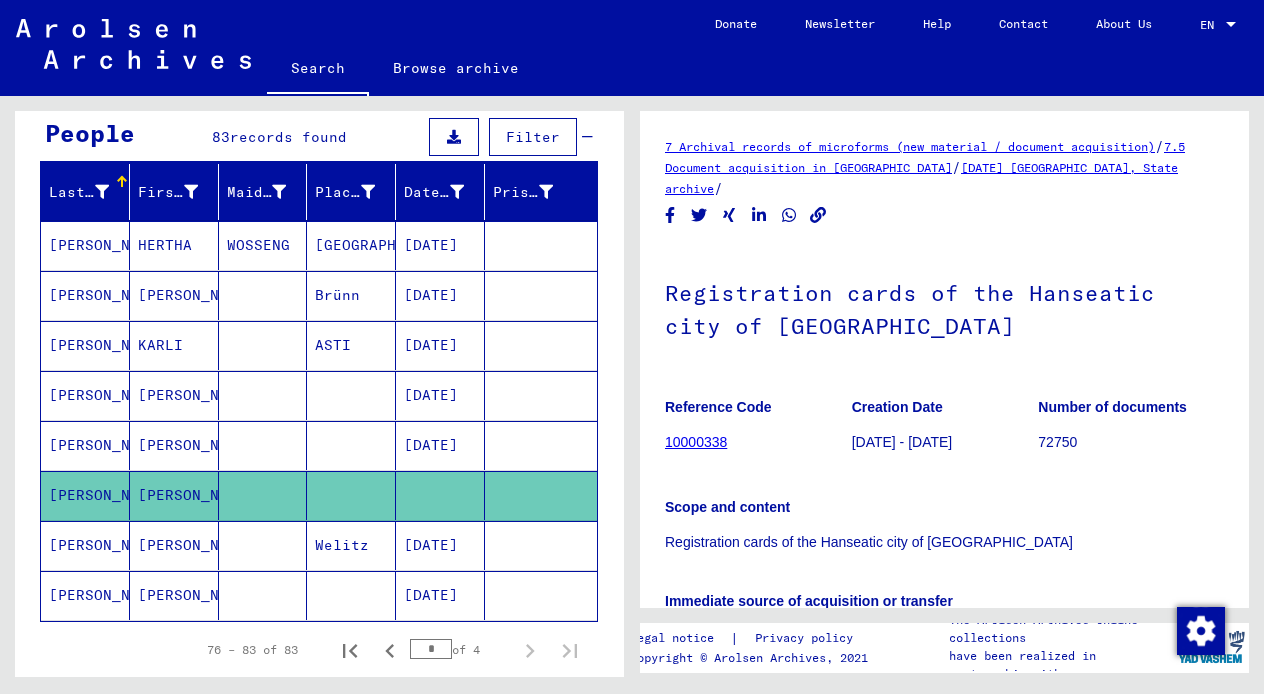 scroll, scrollTop: 0, scrollLeft: 0, axis: both 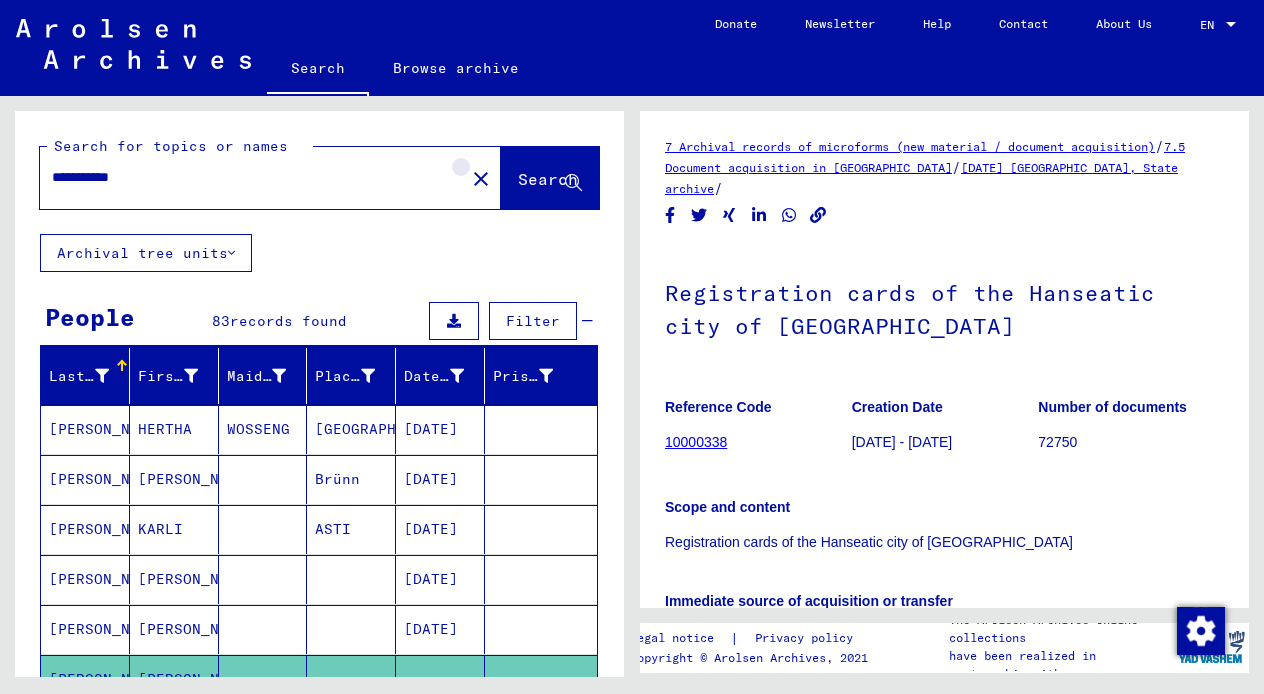 click on "close" 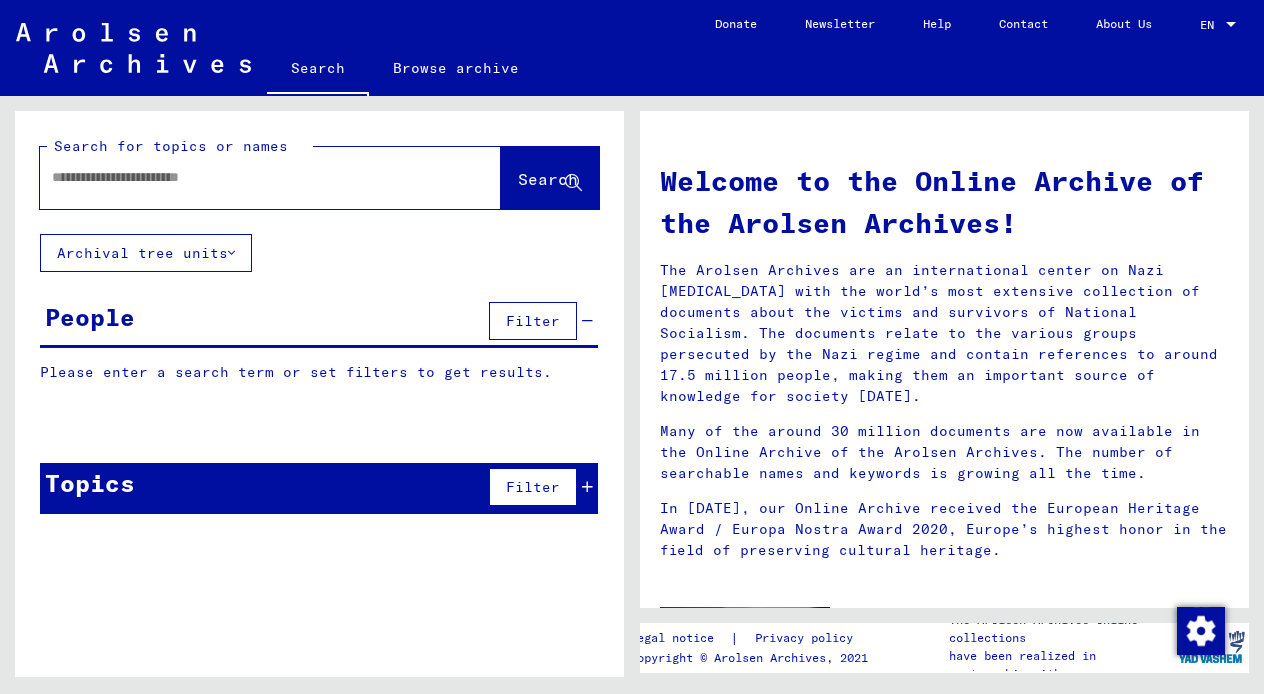 click 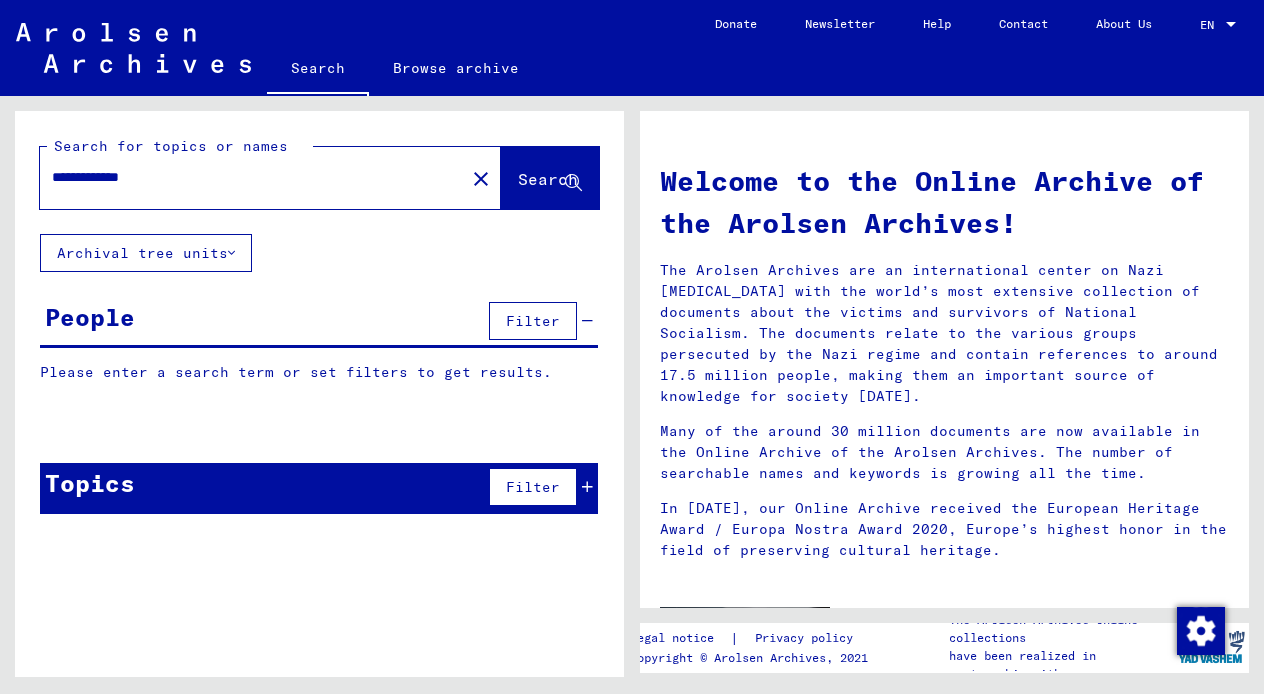 type on "**********" 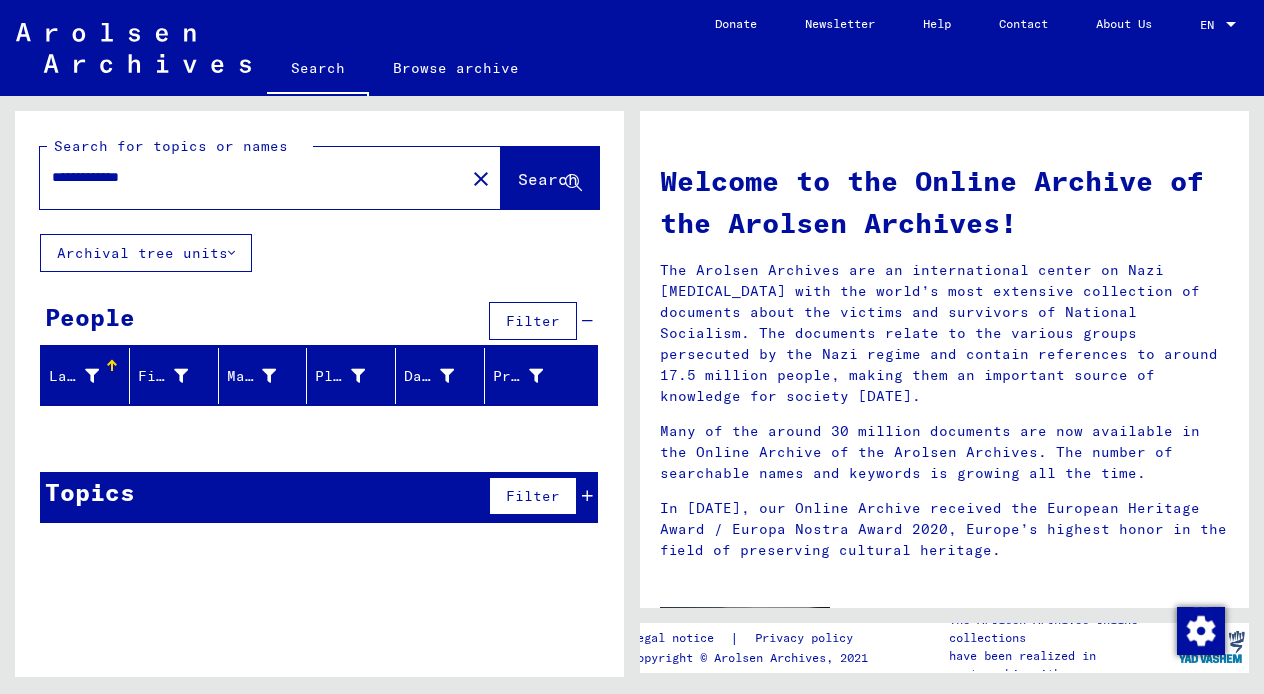 click on "close" 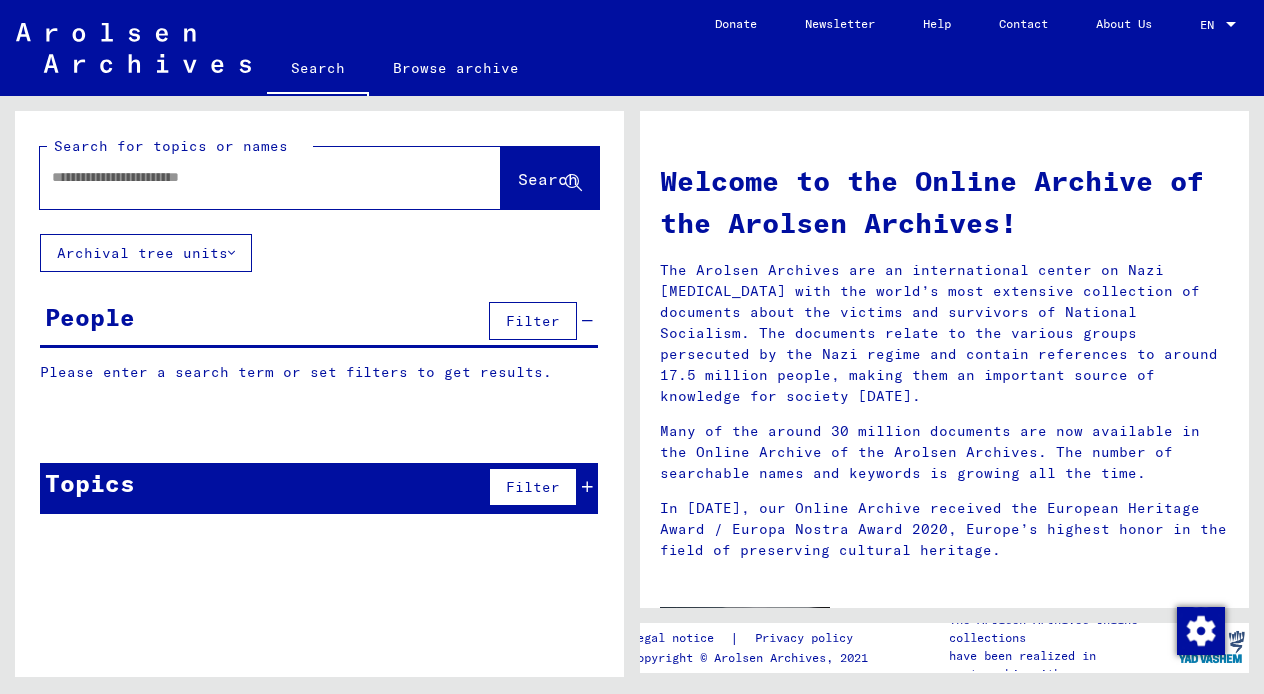 click at bounding box center (246, 177) 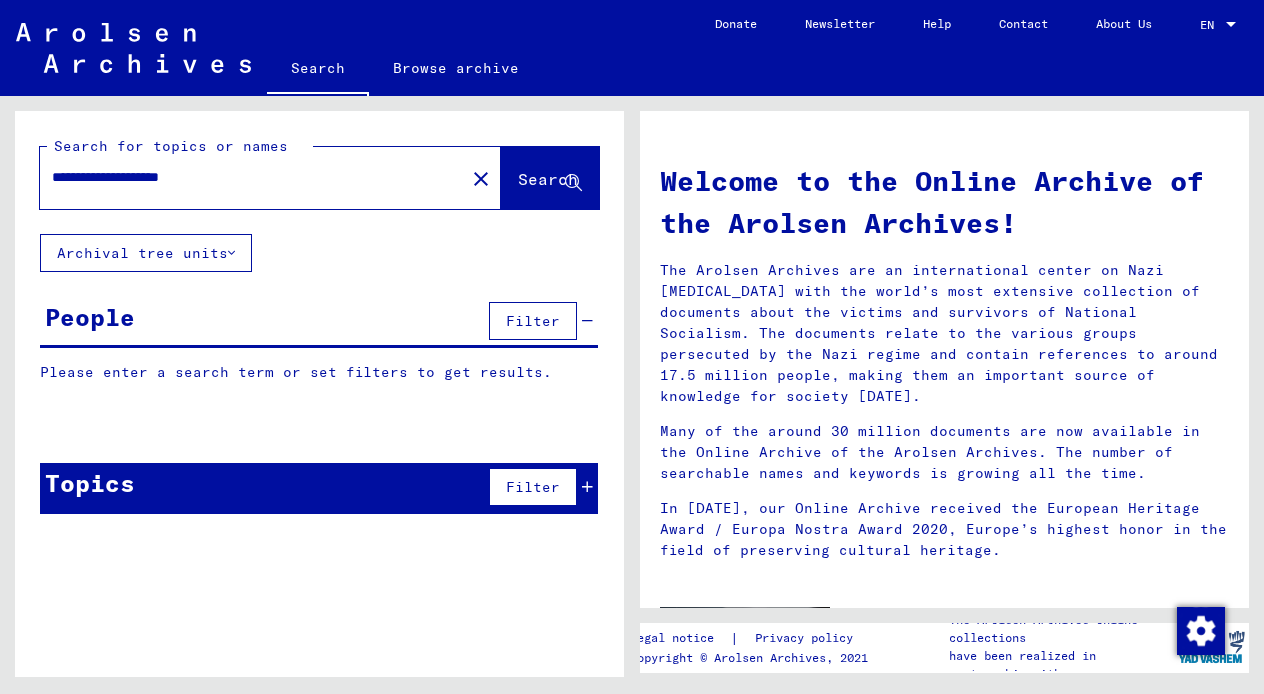 type on "**********" 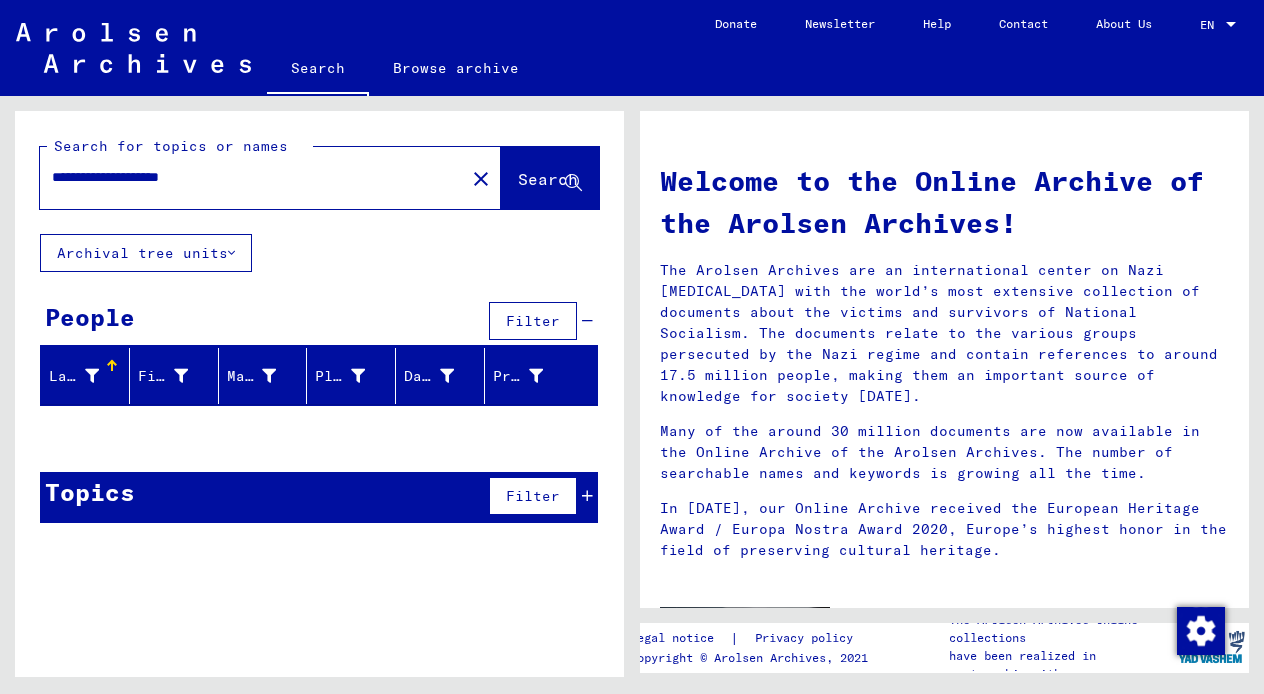 click at bounding box center [587, 321] 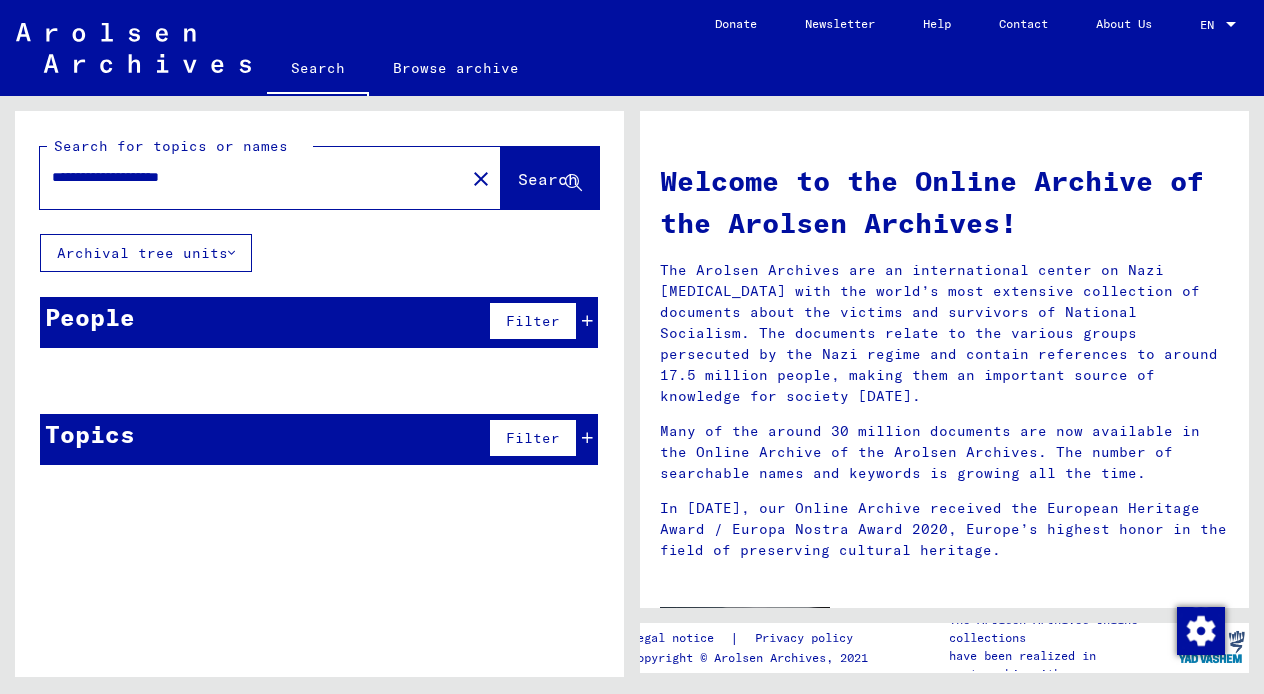 click at bounding box center [587, 321] 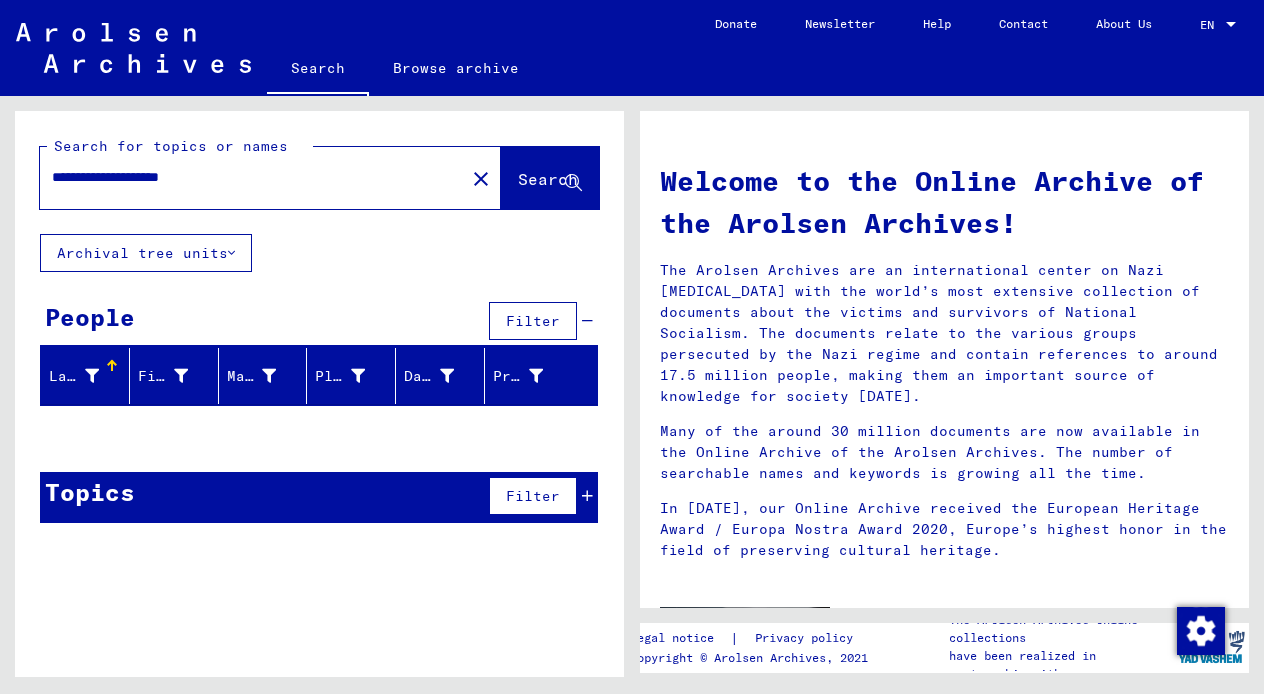 click on "close" 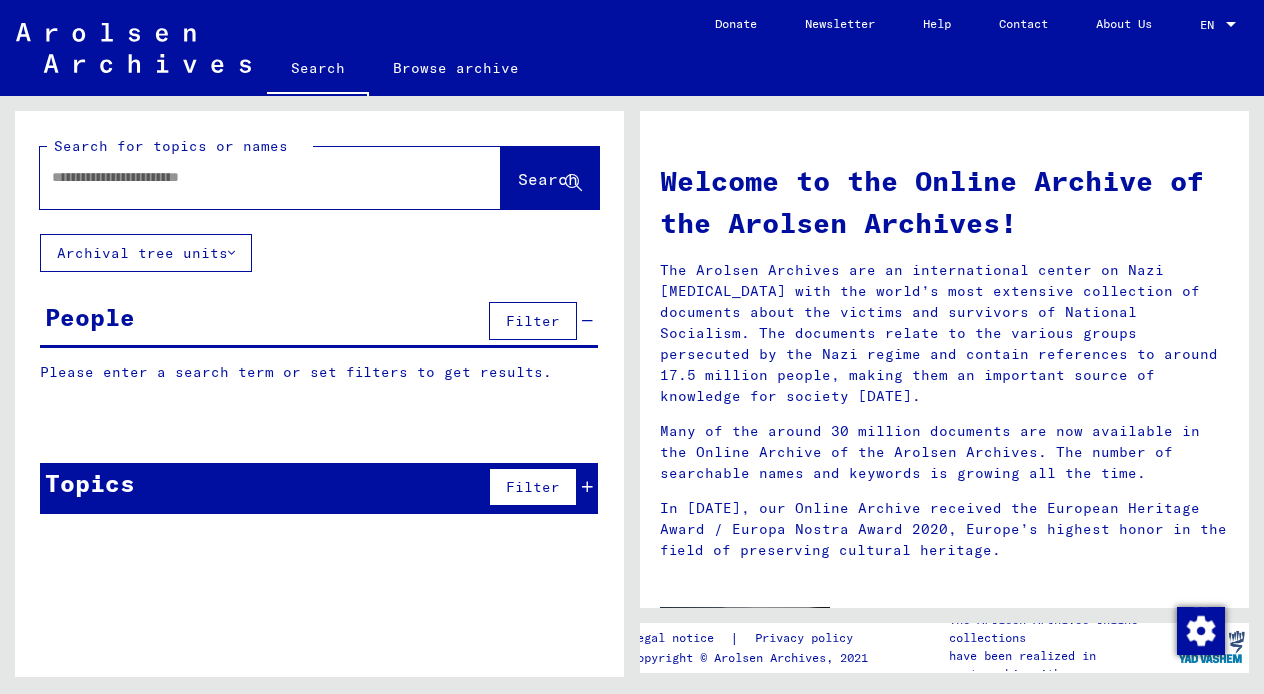 click at bounding box center [246, 177] 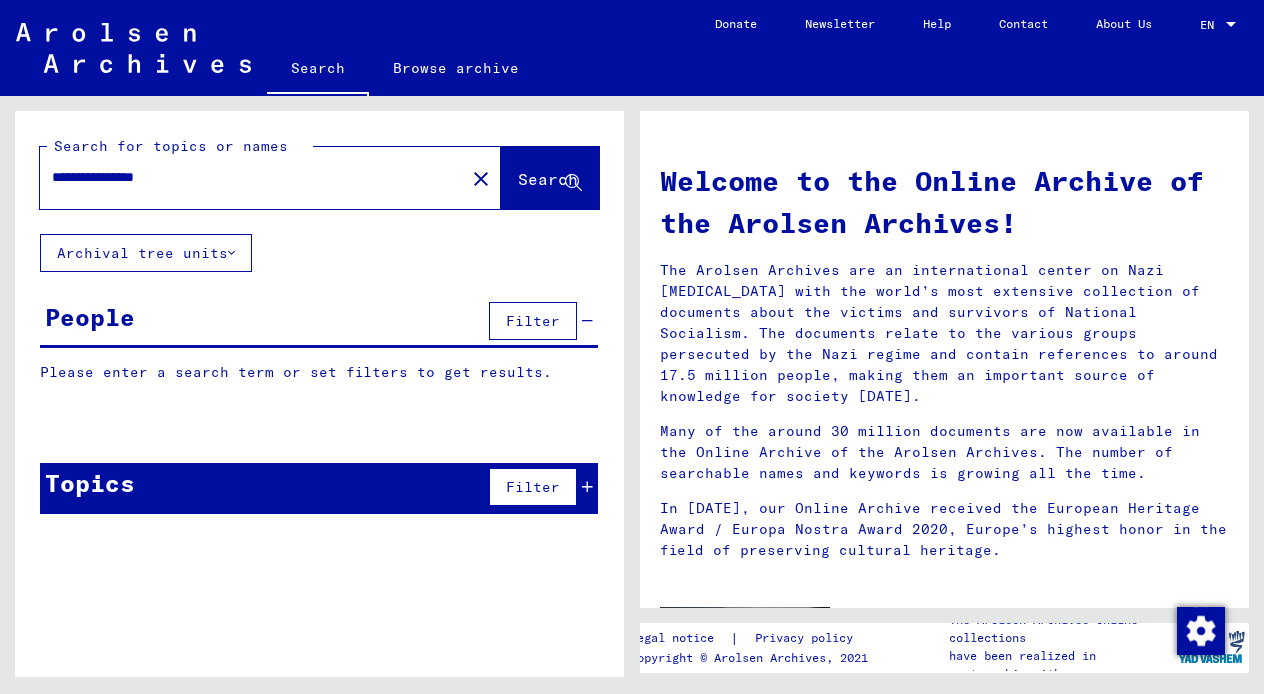 type on "**********" 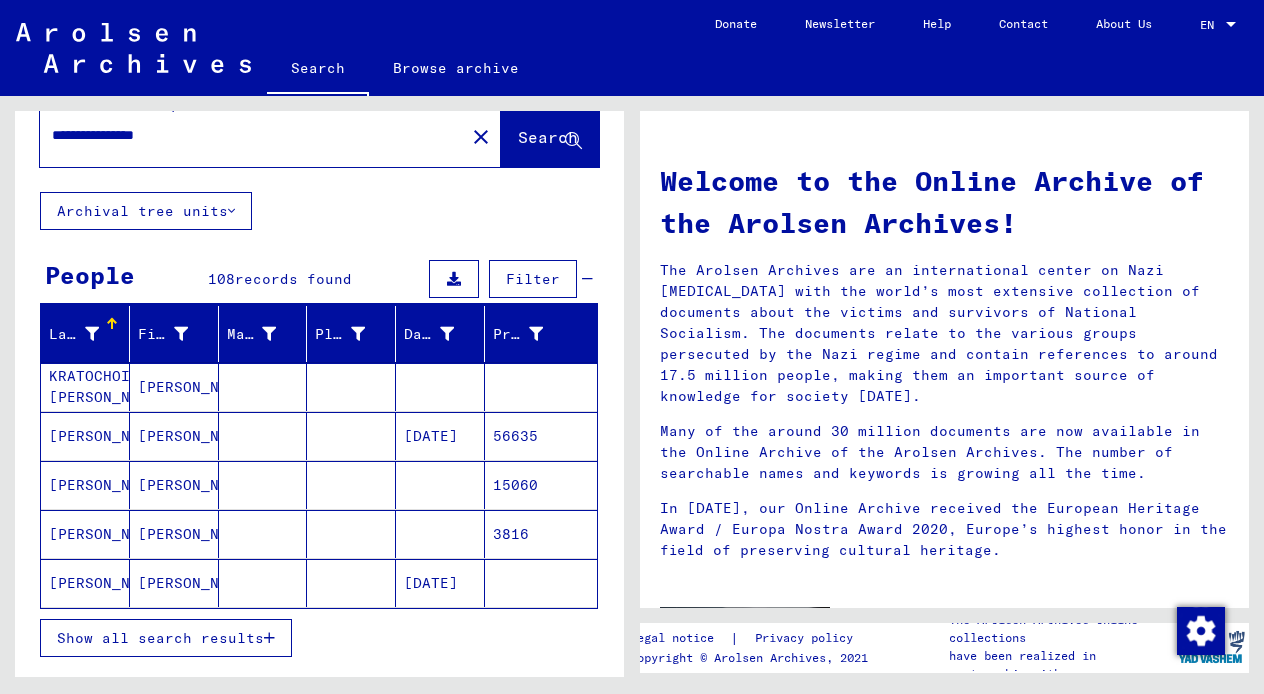 scroll, scrollTop: 44, scrollLeft: 0, axis: vertical 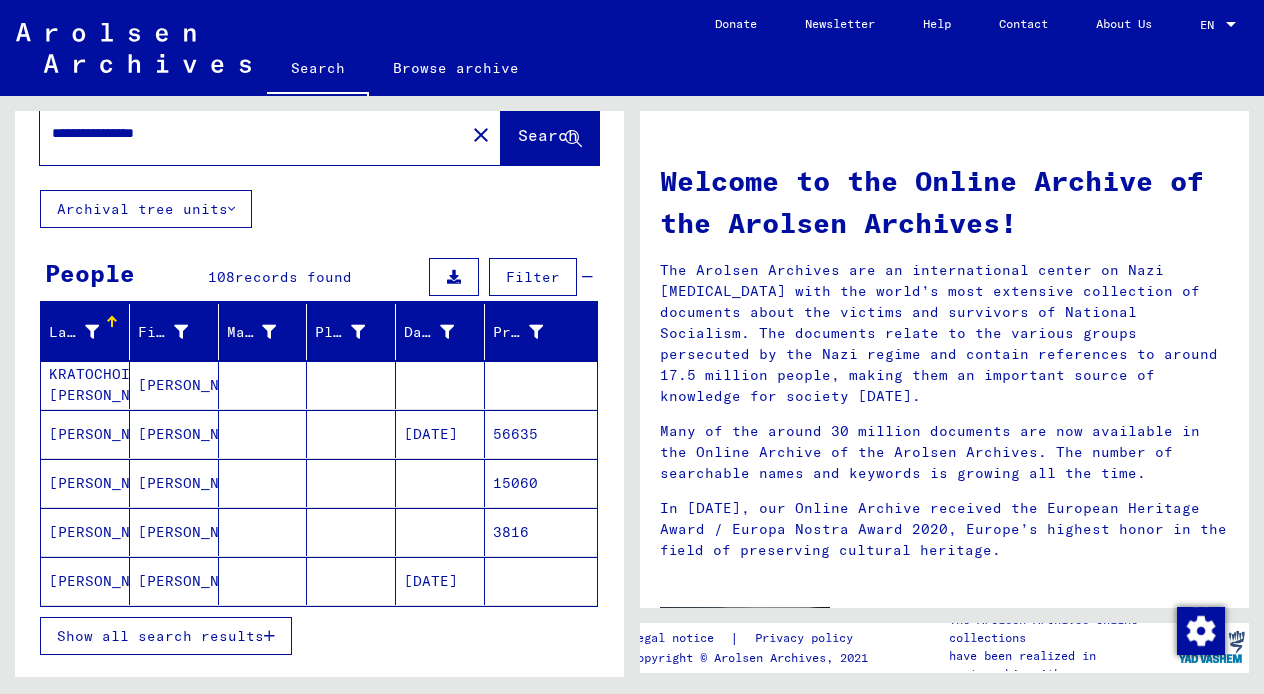 click at bounding box center [269, 636] 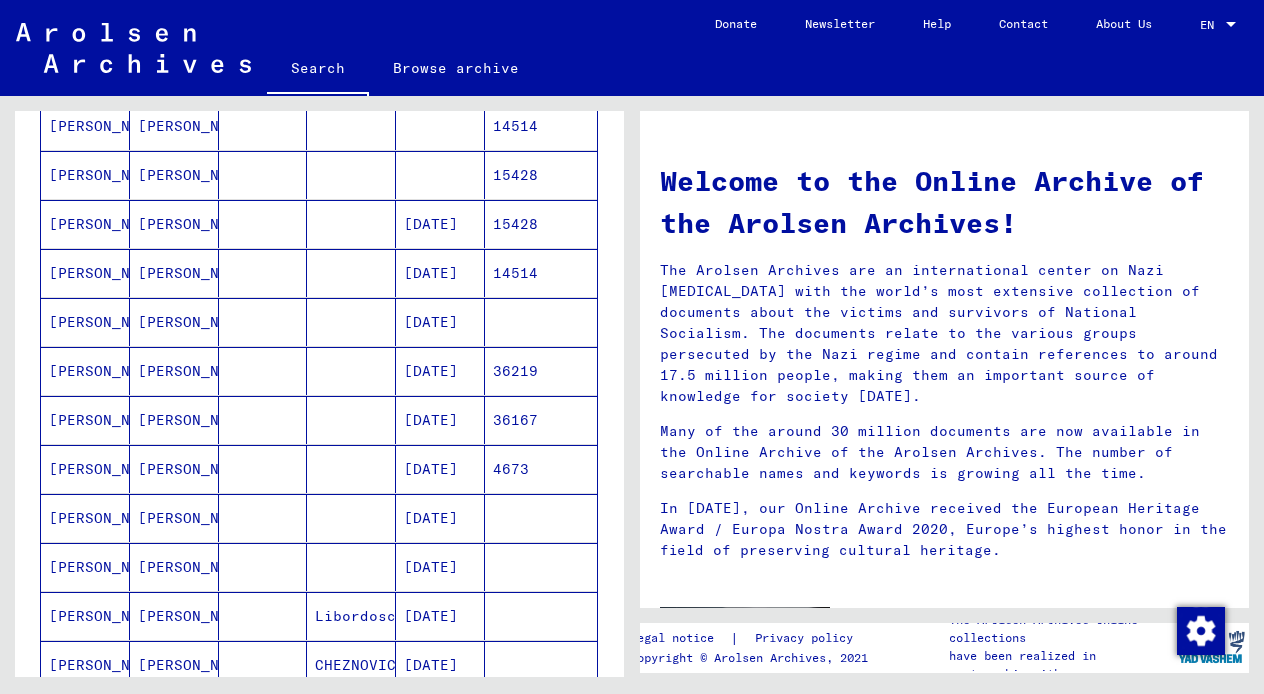 scroll, scrollTop: 557, scrollLeft: 0, axis: vertical 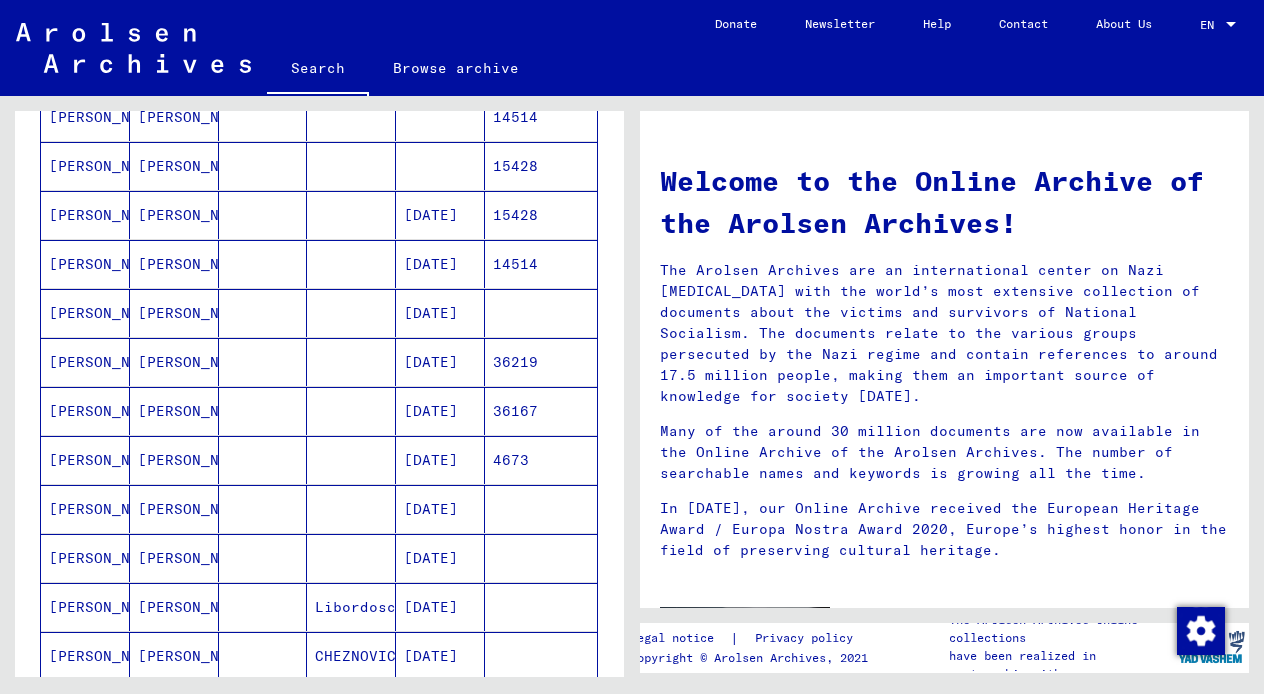 click on "[PERSON_NAME]" at bounding box center [174, 558] 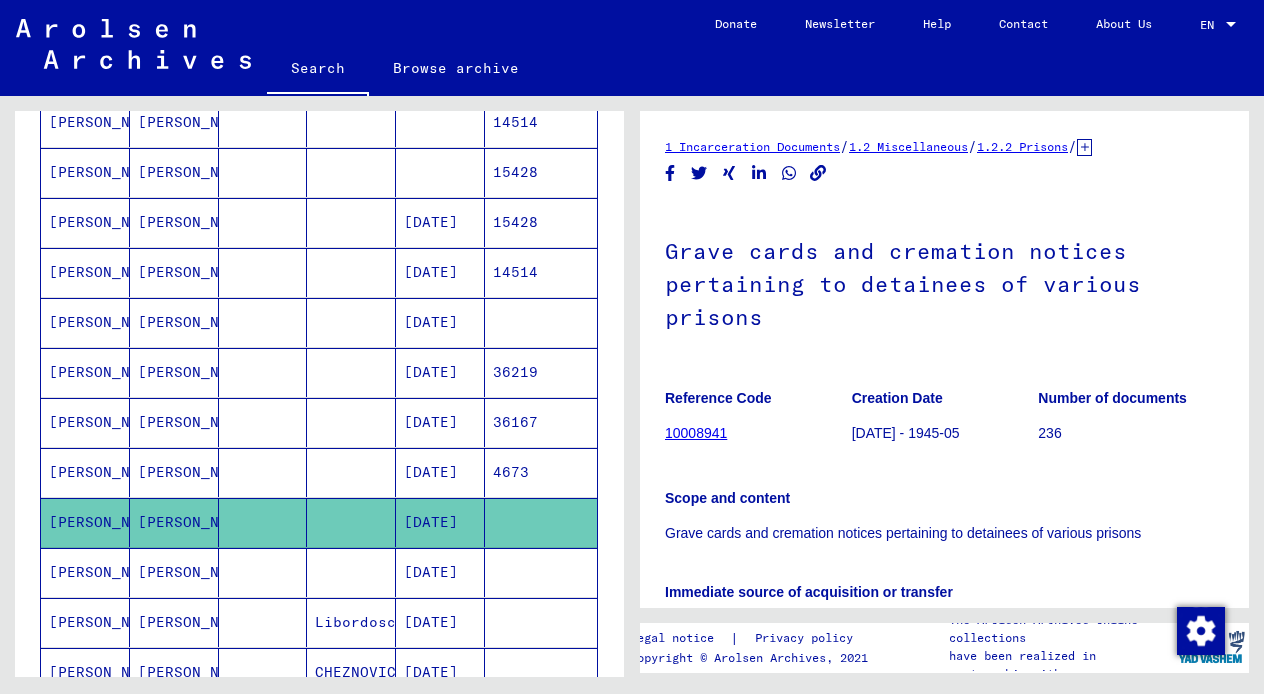 scroll, scrollTop: 0, scrollLeft: 0, axis: both 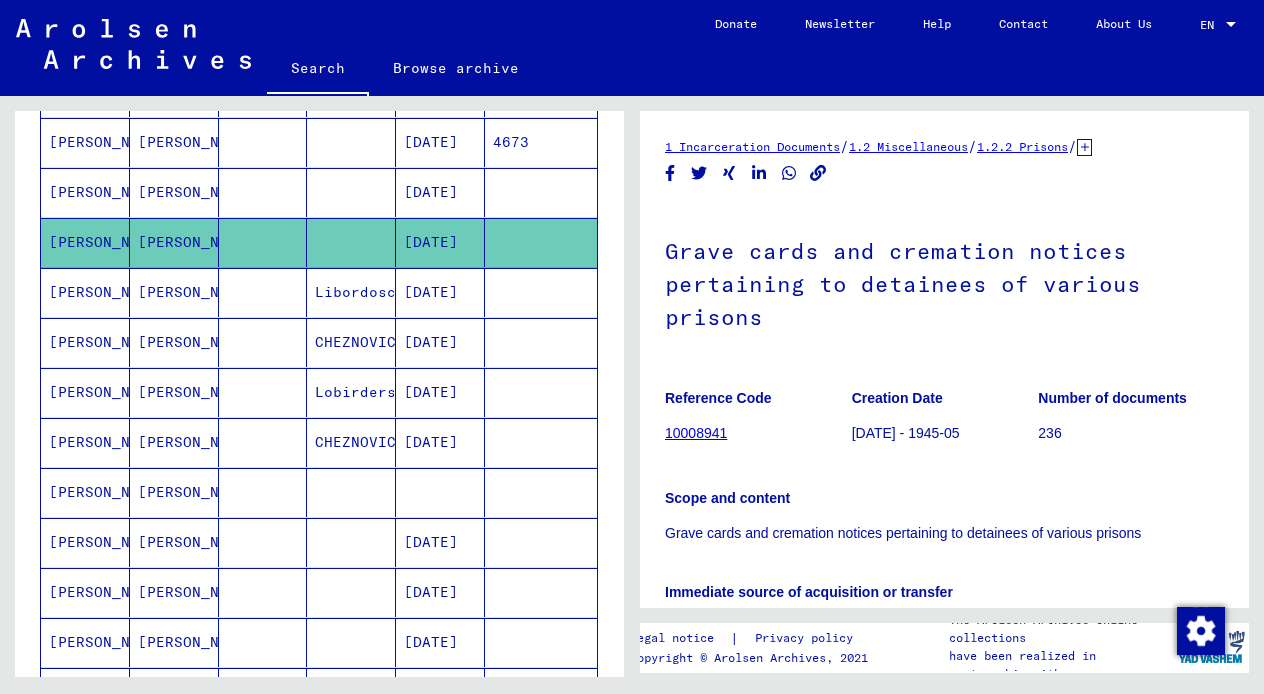 click on "[PERSON_NAME]" at bounding box center [174, 542] 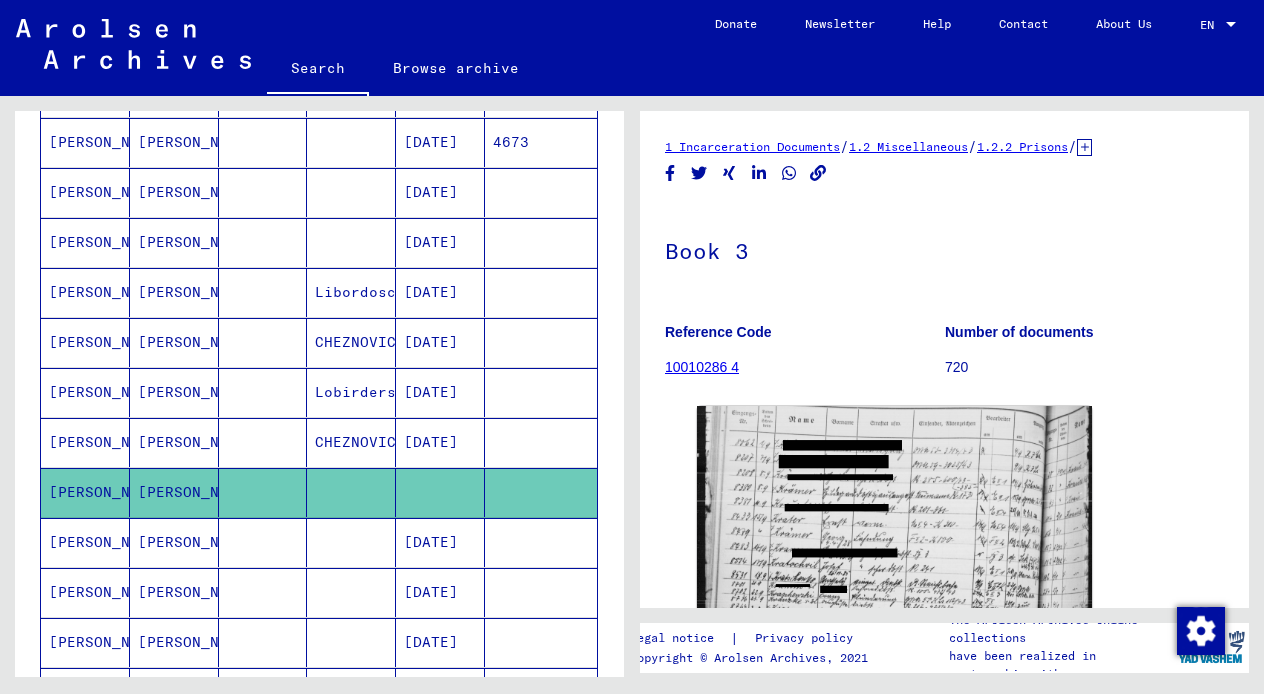 scroll, scrollTop: 0, scrollLeft: 0, axis: both 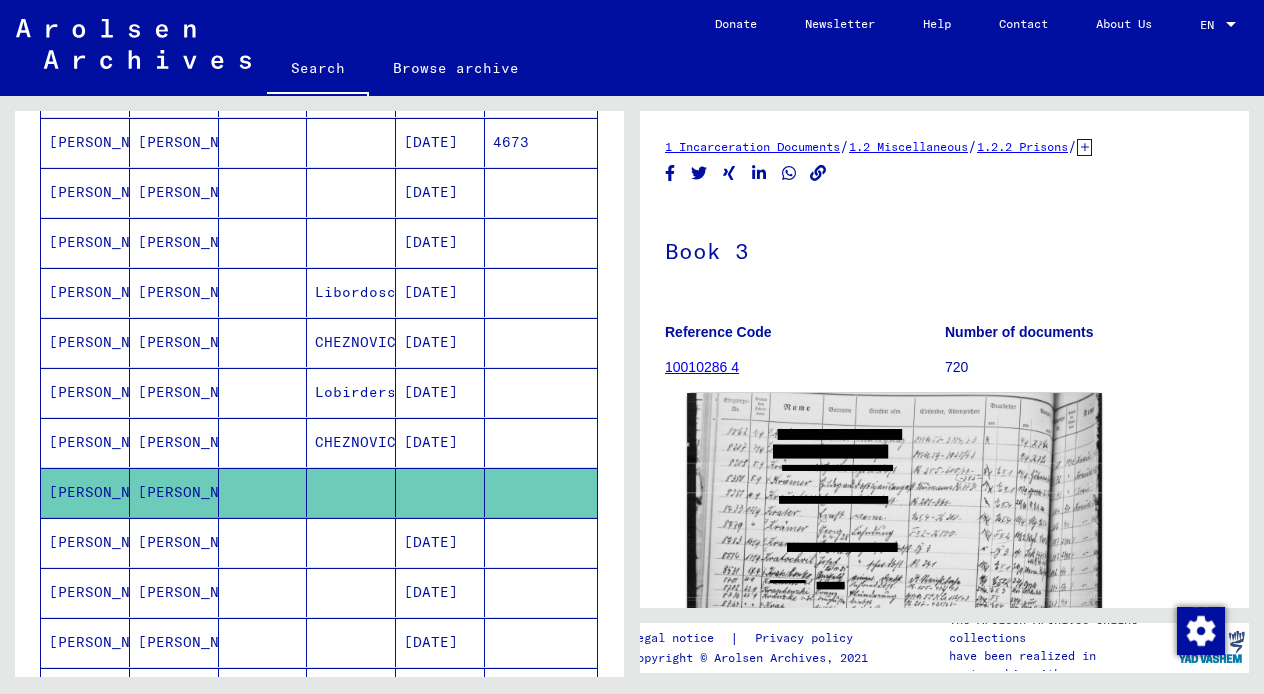 click 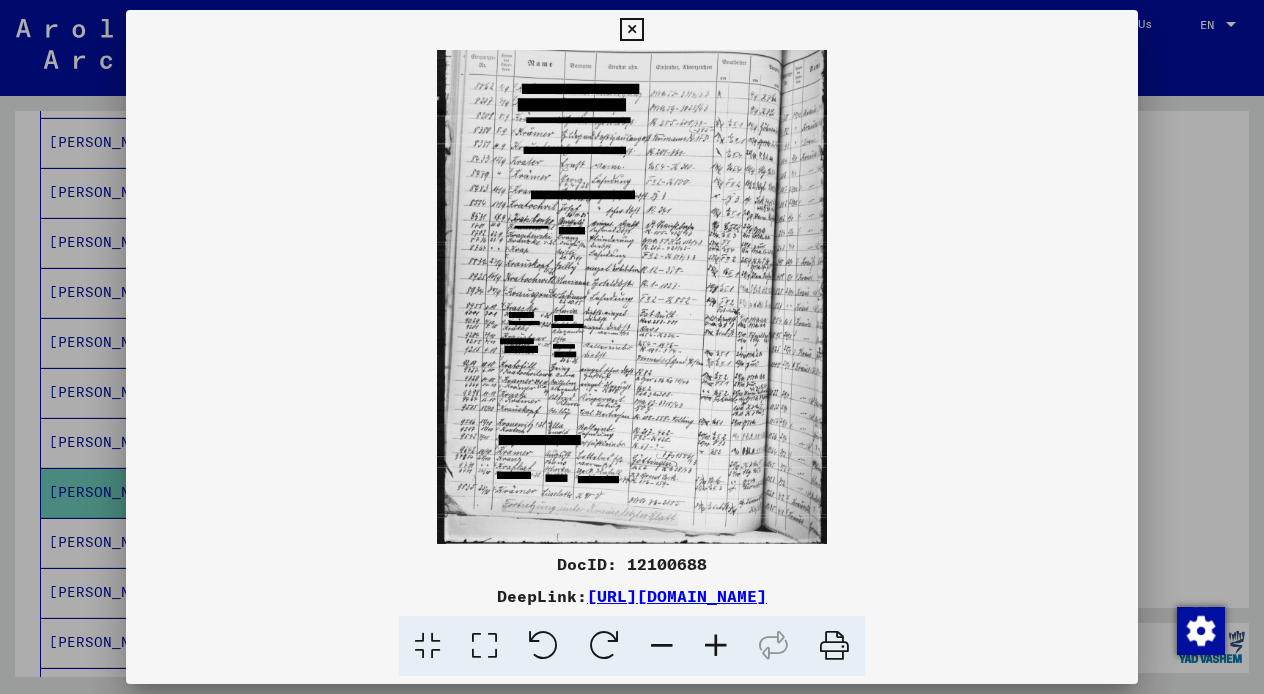 click at bounding box center [716, 646] 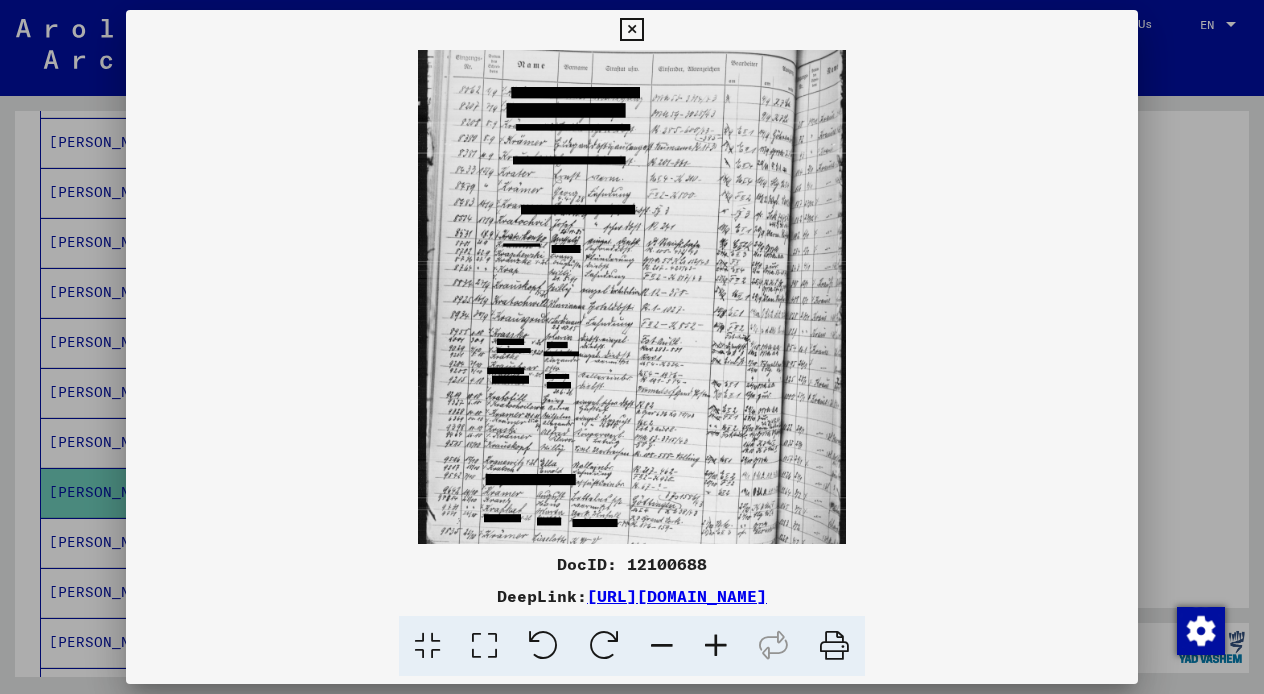 click at bounding box center (716, 646) 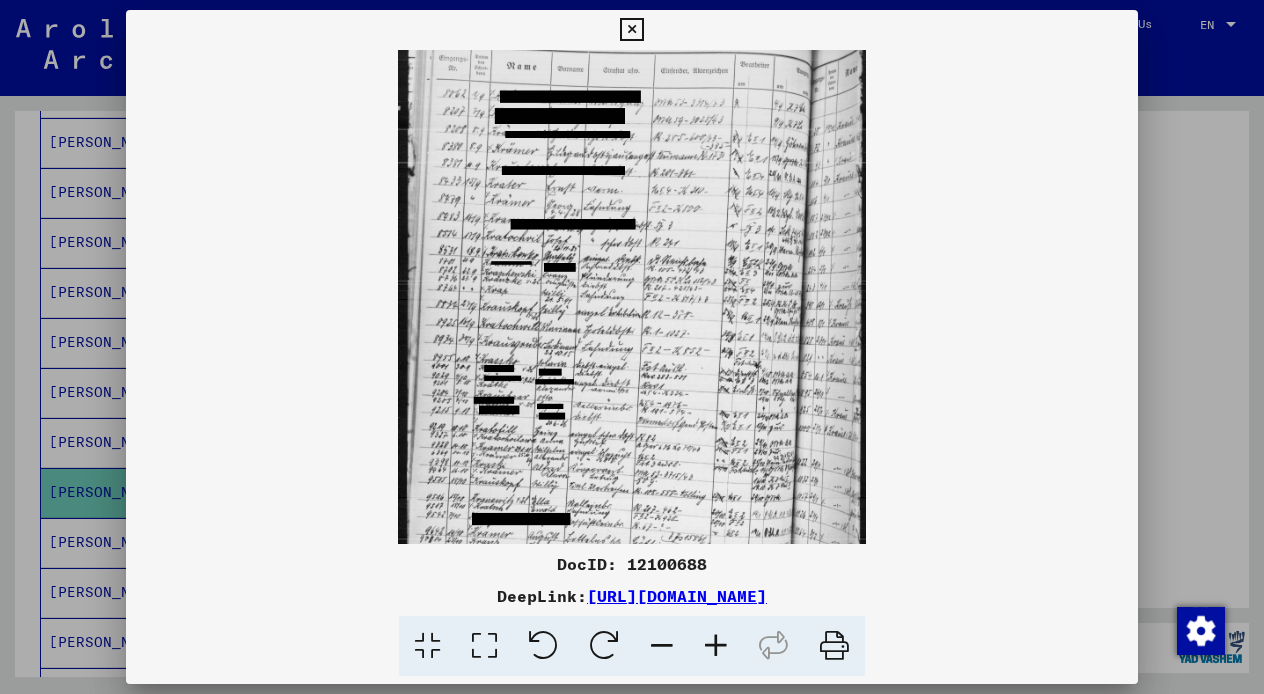 click at bounding box center [716, 646] 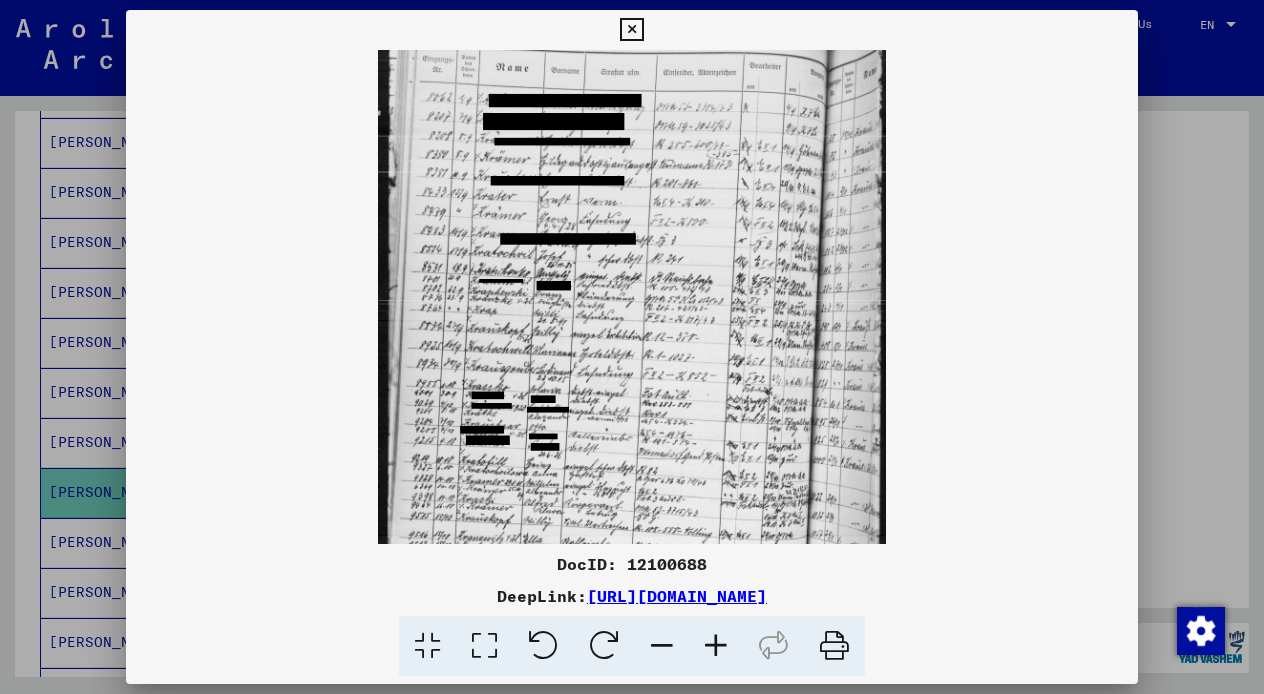click at bounding box center [716, 646] 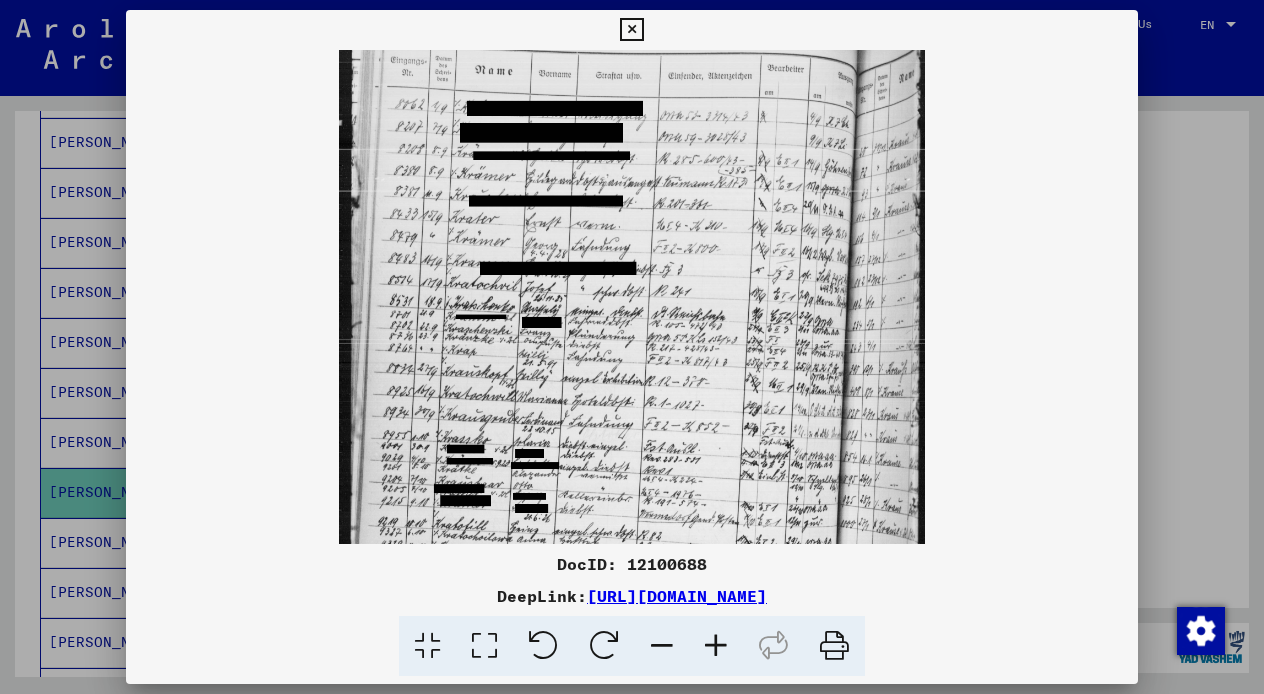 click at bounding box center (716, 646) 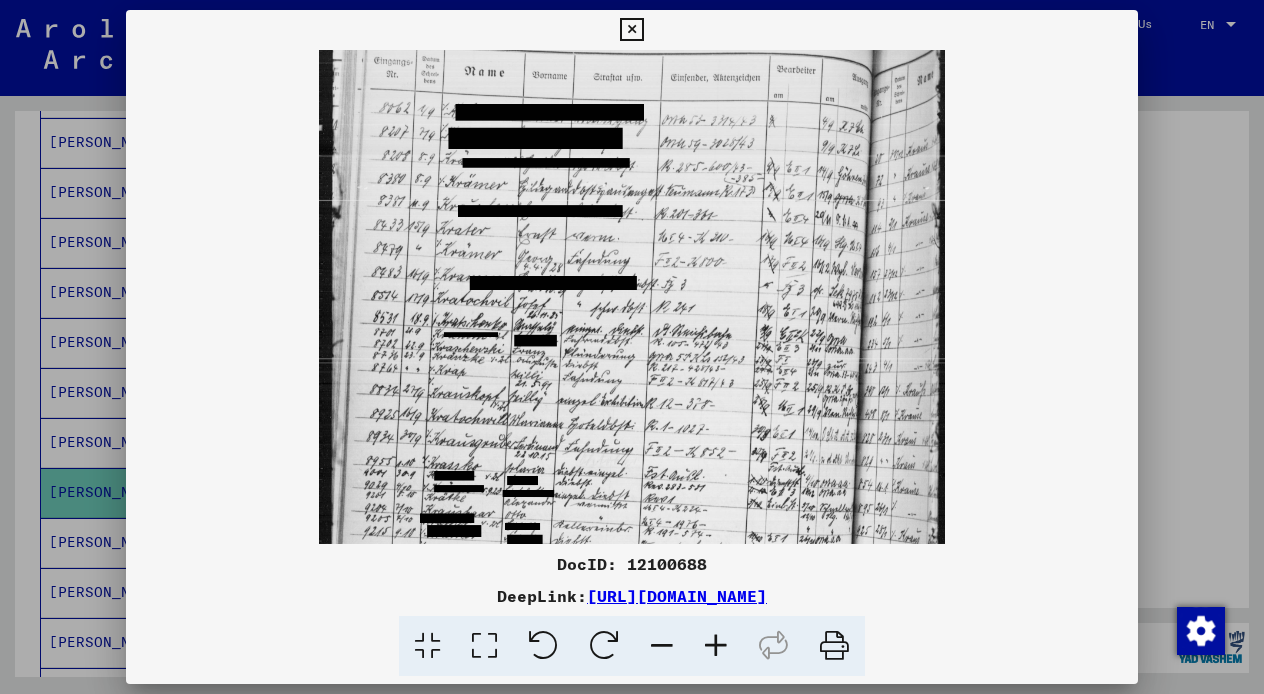 click at bounding box center (716, 646) 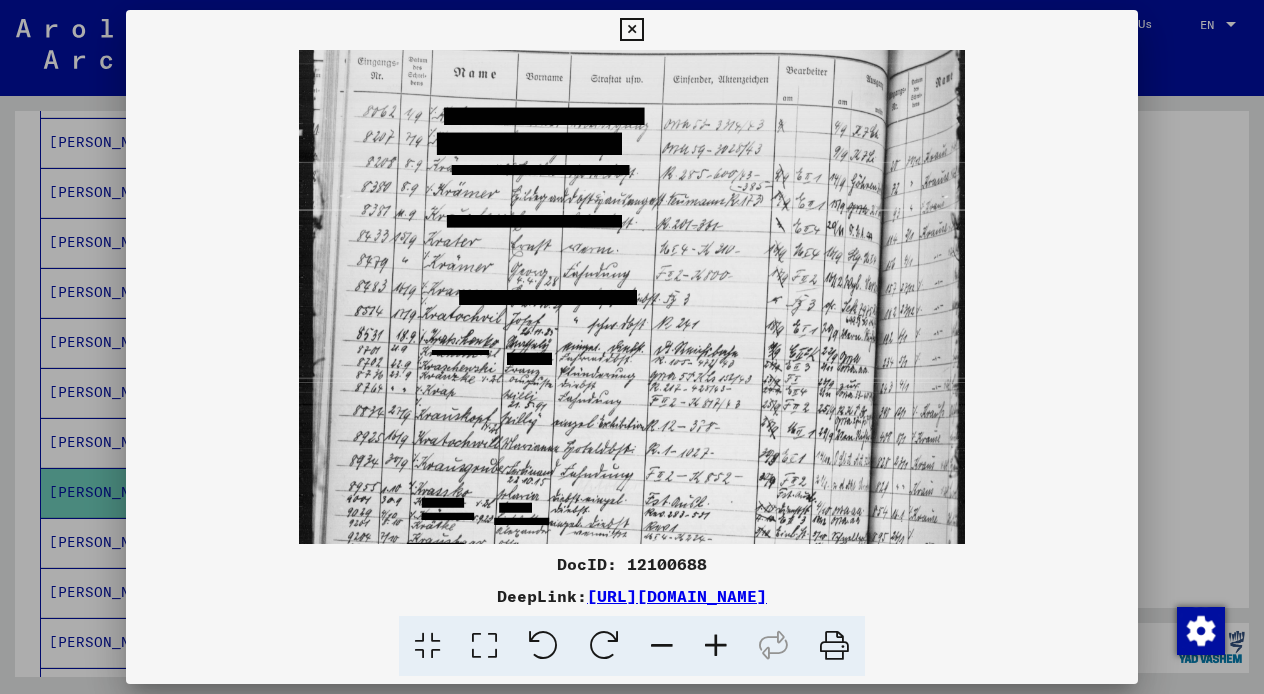 click at bounding box center [716, 646] 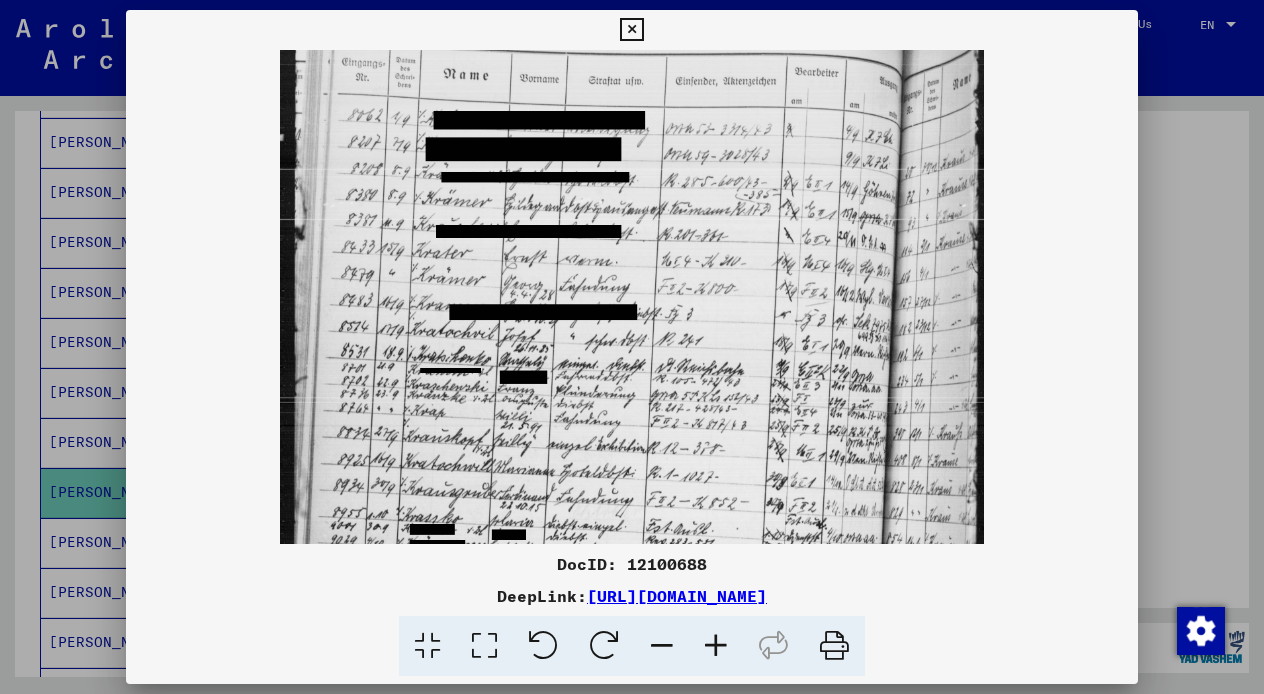 click at bounding box center [631, 30] 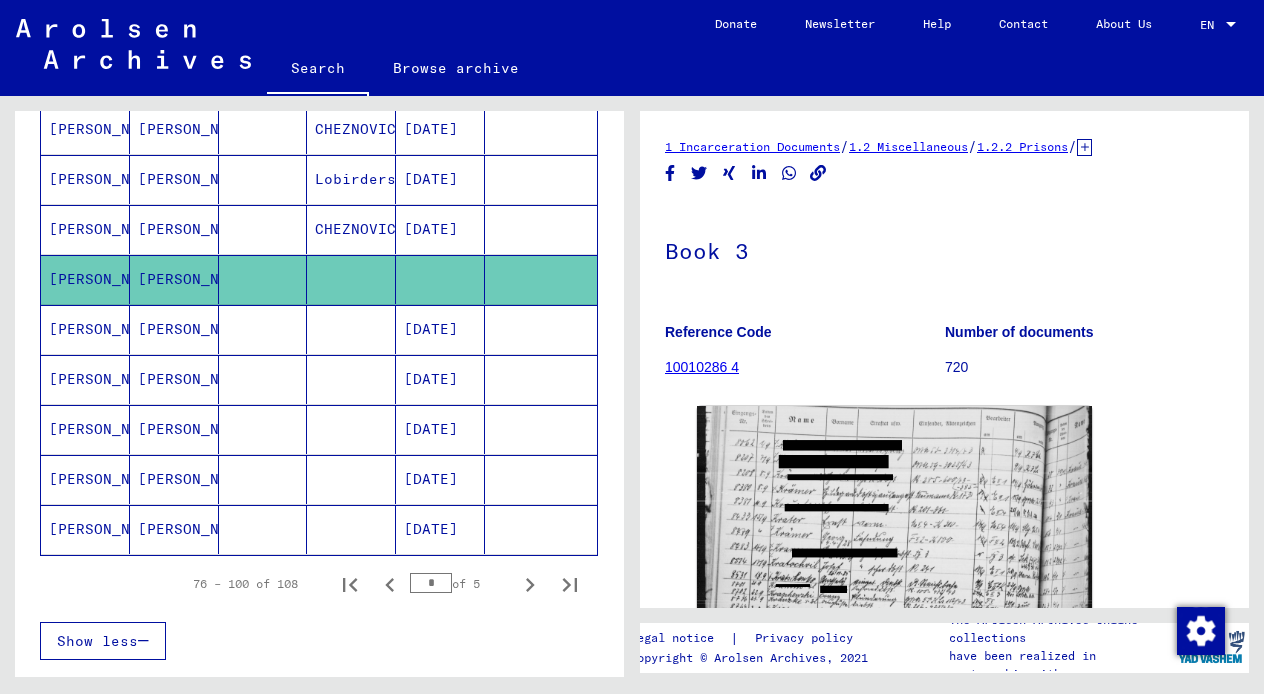scroll, scrollTop: 1114, scrollLeft: 0, axis: vertical 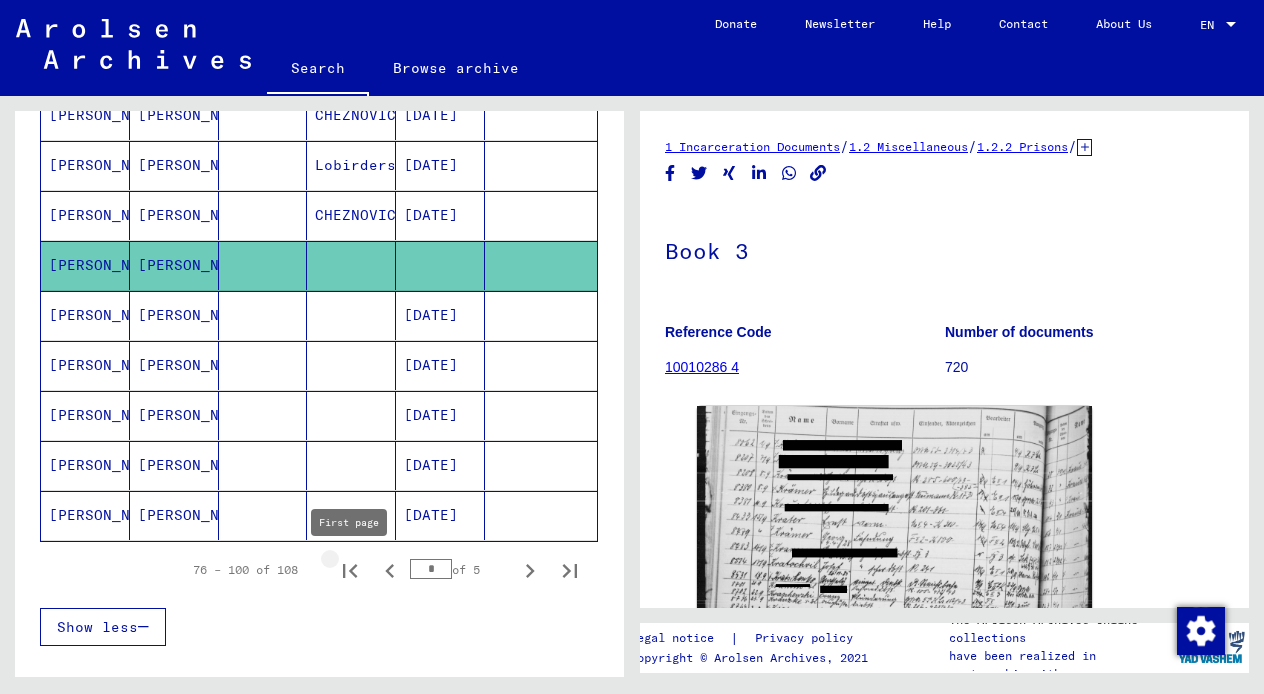 click 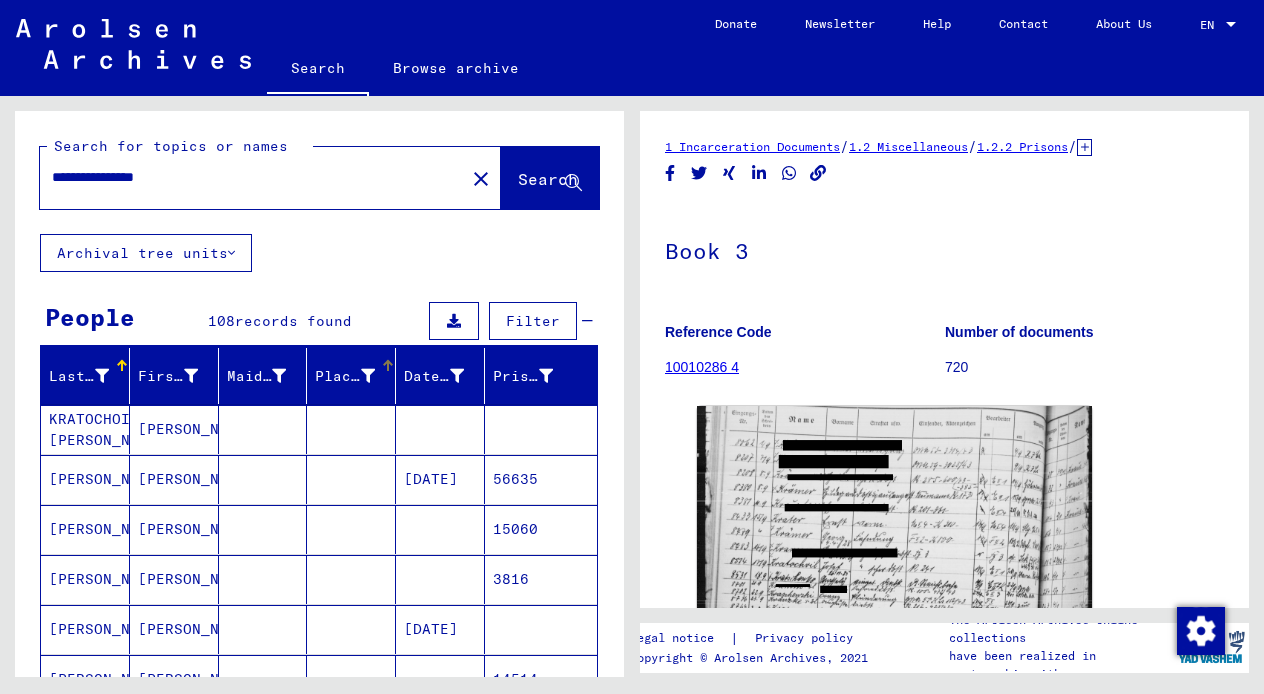 scroll, scrollTop: 0, scrollLeft: 0, axis: both 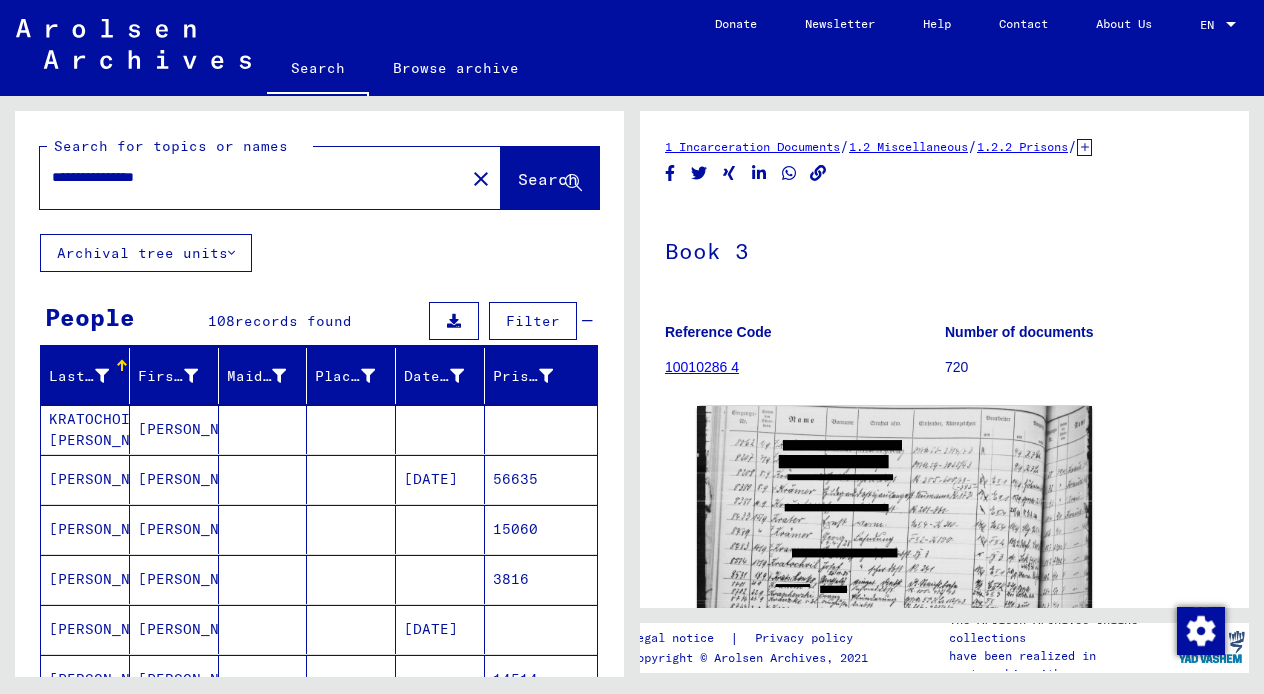 click on "[PERSON_NAME]" at bounding box center (174, 479) 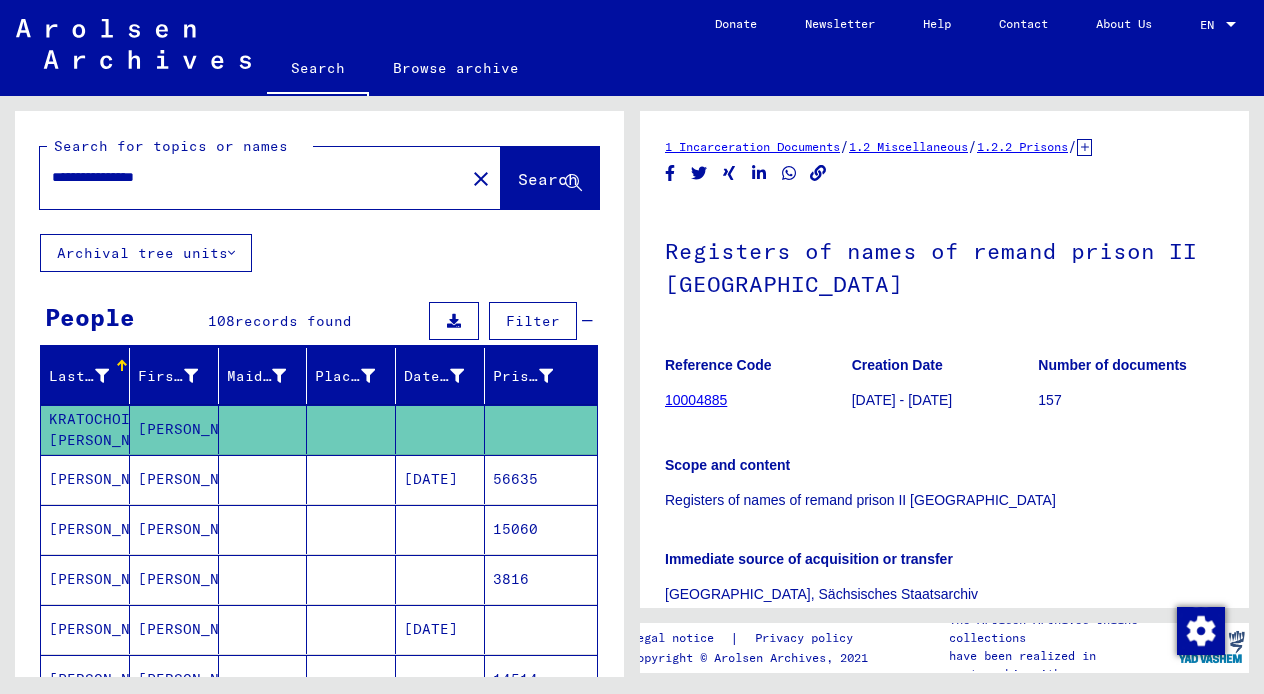 scroll, scrollTop: 0, scrollLeft: 0, axis: both 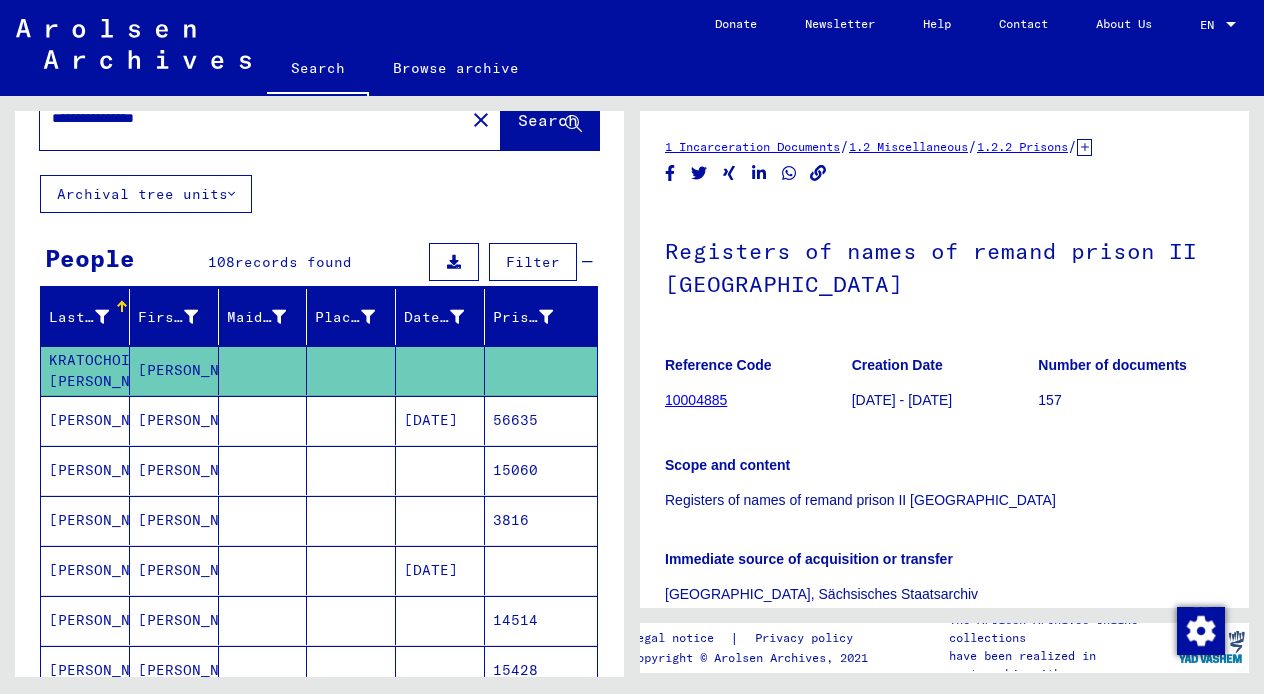 click on "[PERSON_NAME]" at bounding box center [174, 520] 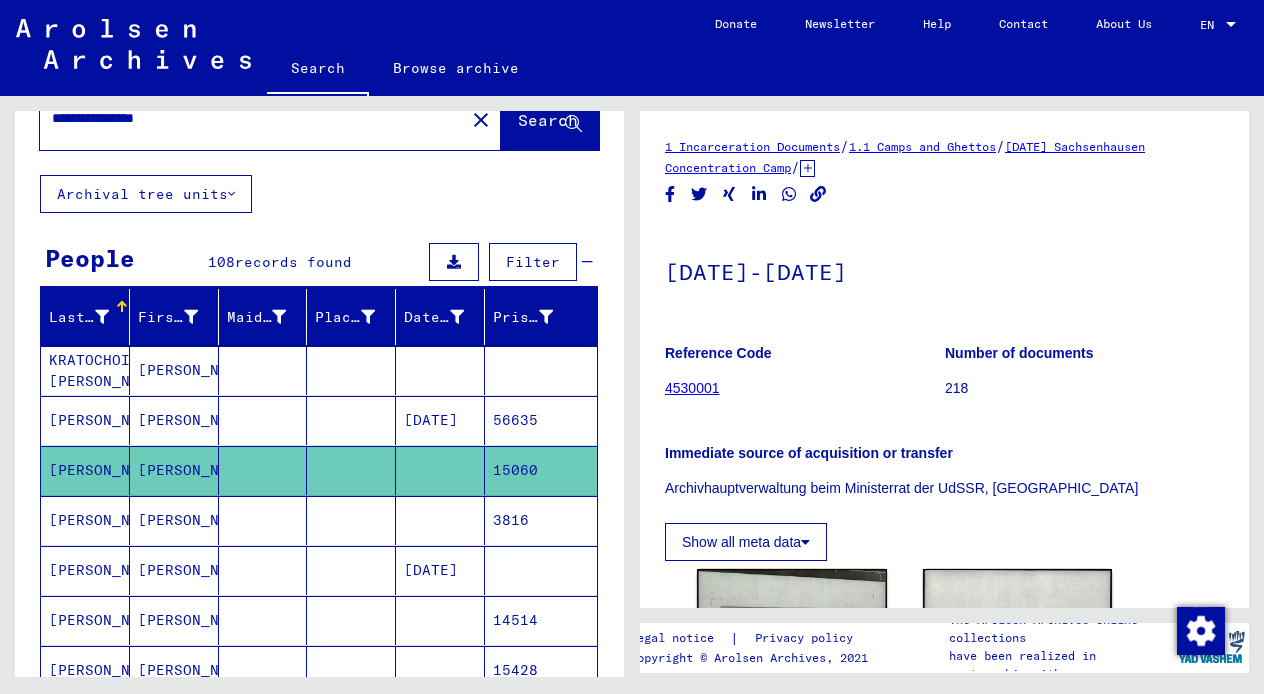 scroll, scrollTop: 0, scrollLeft: 0, axis: both 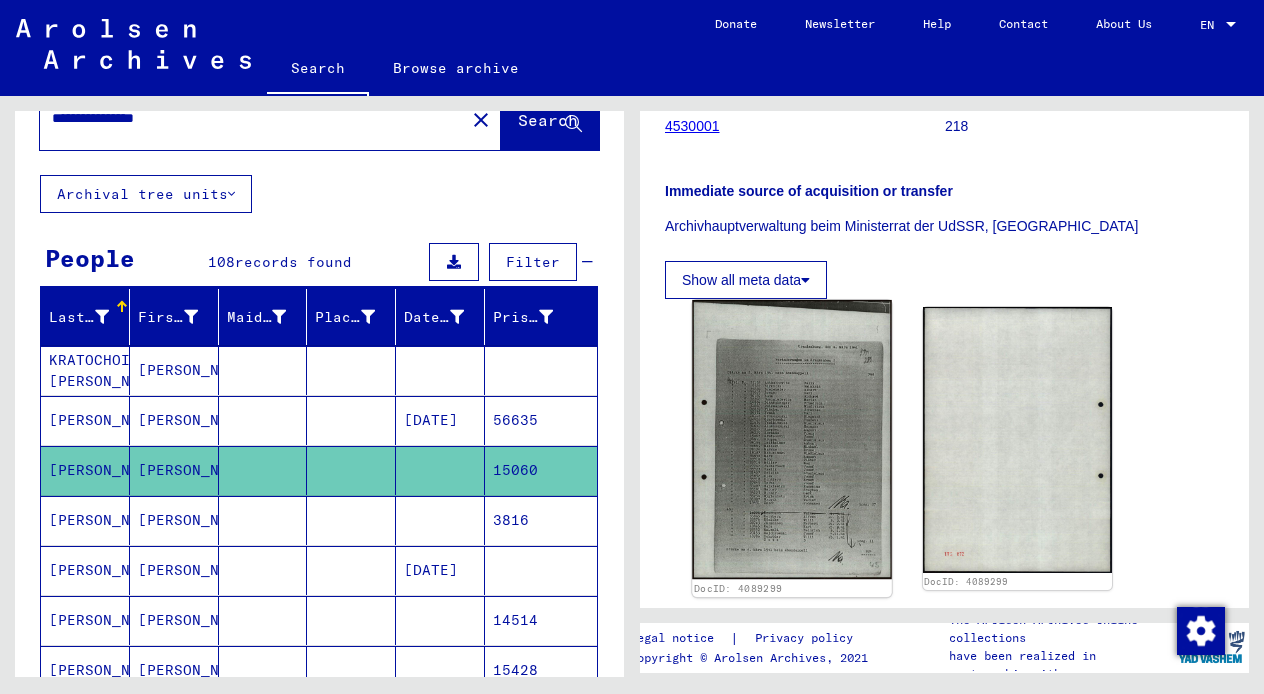 click 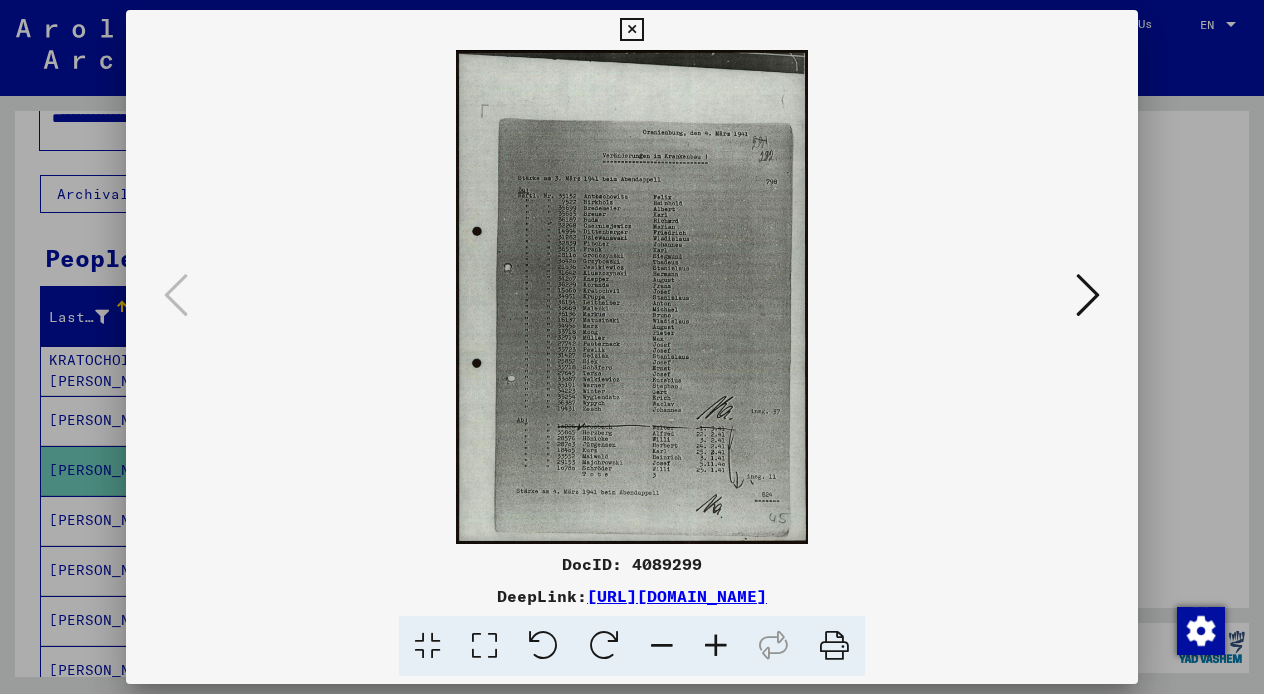 click at bounding box center [631, 297] 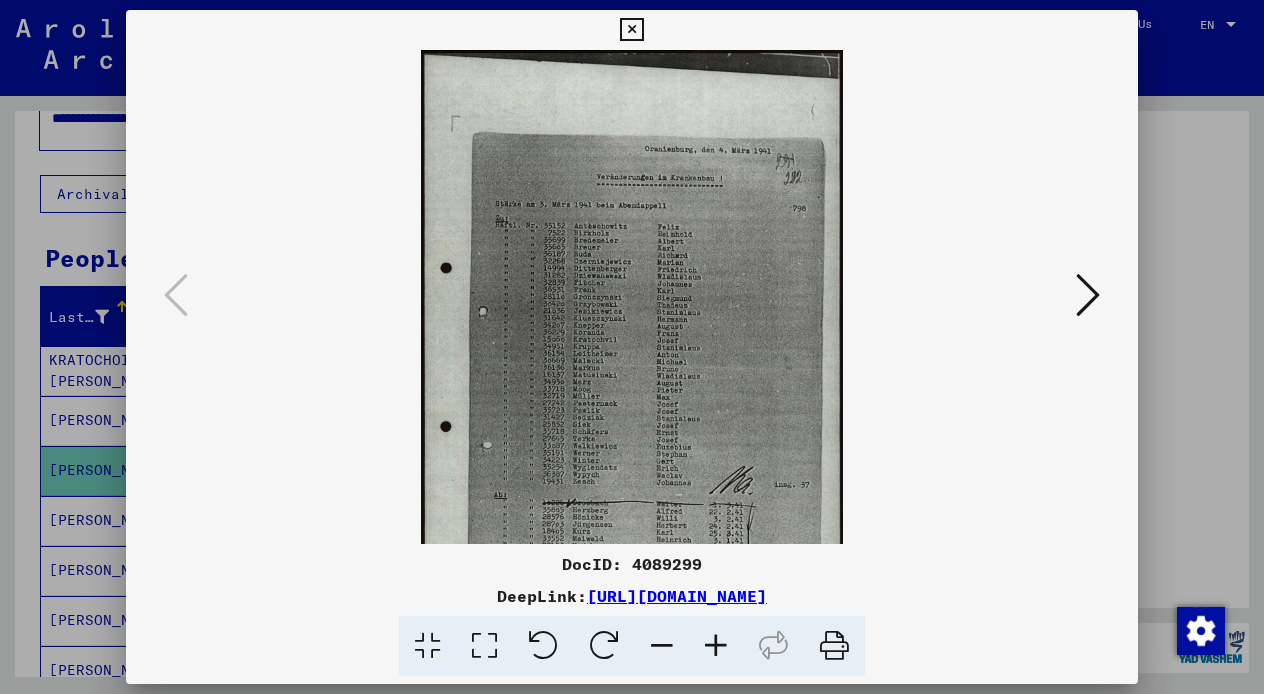 click at bounding box center (716, 646) 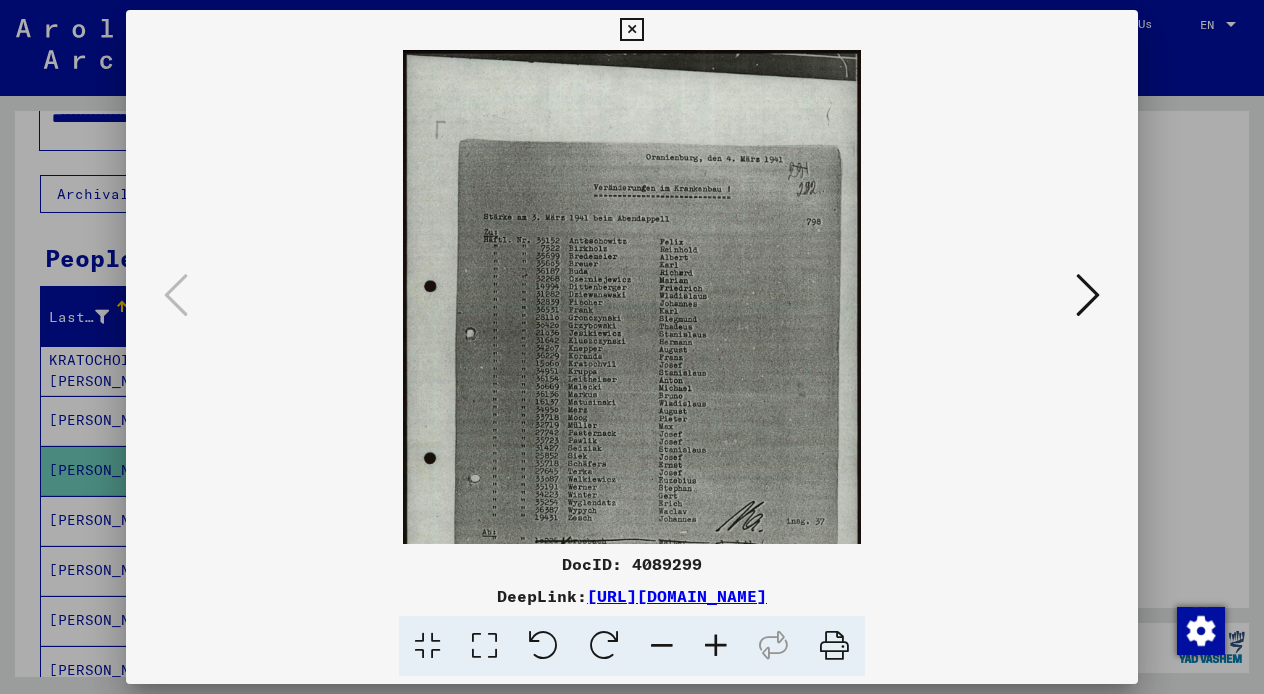 click at bounding box center (716, 646) 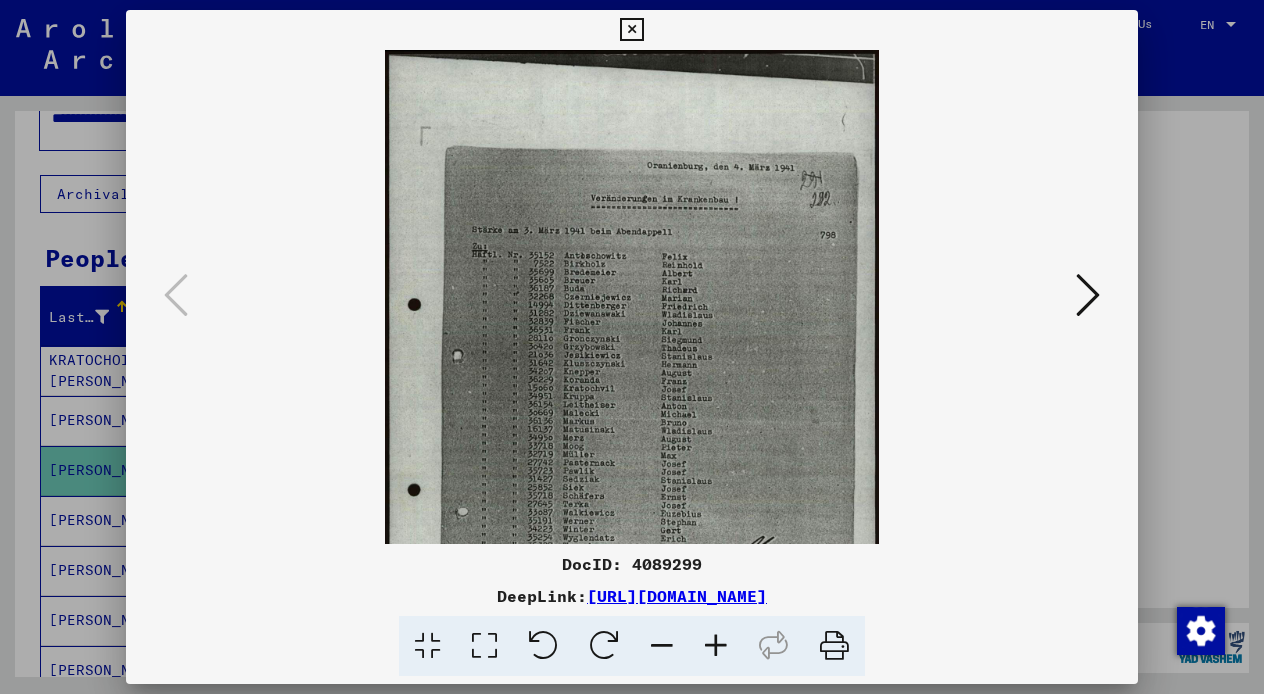 click at bounding box center [716, 646] 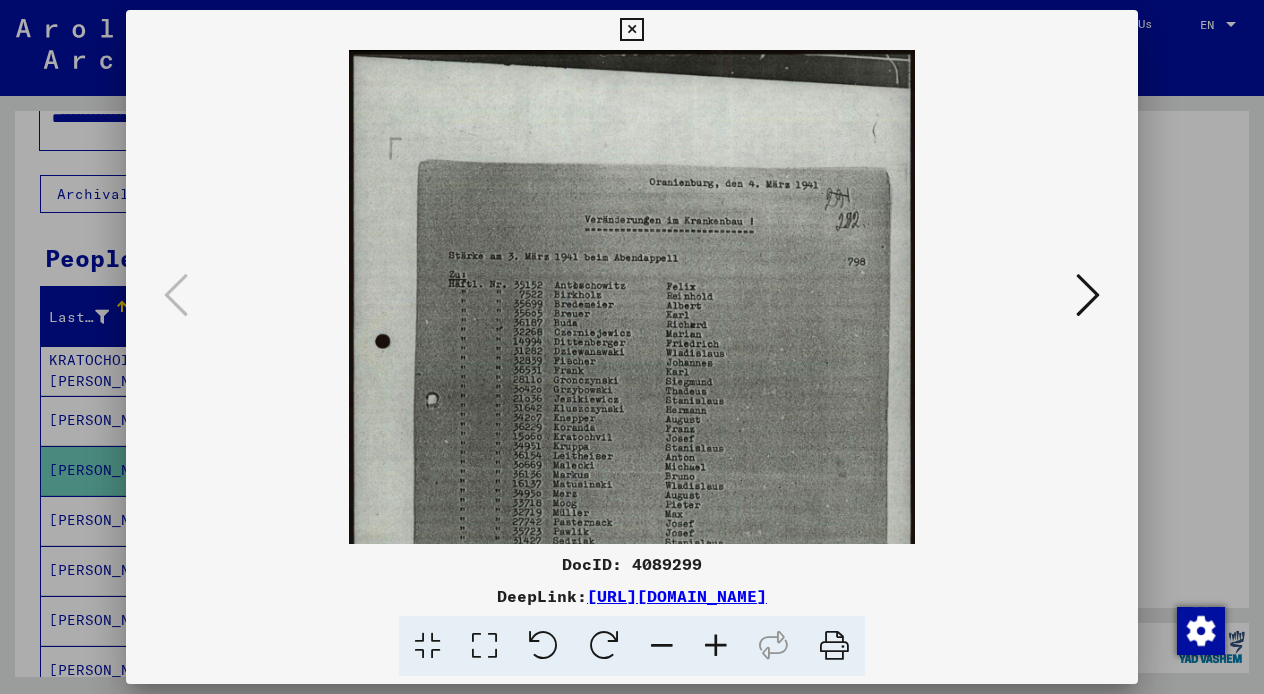 click at bounding box center [716, 646] 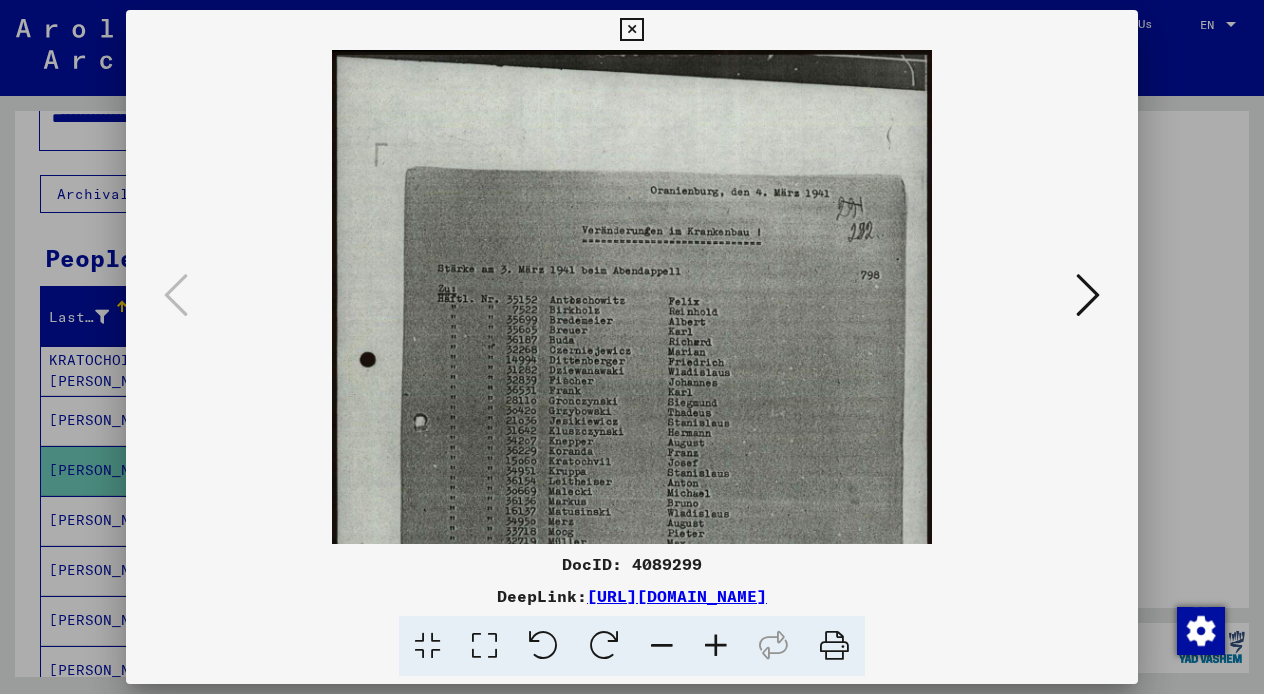 click at bounding box center [716, 646] 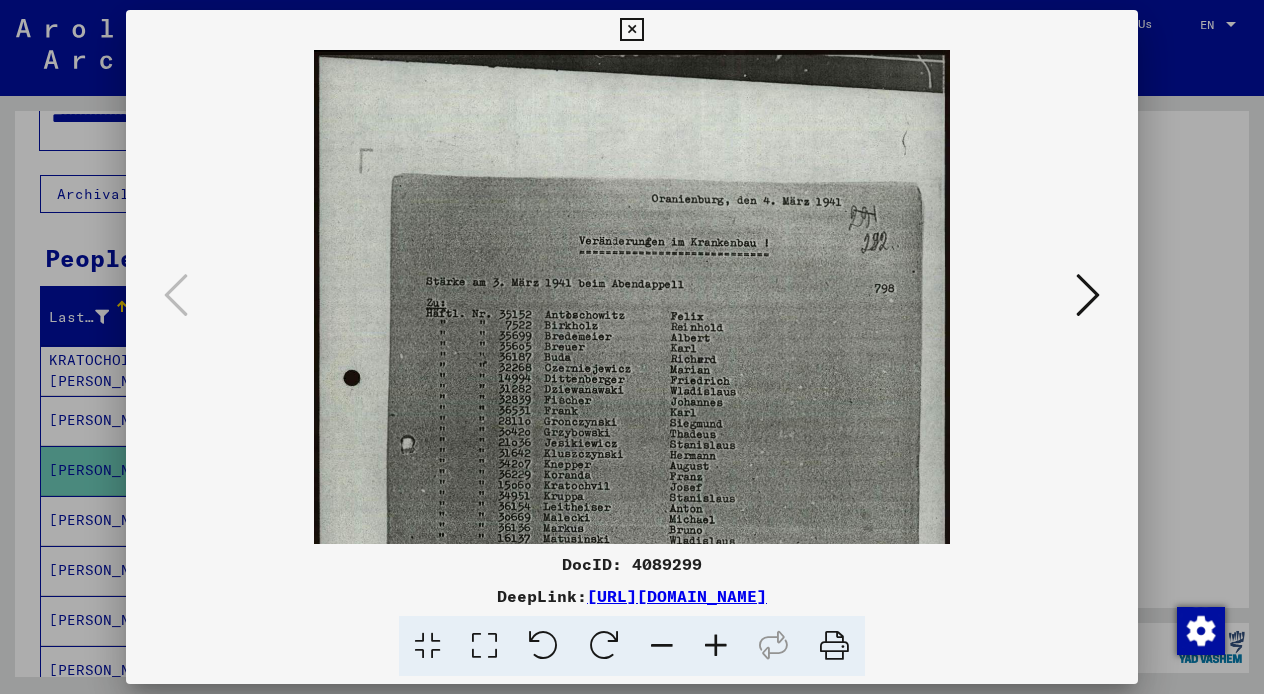 click at bounding box center (716, 646) 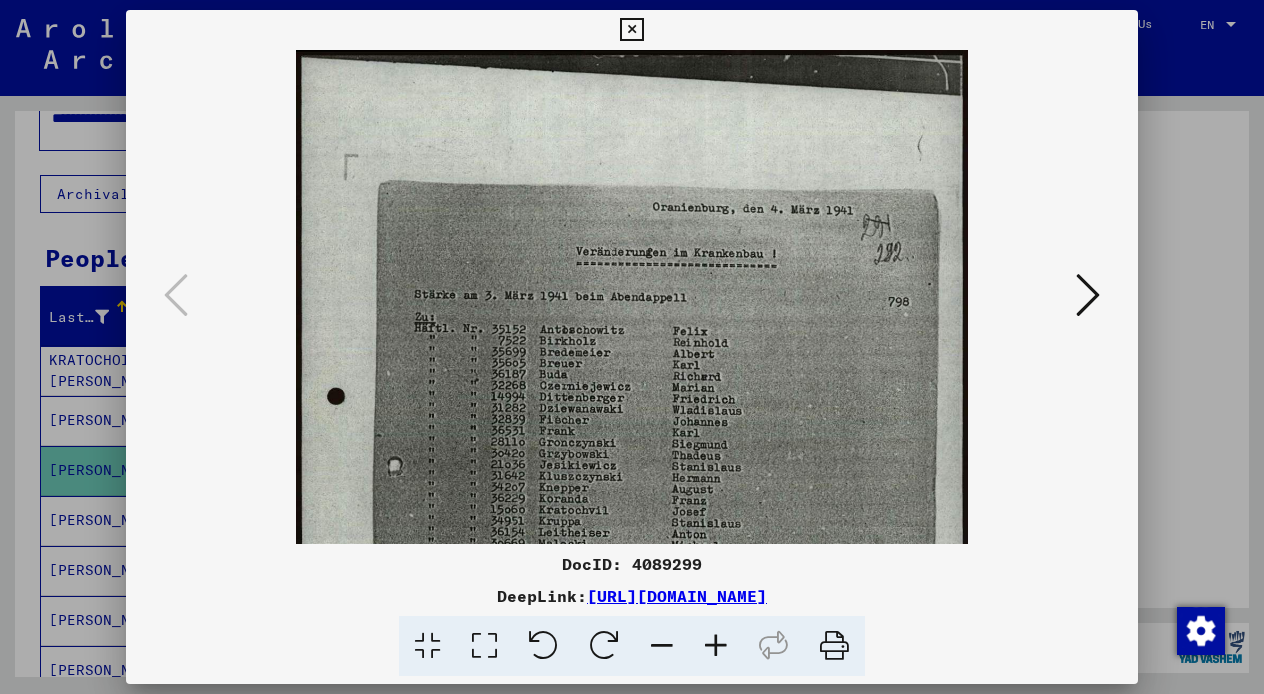 click at bounding box center [716, 646] 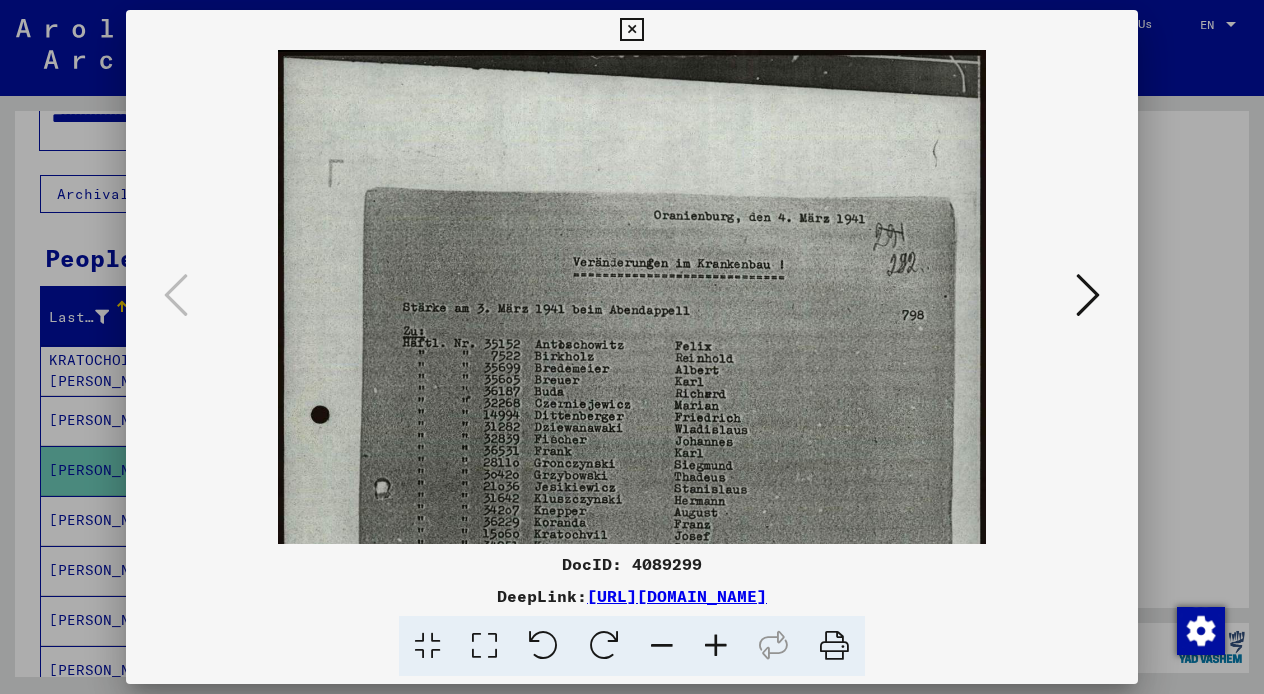 click at bounding box center (631, 30) 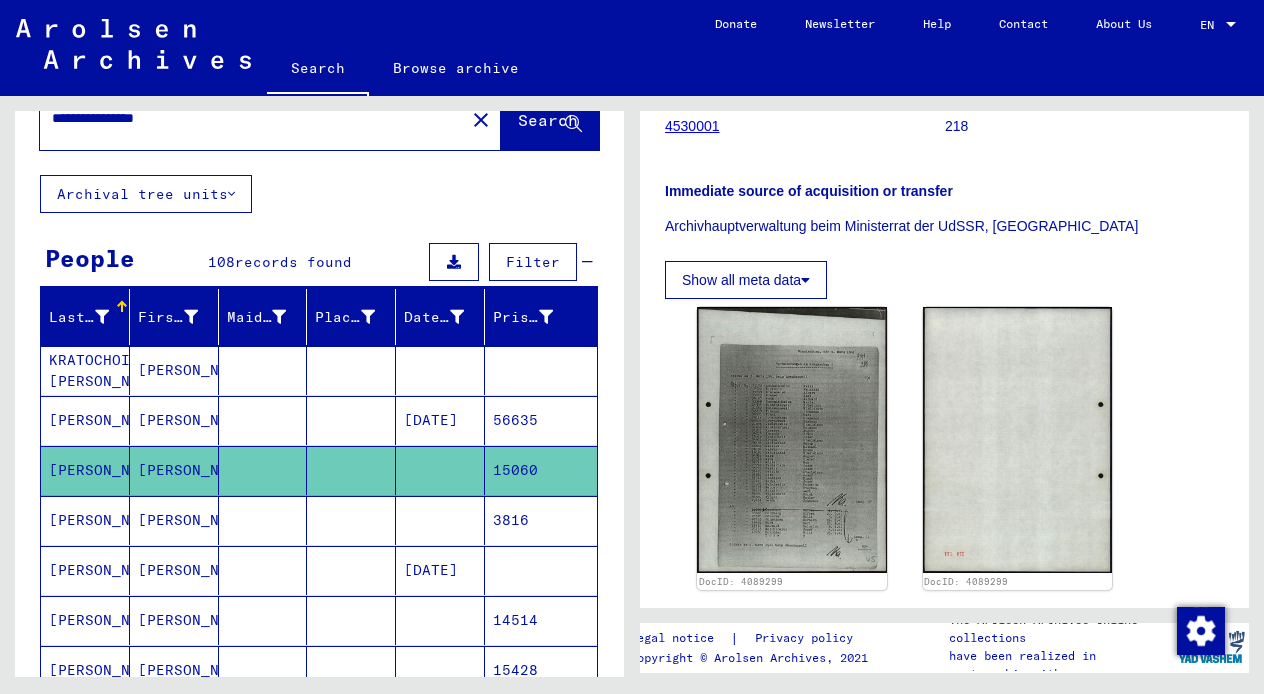 click on "[PERSON_NAME]" at bounding box center [174, 570] 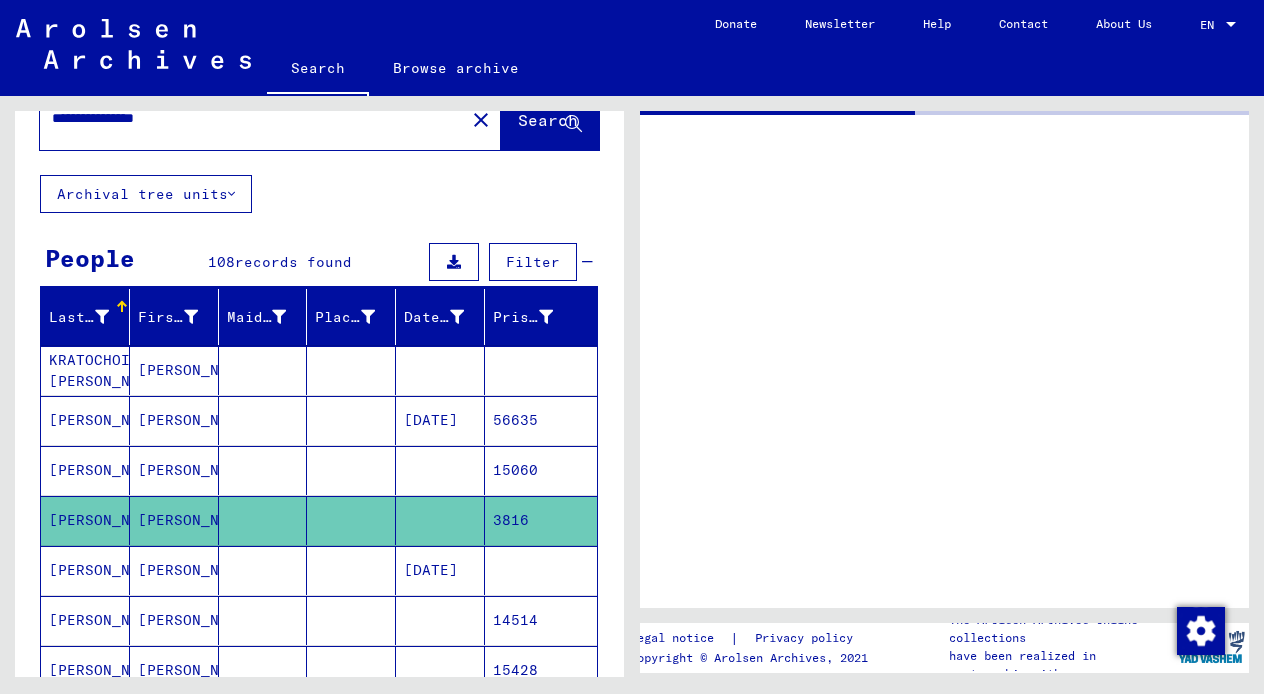 scroll, scrollTop: 0, scrollLeft: 0, axis: both 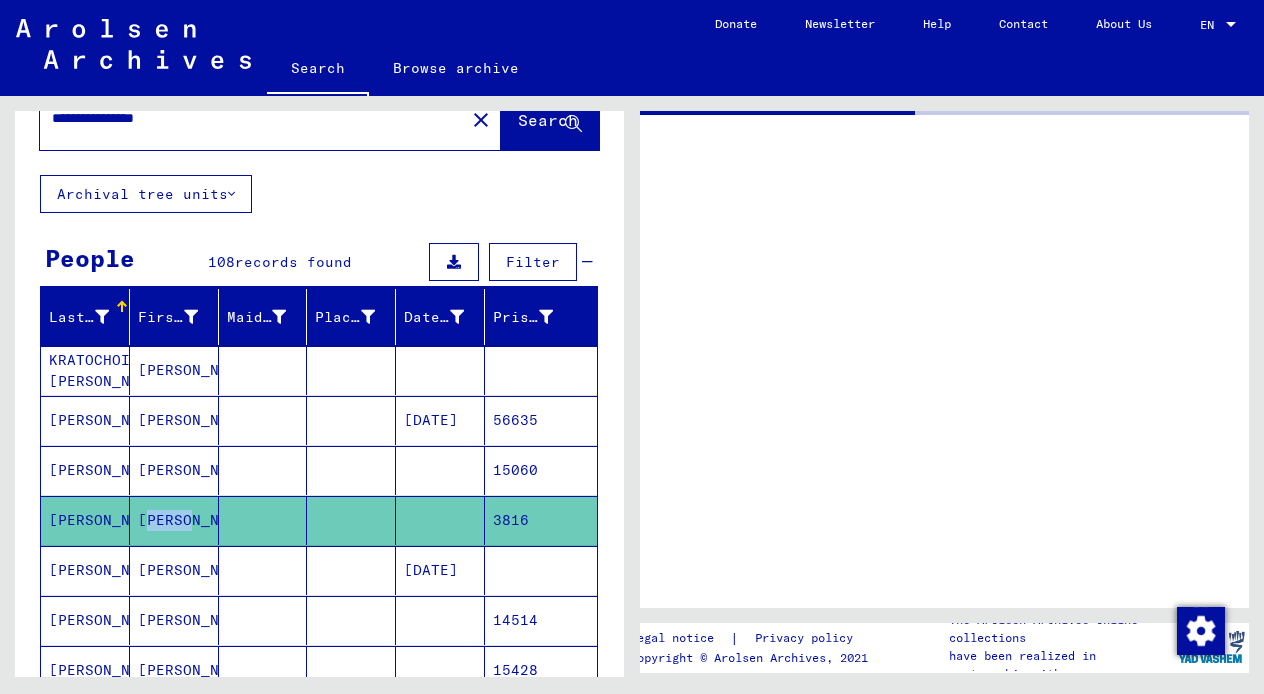 click on "[PERSON_NAME]" 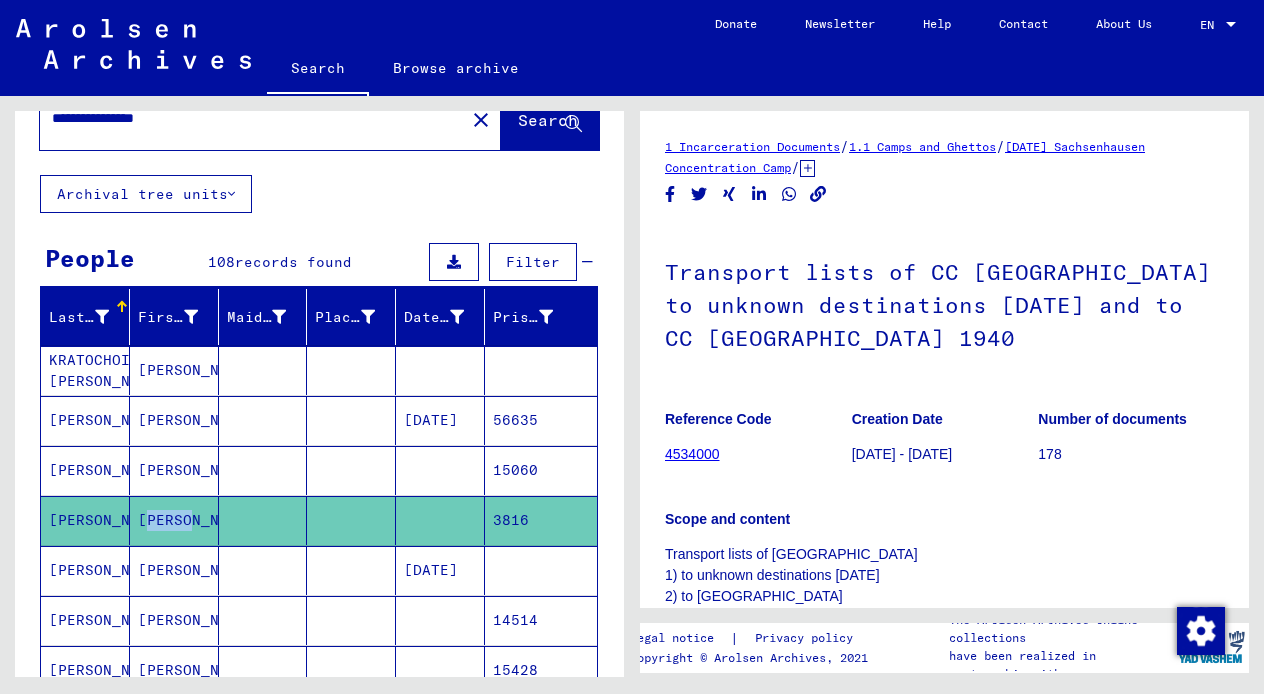 scroll, scrollTop: 0, scrollLeft: 0, axis: both 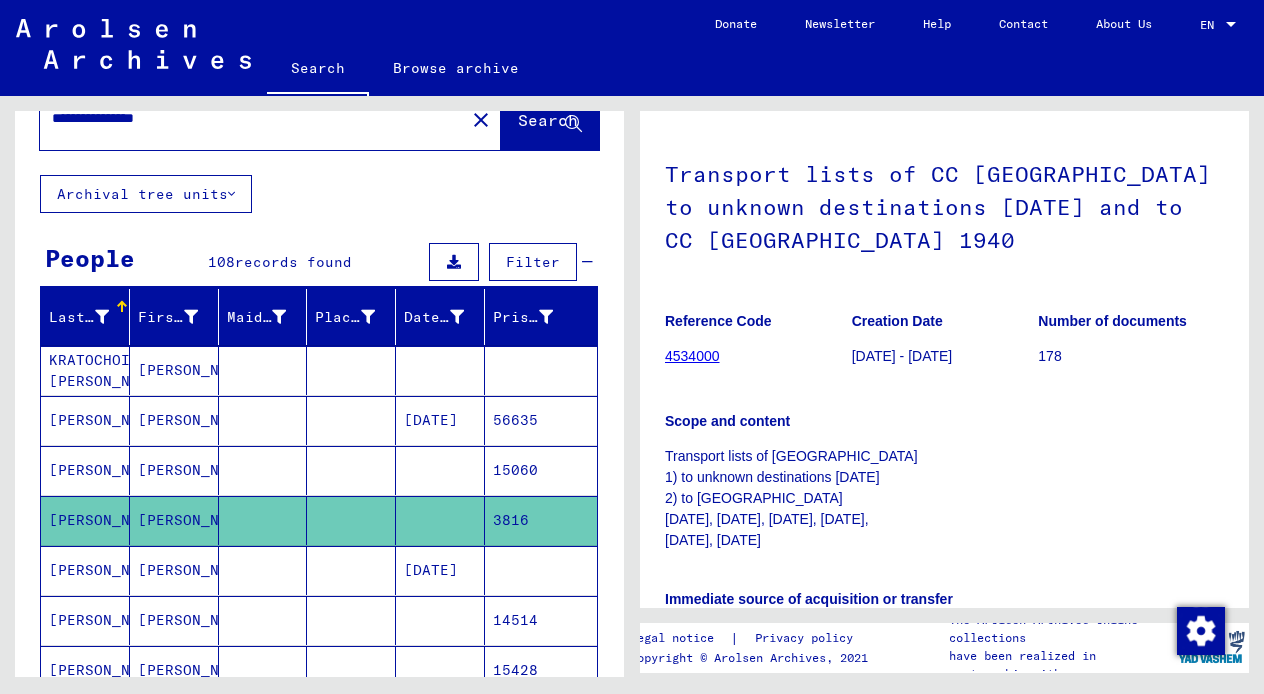 click on "[PERSON_NAME]" at bounding box center (174, 620) 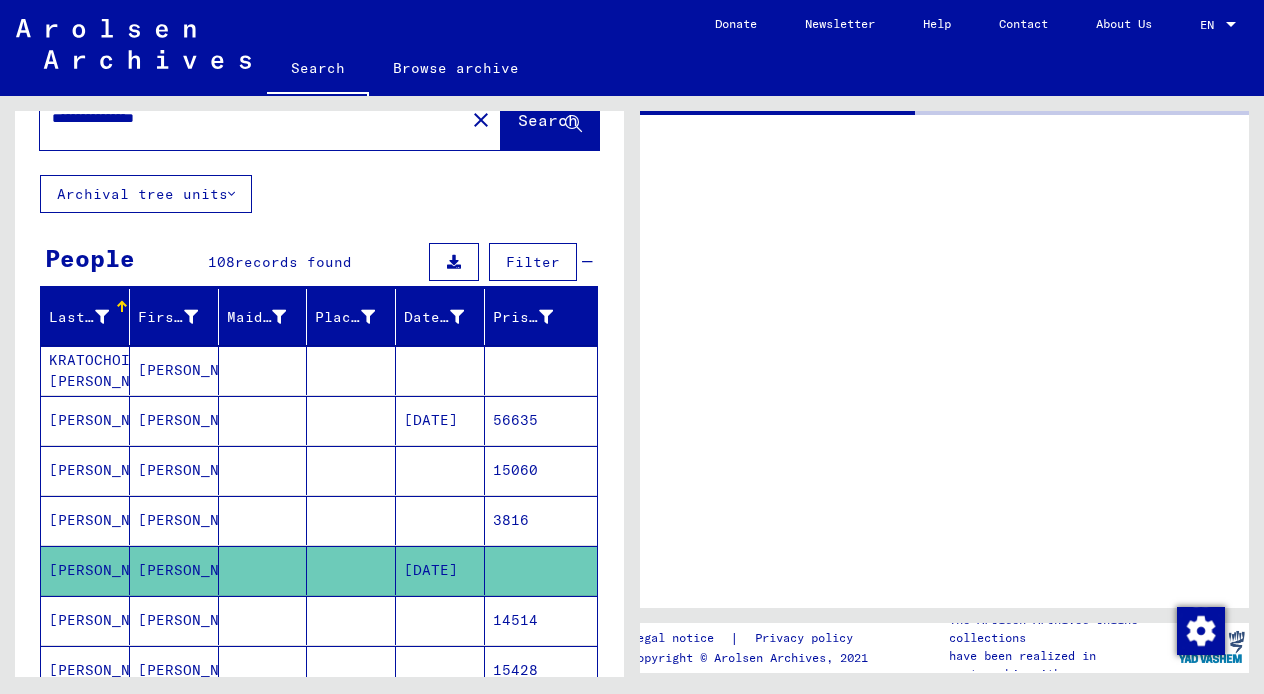 scroll, scrollTop: 0, scrollLeft: 0, axis: both 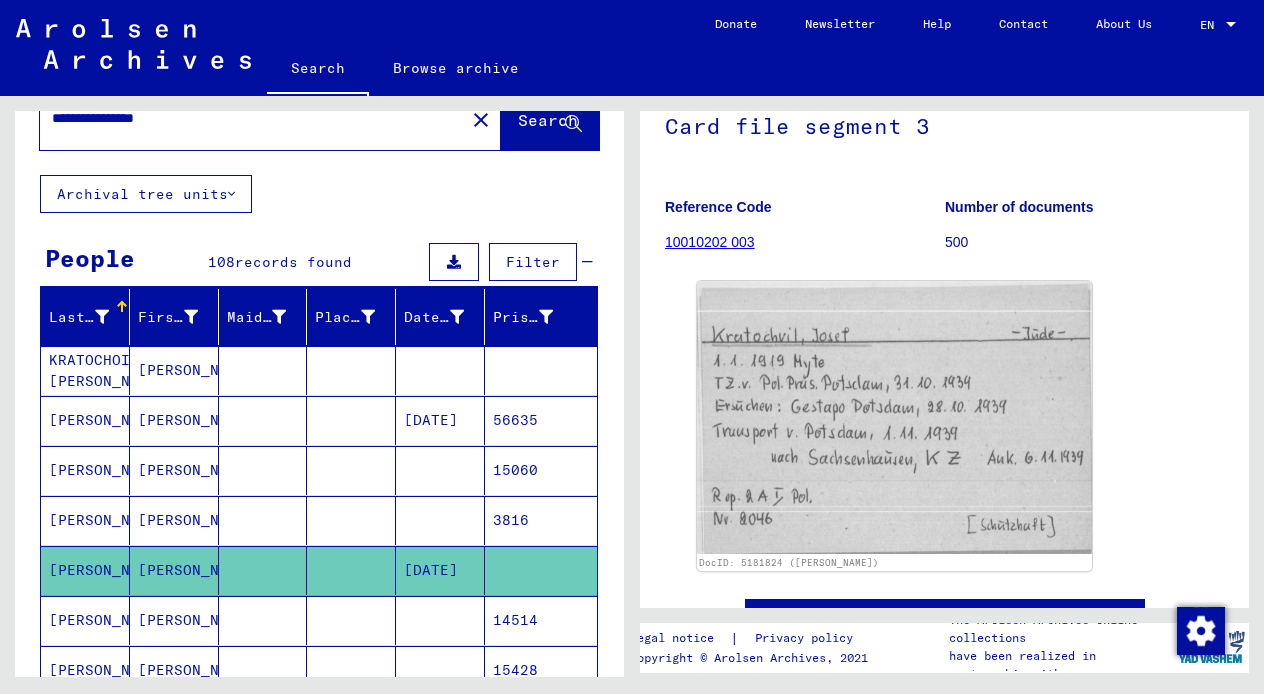 click on "[PERSON_NAME]" at bounding box center [174, 670] 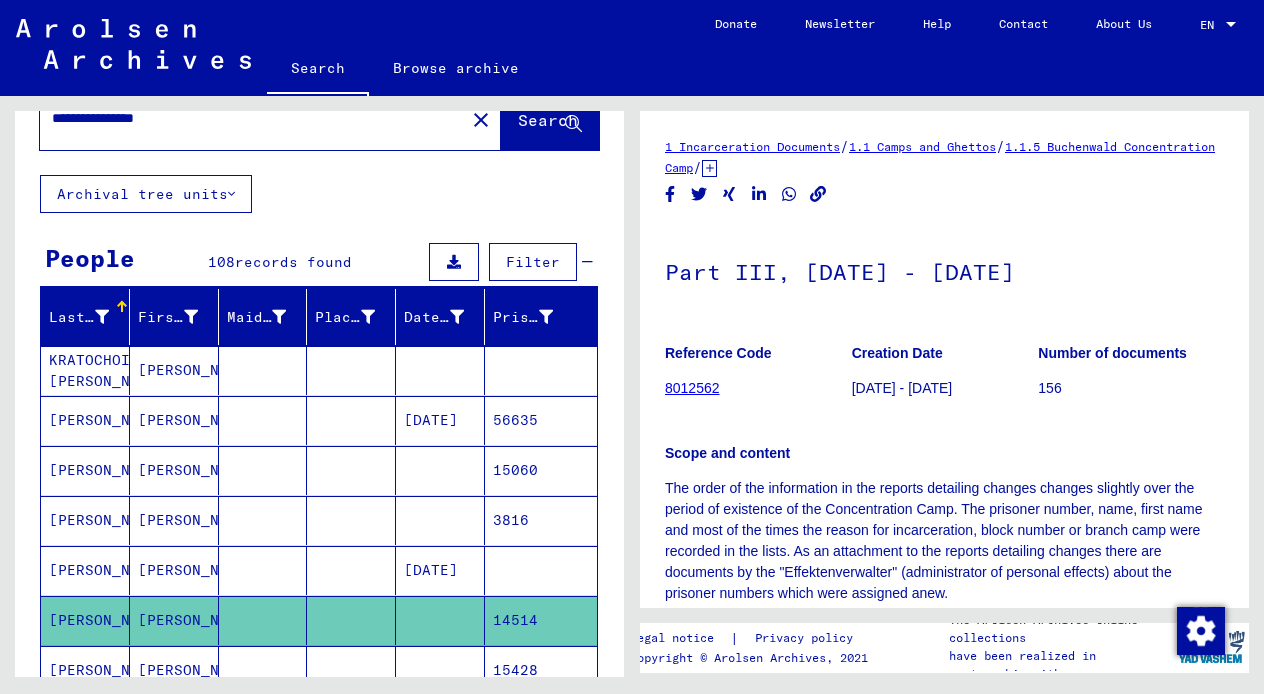 scroll, scrollTop: 0, scrollLeft: 0, axis: both 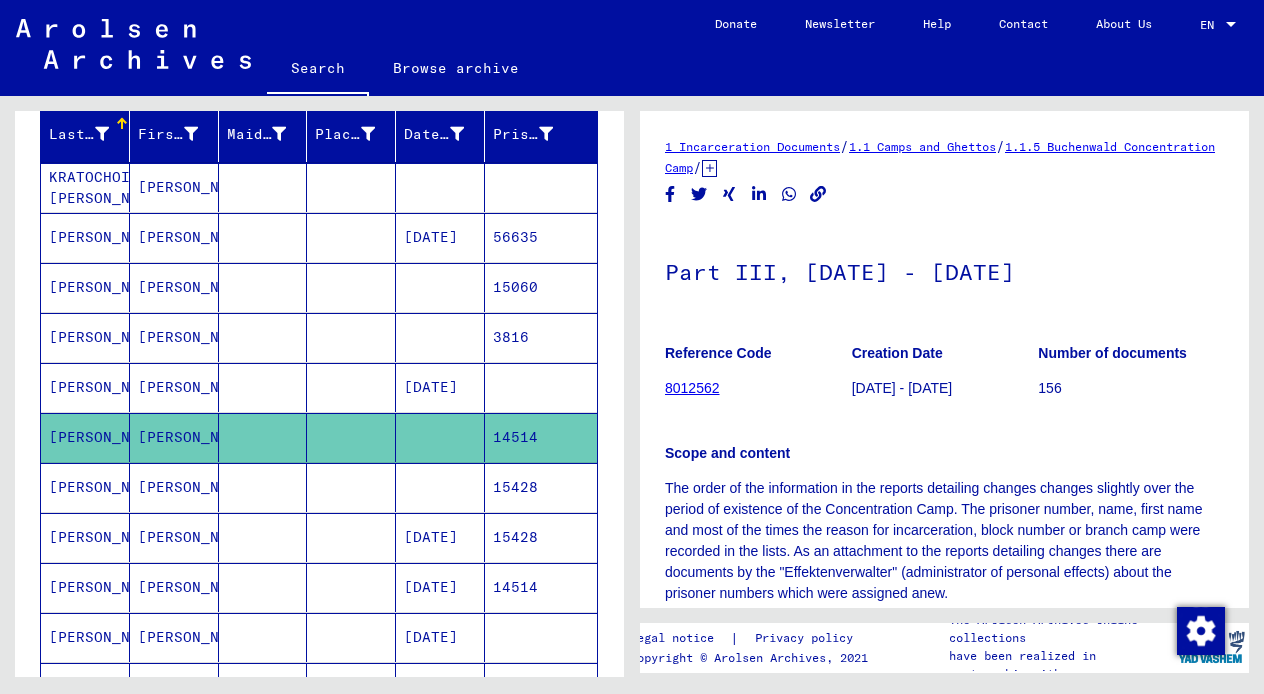 click on "[PERSON_NAME]" at bounding box center (174, 537) 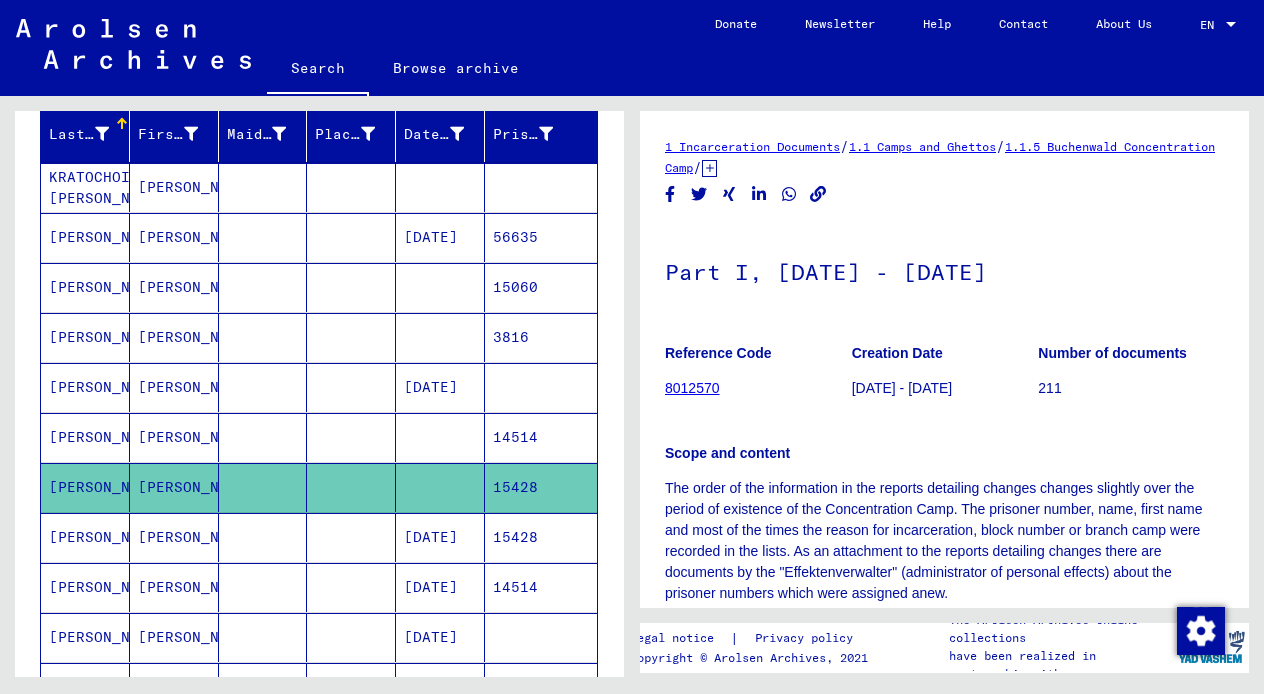 scroll, scrollTop: 0, scrollLeft: 0, axis: both 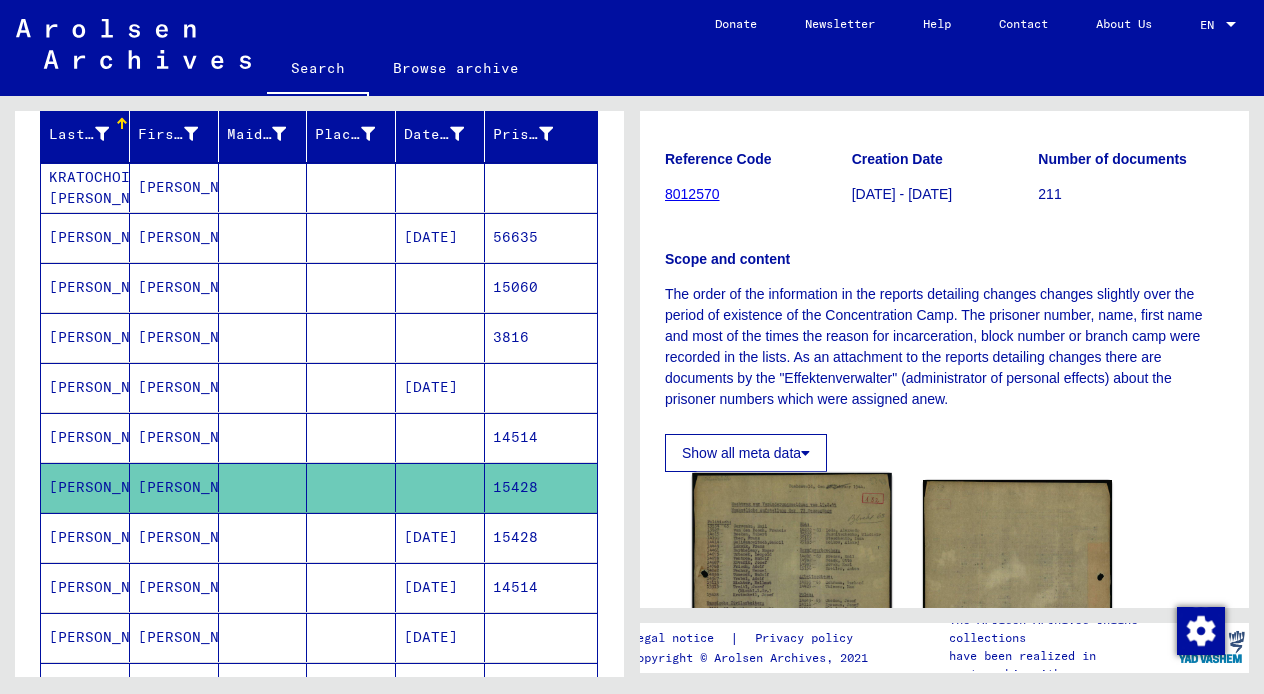 click 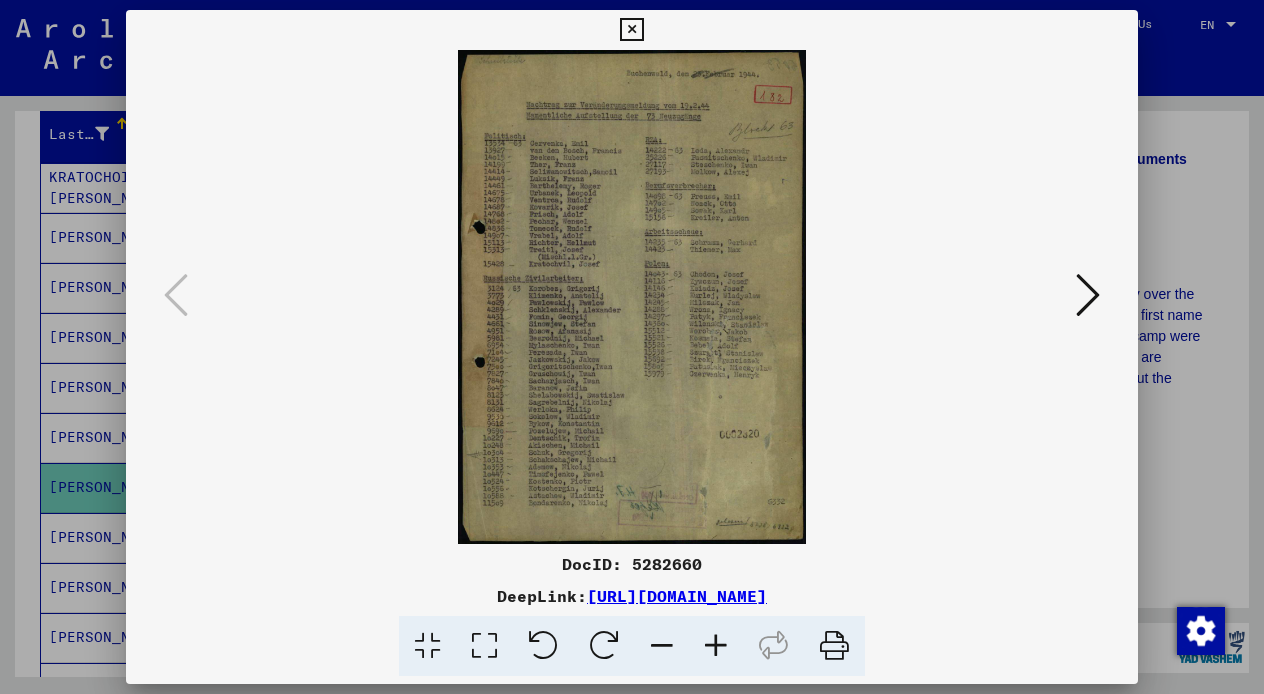 click at bounding box center [631, 297] 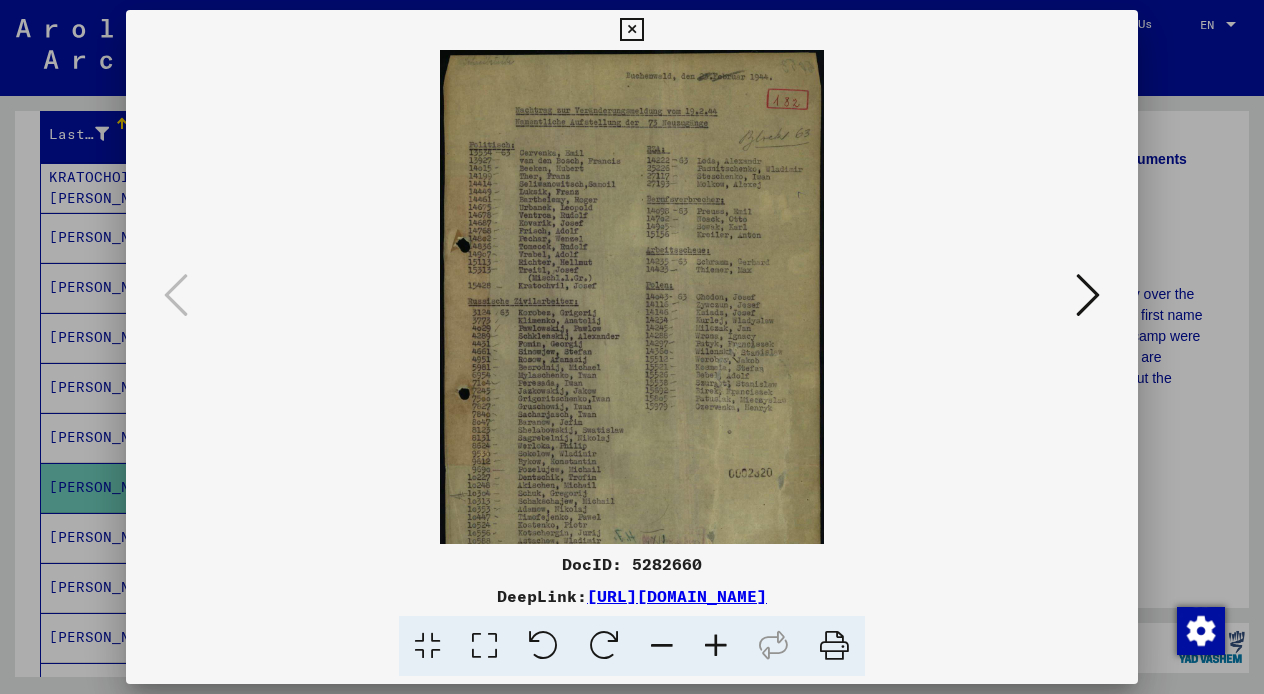 click at bounding box center [716, 646] 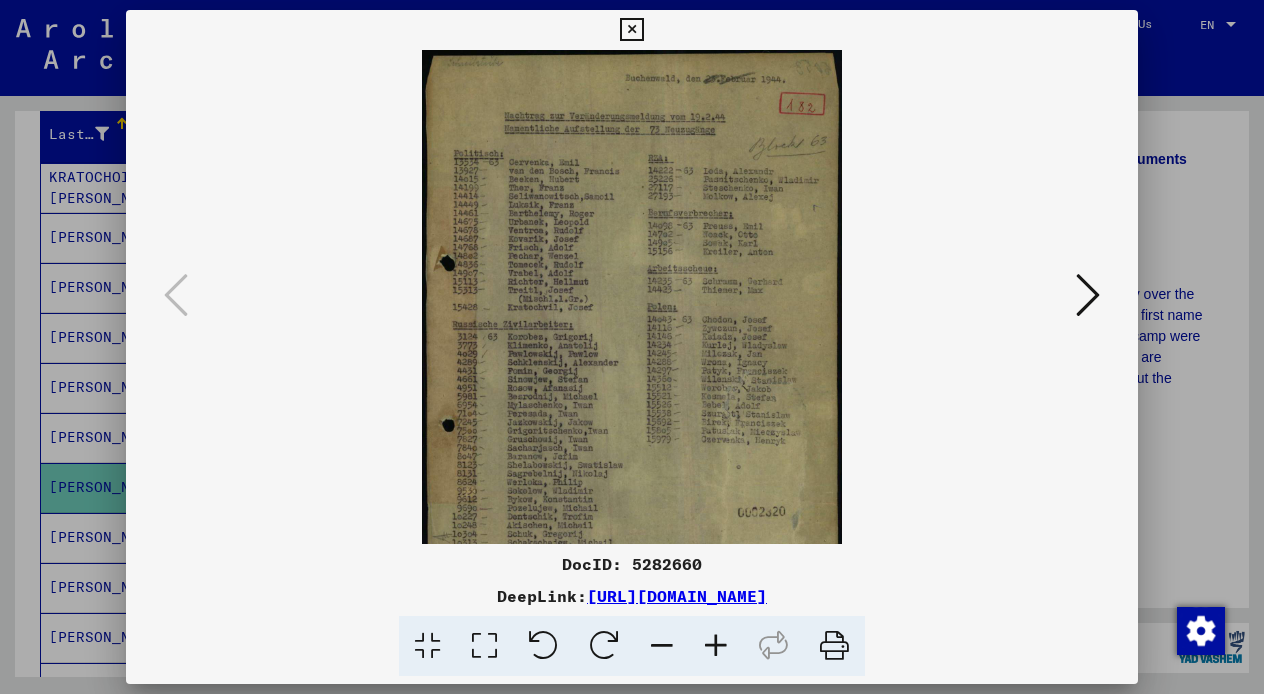 click at bounding box center [716, 646] 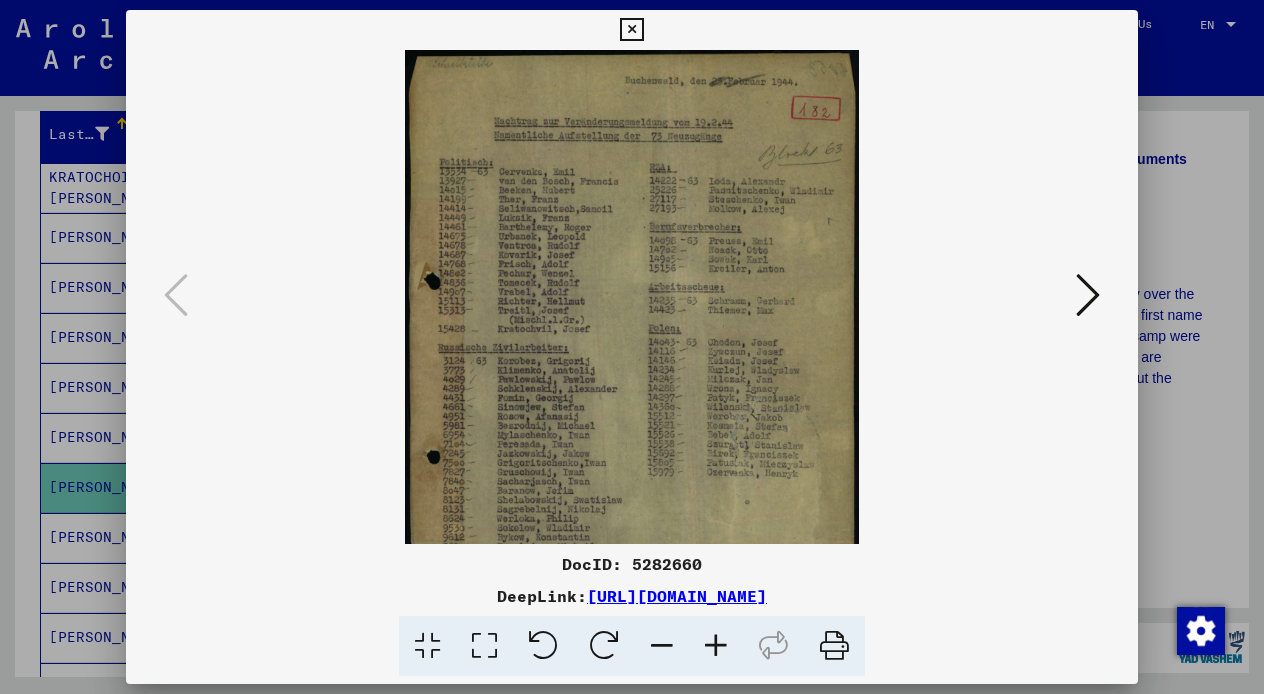 click at bounding box center (716, 646) 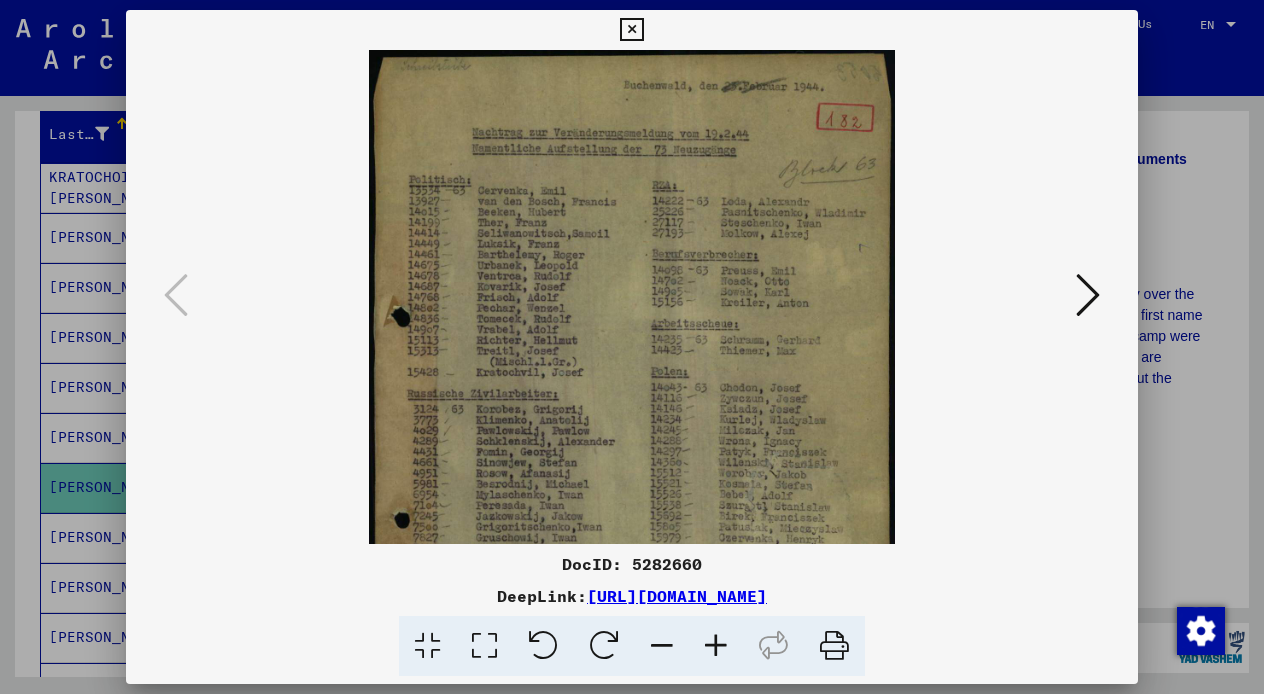 click at bounding box center [716, 646] 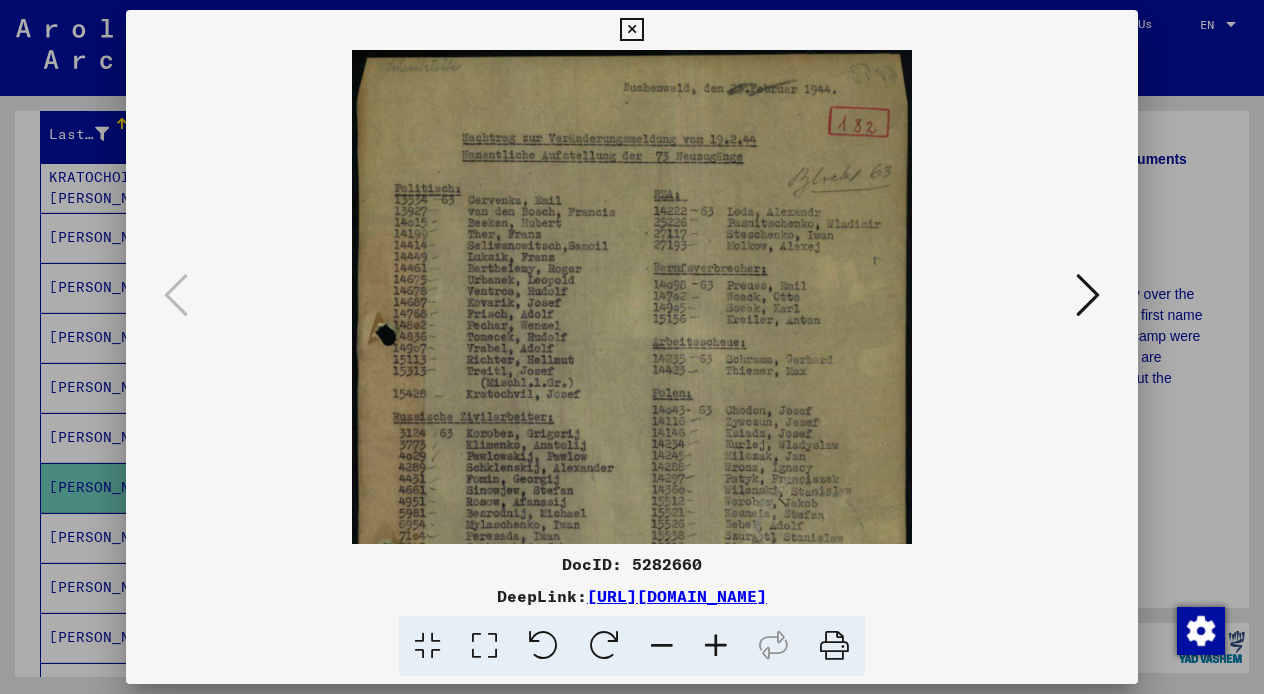 click at bounding box center [716, 646] 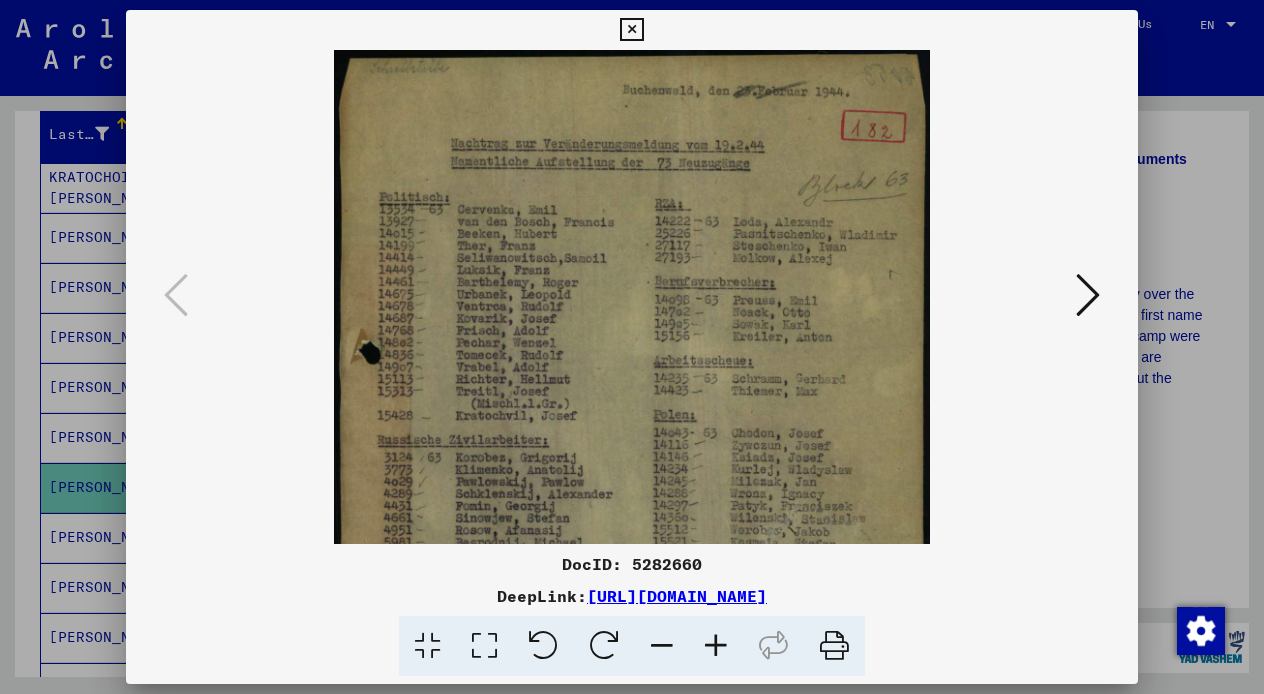 click at bounding box center (716, 646) 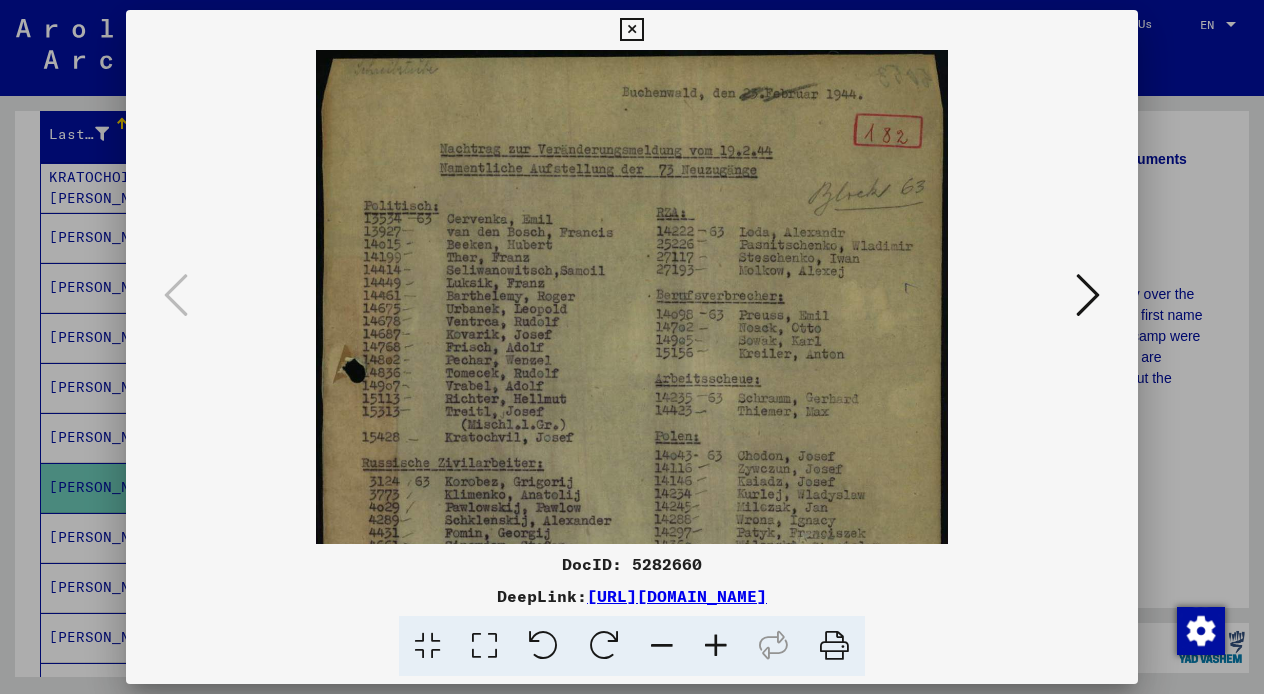 click at bounding box center (631, 30) 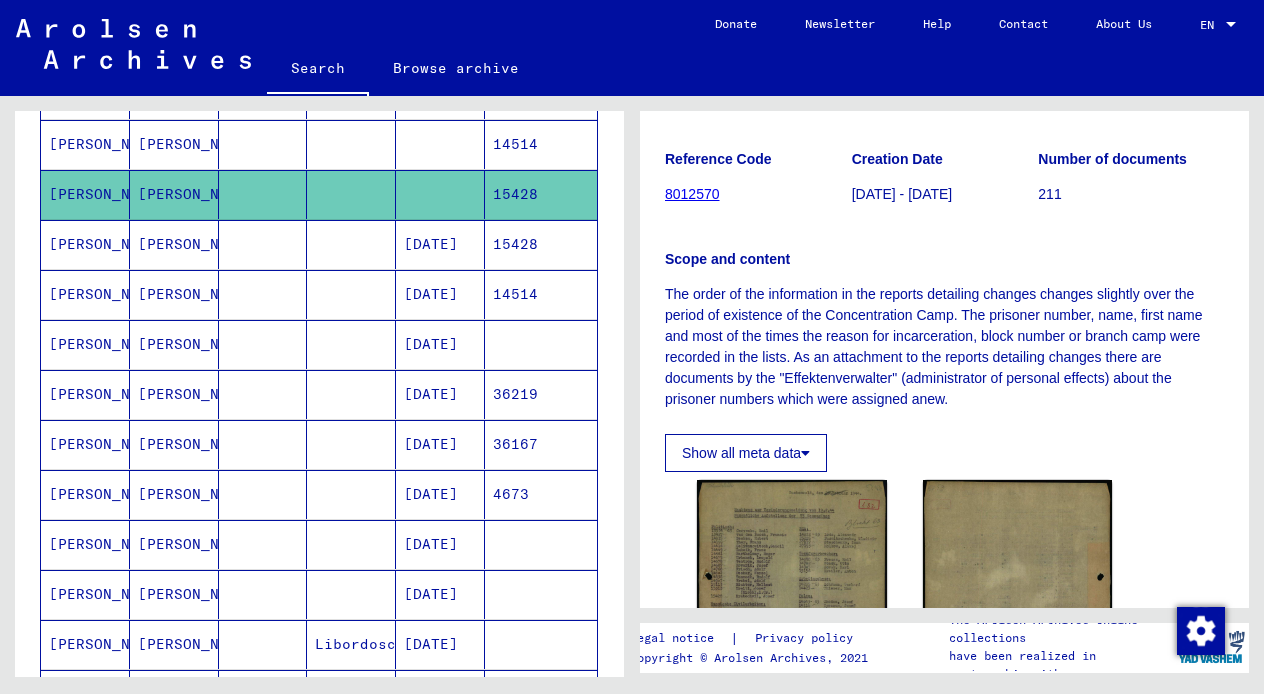 scroll, scrollTop: 540, scrollLeft: 0, axis: vertical 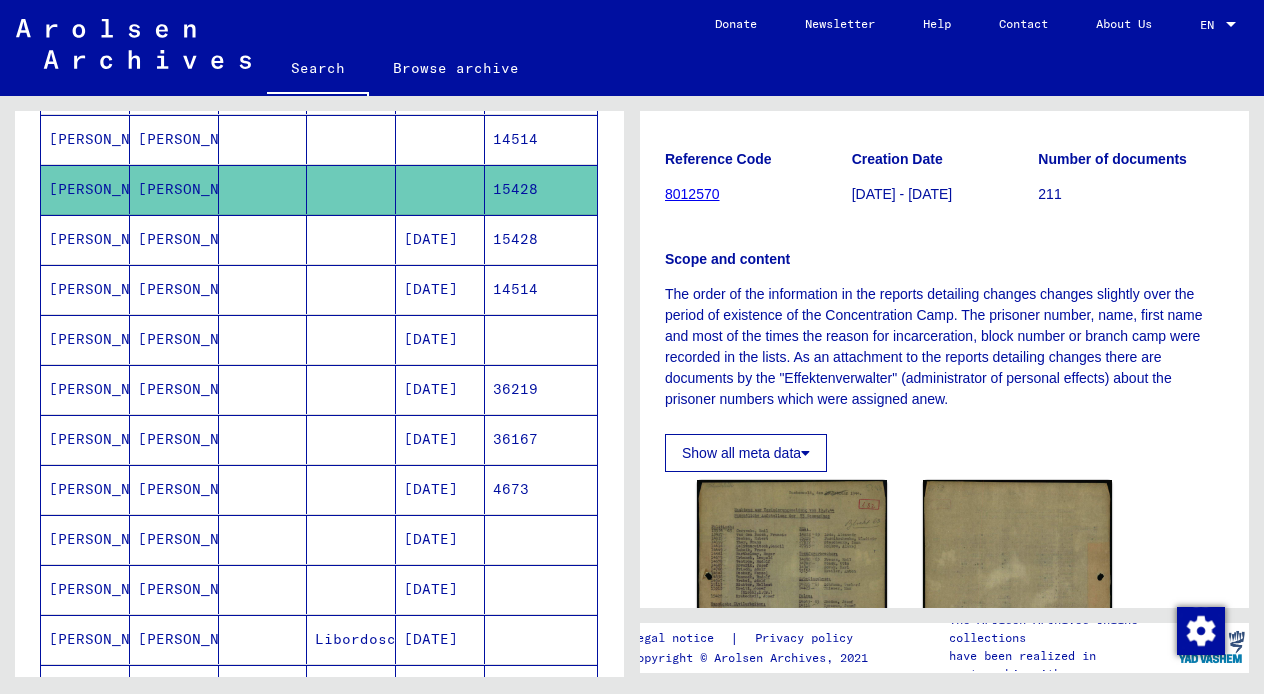click on "[PERSON_NAME]" at bounding box center [85, 589] 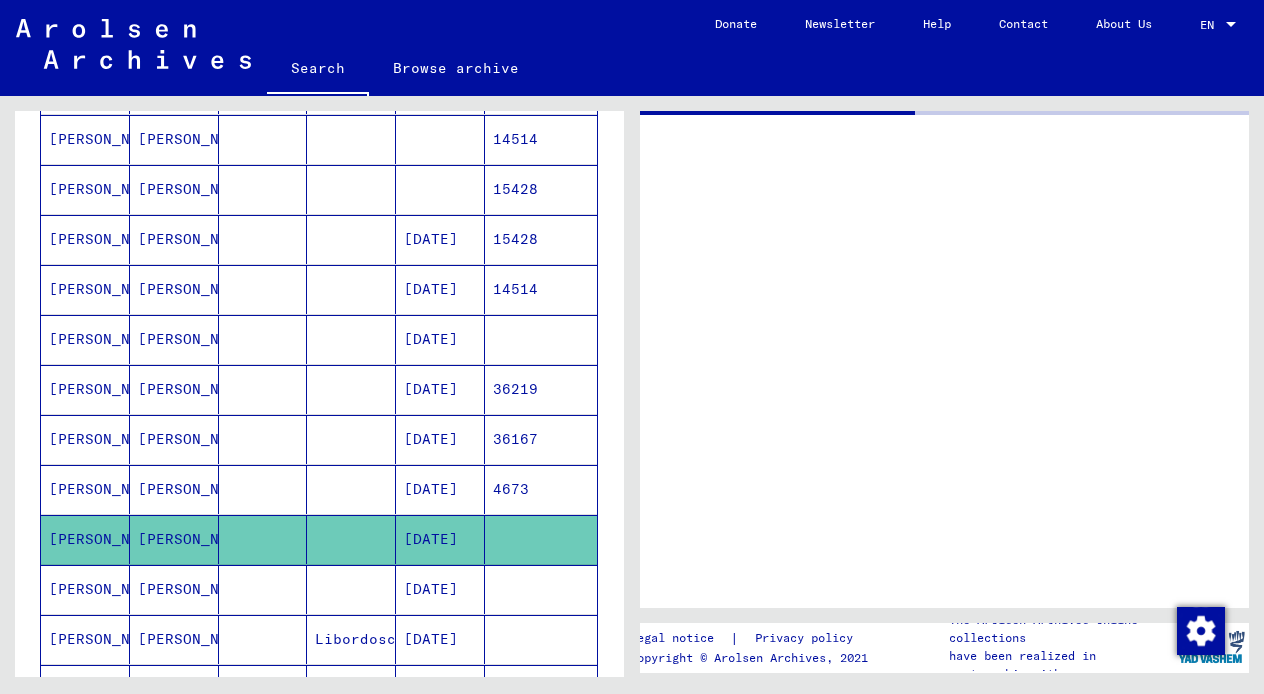 scroll, scrollTop: 0, scrollLeft: 0, axis: both 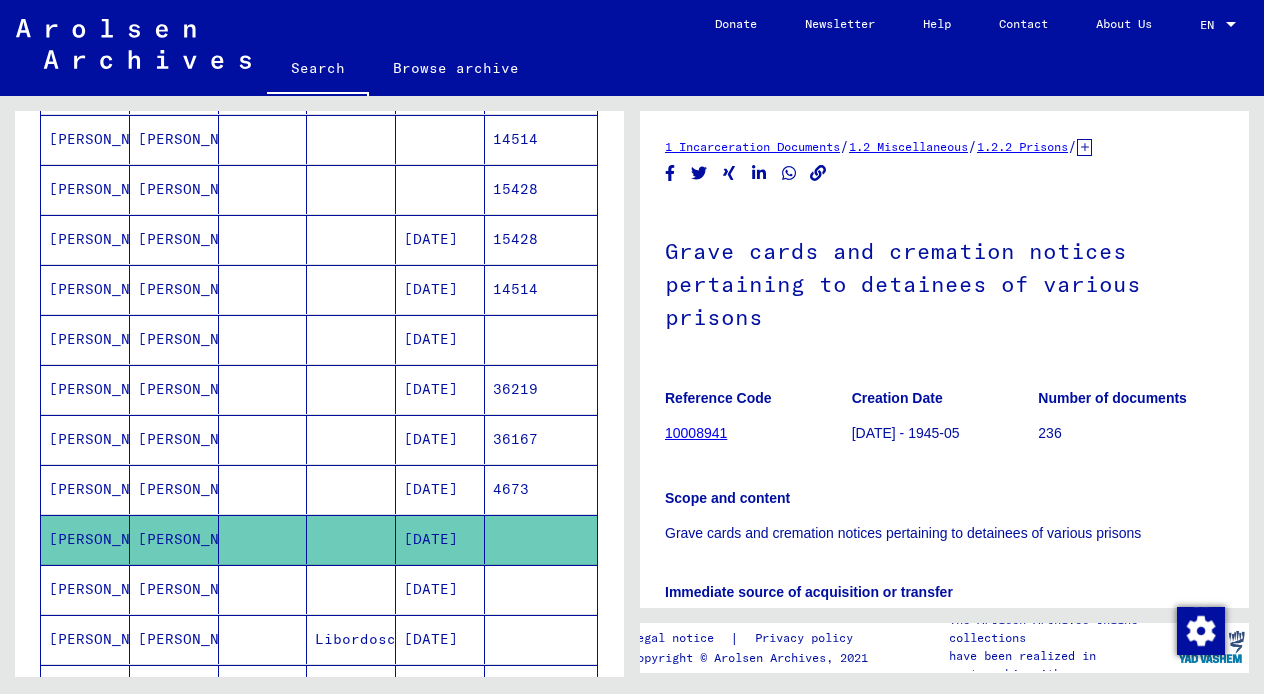 click on "[PERSON_NAME]" at bounding box center (174, 639) 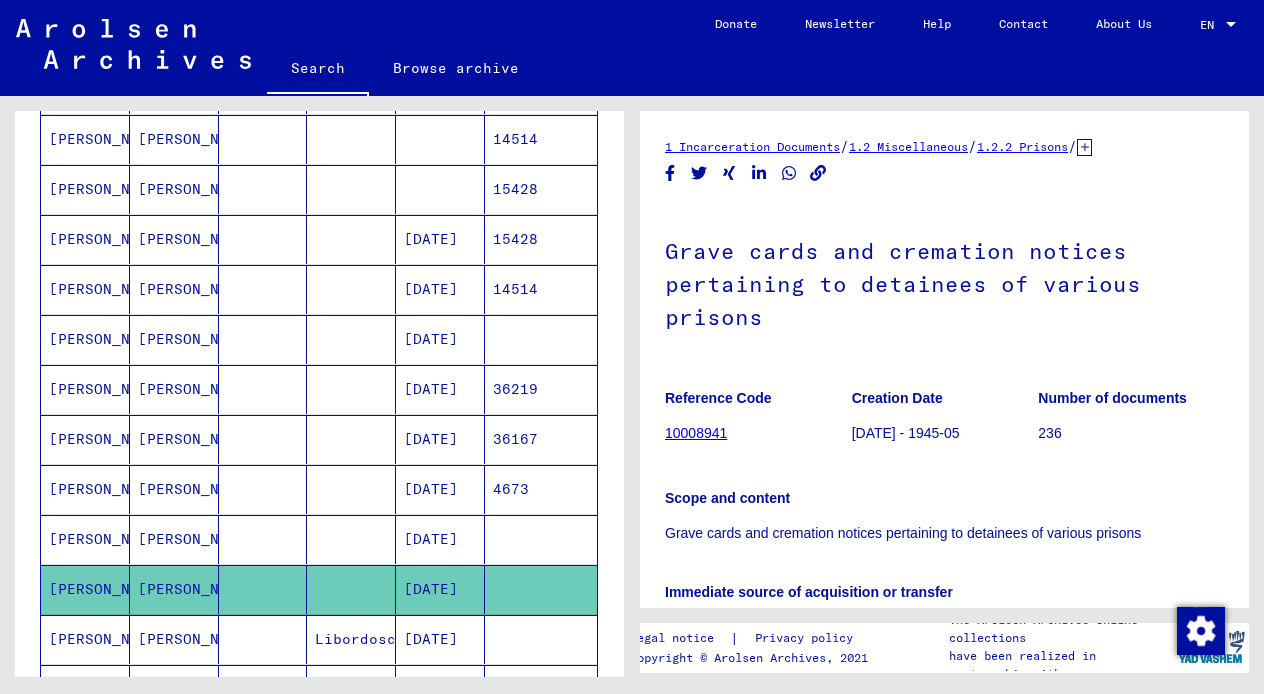 scroll, scrollTop: 0, scrollLeft: 0, axis: both 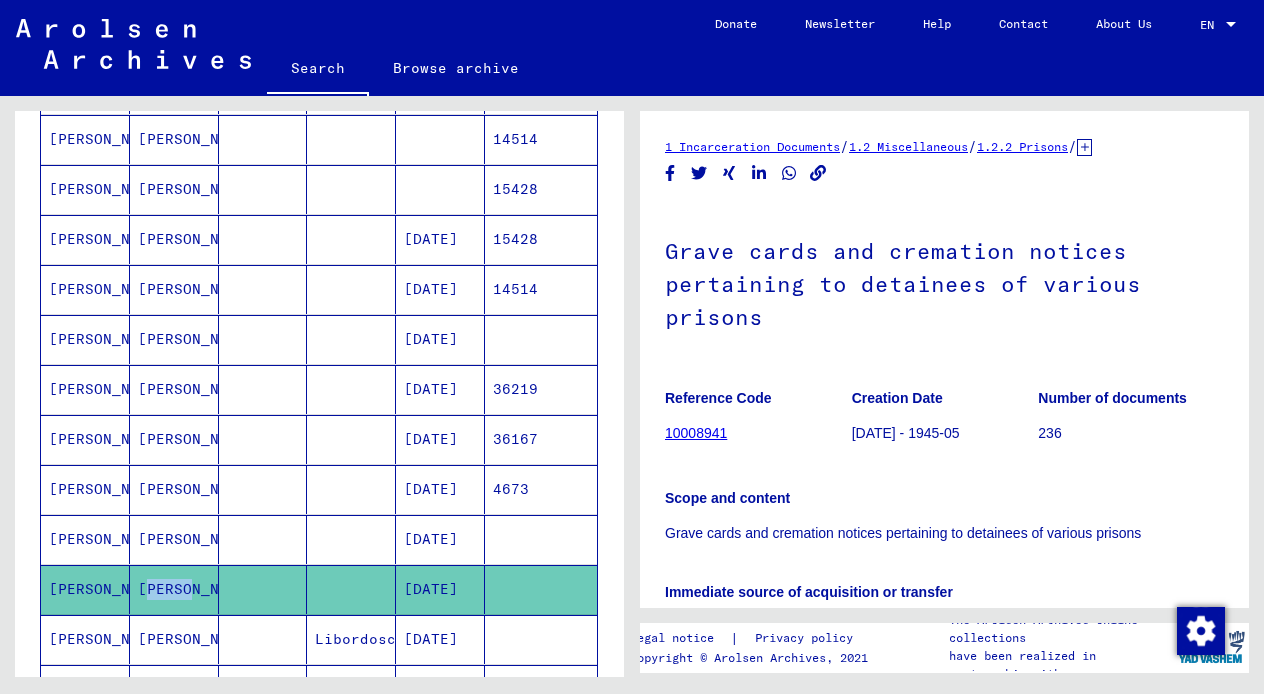 click on "[PERSON_NAME]" 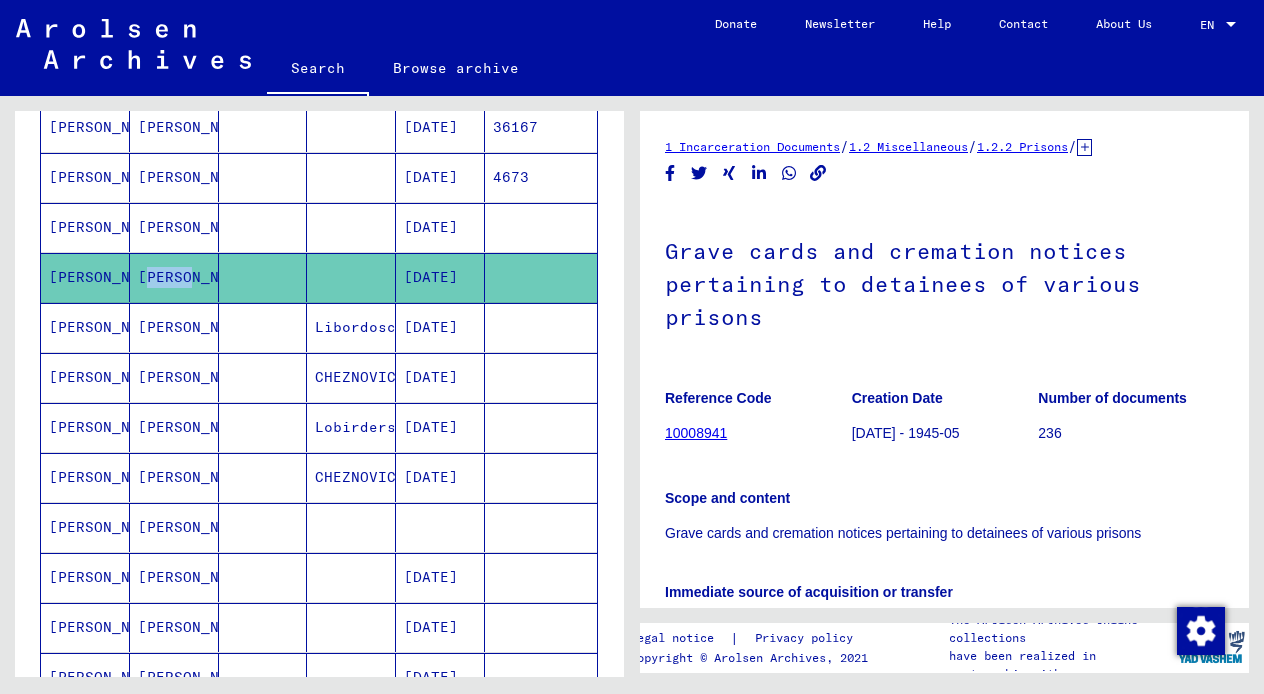scroll, scrollTop: 853, scrollLeft: 0, axis: vertical 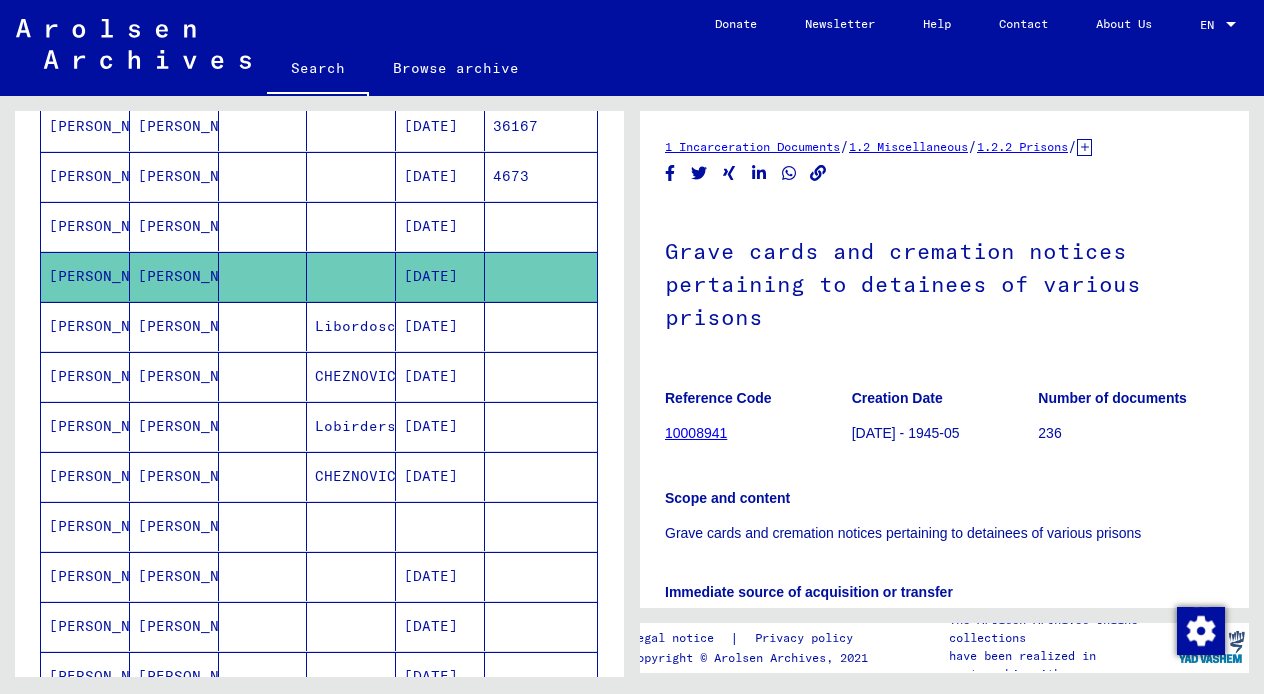 click on "[PERSON_NAME]" at bounding box center (174, 576) 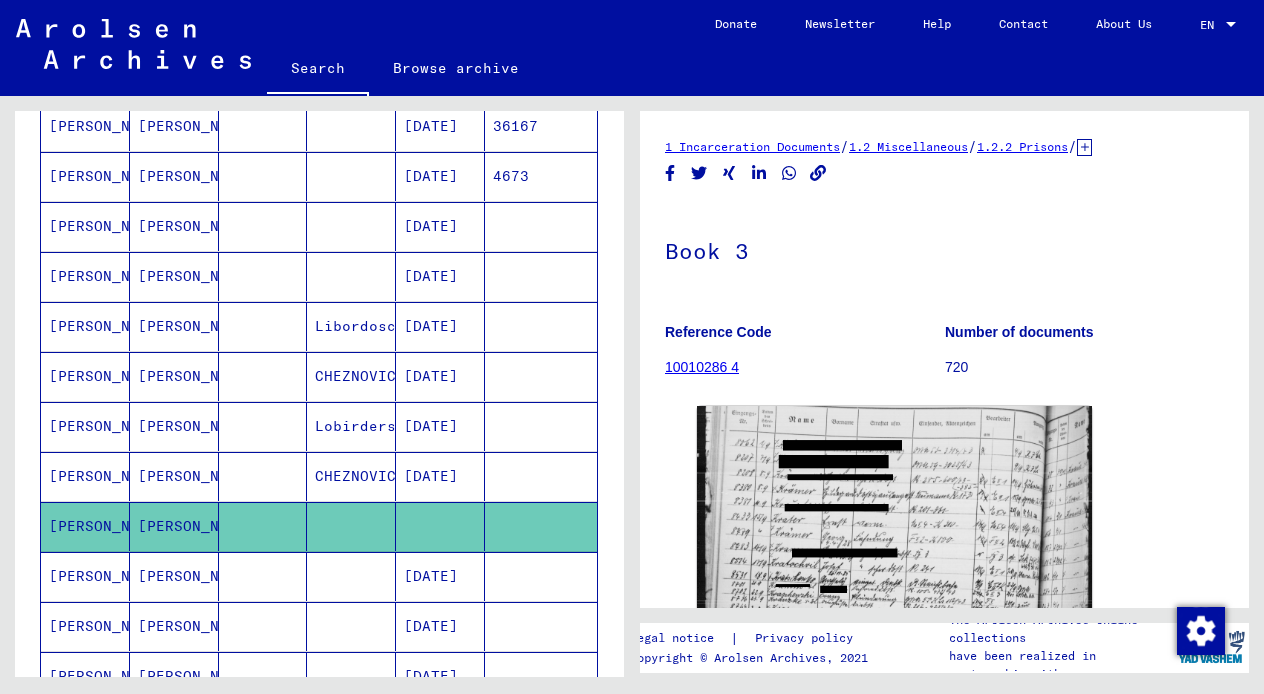 scroll, scrollTop: 0, scrollLeft: 0, axis: both 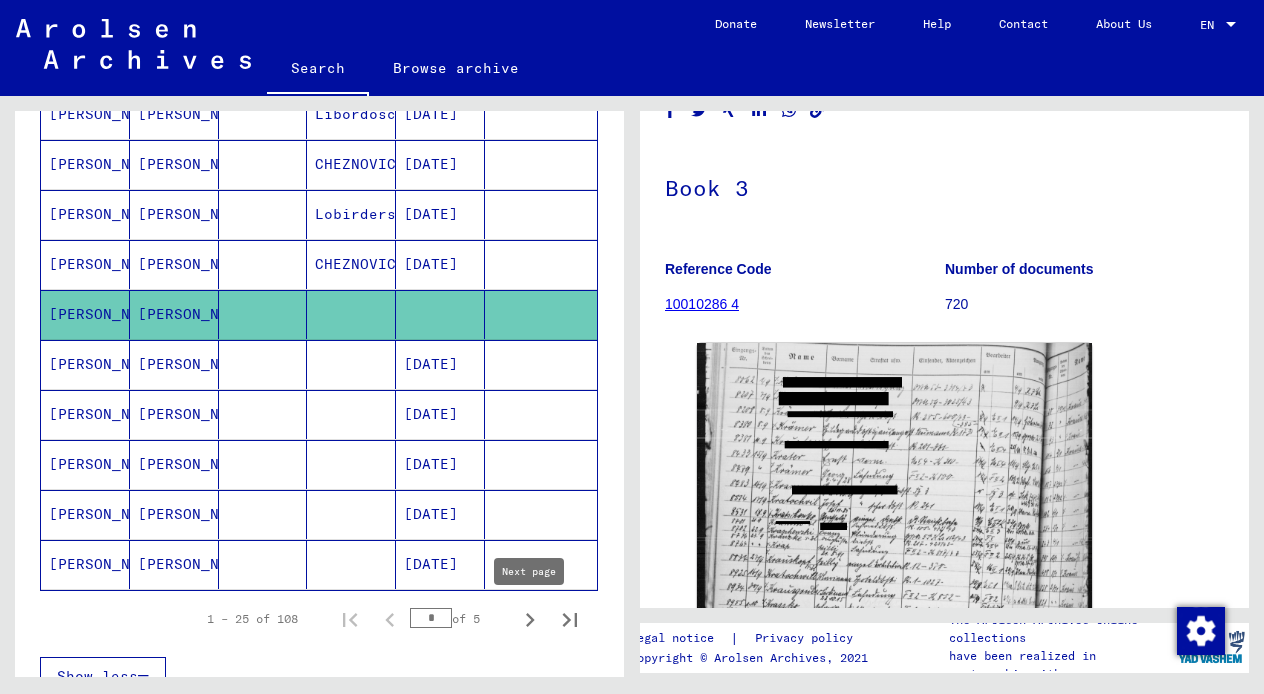click 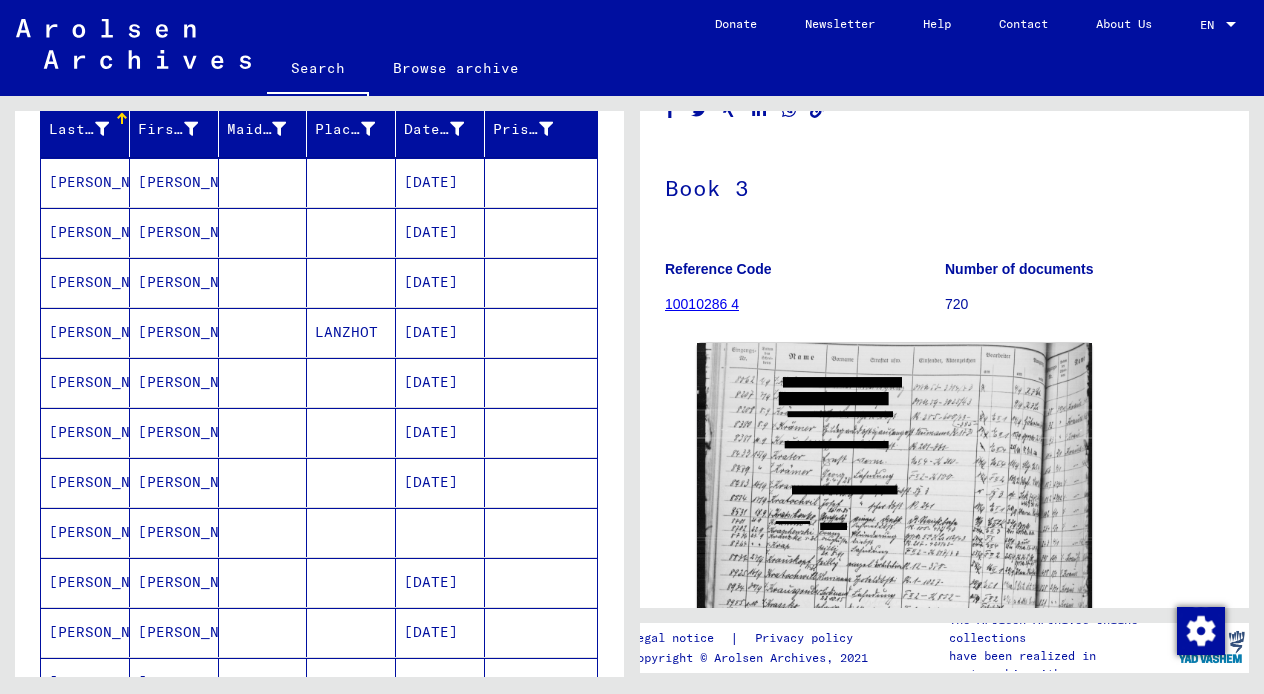 scroll, scrollTop: 248, scrollLeft: 0, axis: vertical 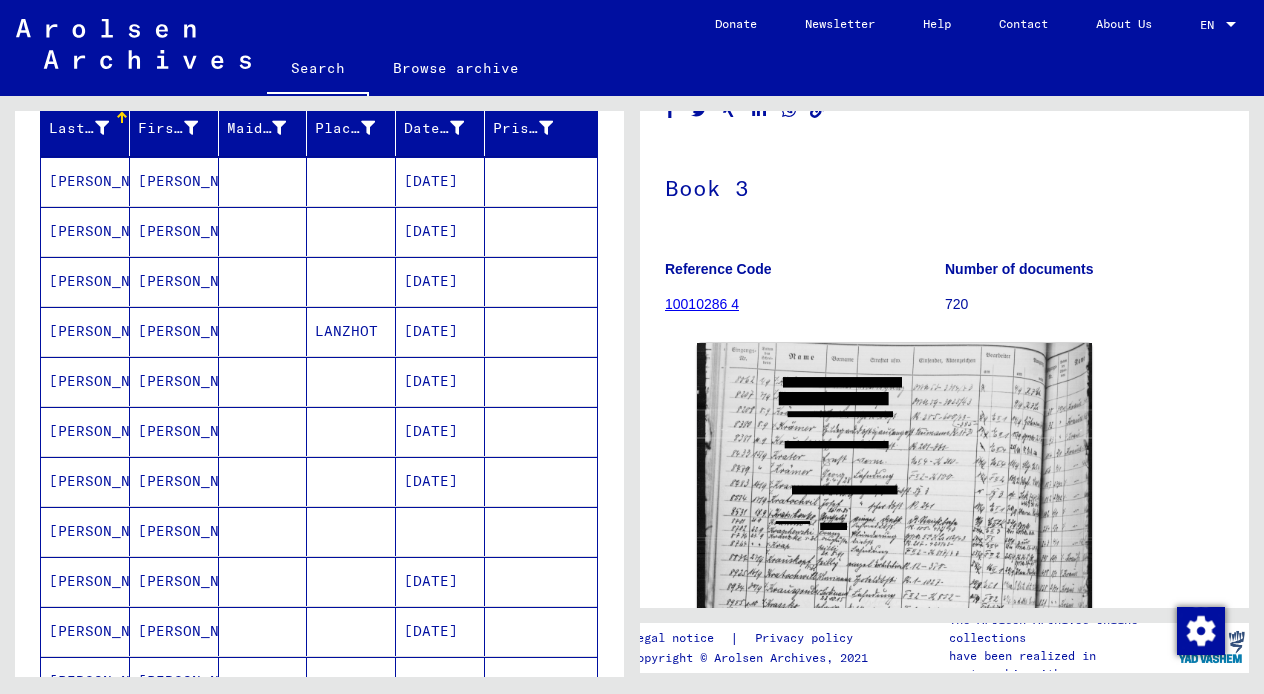 click on "[PERSON_NAME]" at bounding box center [174, 581] 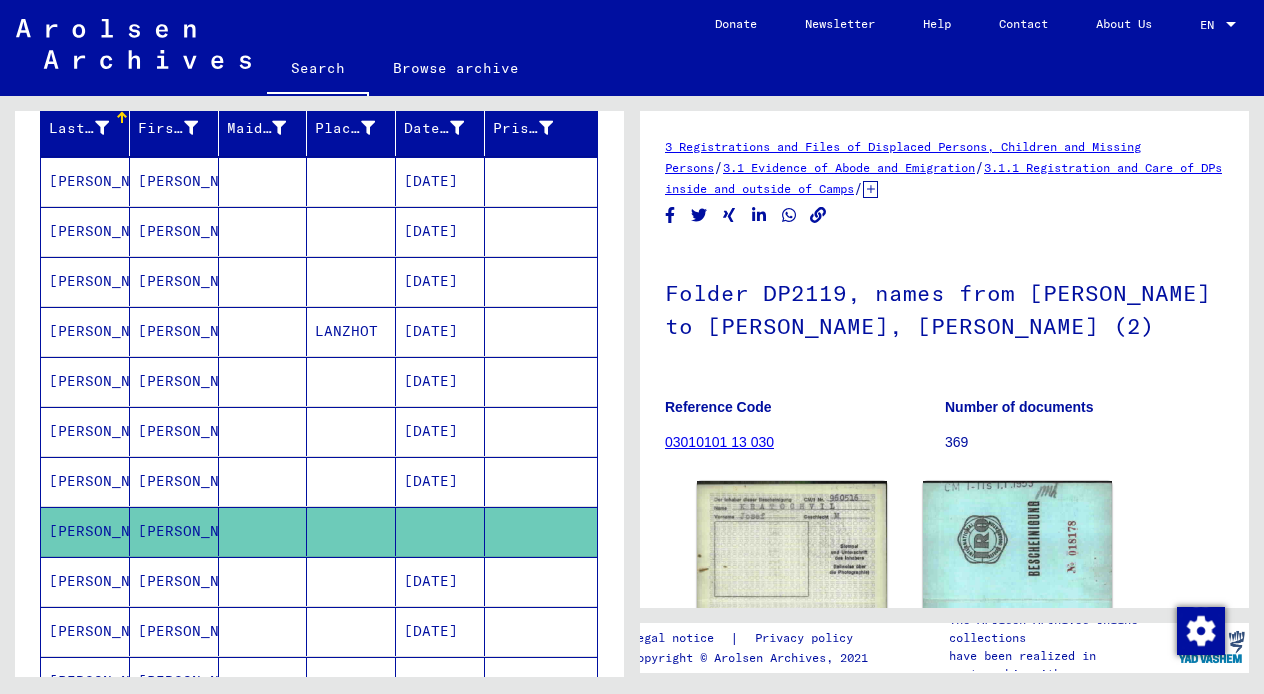 scroll, scrollTop: 0, scrollLeft: 0, axis: both 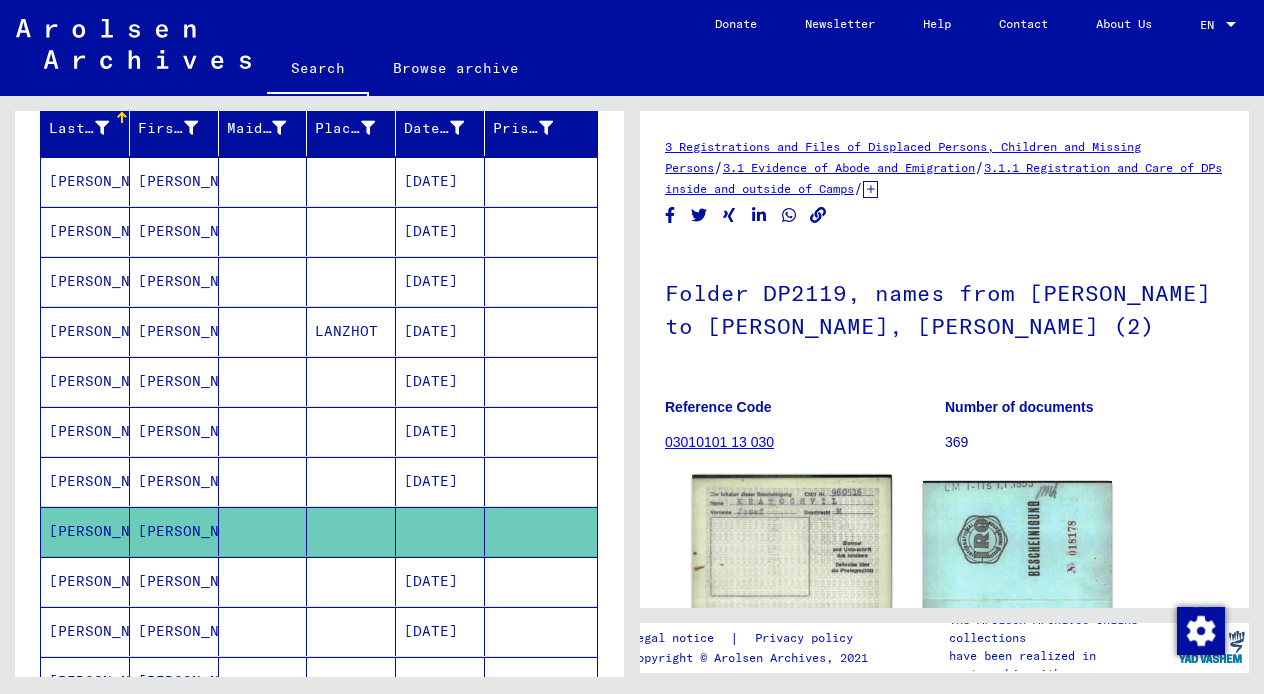 click 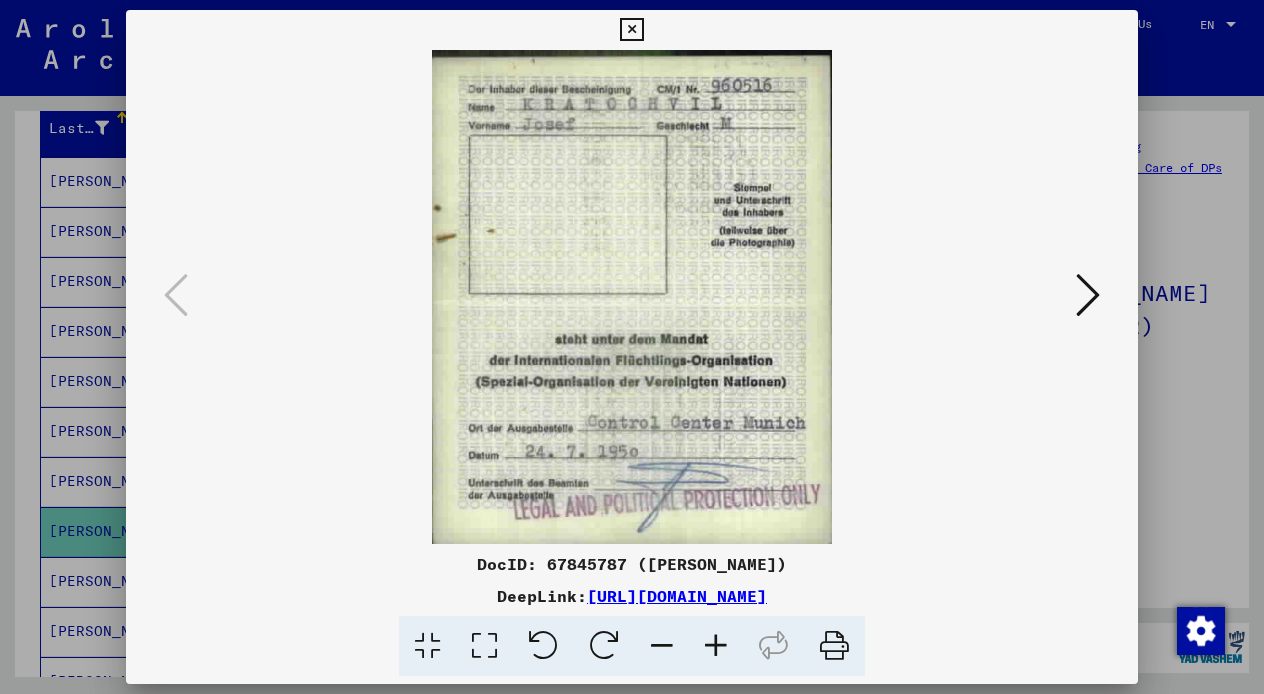click at bounding box center (1088, 295) 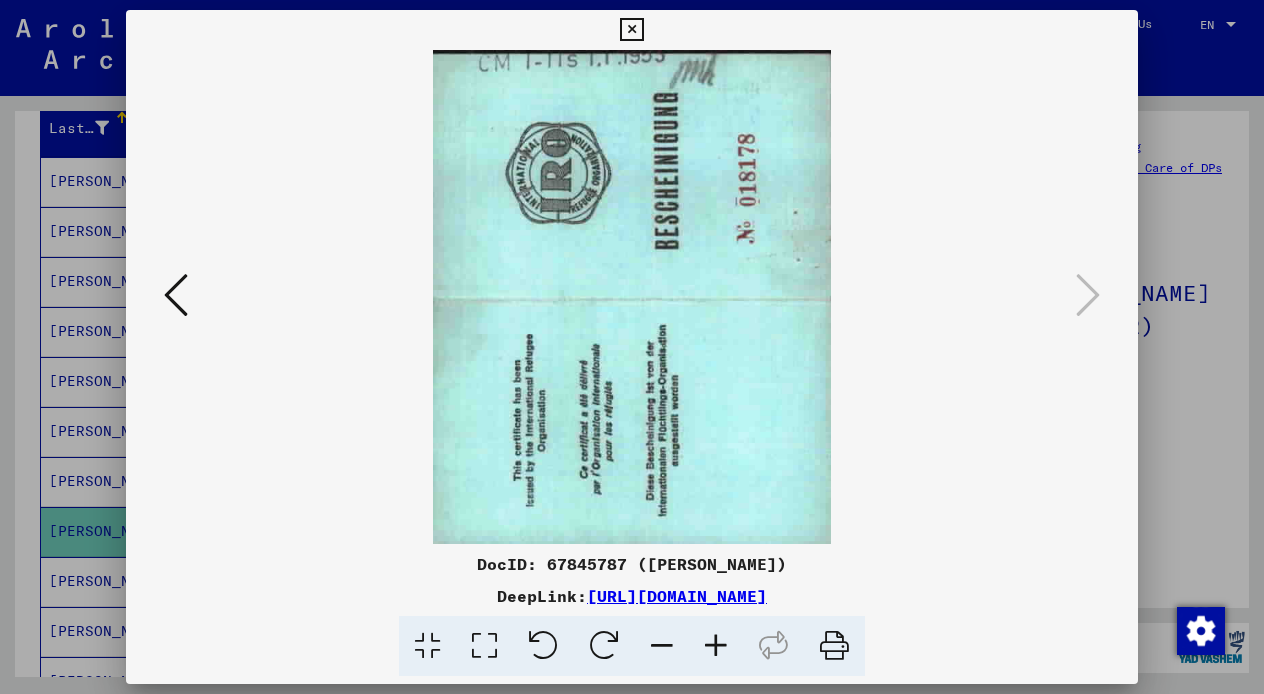click at bounding box center [631, 30] 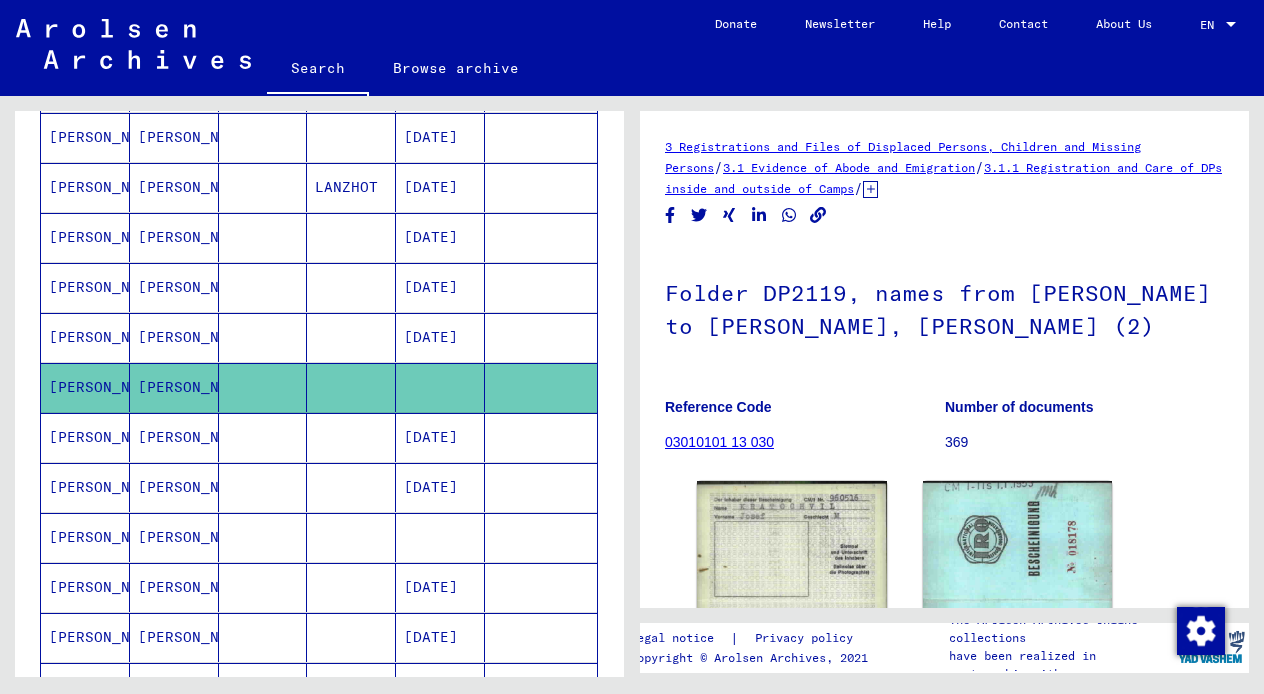 scroll, scrollTop: 416, scrollLeft: 0, axis: vertical 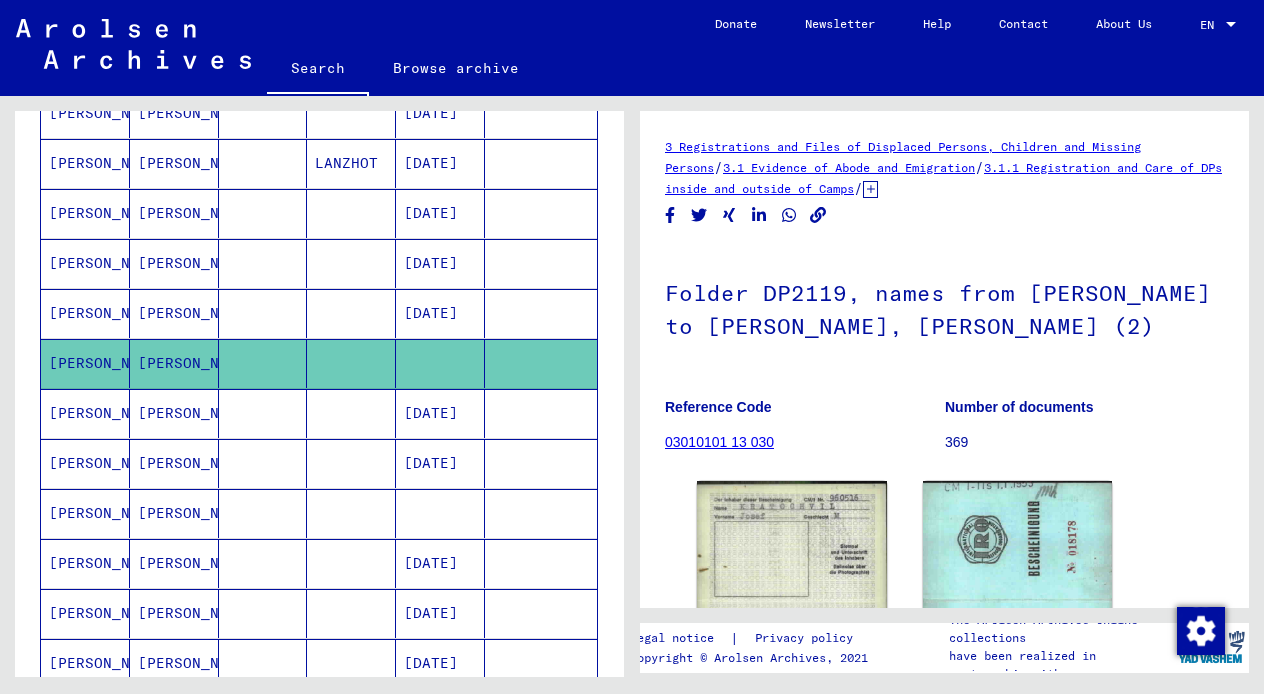 click on "[PERSON_NAME]" at bounding box center [174, 563] 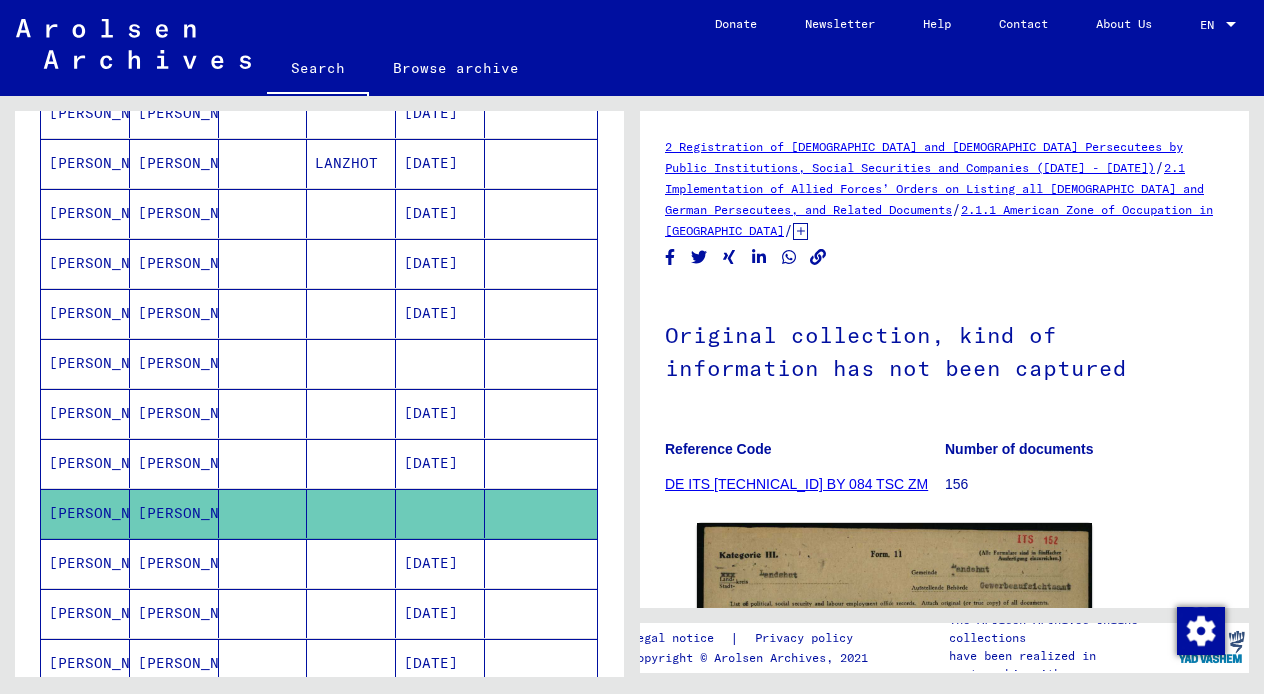 scroll, scrollTop: 0, scrollLeft: 0, axis: both 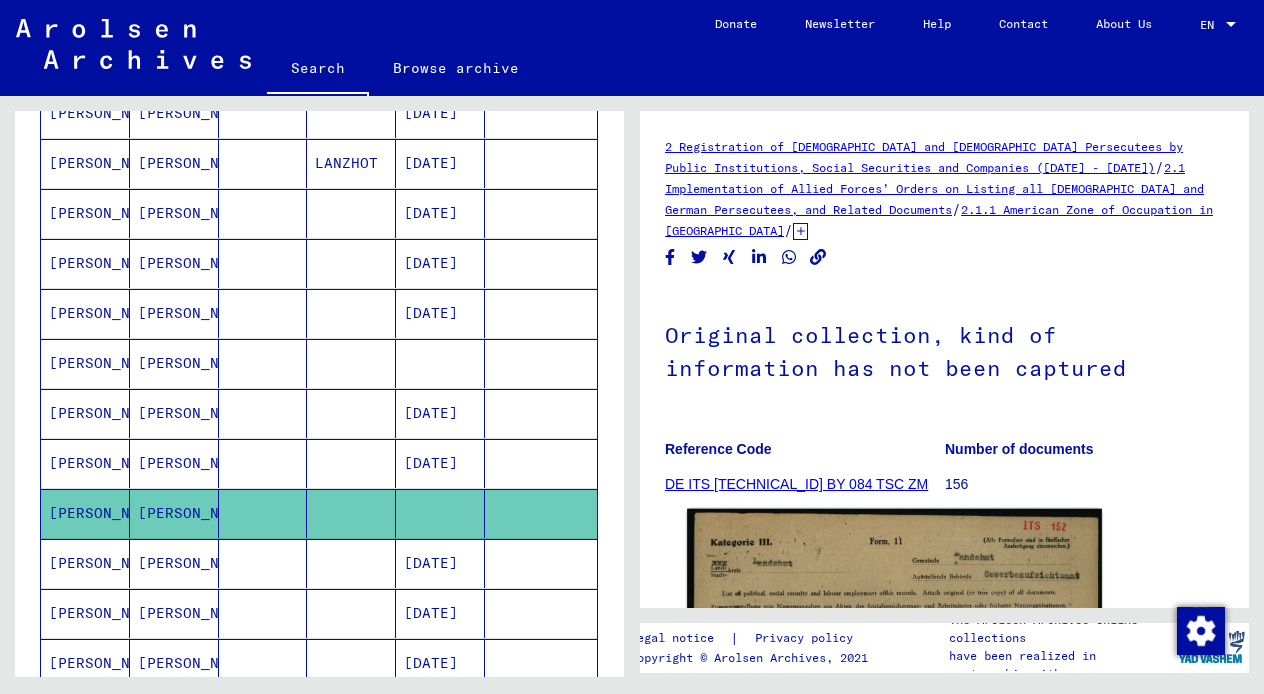 click 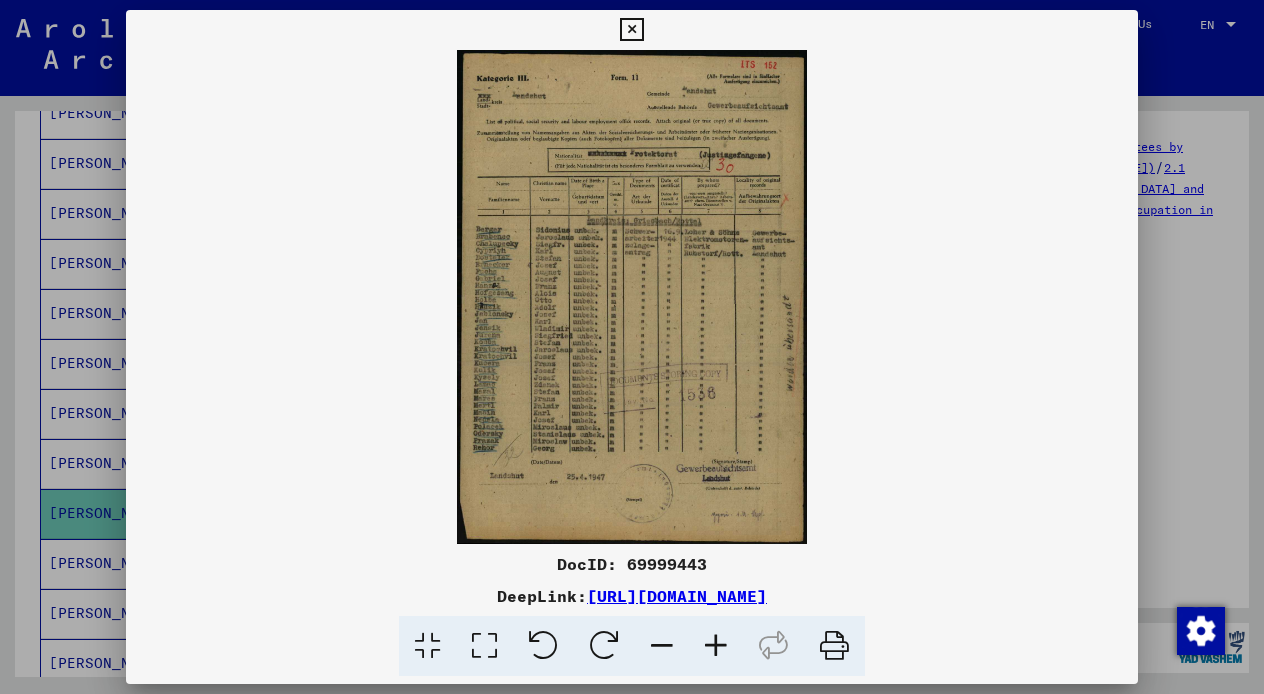 click at bounding box center (716, 646) 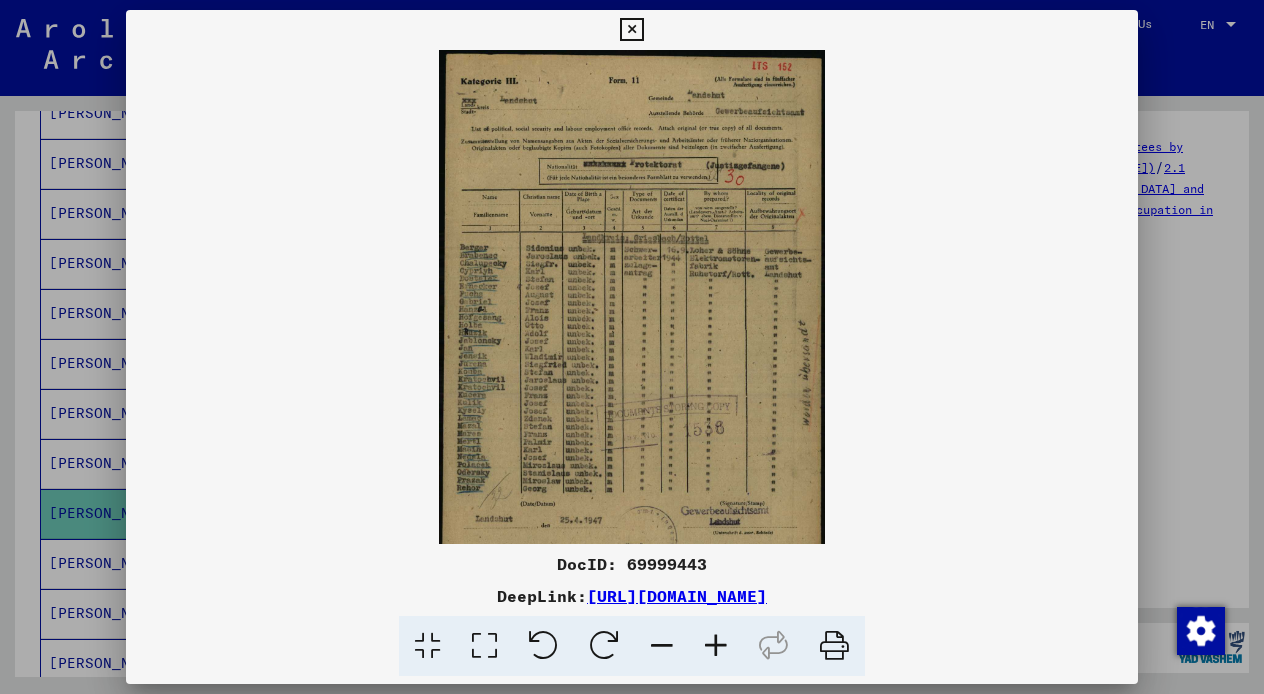 click at bounding box center [716, 646] 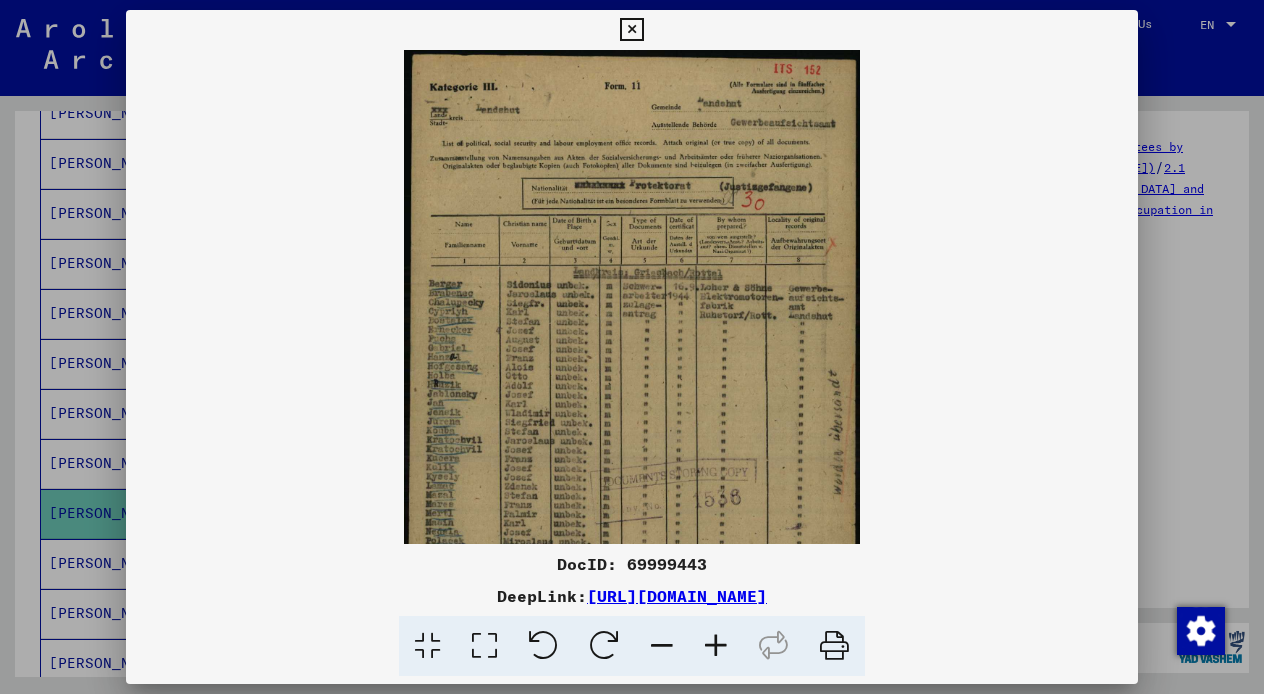 click at bounding box center [716, 646] 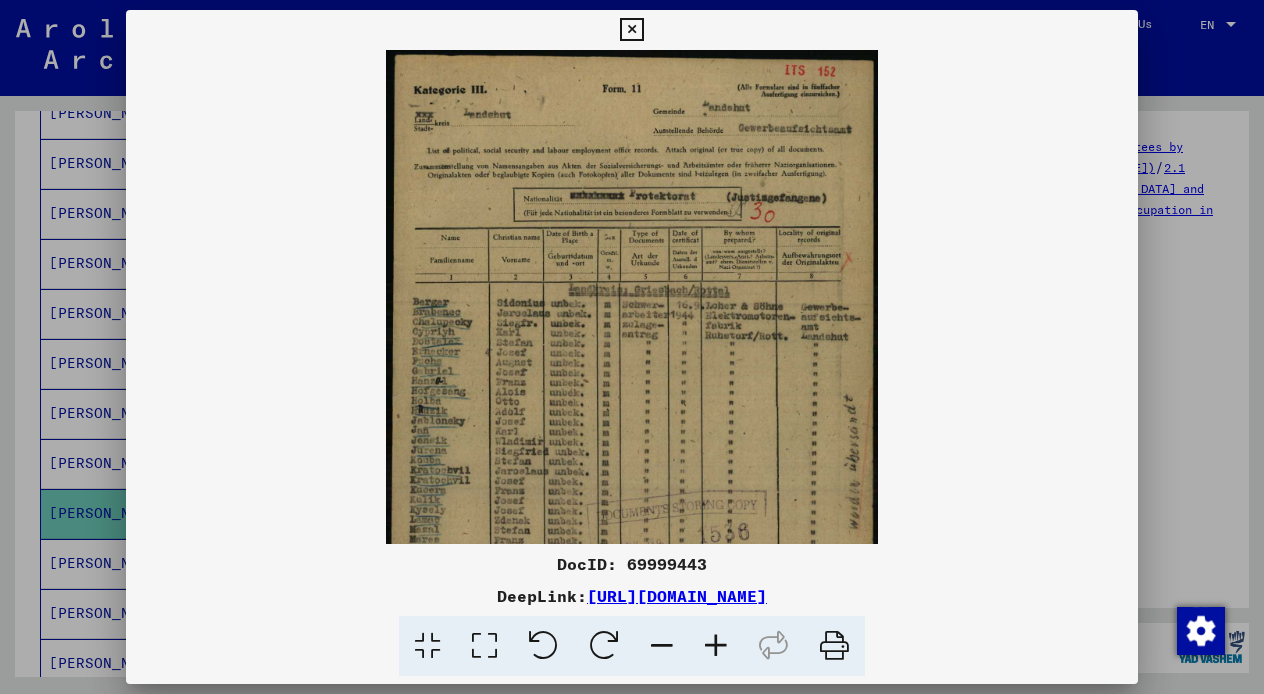 click at bounding box center (716, 646) 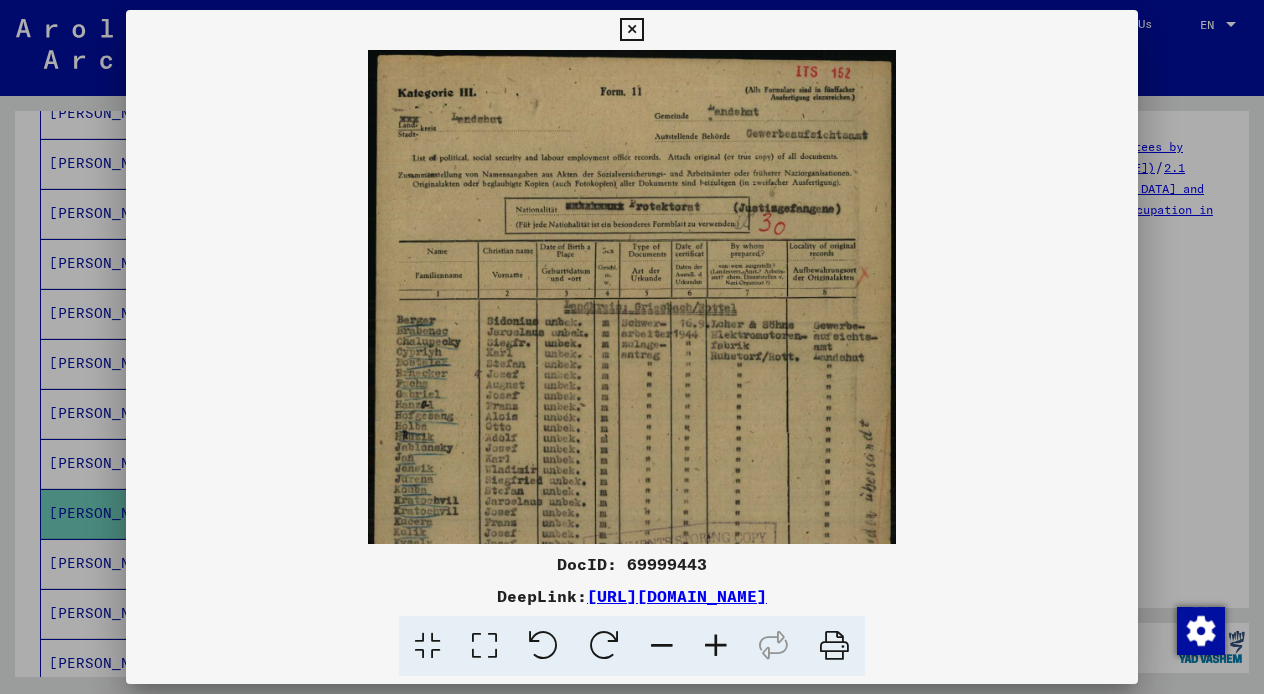 click at bounding box center (716, 646) 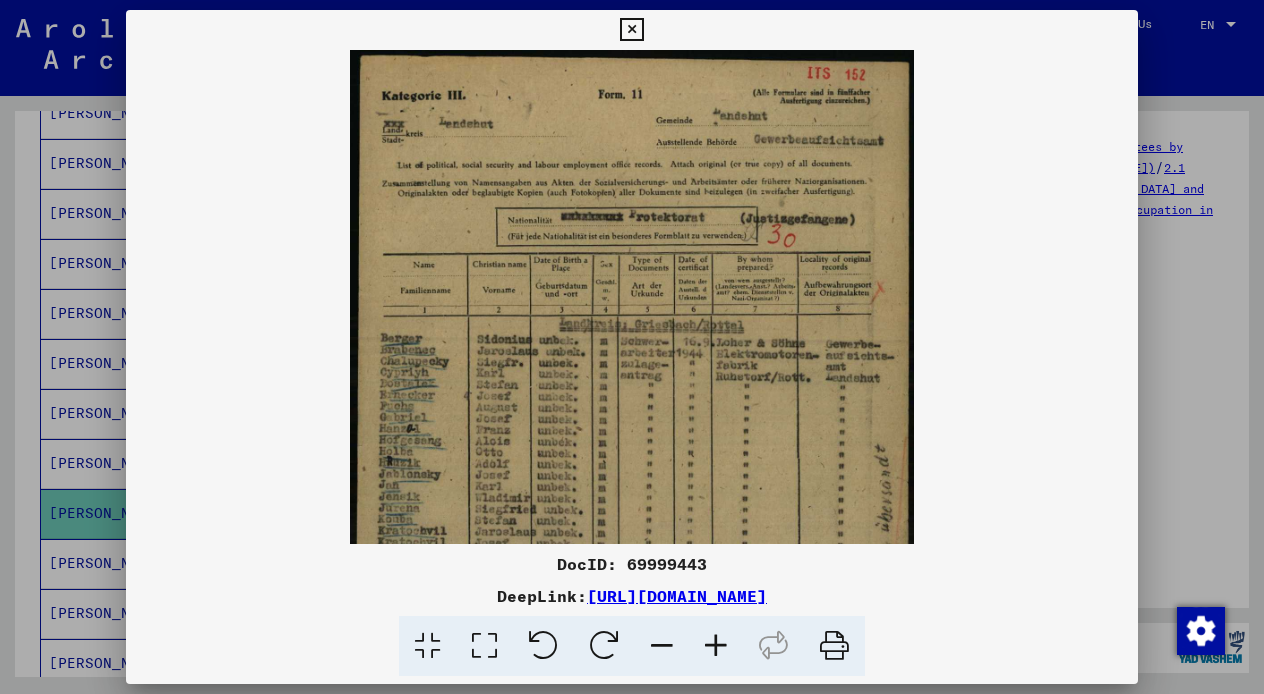 click at bounding box center [716, 646] 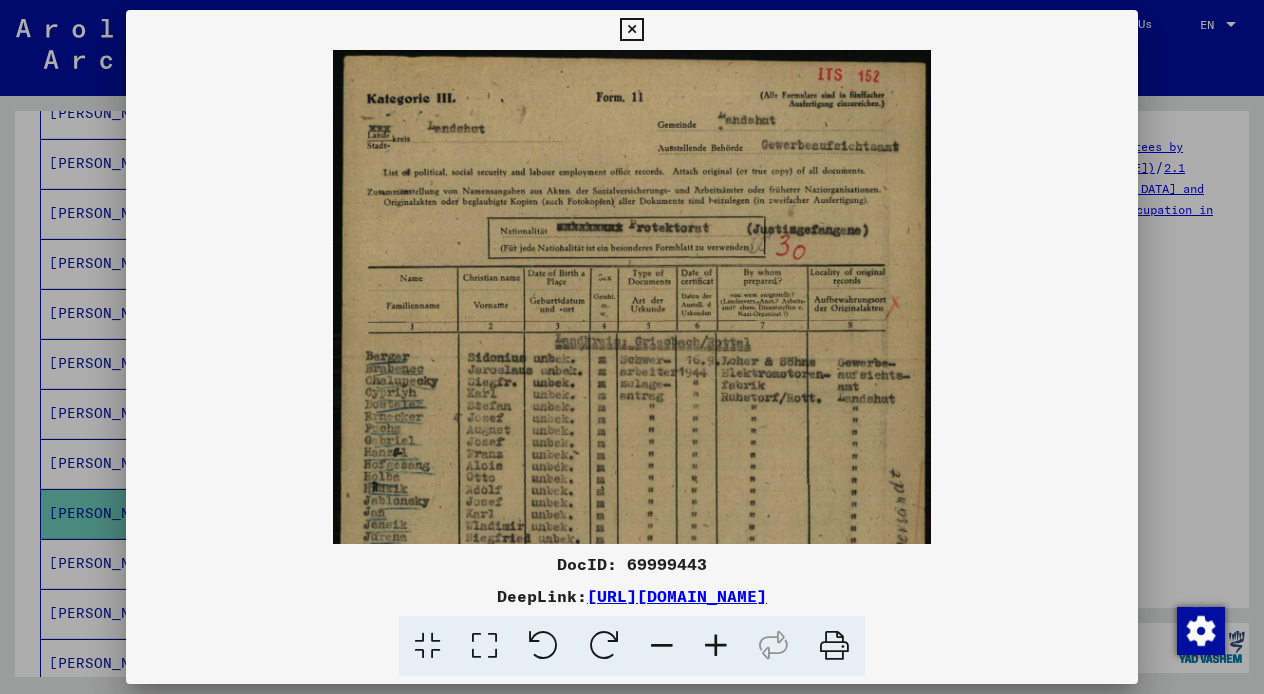 click at bounding box center [716, 646] 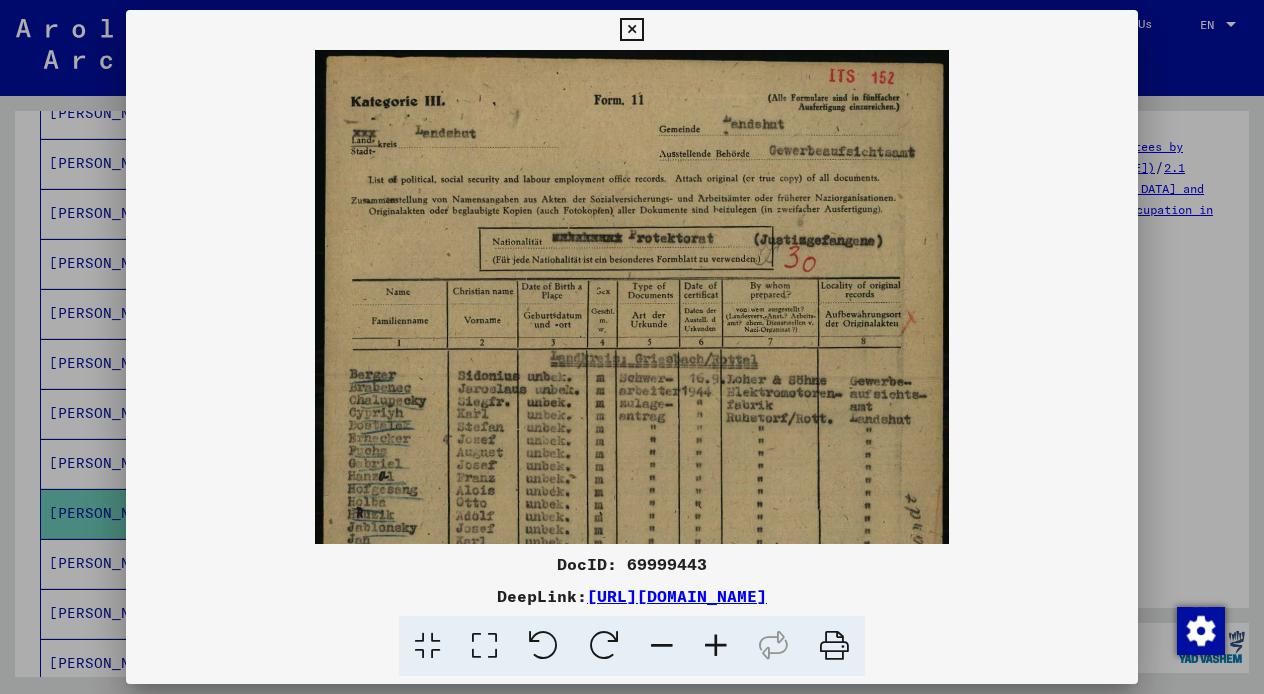 click at bounding box center (716, 646) 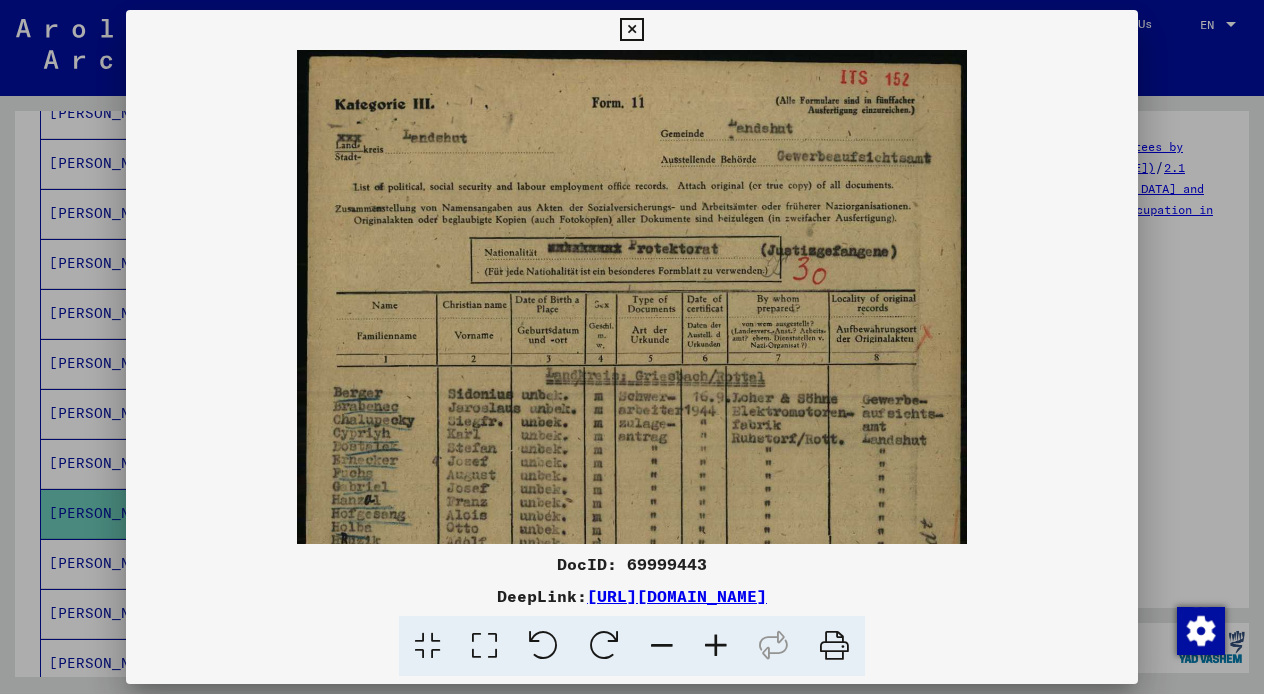 click at bounding box center [716, 646] 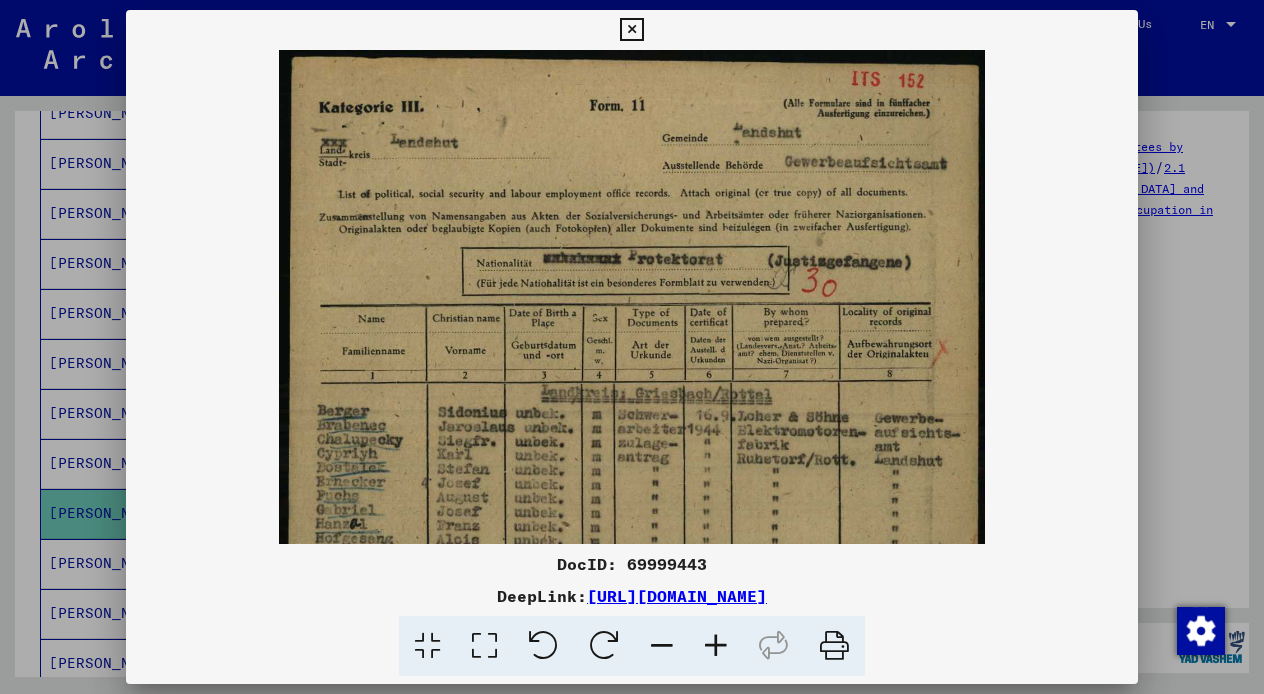 click at bounding box center (716, 646) 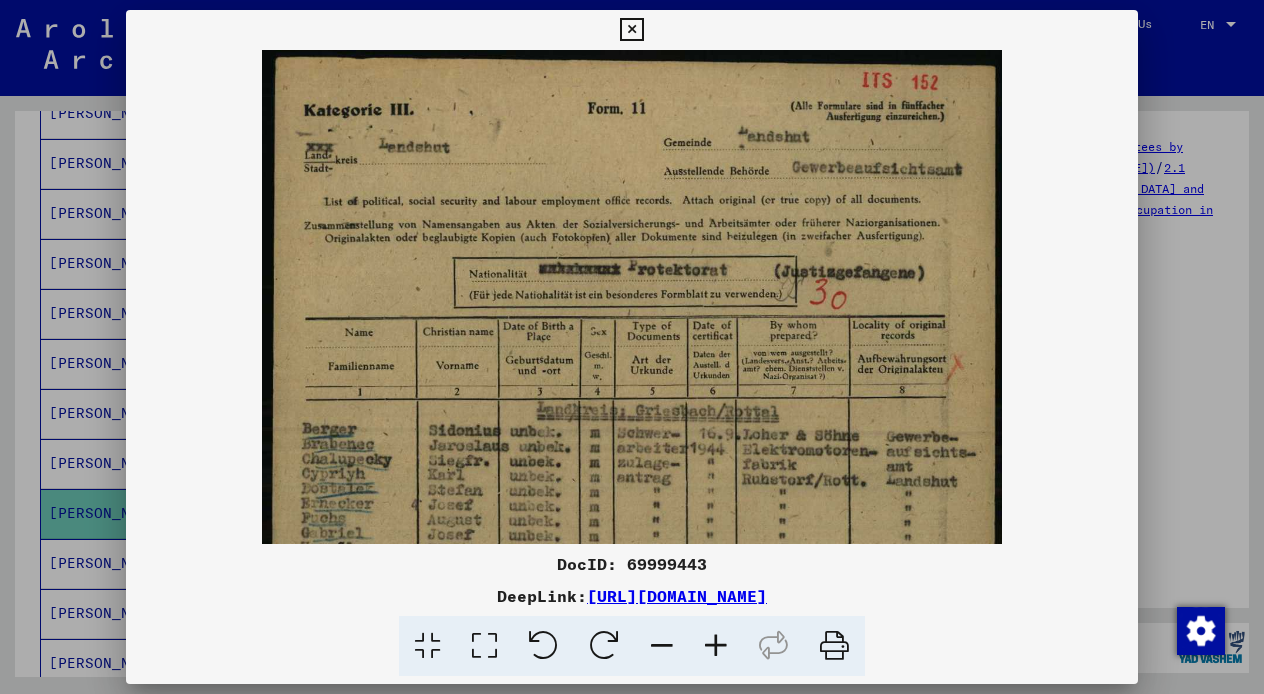scroll, scrollTop: 0, scrollLeft: 0, axis: both 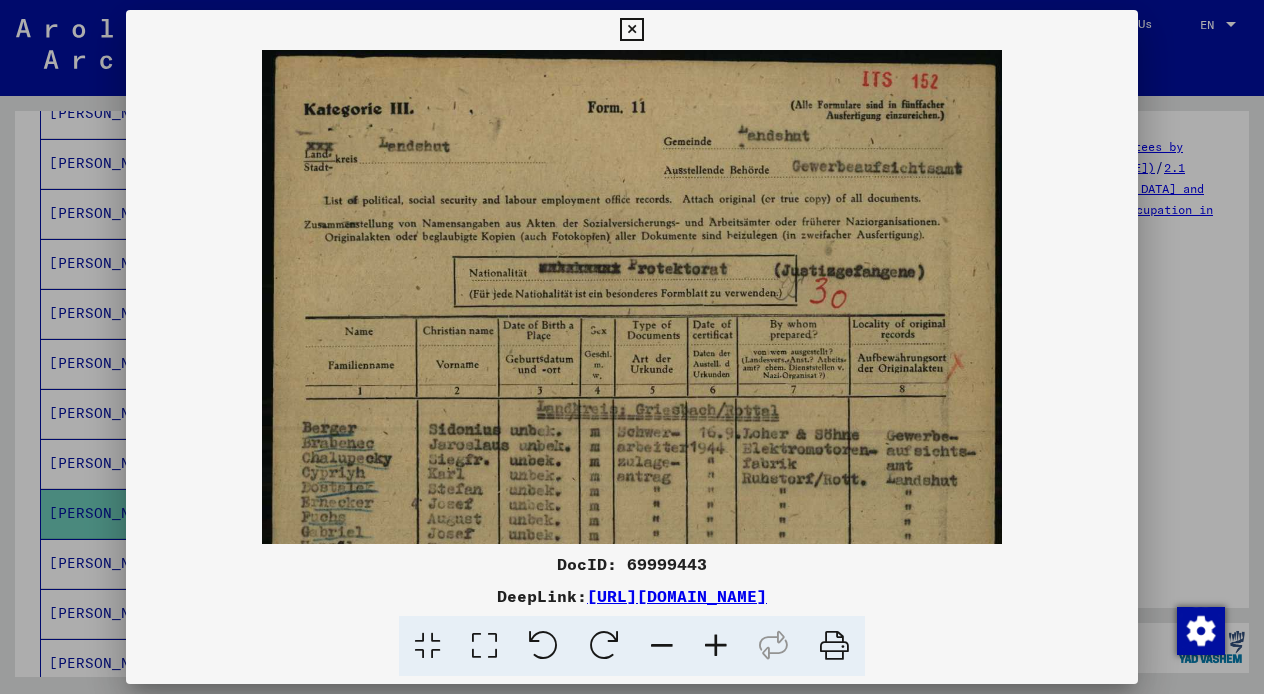 click at bounding box center (632, 571) 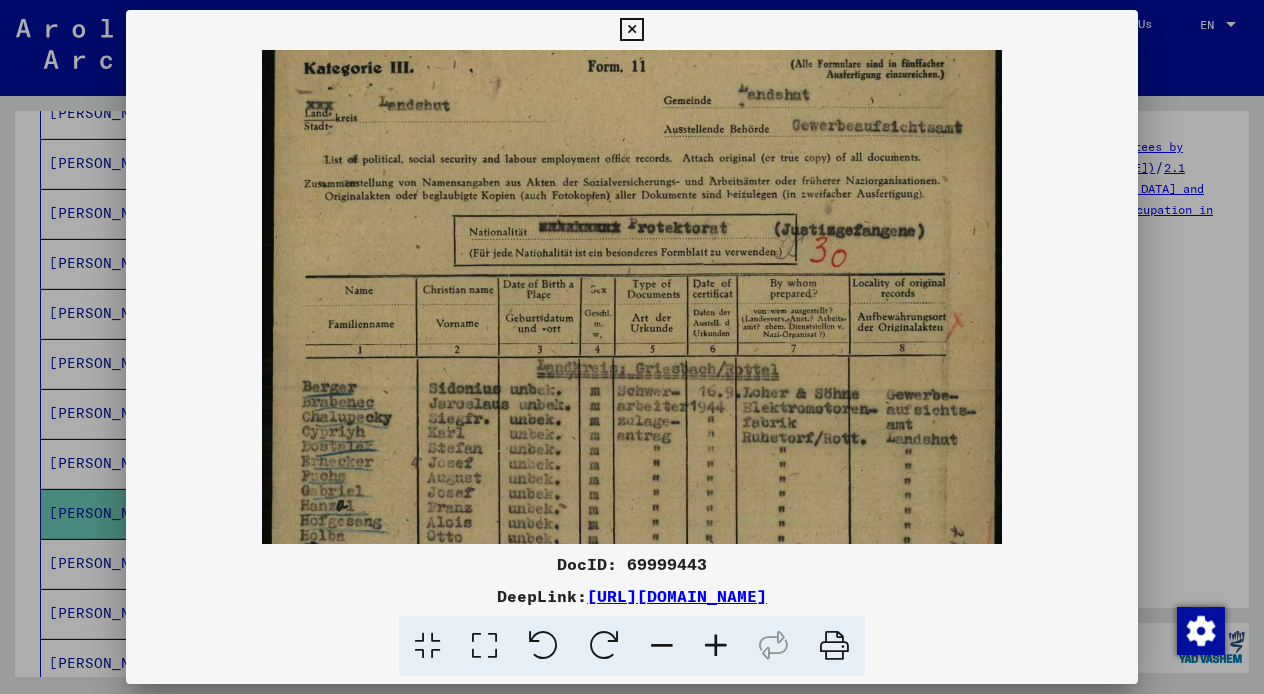 drag, startPoint x: 707, startPoint y: 418, endPoint x: 709, endPoint y: 375, distance: 43.046486 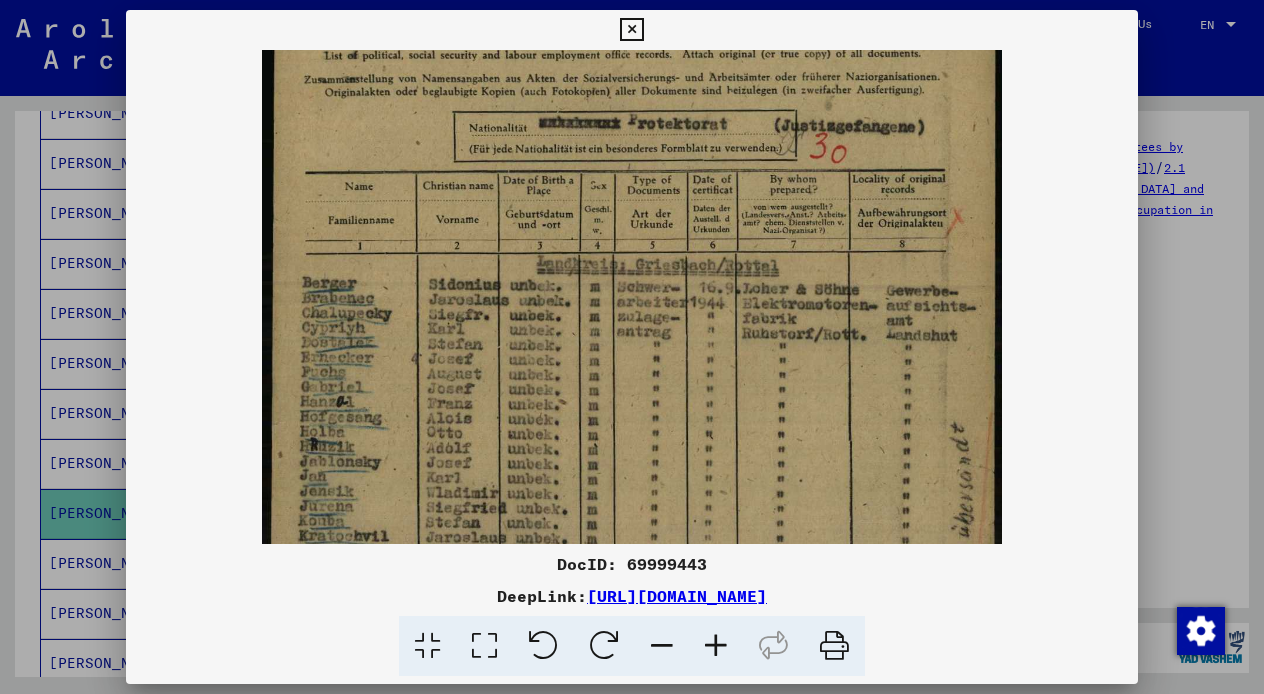 drag, startPoint x: 710, startPoint y: 364, endPoint x: 722, endPoint y: 259, distance: 105.68349 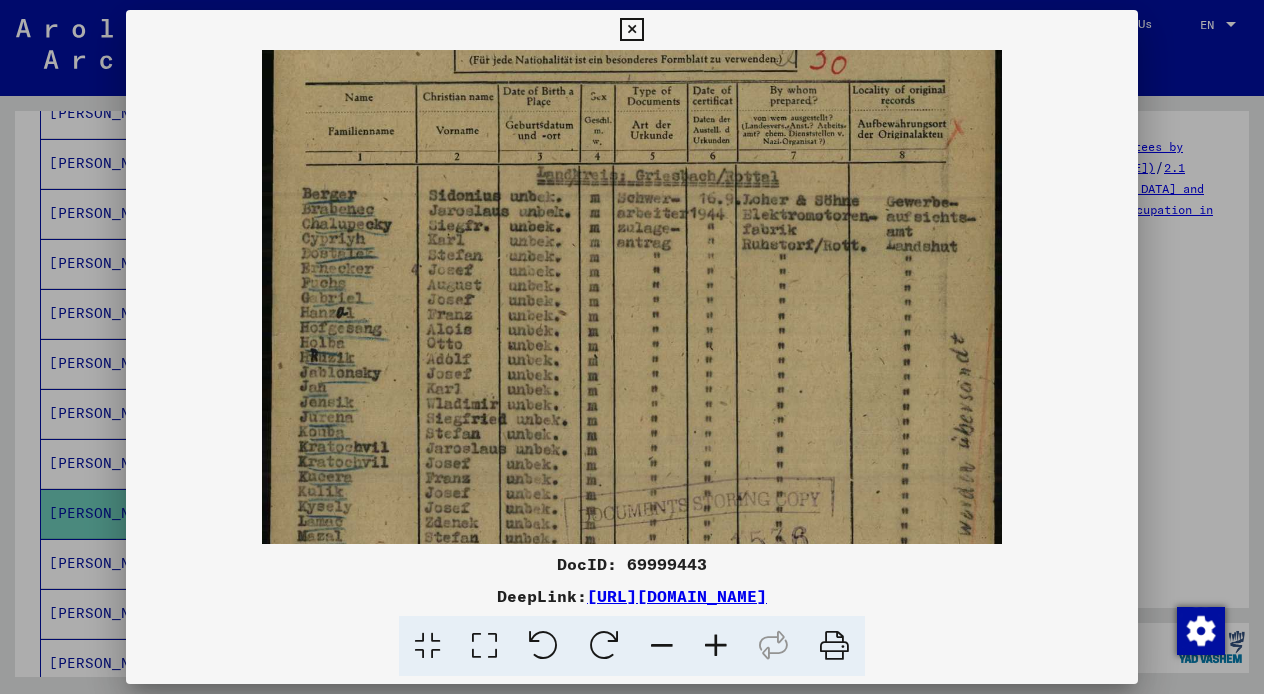 drag, startPoint x: 587, startPoint y: 453, endPoint x: 631, endPoint y: 367, distance: 96.60228 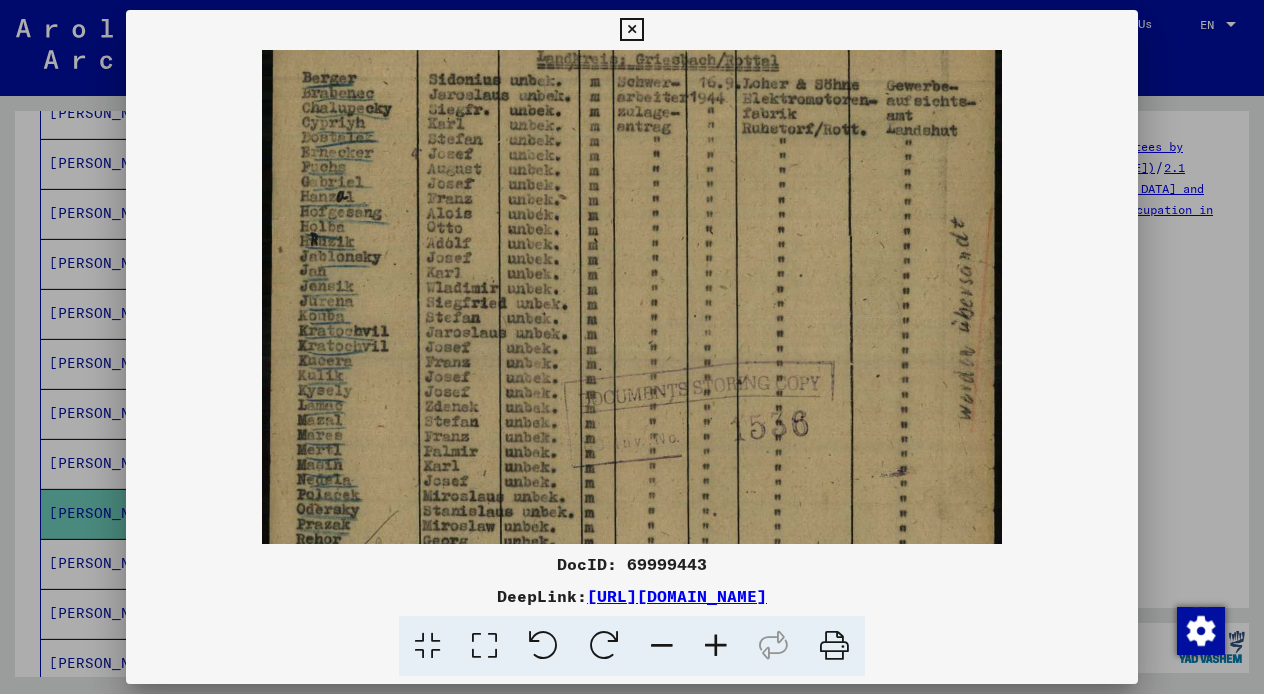 scroll, scrollTop: 368, scrollLeft: 0, axis: vertical 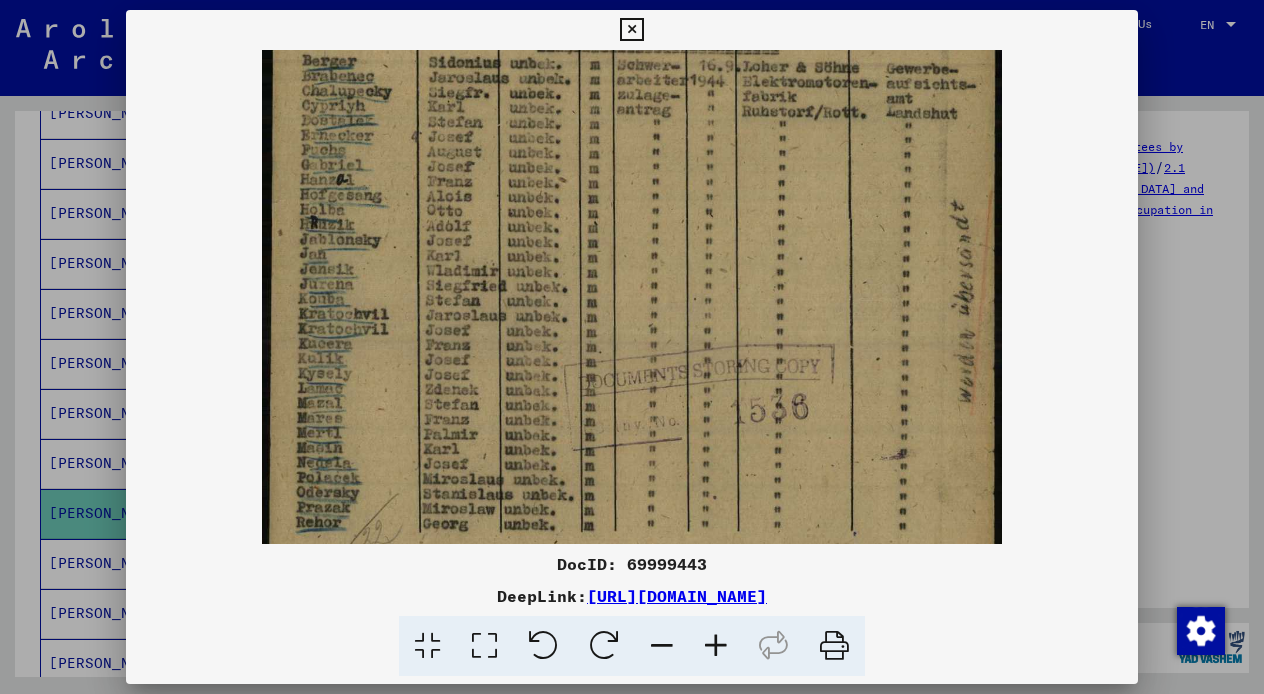 drag, startPoint x: 631, startPoint y: 367, endPoint x: 672, endPoint y: 238, distance: 135.35878 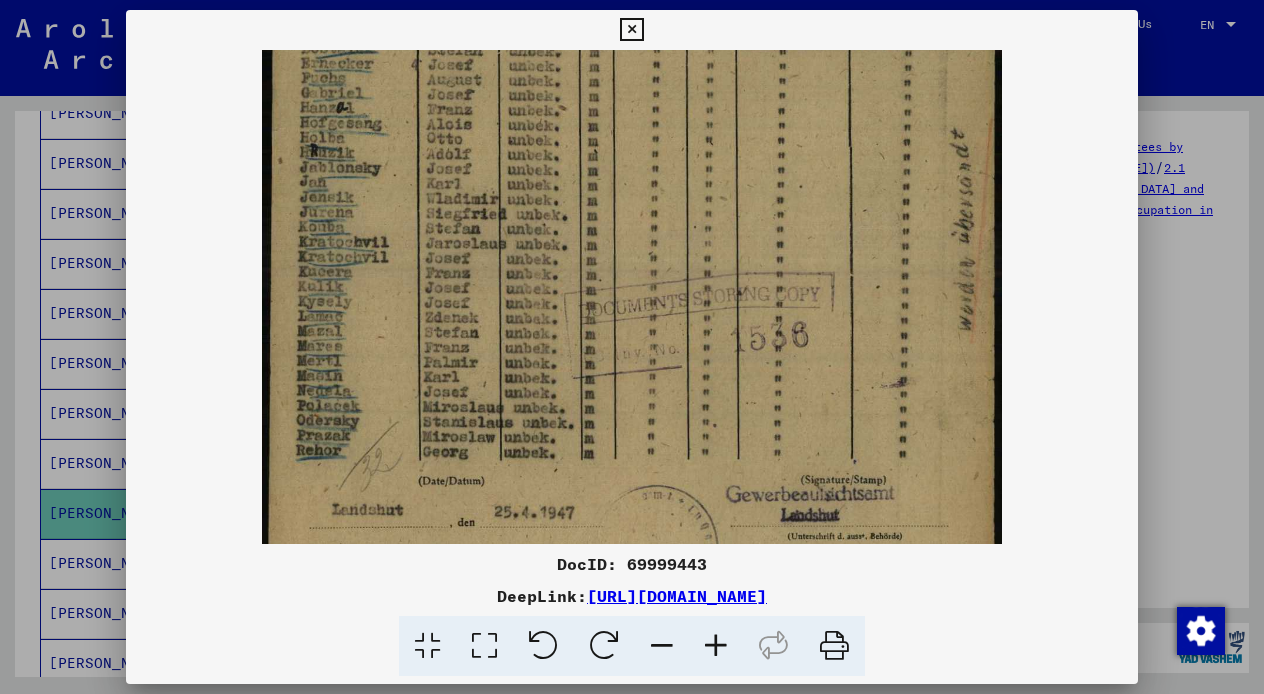 drag, startPoint x: 672, startPoint y: 238, endPoint x: 711, endPoint y: 129, distance: 115.767006 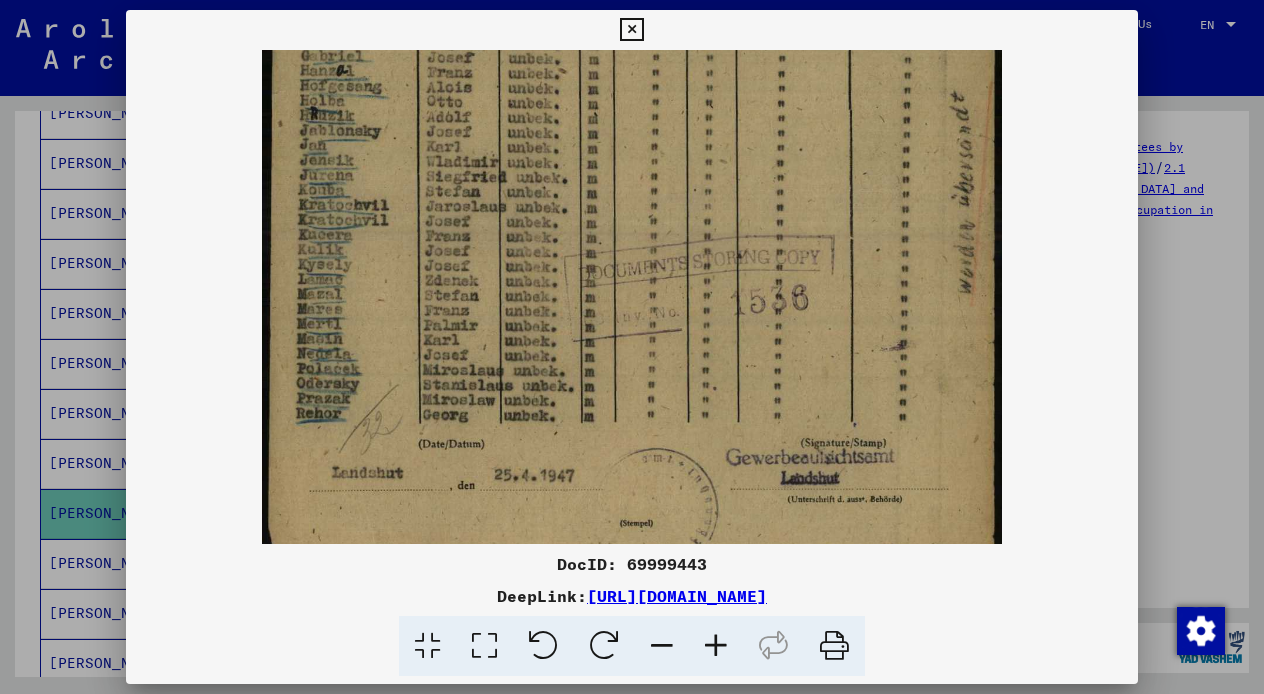 click at bounding box center [631, 30] 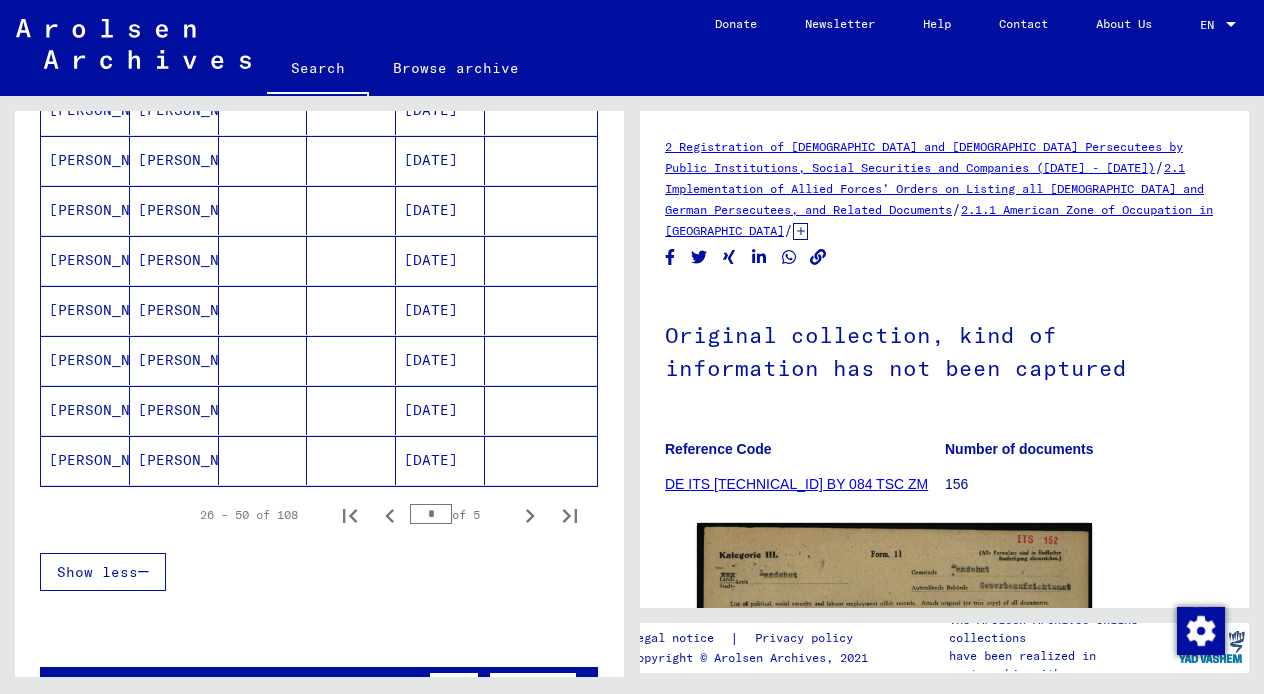 scroll, scrollTop: 1170, scrollLeft: 0, axis: vertical 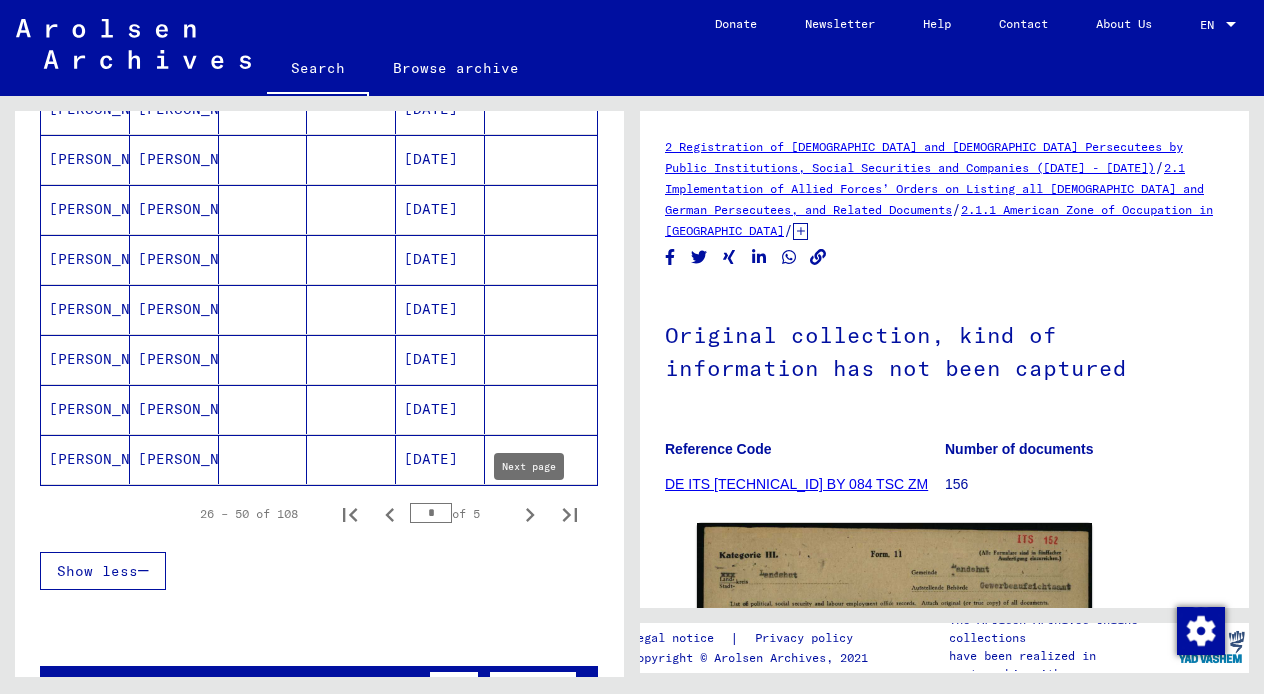 click 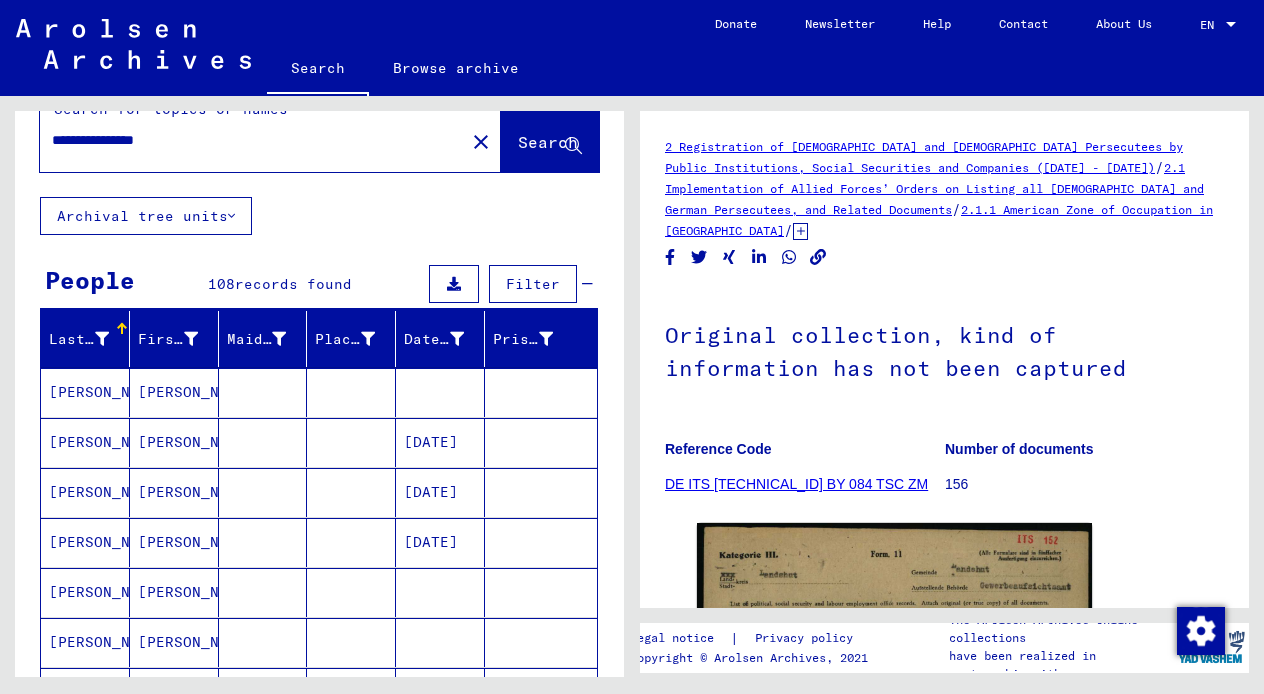 scroll, scrollTop: 39, scrollLeft: 0, axis: vertical 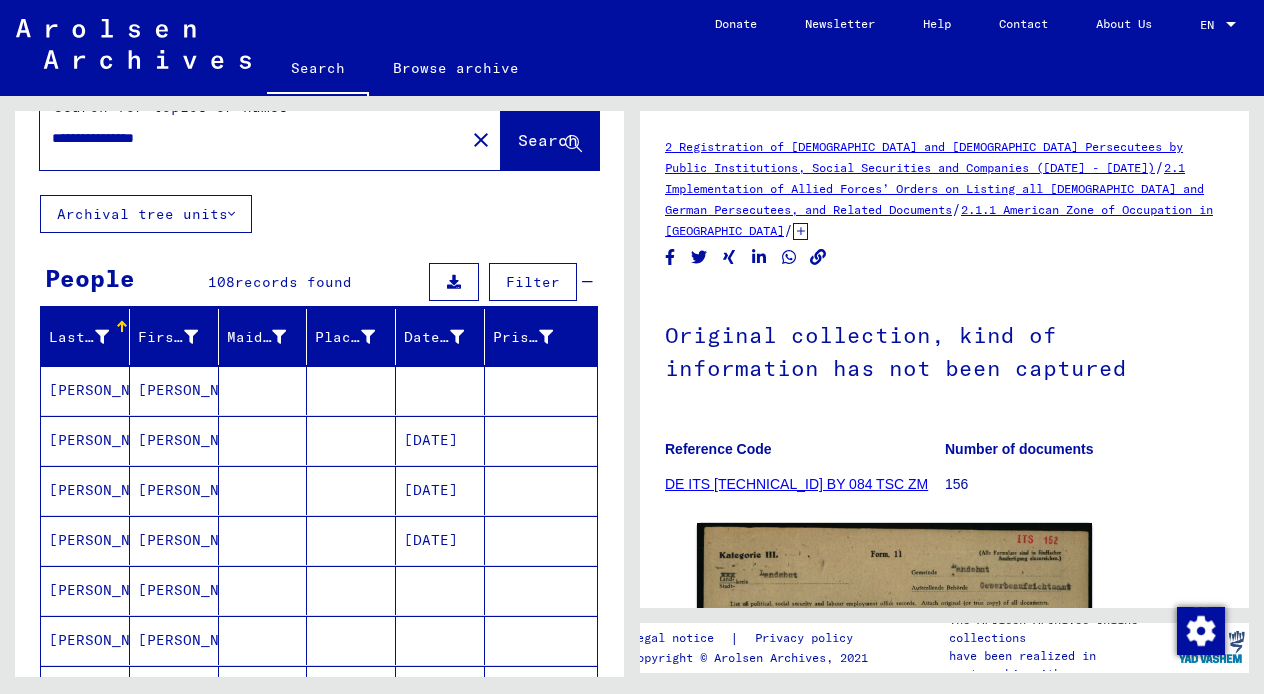 click on "[PERSON_NAME]" at bounding box center [174, 440] 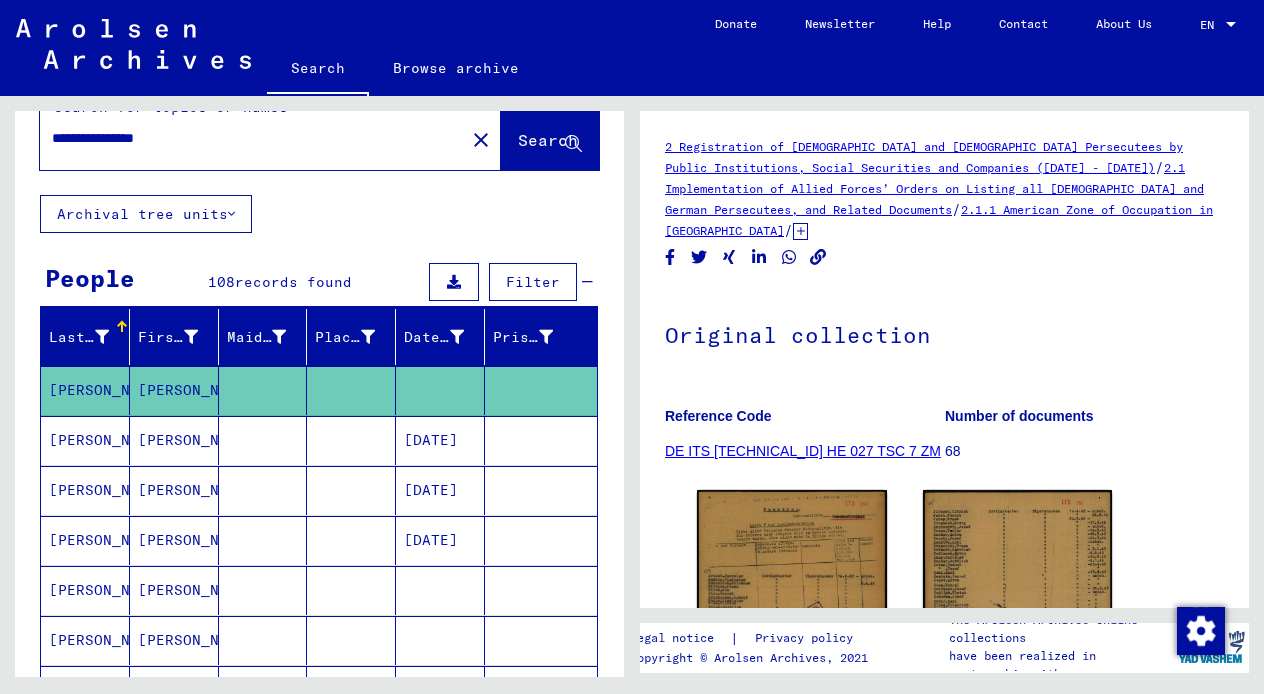 scroll, scrollTop: 0, scrollLeft: 0, axis: both 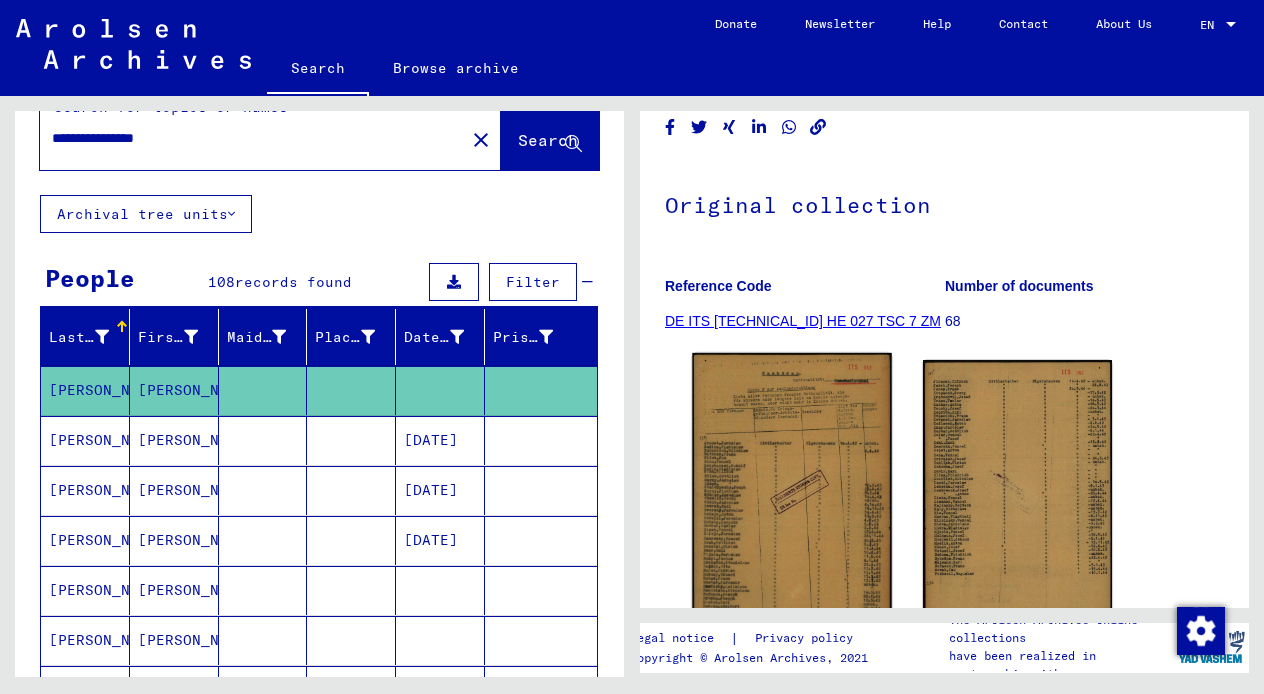 click 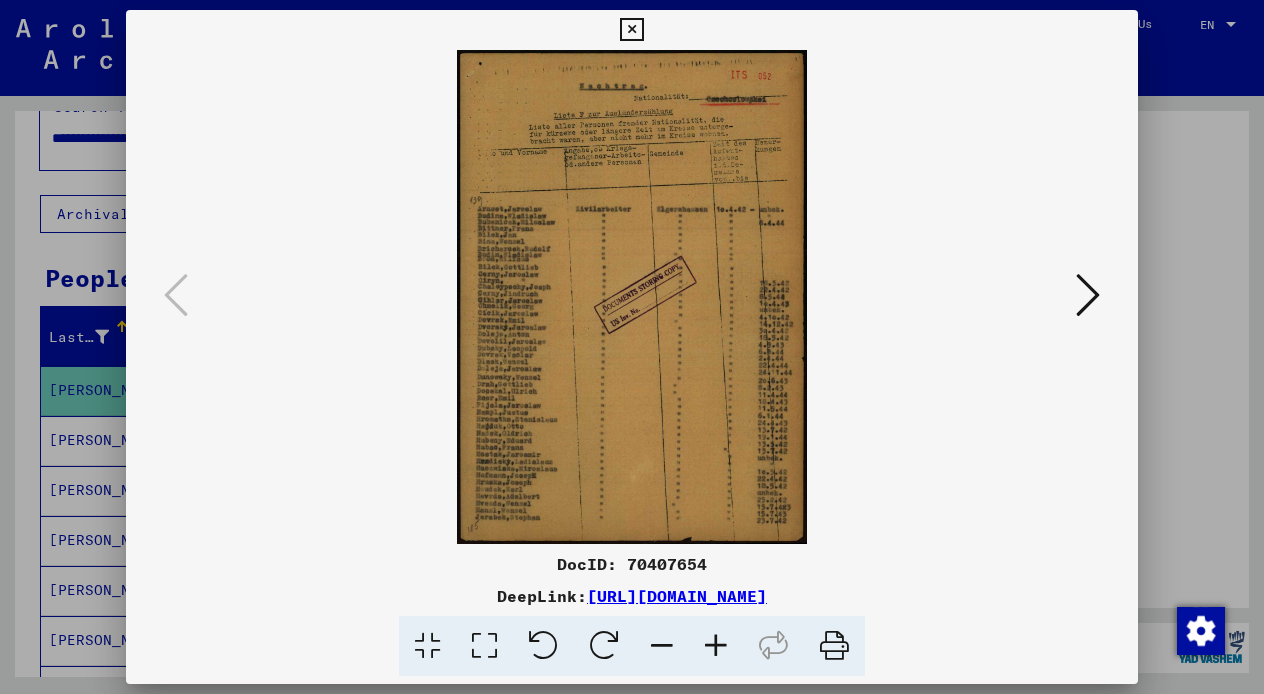 click at bounding box center [716, 646] 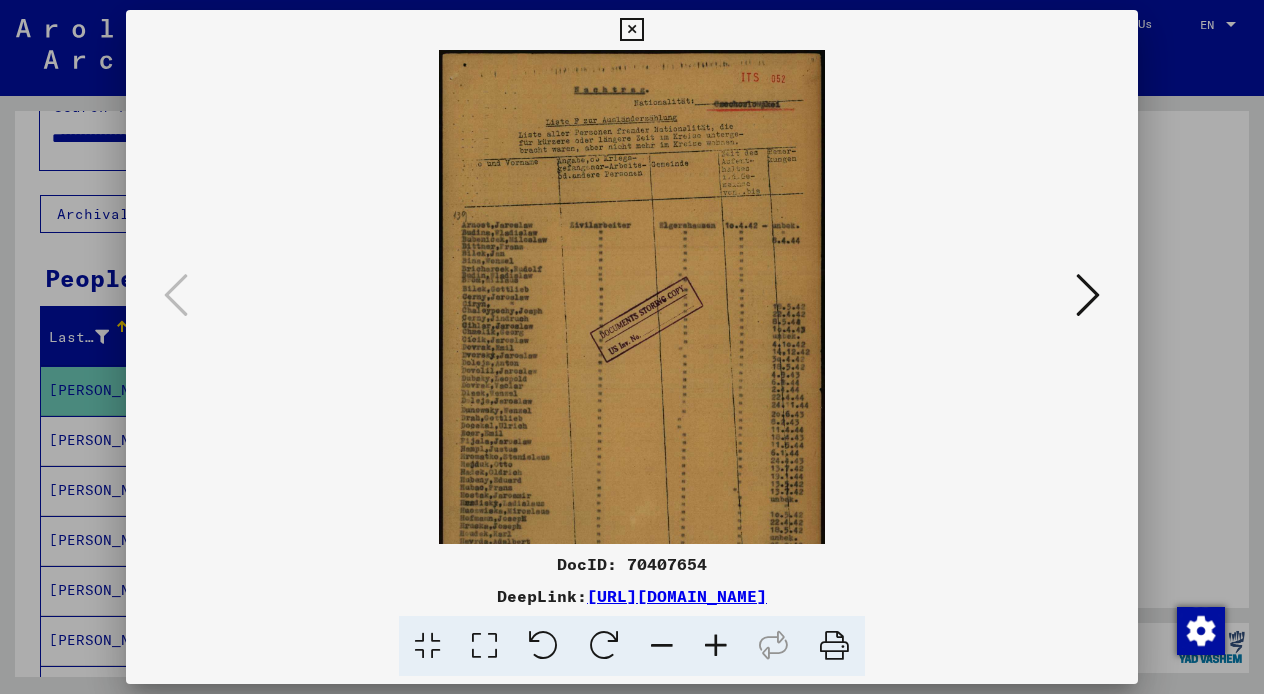 click at bounding box center [716, 646] 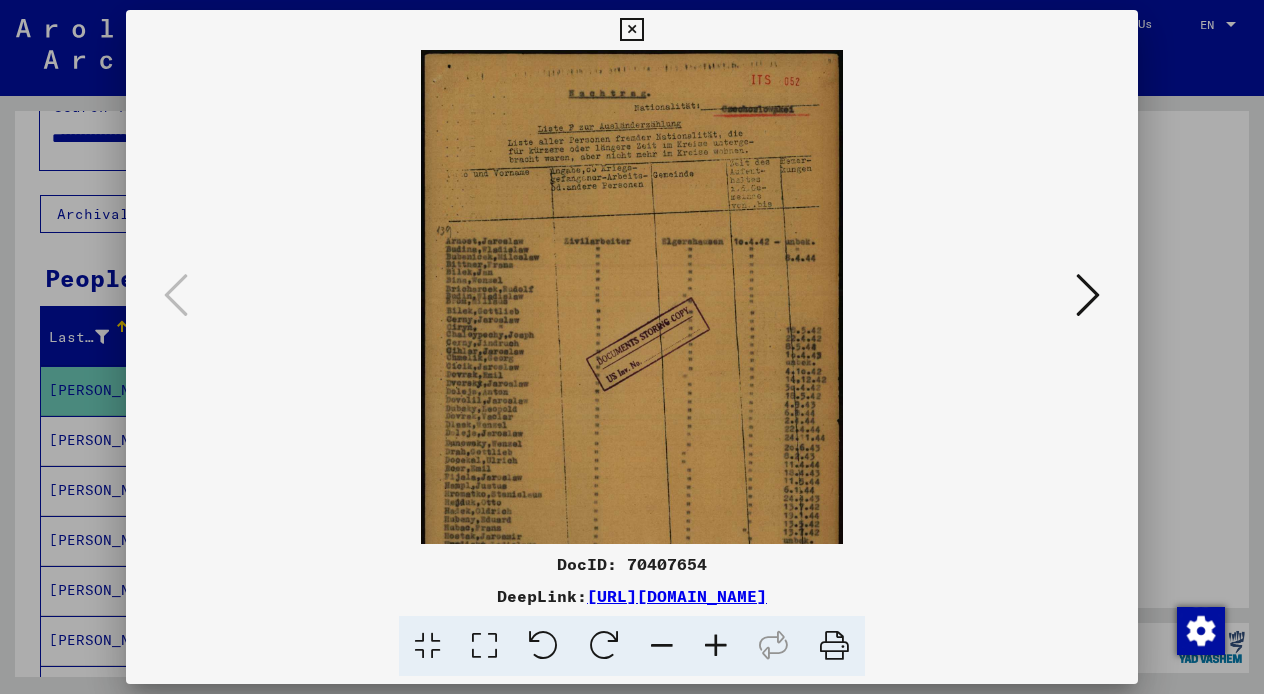 click at bounding box center [716, 646] 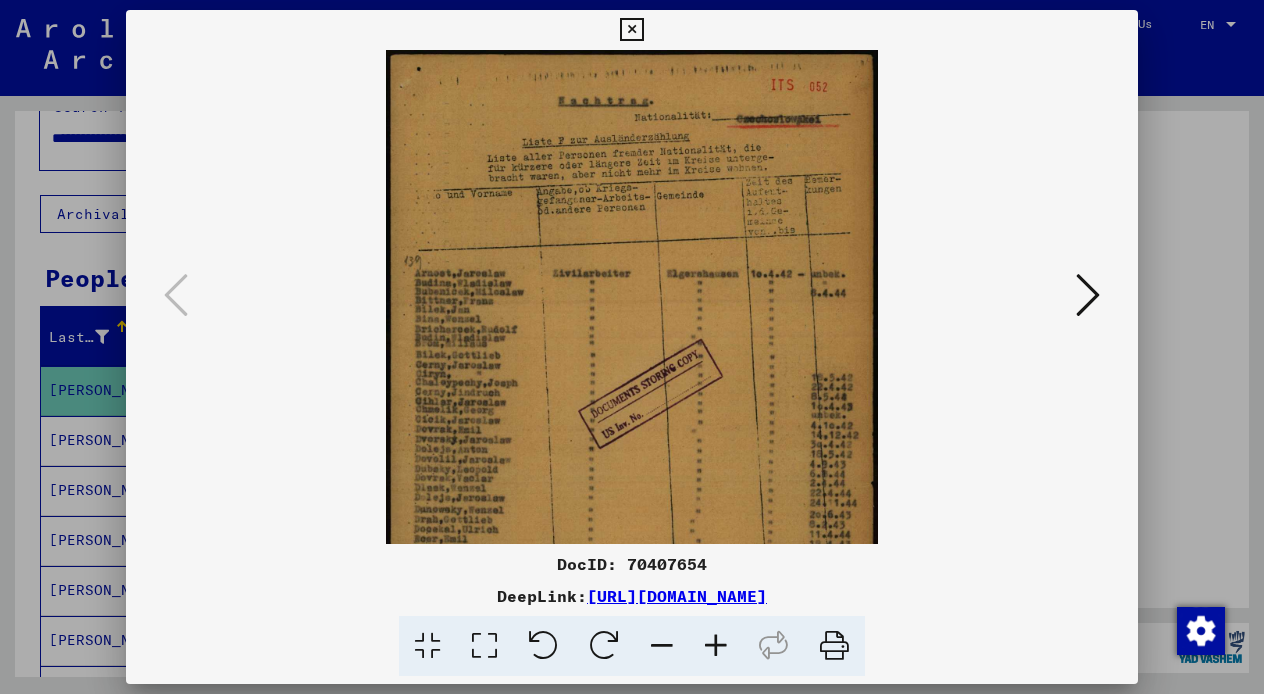 click at bounding box center [716, 646] 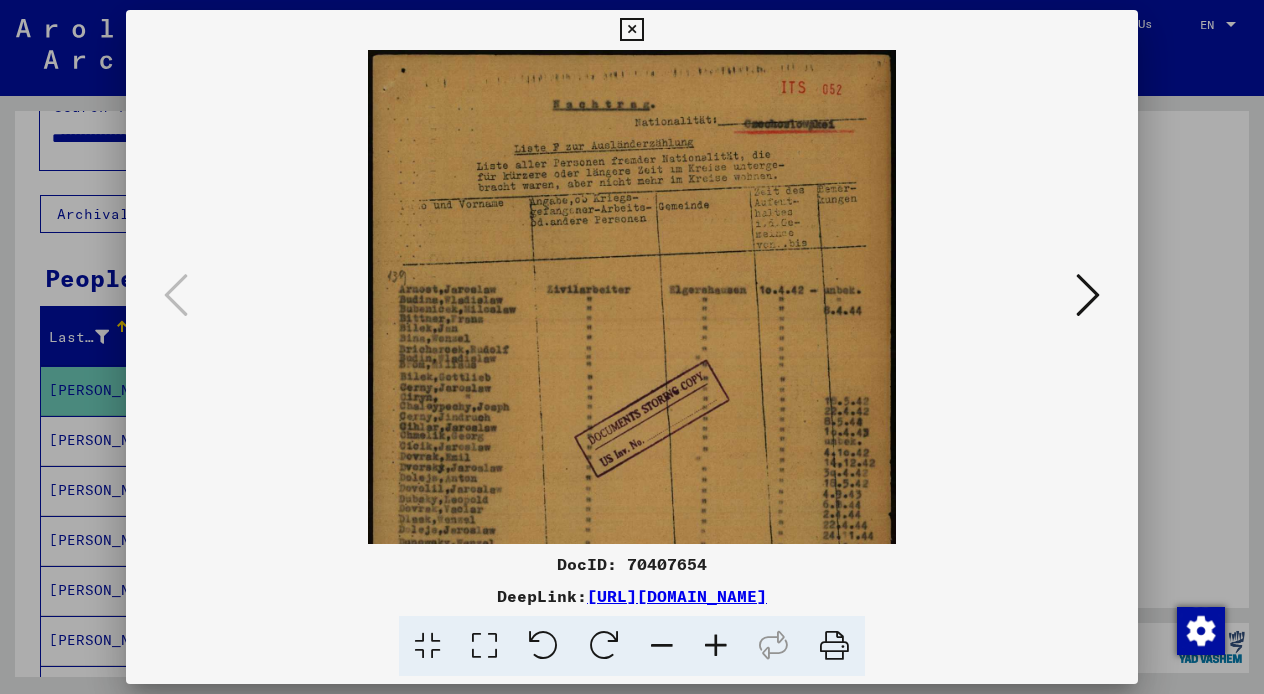 click at bounding box center (716, 646) 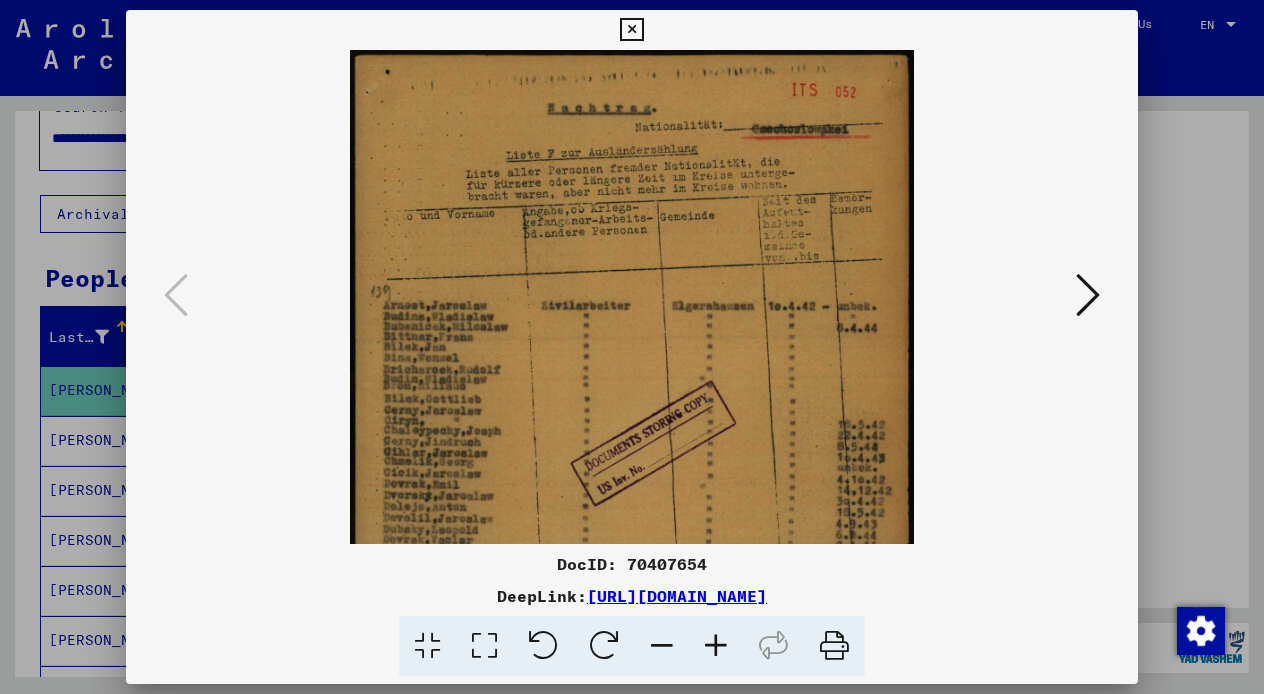 click at bounding box center [716, 646] 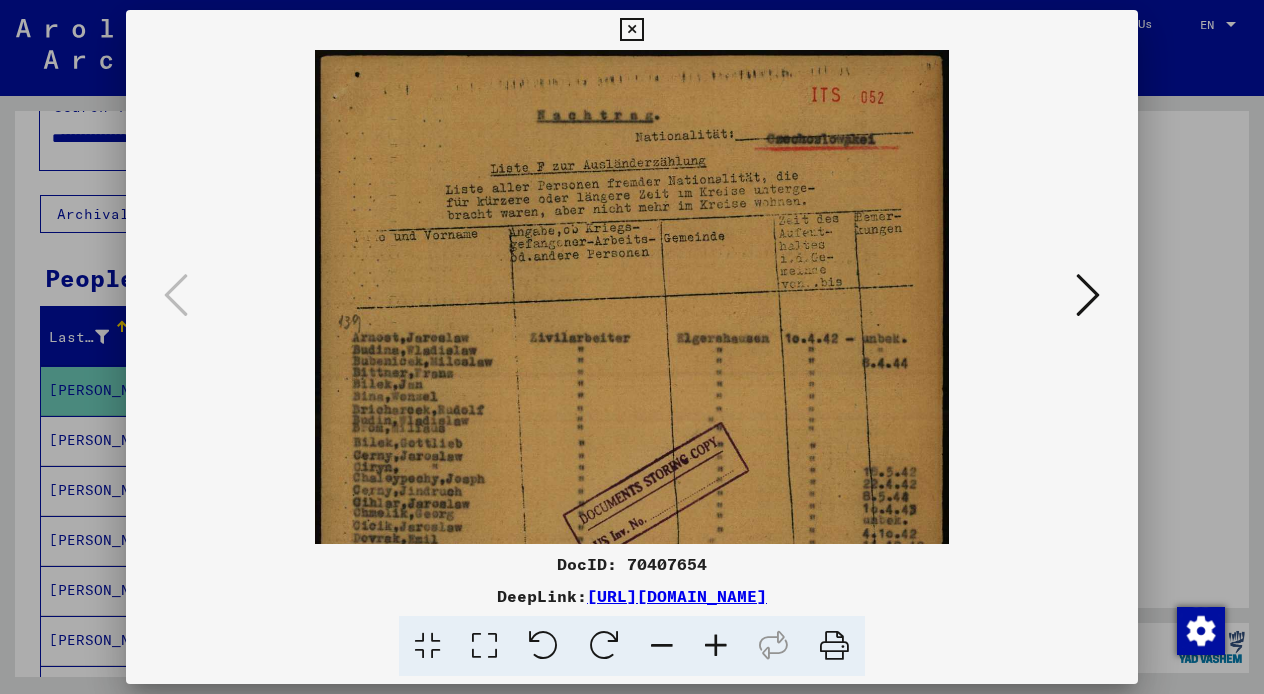 click at bounding box center [716, 646] 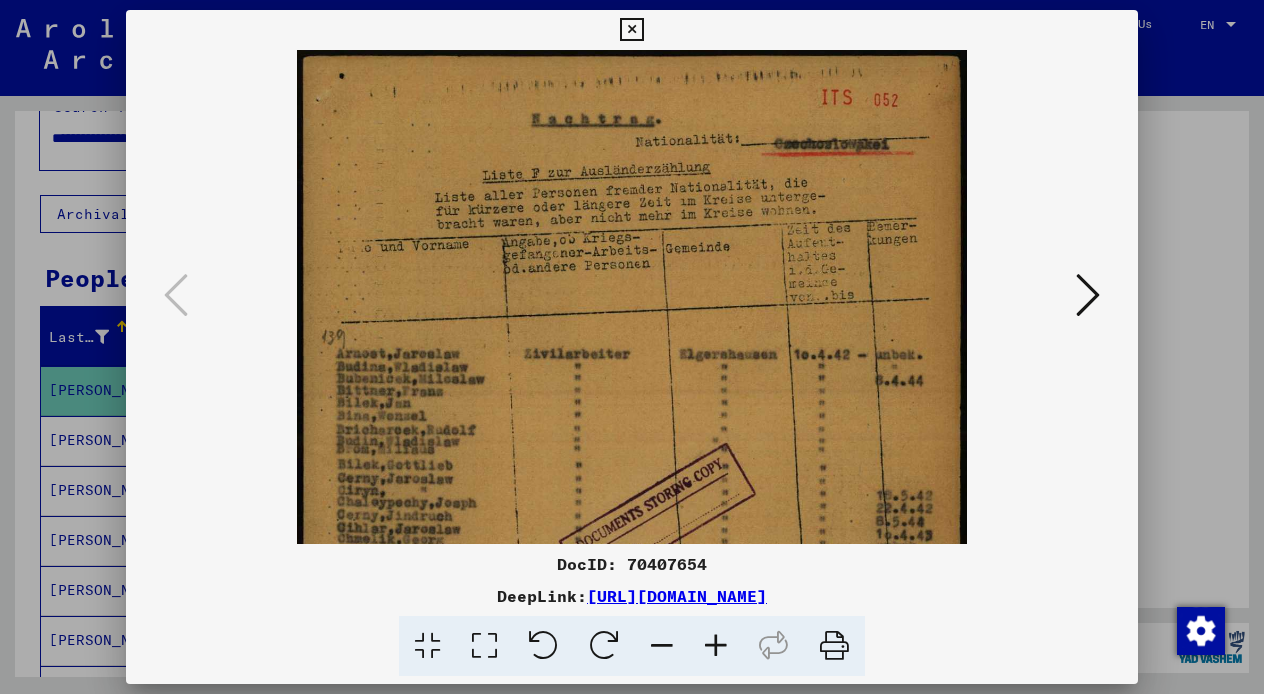 scroll, scrollTop: 0, scrollLeft: 0, axis: both 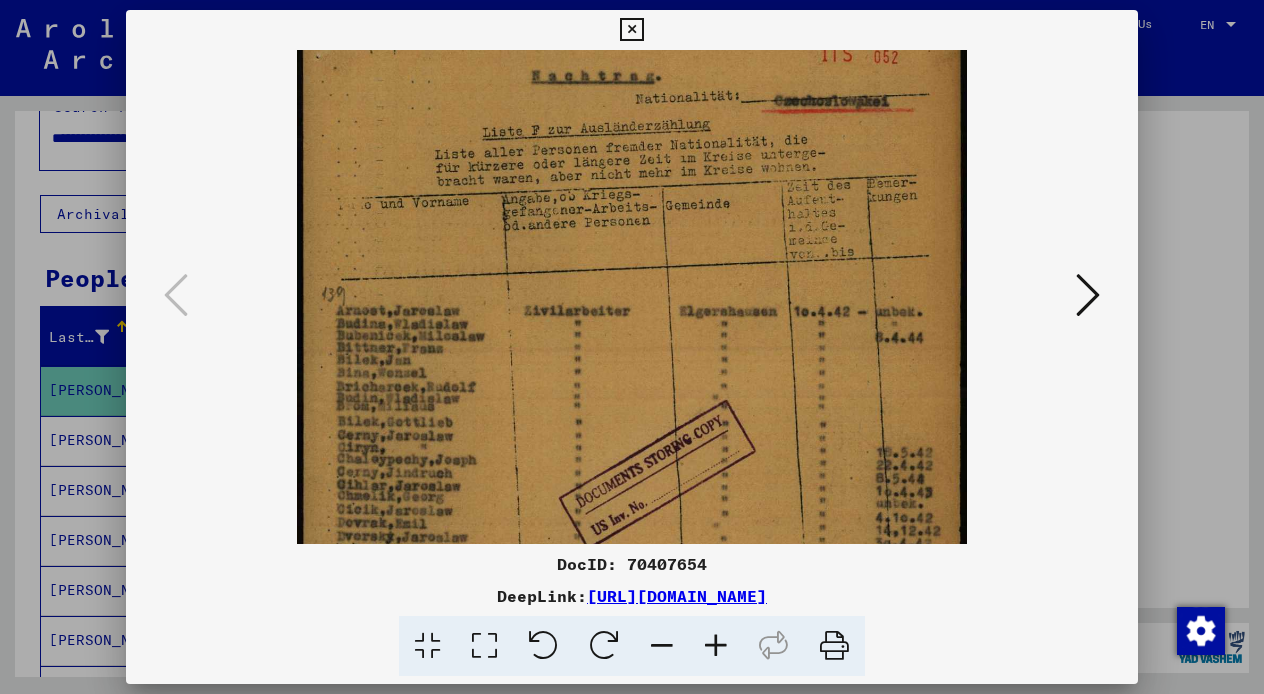 drag, startPoint x: 570, startPoint y: 390, endPoint x: 572, endPoint y: 339, distance: 51.0392 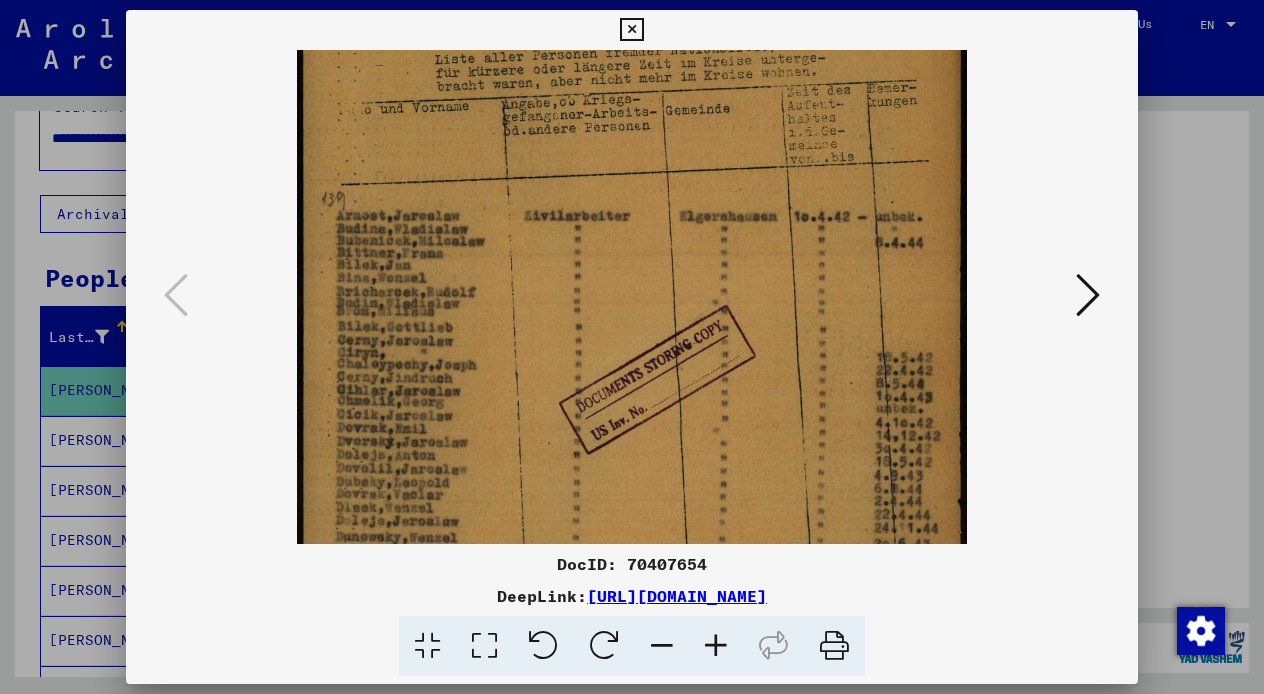 drag, startPoint x: 572, startPoint y: 340, endPoint x: 582, endPoint y: 250, distance: 90.55385 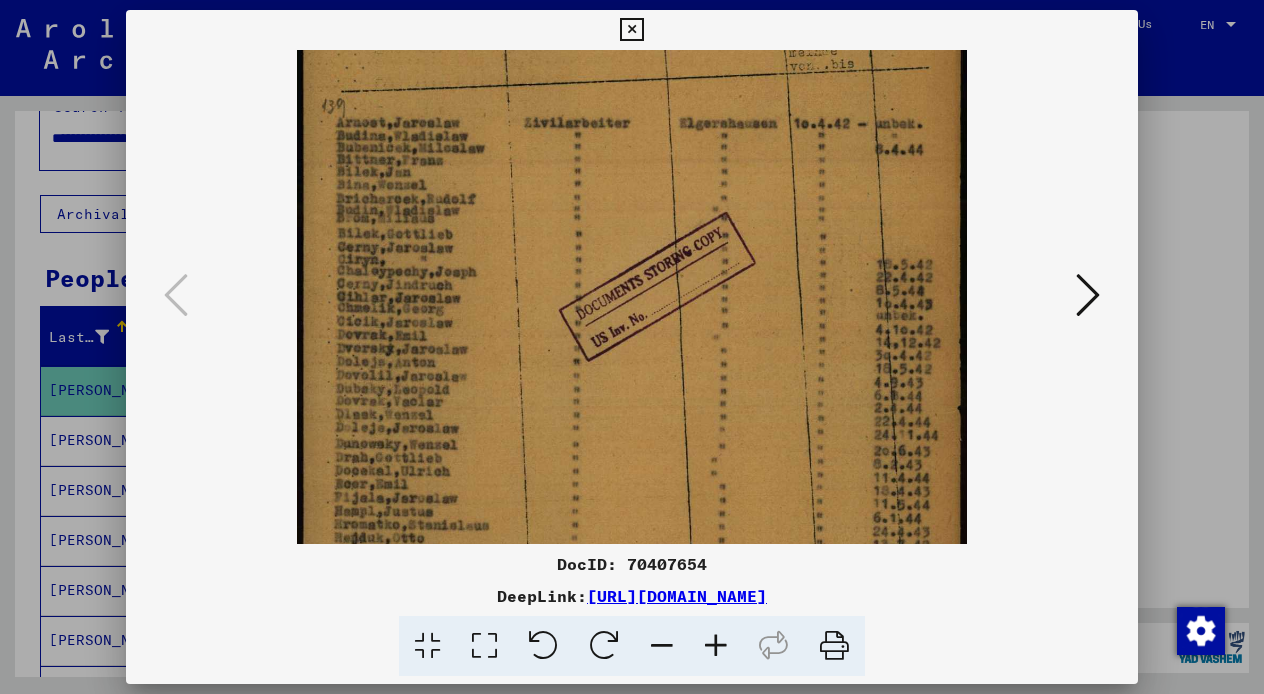 drag, startPoint x: 582, startPoint y: 245, endPoint x: 589, endPoint y: 142, distance: 103.23759 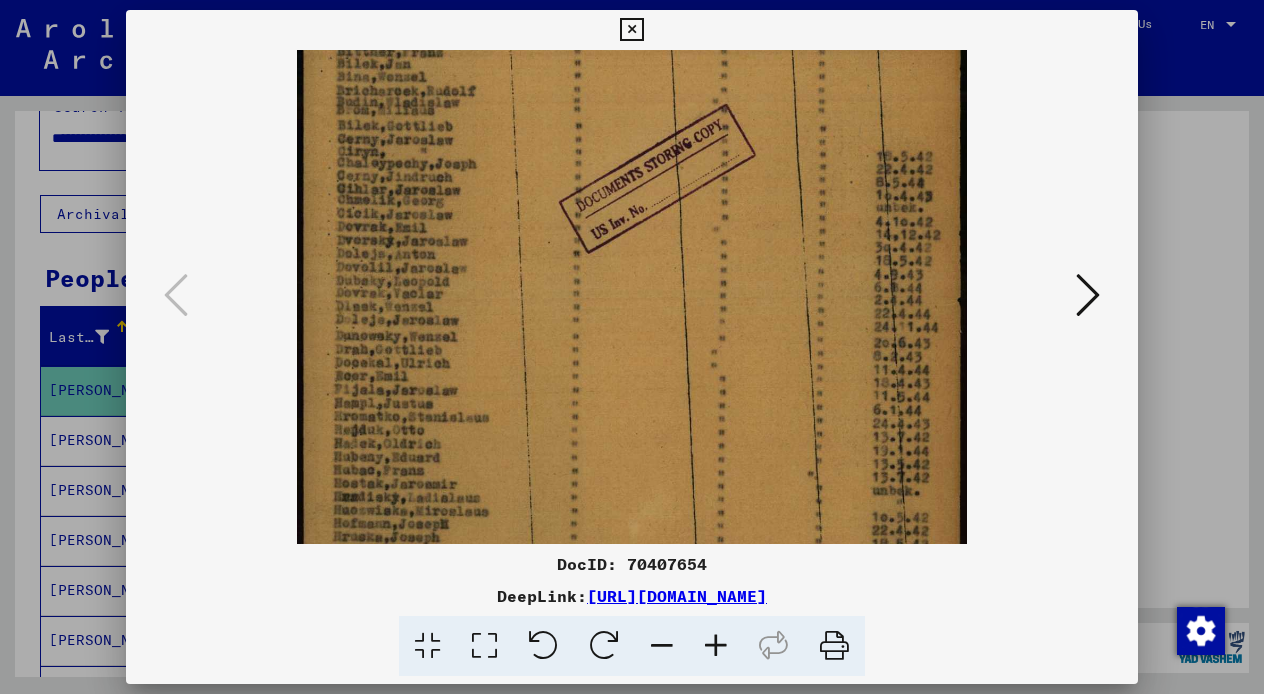 drag, startPoint x: 648, startPoint y: 364, endPoint x: 678, endPoint y: 249, distance: 118.84864 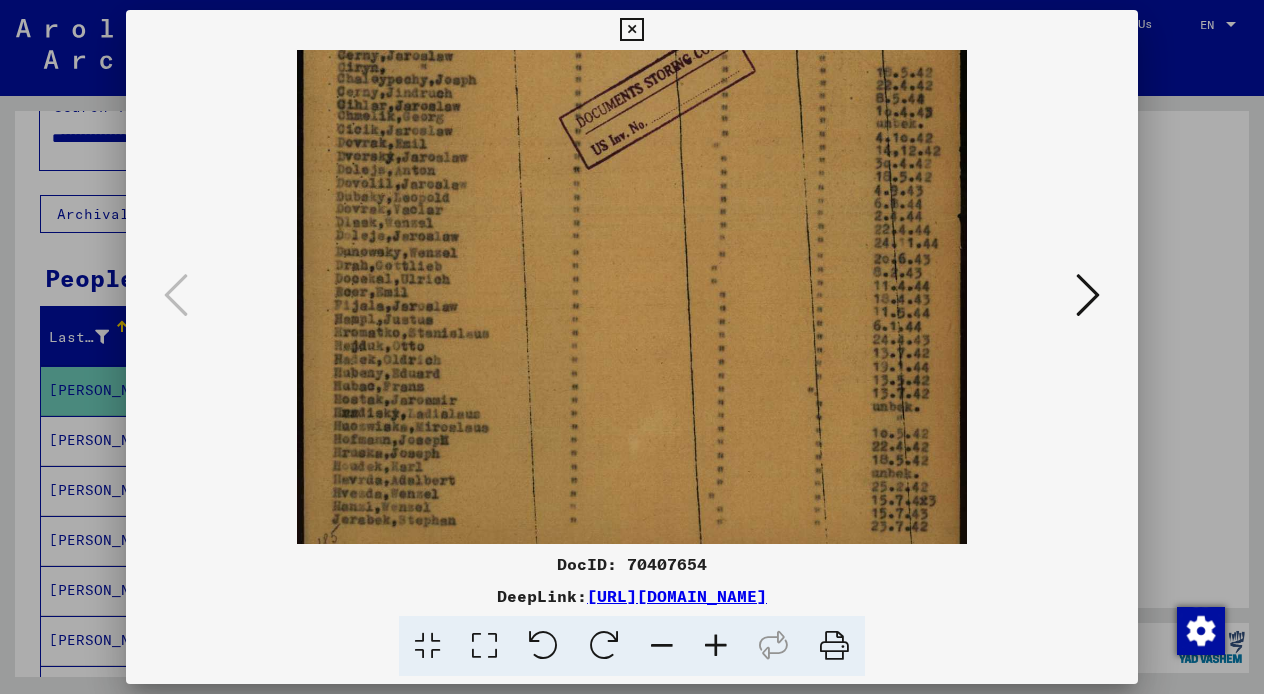 scroll, scrollTop: 437, scrollLeft: 0, axis: vertical 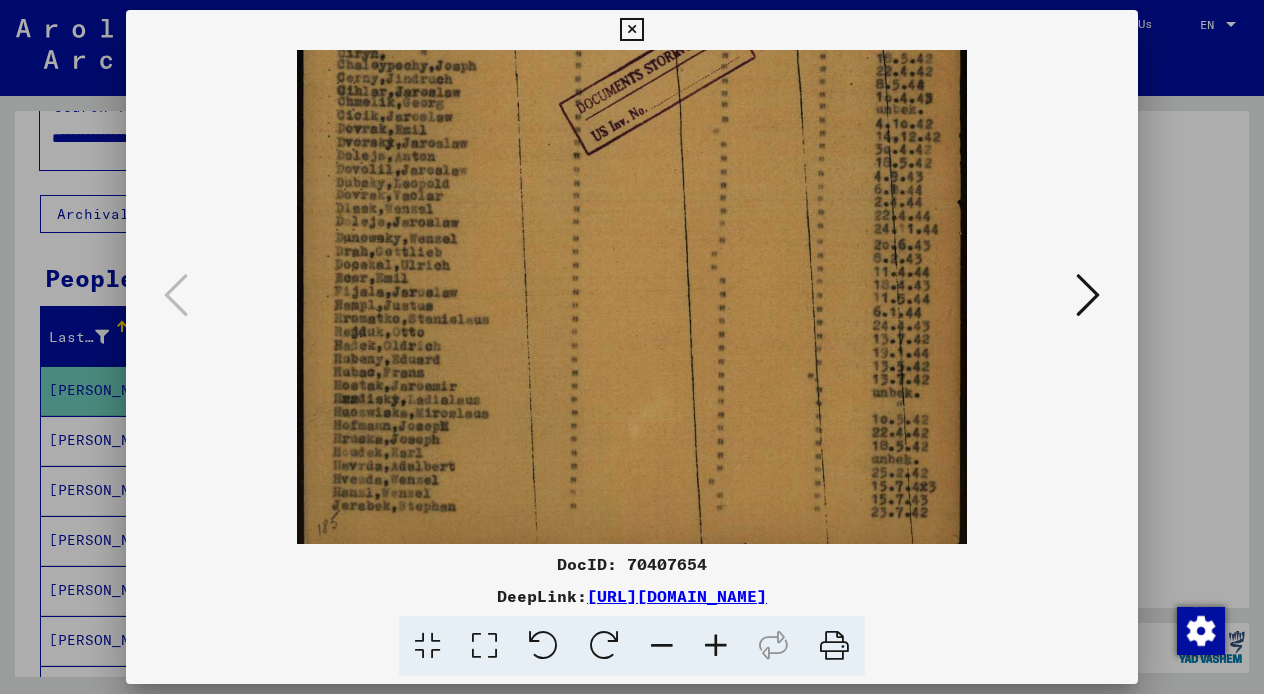 click at bounding box center [1088, 295] 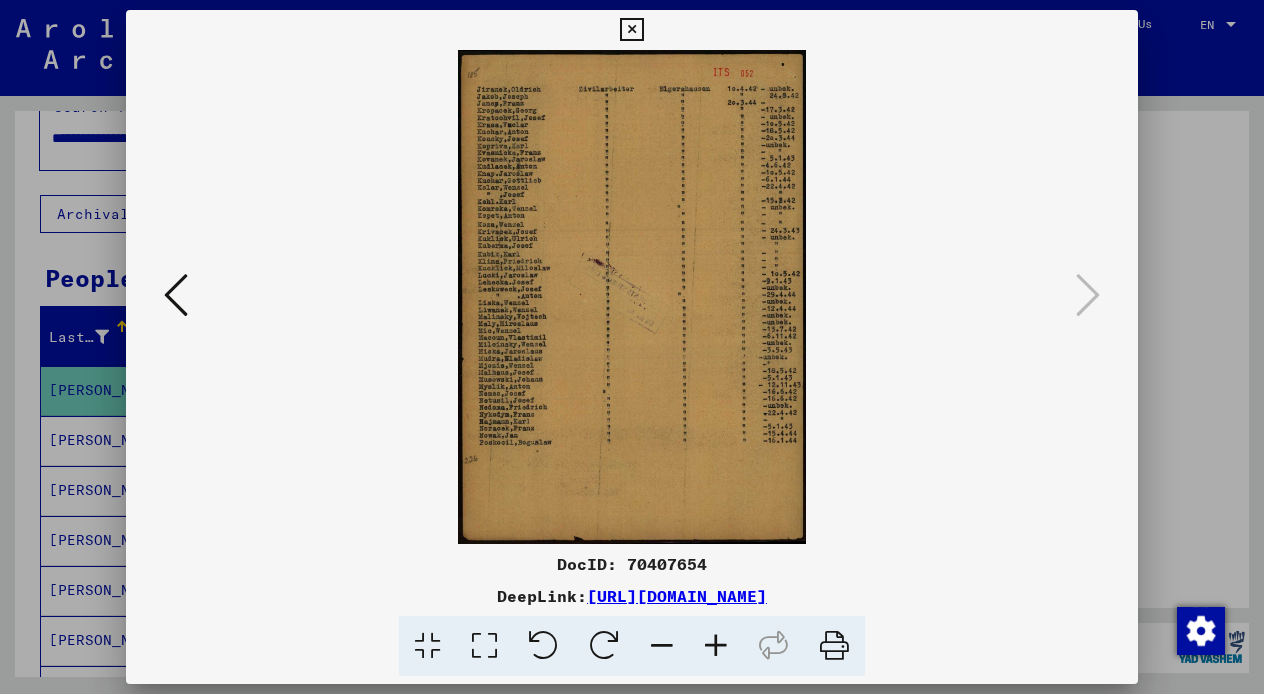 click at bounding box center [716, 646] 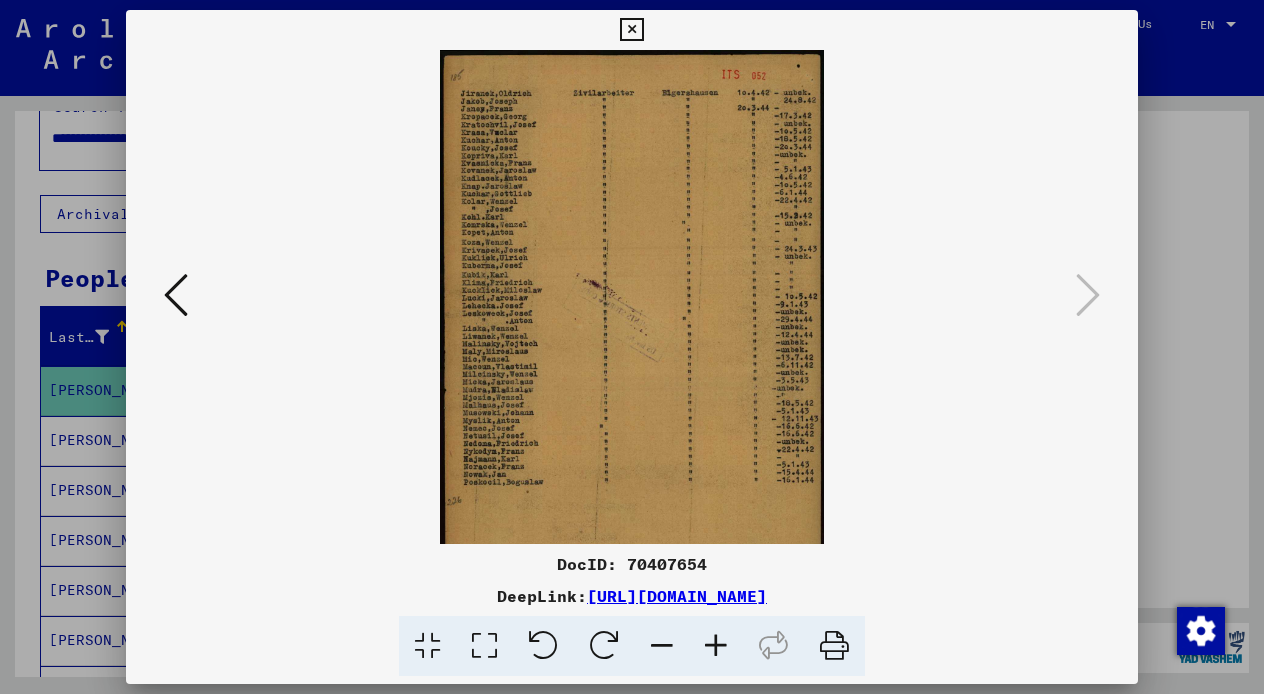 click at bounding box center (716, 646) 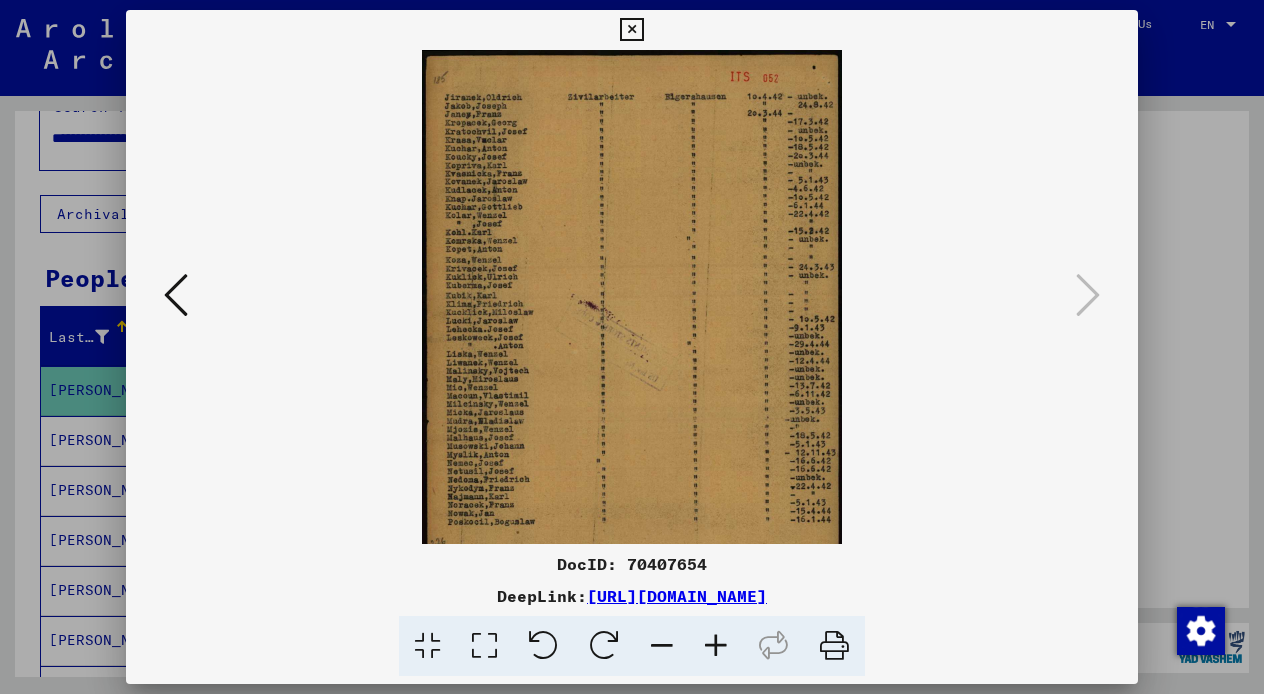 click at bounding box center [716, 646] 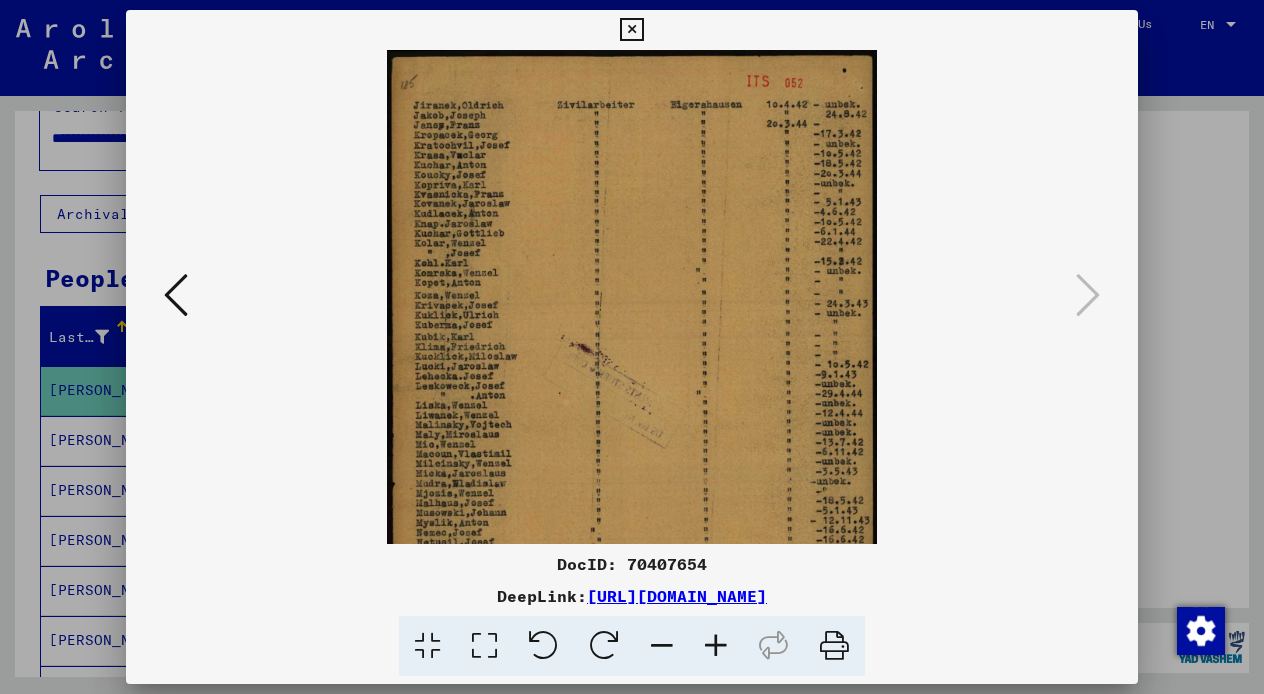click at bounding box center [716, 646] 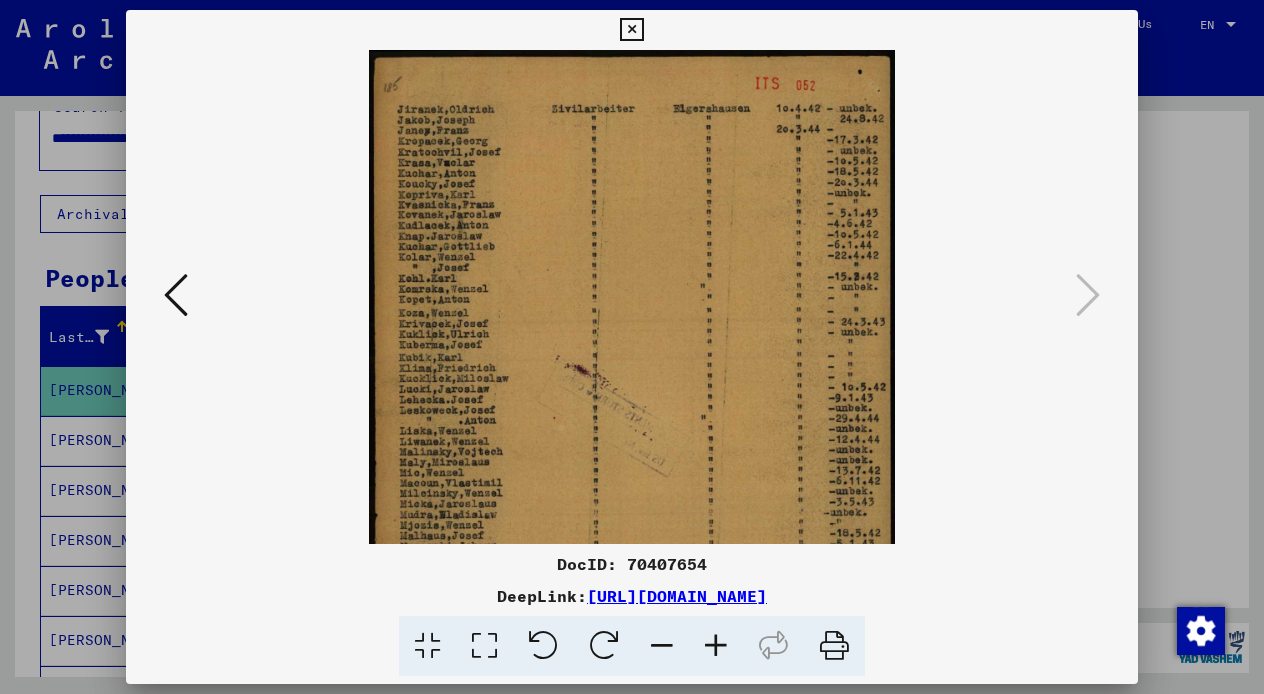 click at bounding box center [716, 646] 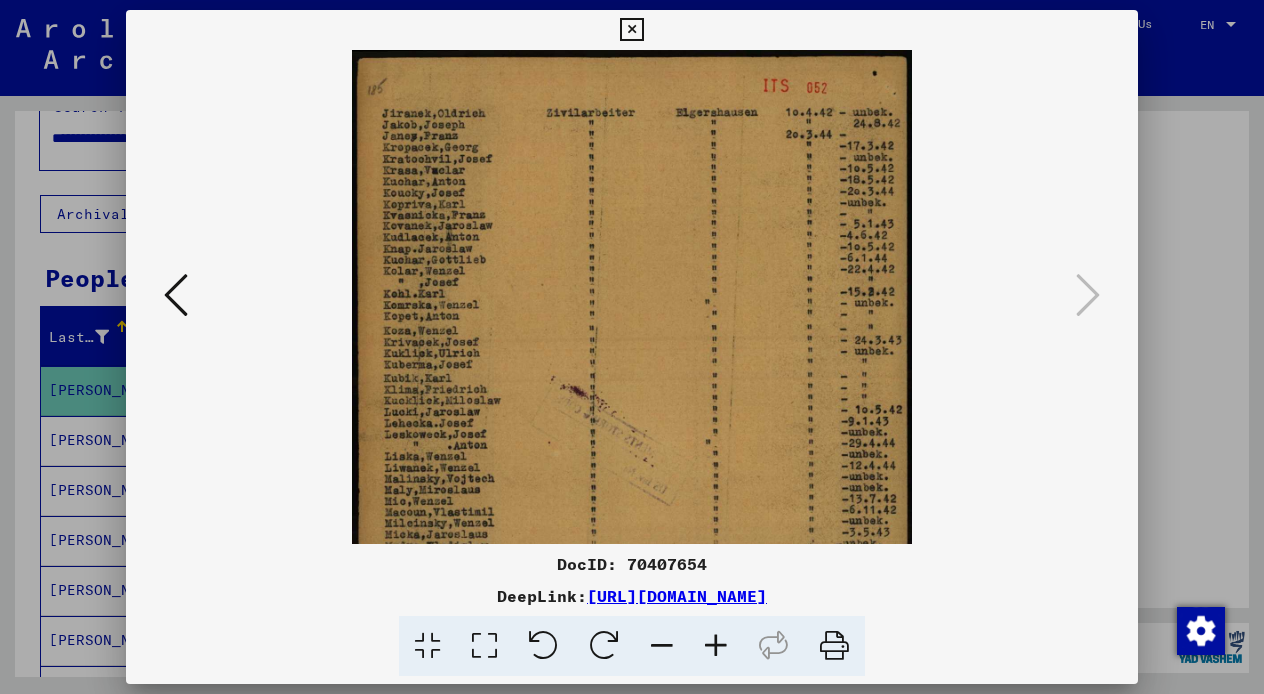 click at bounding box center (716, 646) 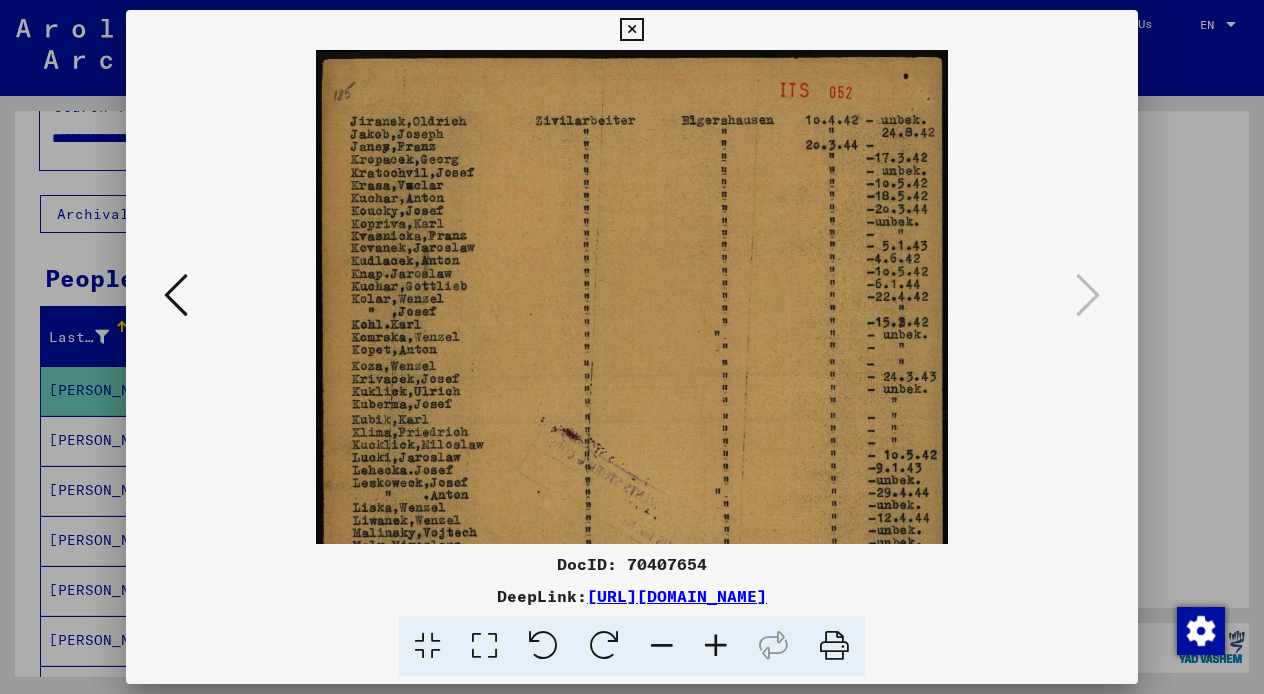 click at bounding box center (716, 646) 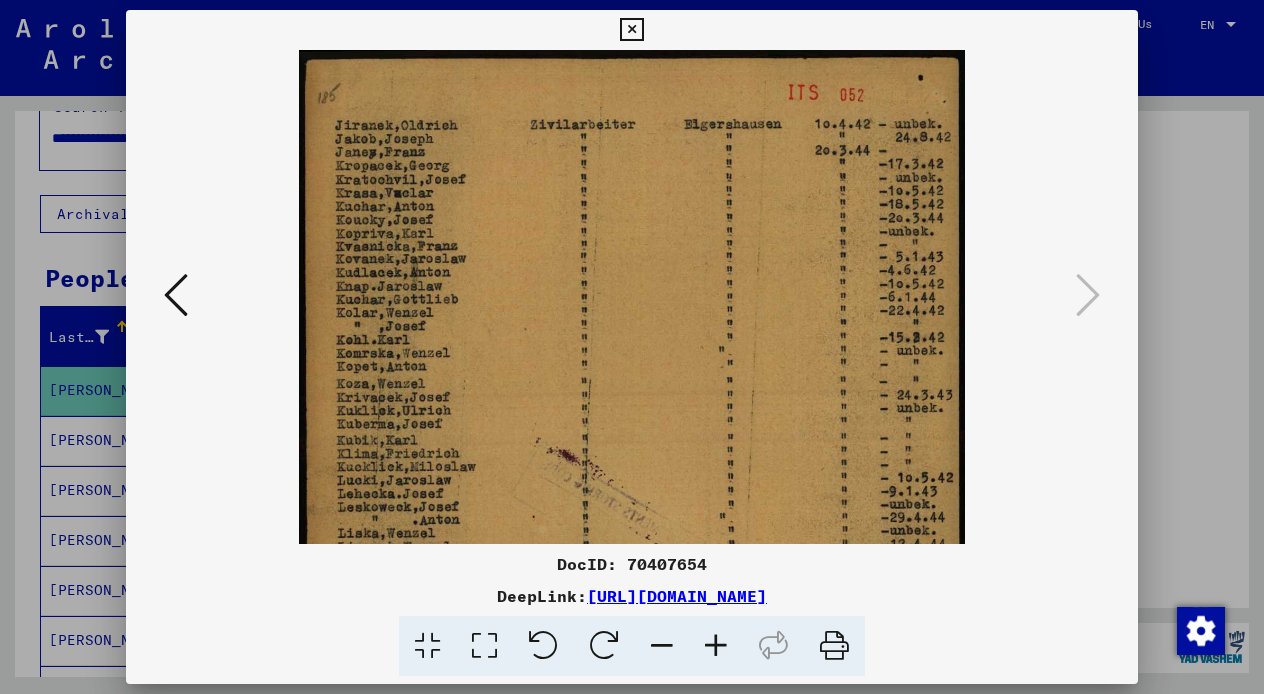 click at bounding box center [176, 295] 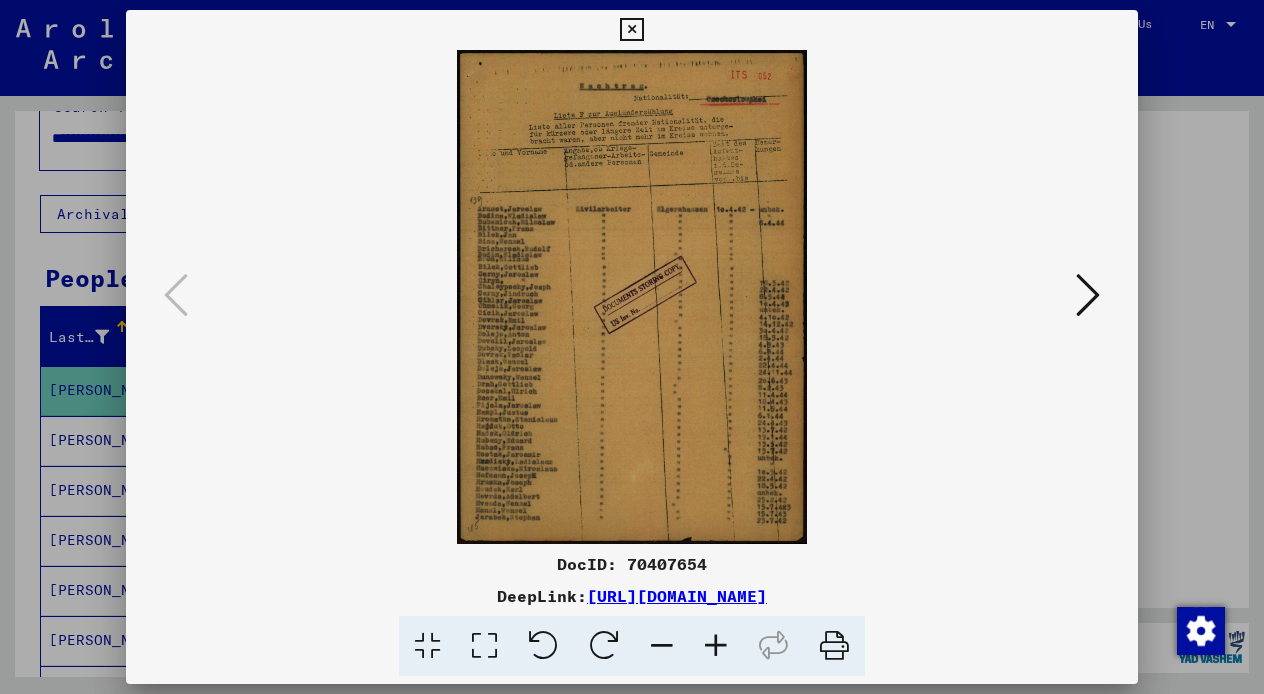 click at bounding box center (716, 646) 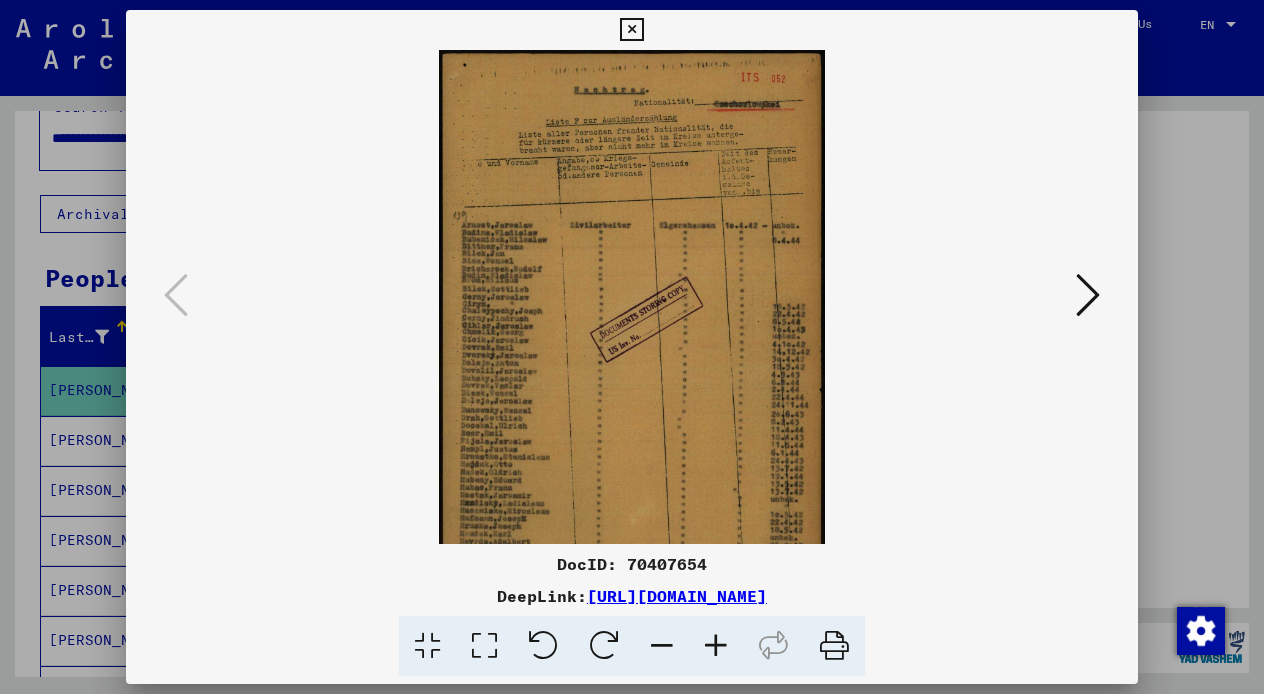 click at bounding box center [716, 646] 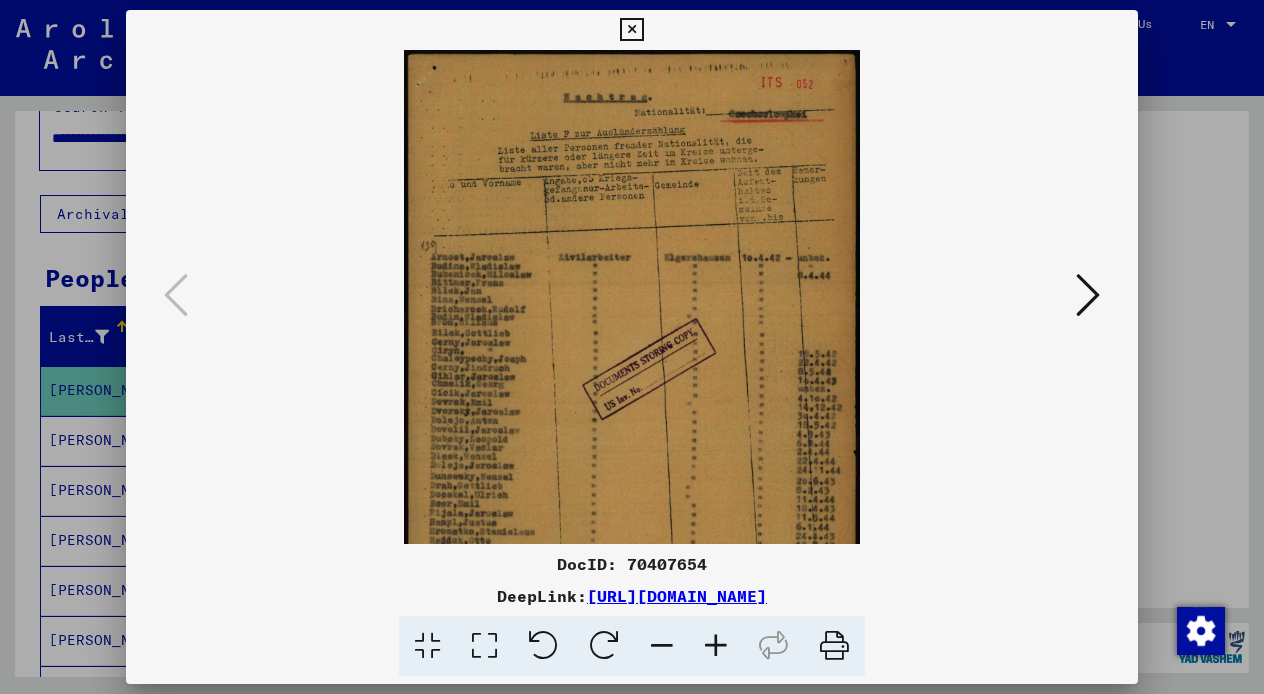 click at bounding box center (716, 646) 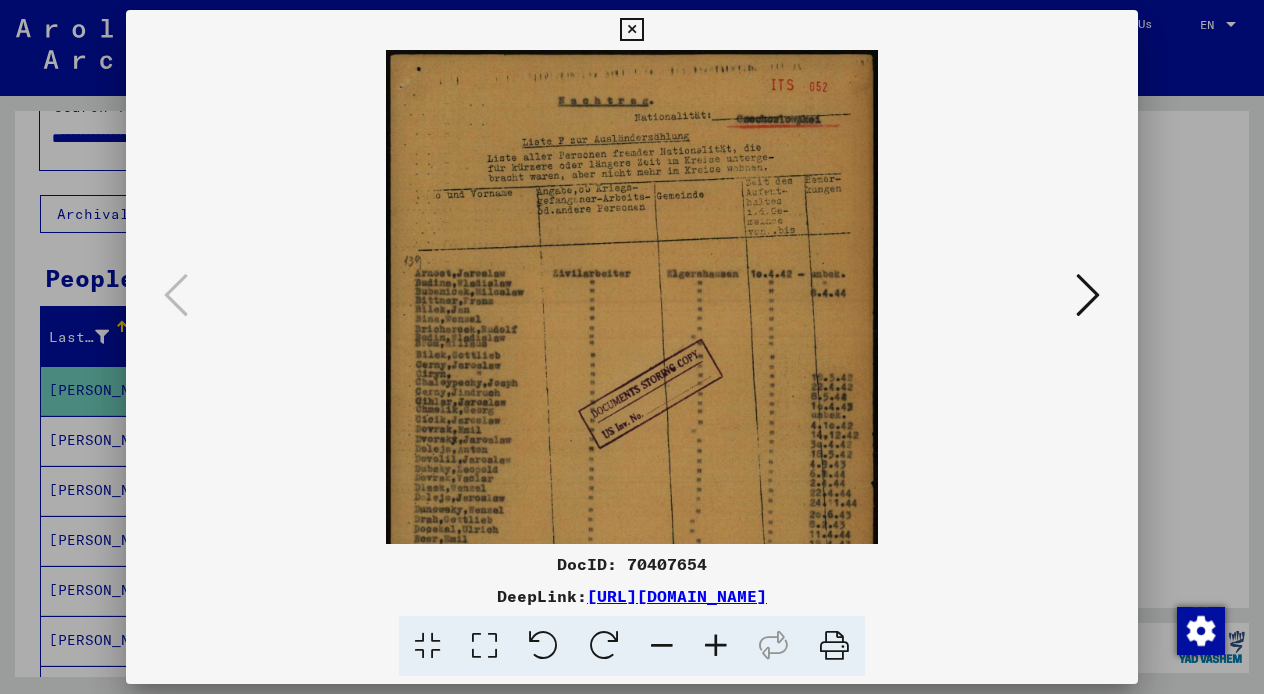 click at bounding box center (716, 646) 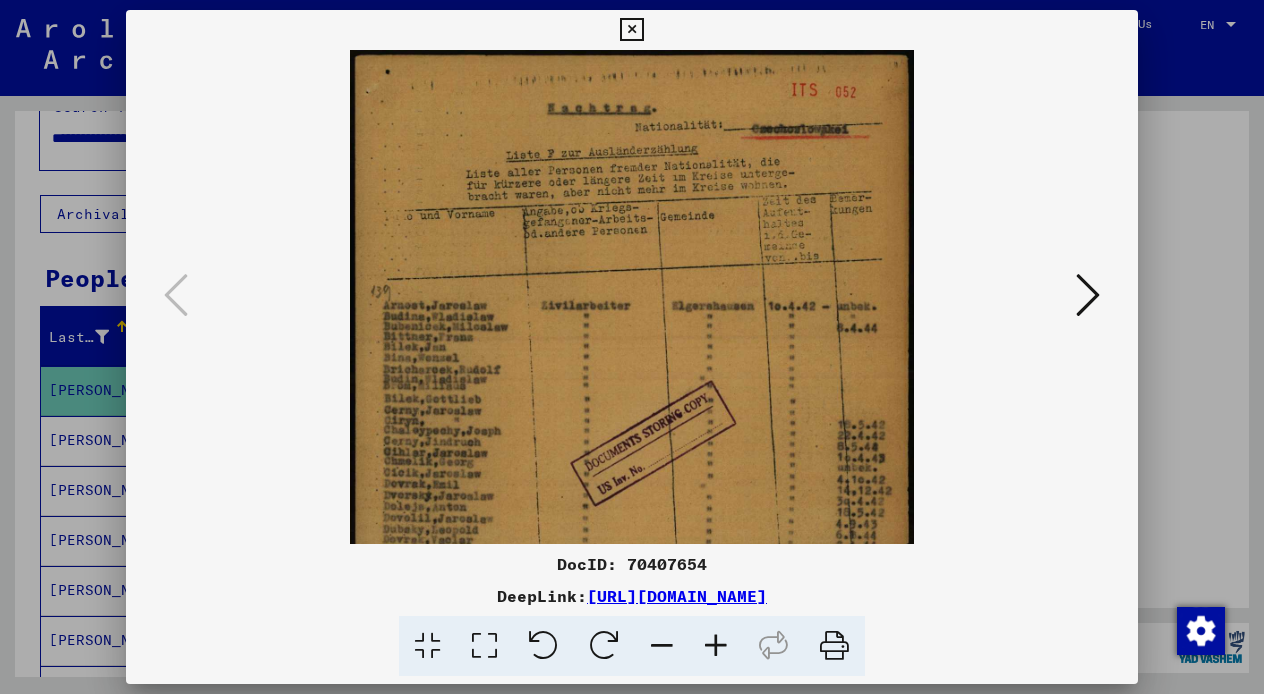 click at bounding box center [716, 646] 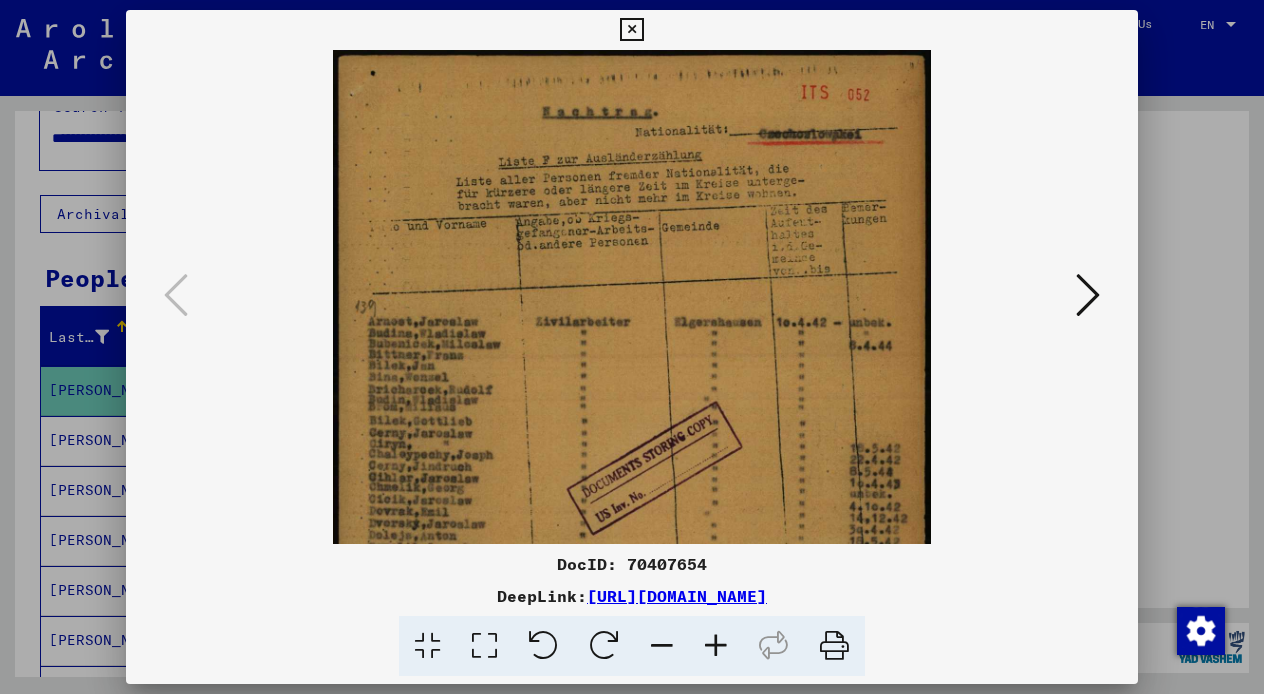 click at bounding box center (716, 646) 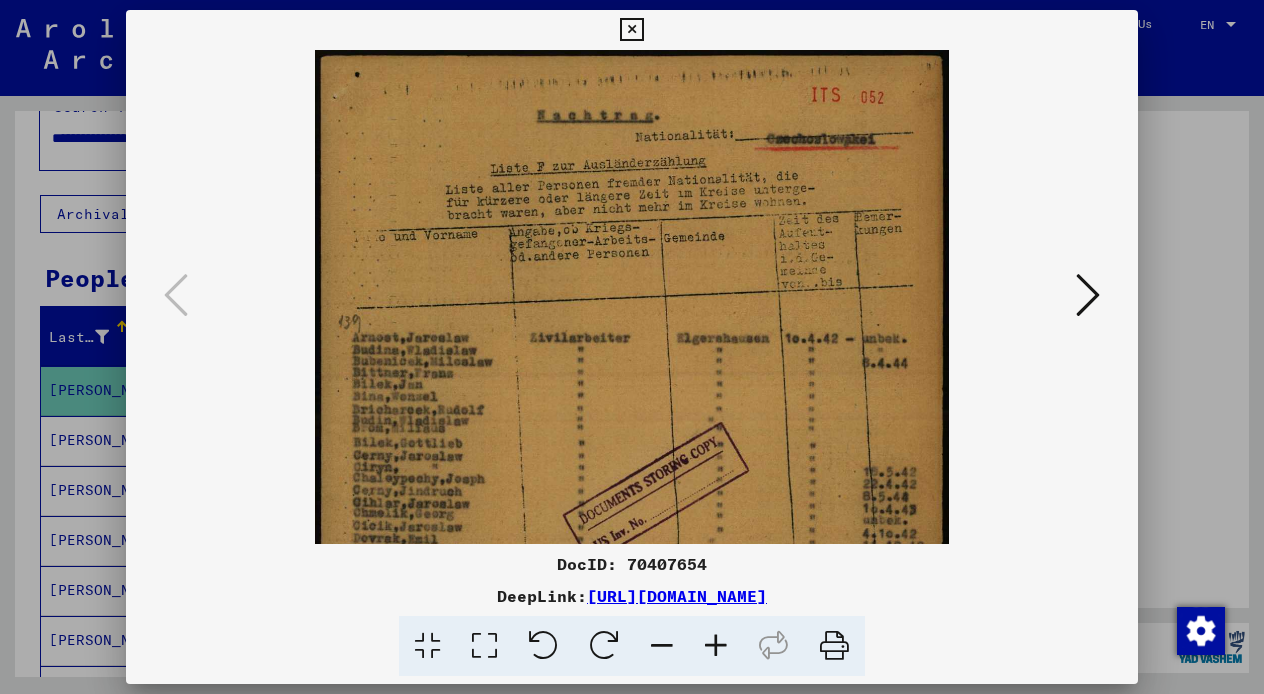 click at bounding box center (716, 646) 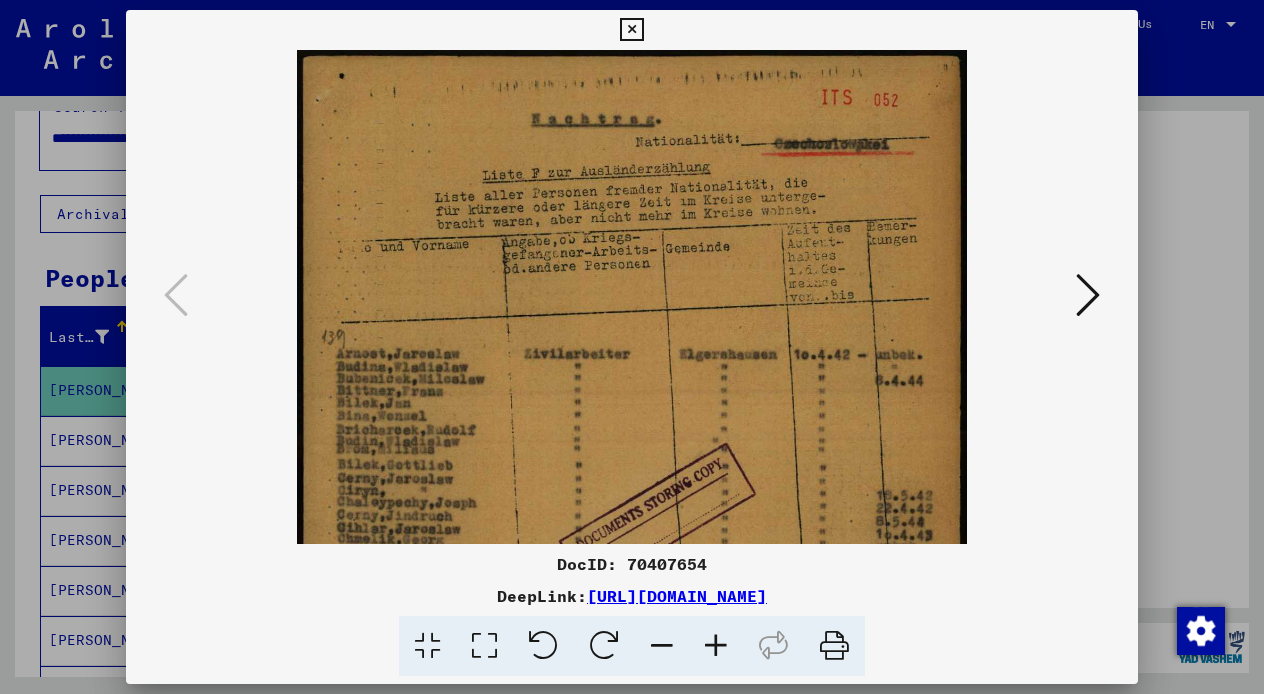 click at bounding box center [631, 30] 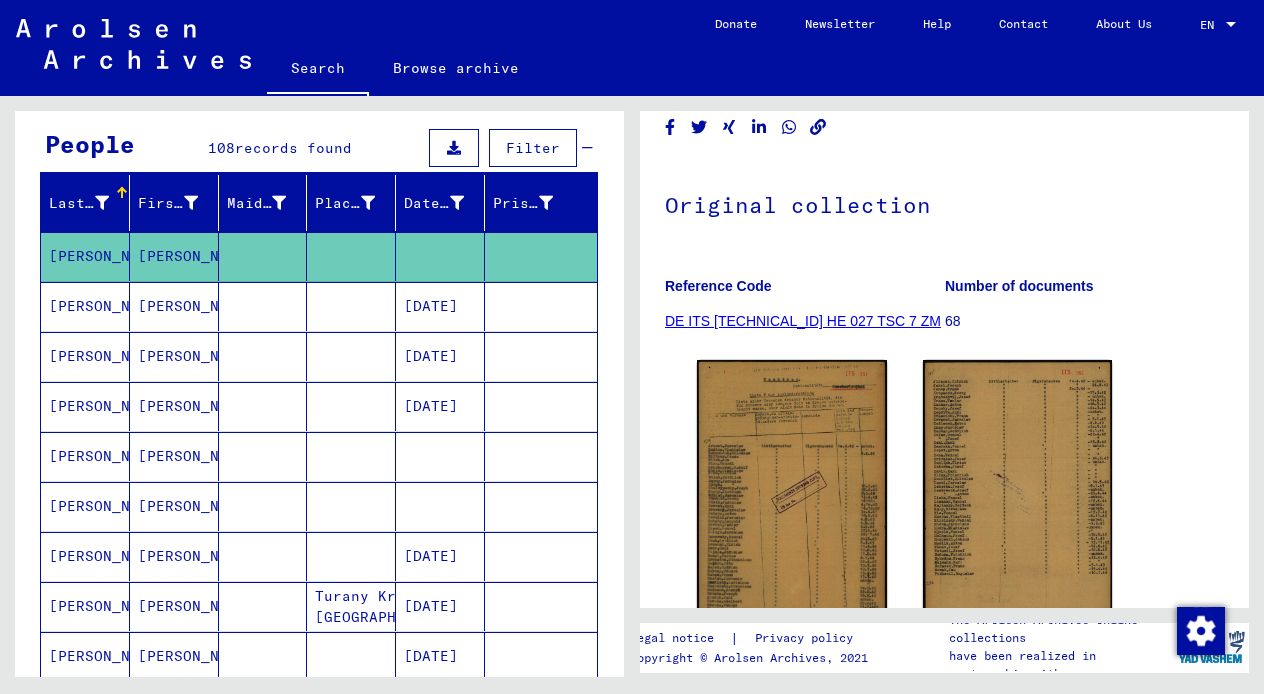 scroll, scrollTop: 177, scrollLeft: 0, axis: vertical 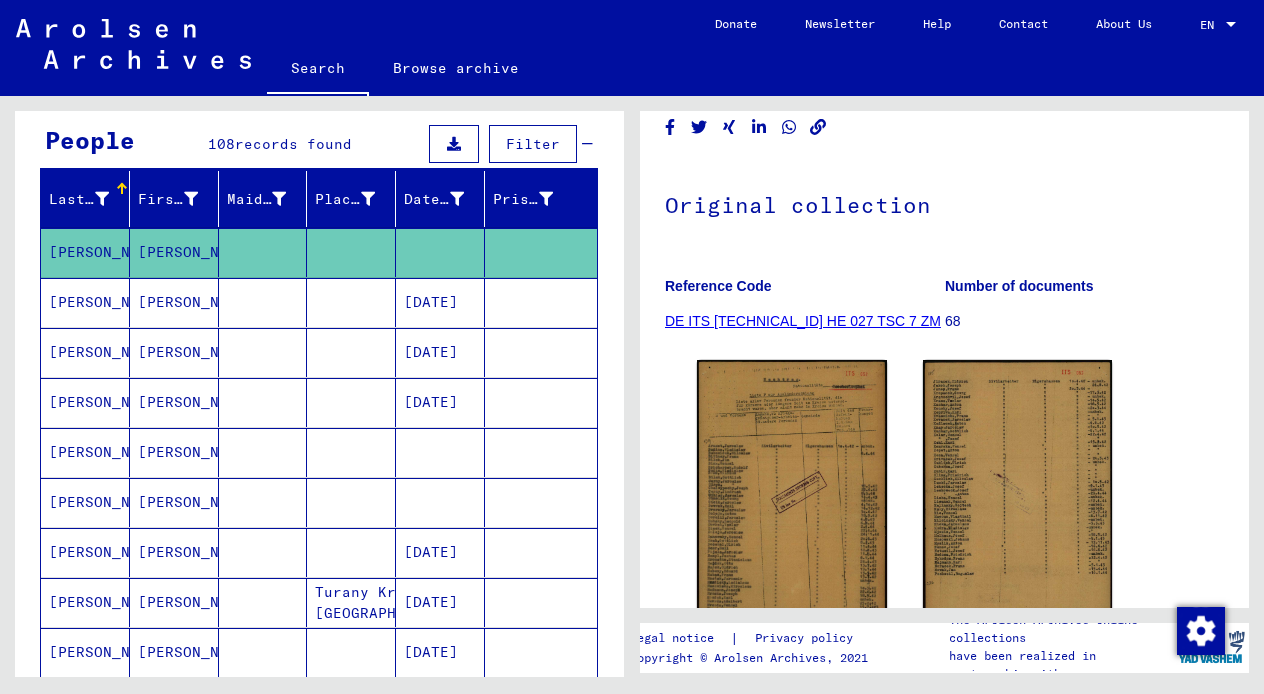 click on "[PERSON_NAME]" at bounding box center (174, 502) 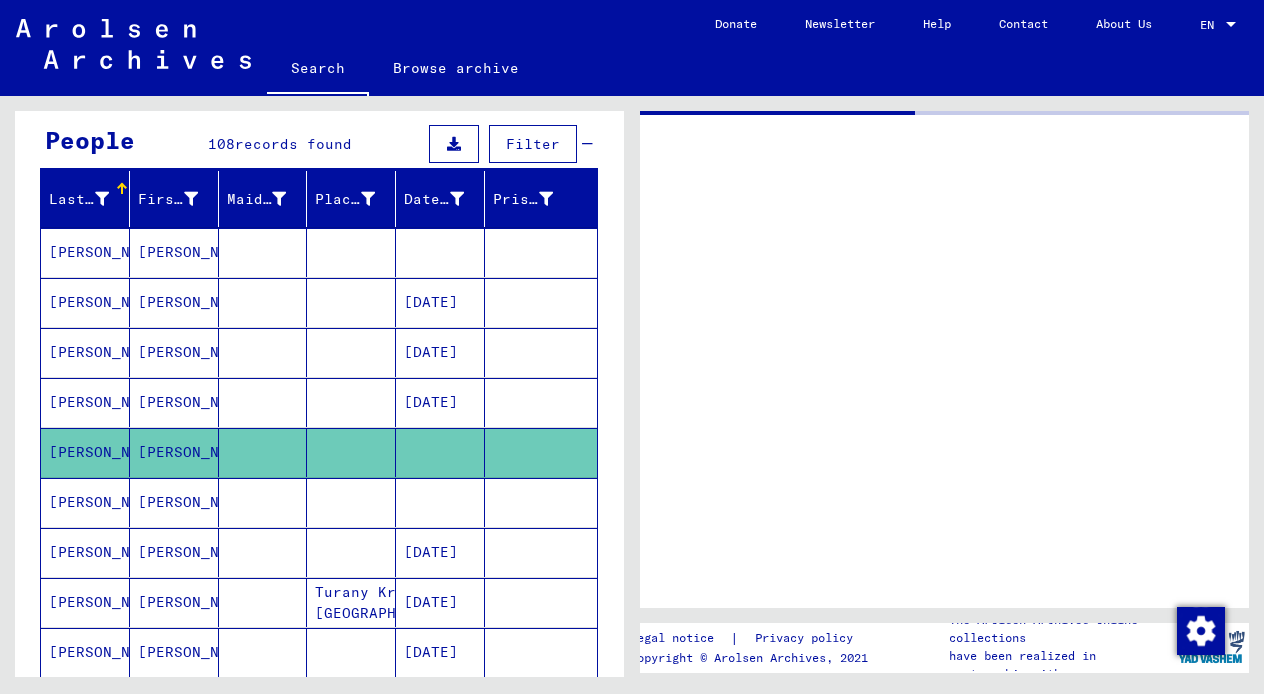 scroll, scrollTop: 0, scrollLeft: 0, axis: both 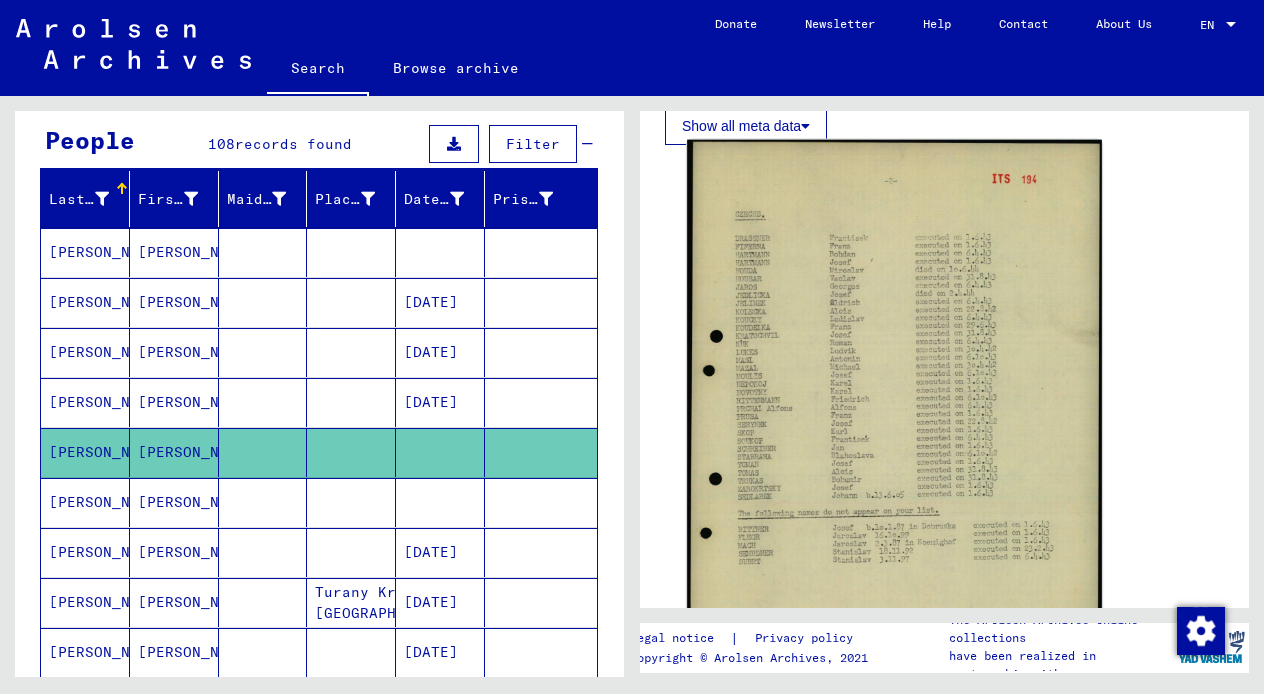 click 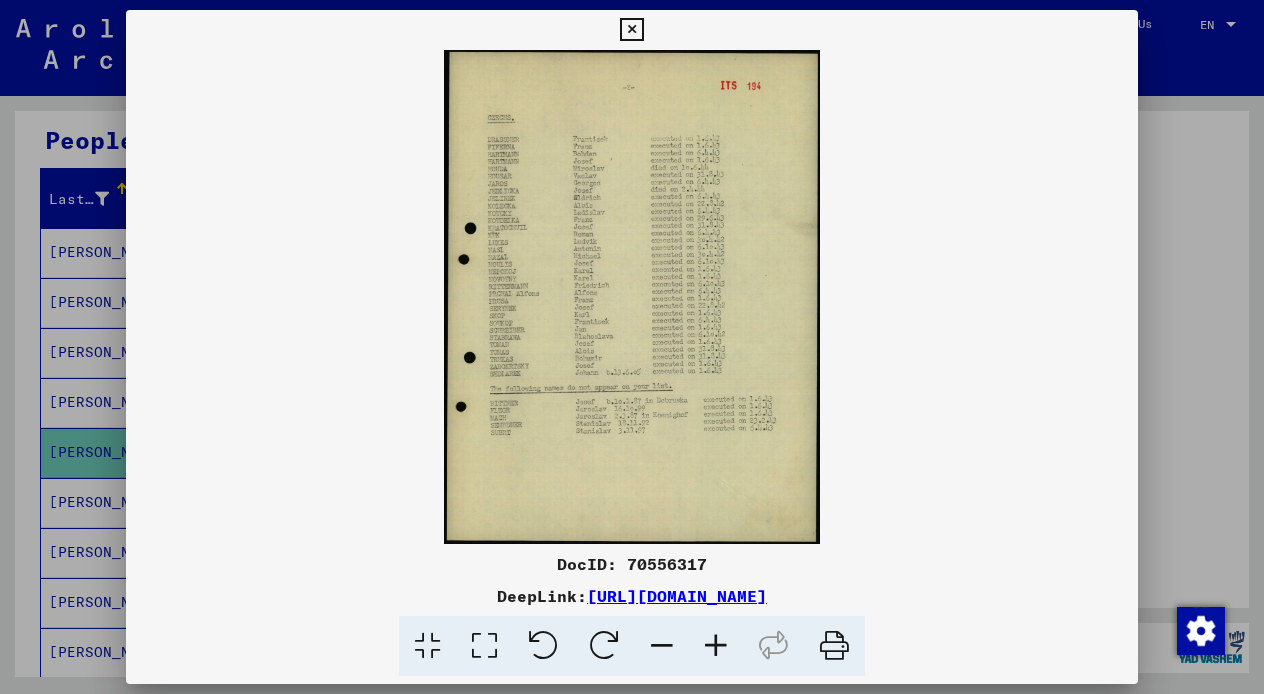 click at bounding box center (716, 646) 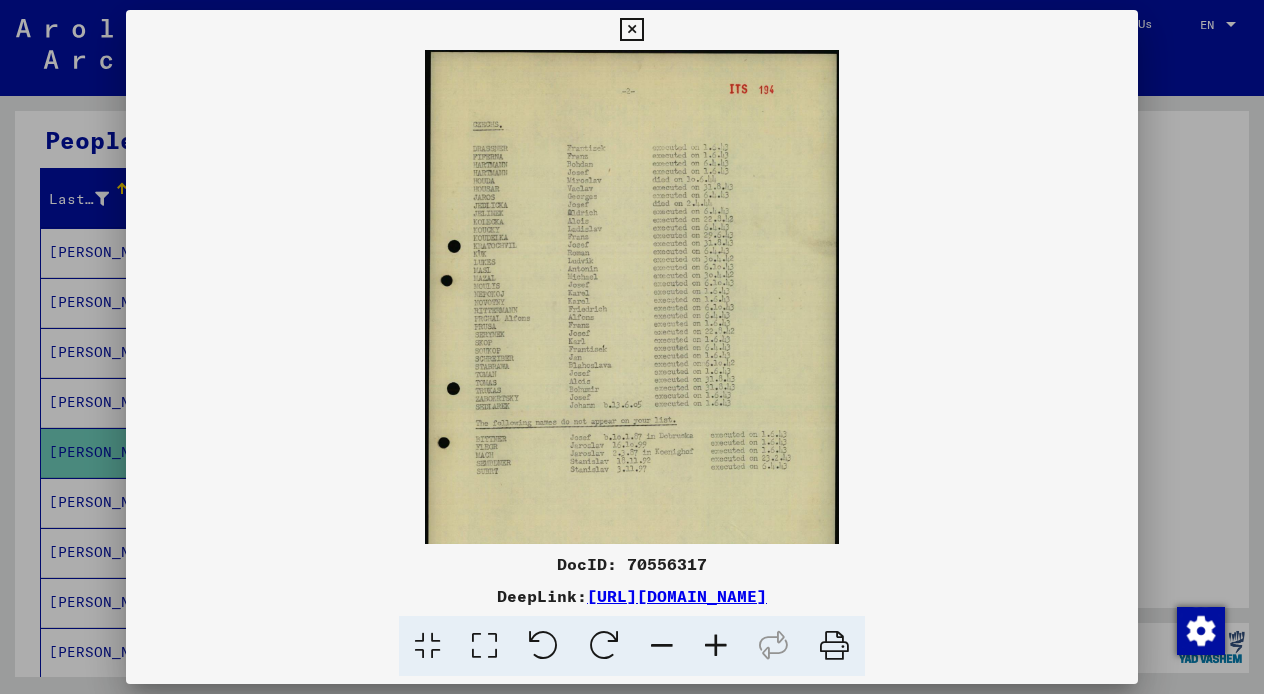click at bounding box center (716, 646) 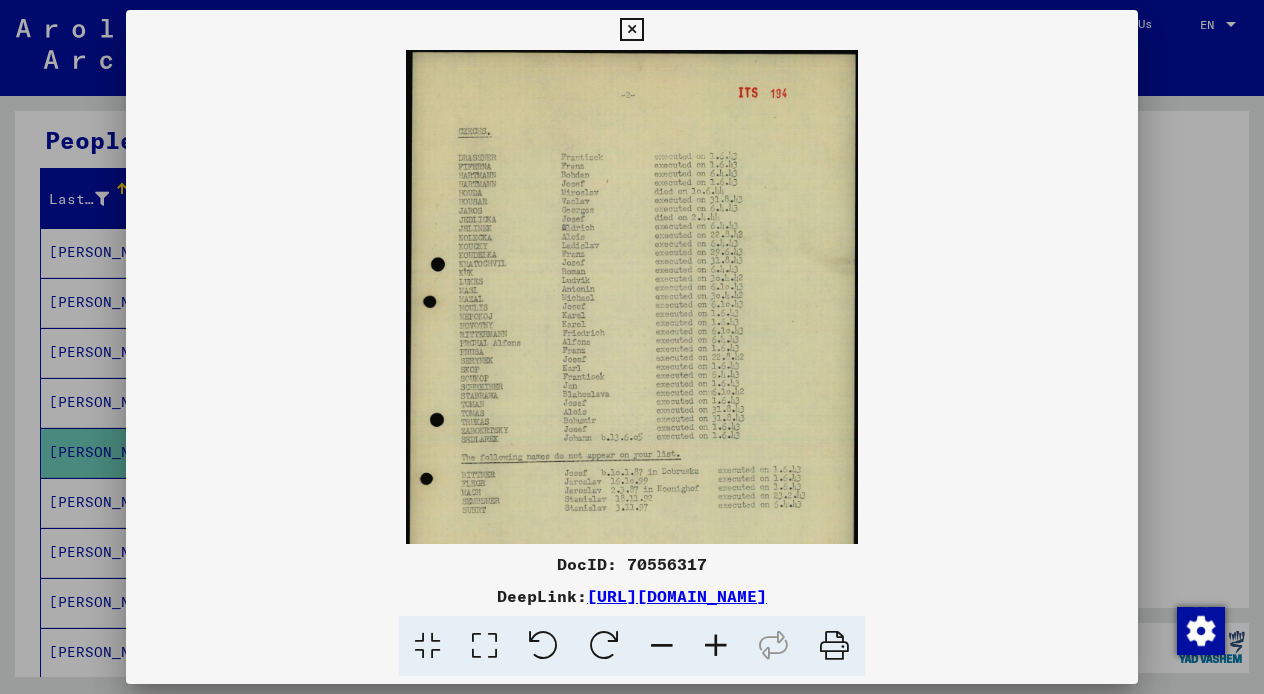 click at bounding box center [716, 646] 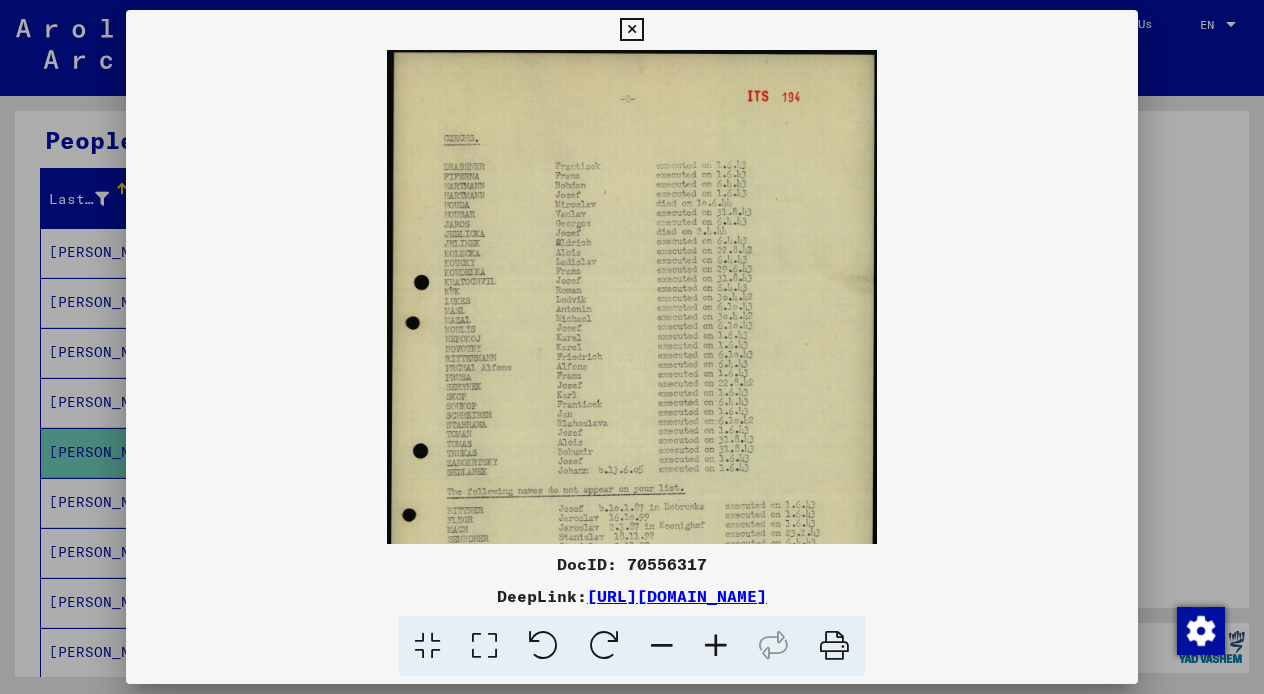 click at bounding box center (716, 646) 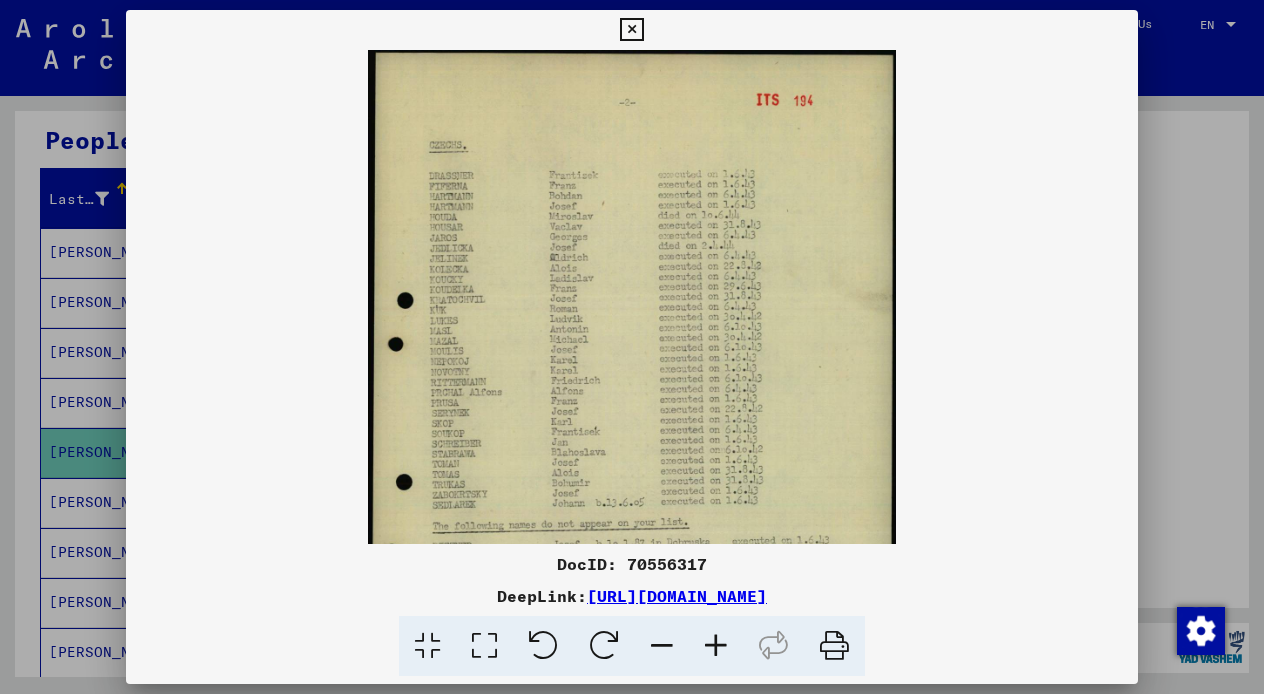 click at bounding box center (716, 646) 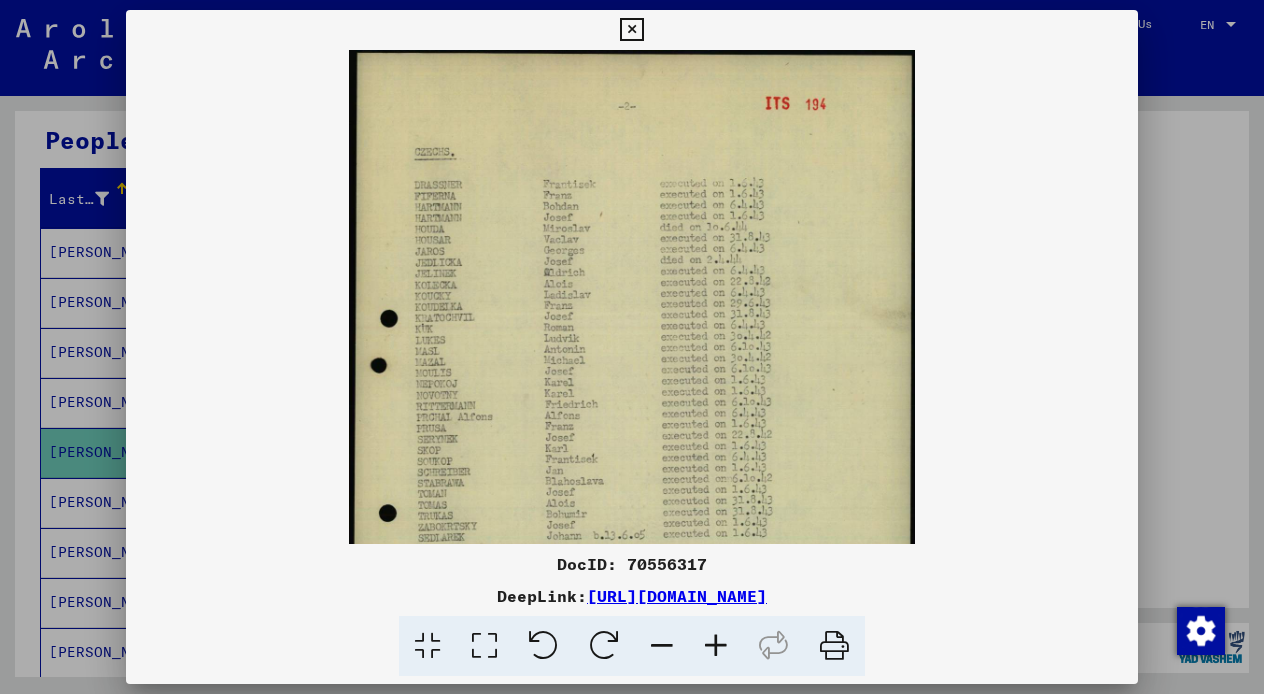 click at bounding box center (716, 646) 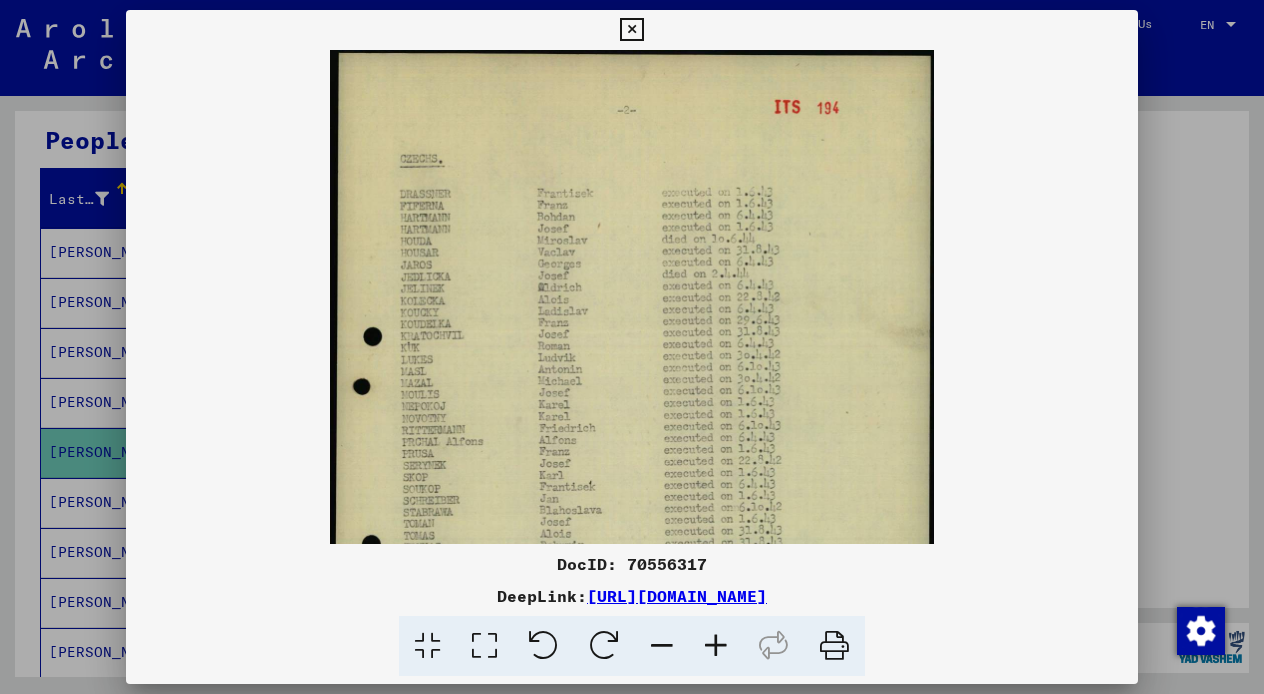 click at bounding box center [631, 30] 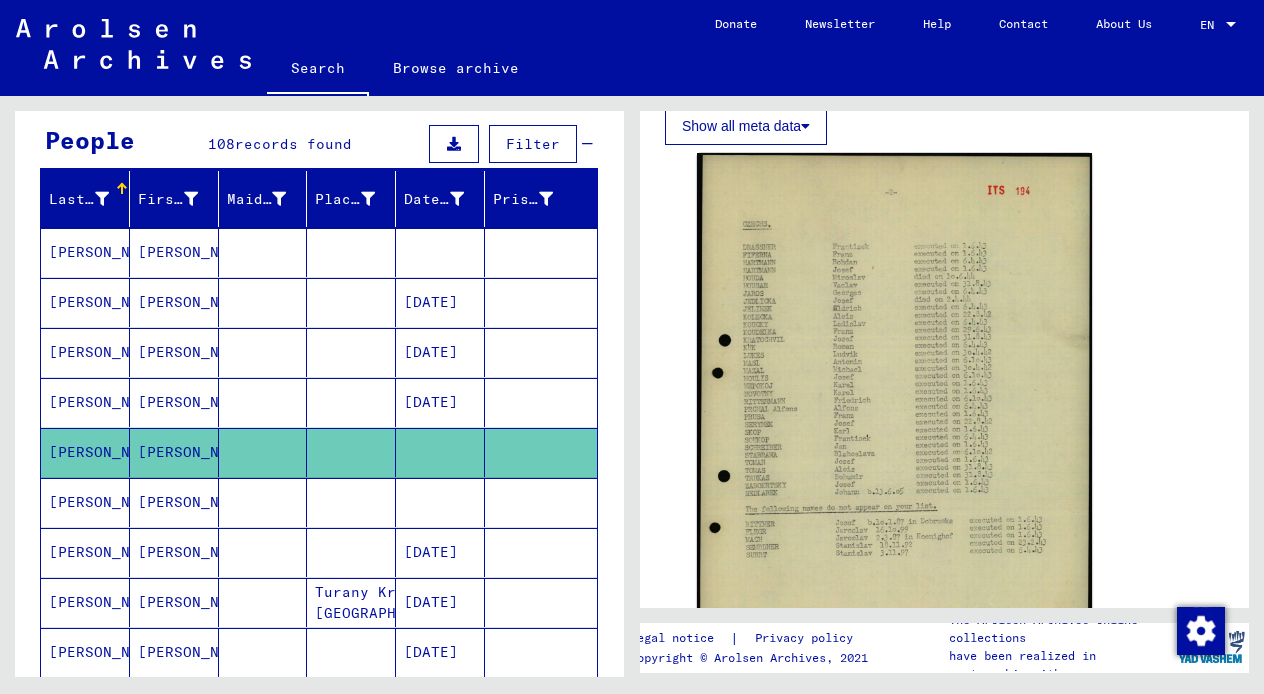 click on "[PERSON_NAME]" at bounding box center (174, 552) 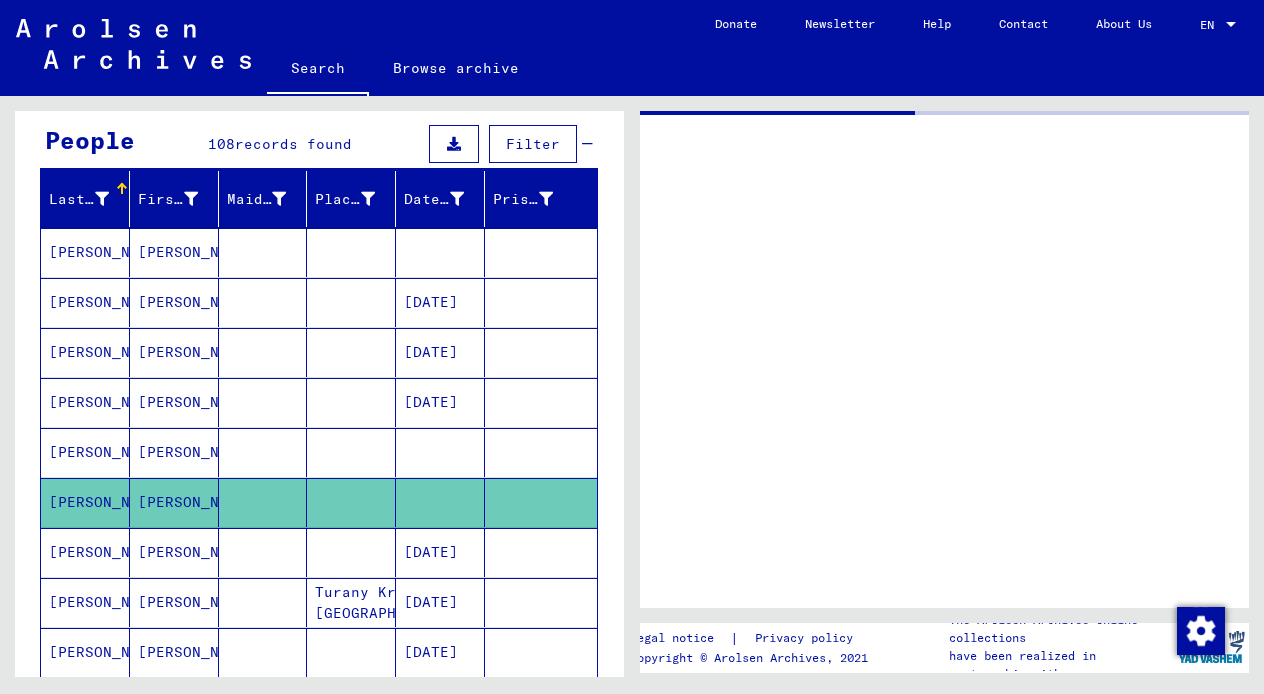 scroll, scrollTop: 0, scrollLeft: 0, axis: both 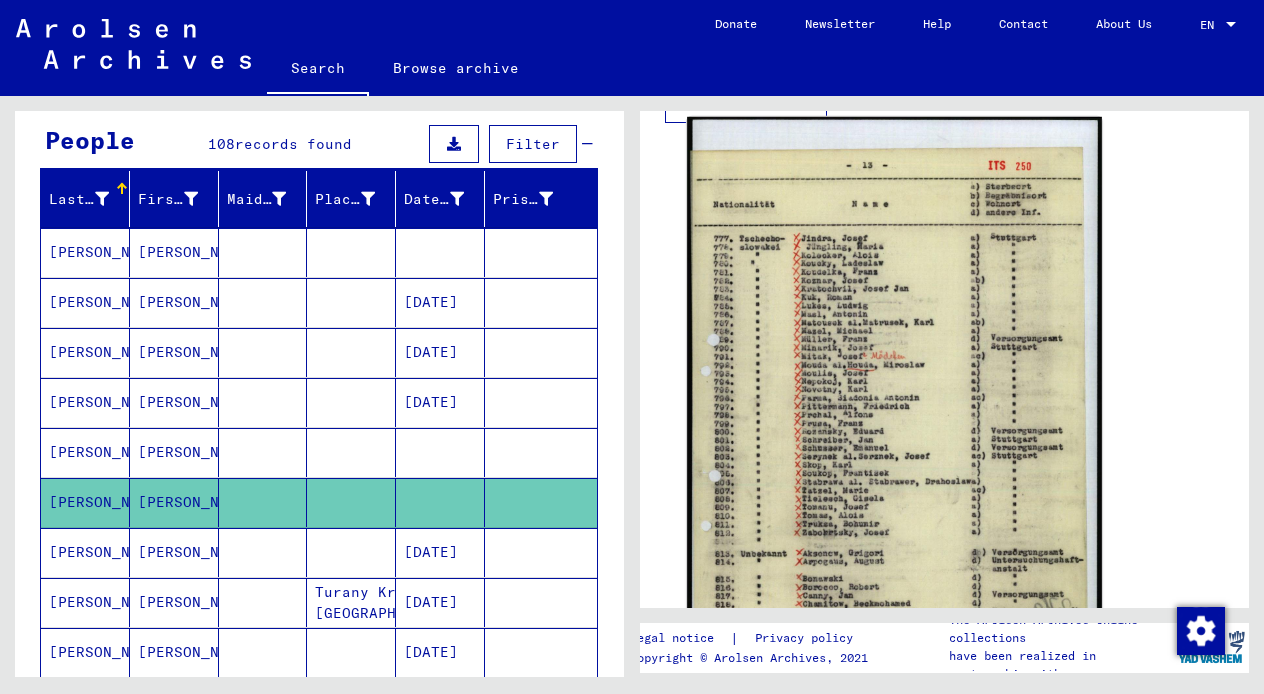 click 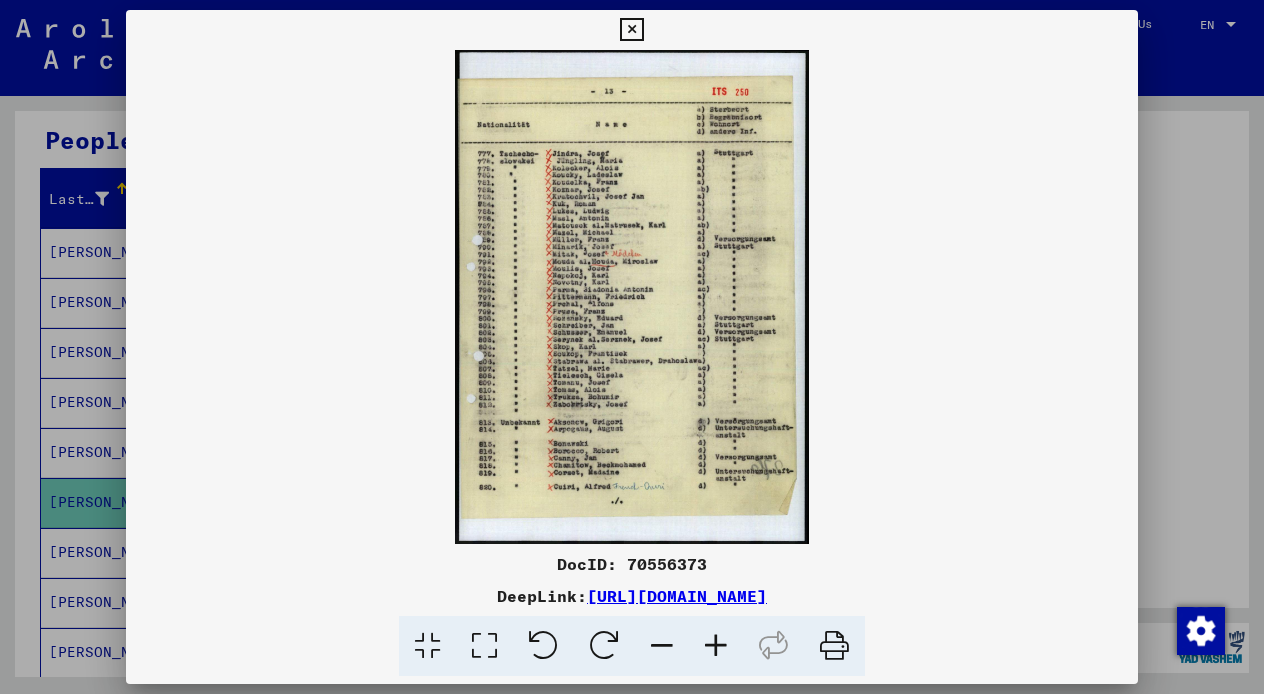 click at bounding box center (716, 646) 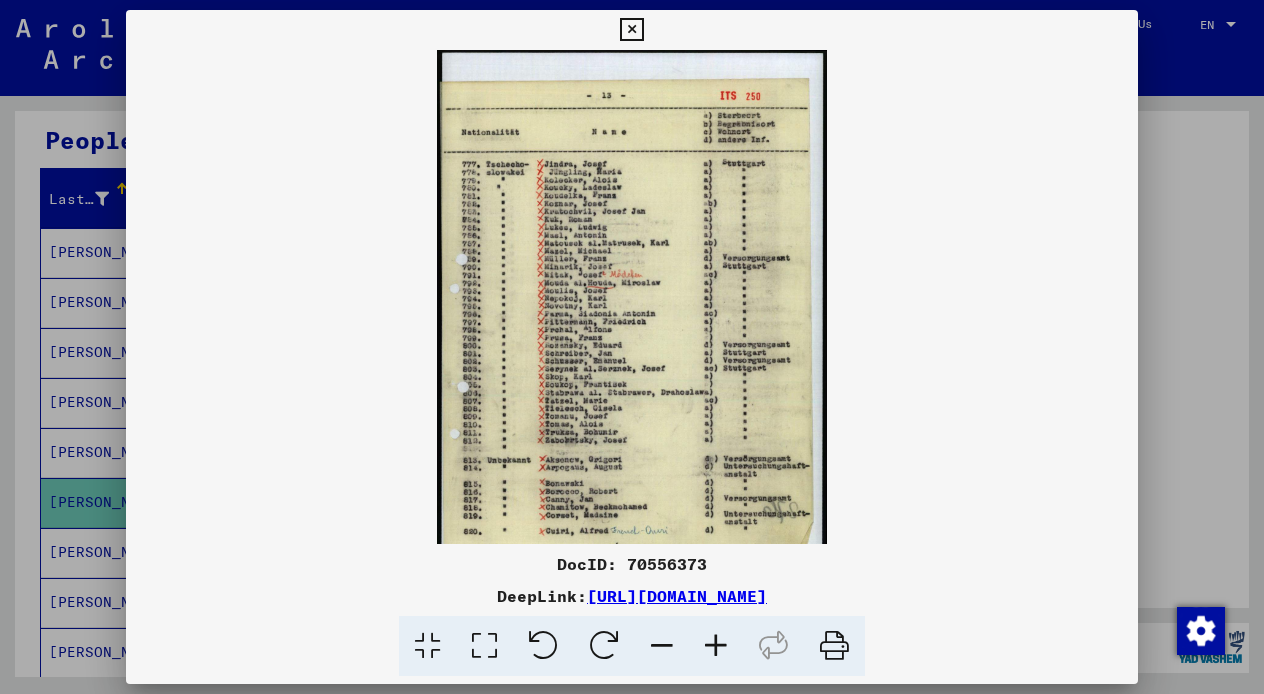 click at bounding box center [716, 646] 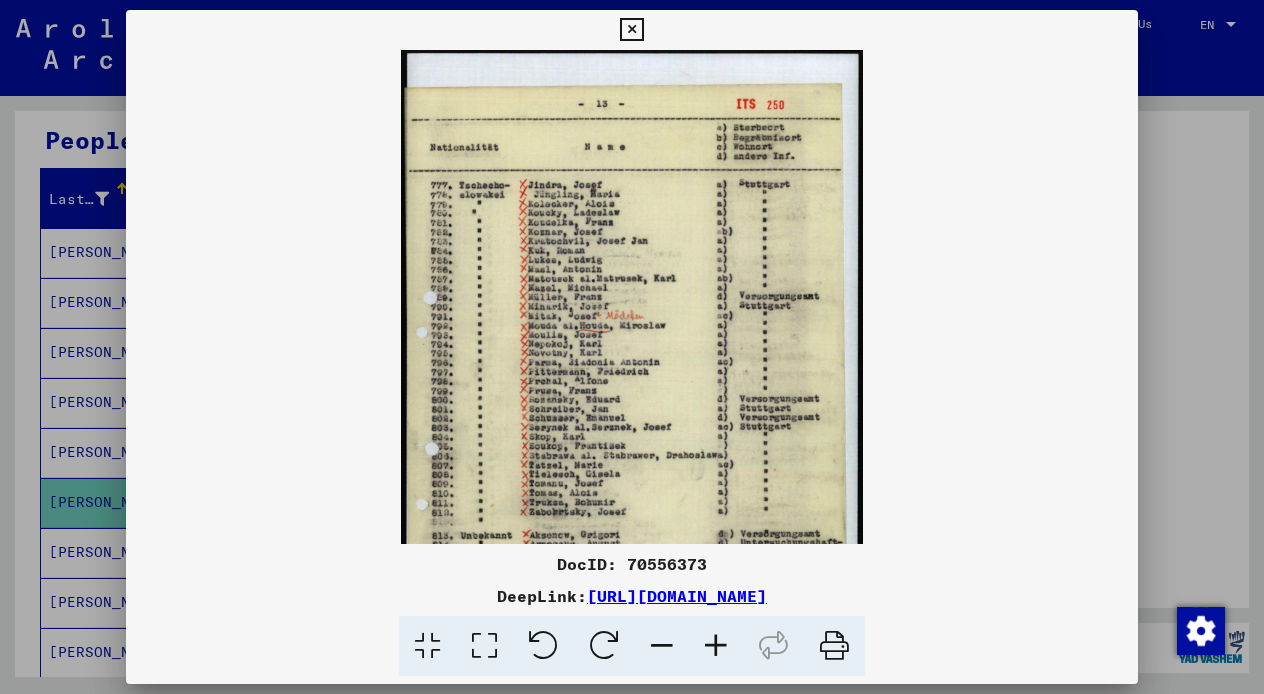 click at bounding box center (716, 646) 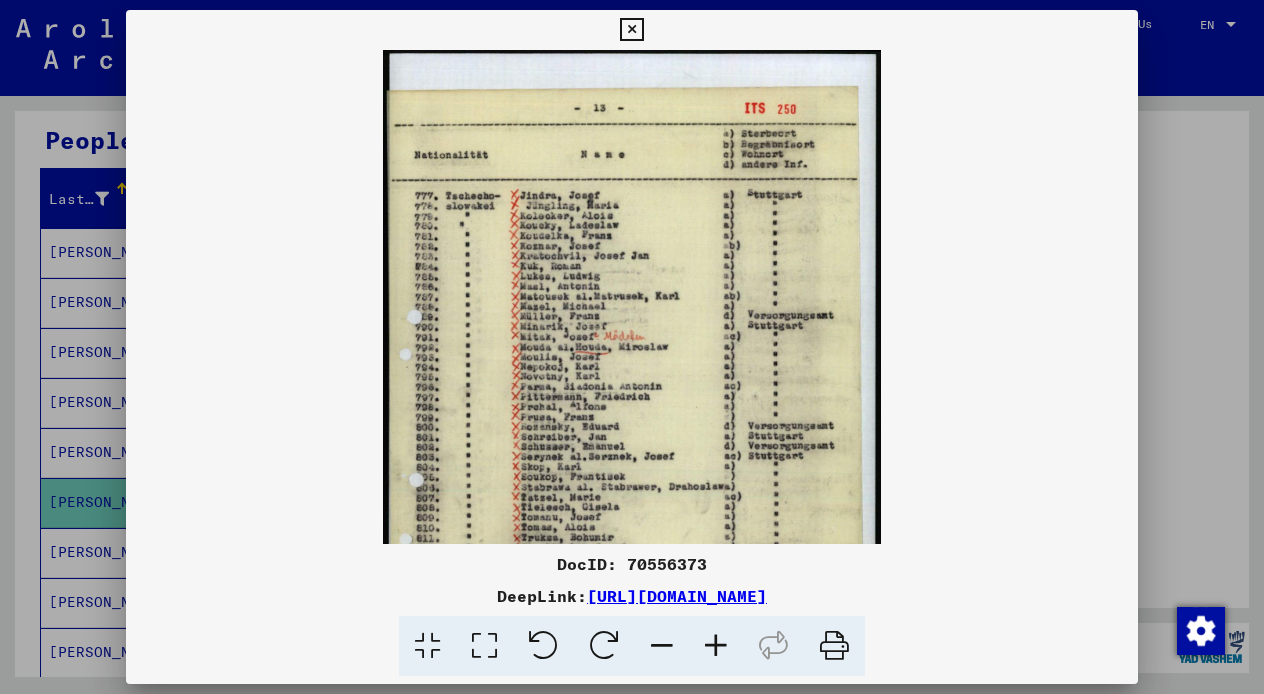 click at bounding box center [716, 646] 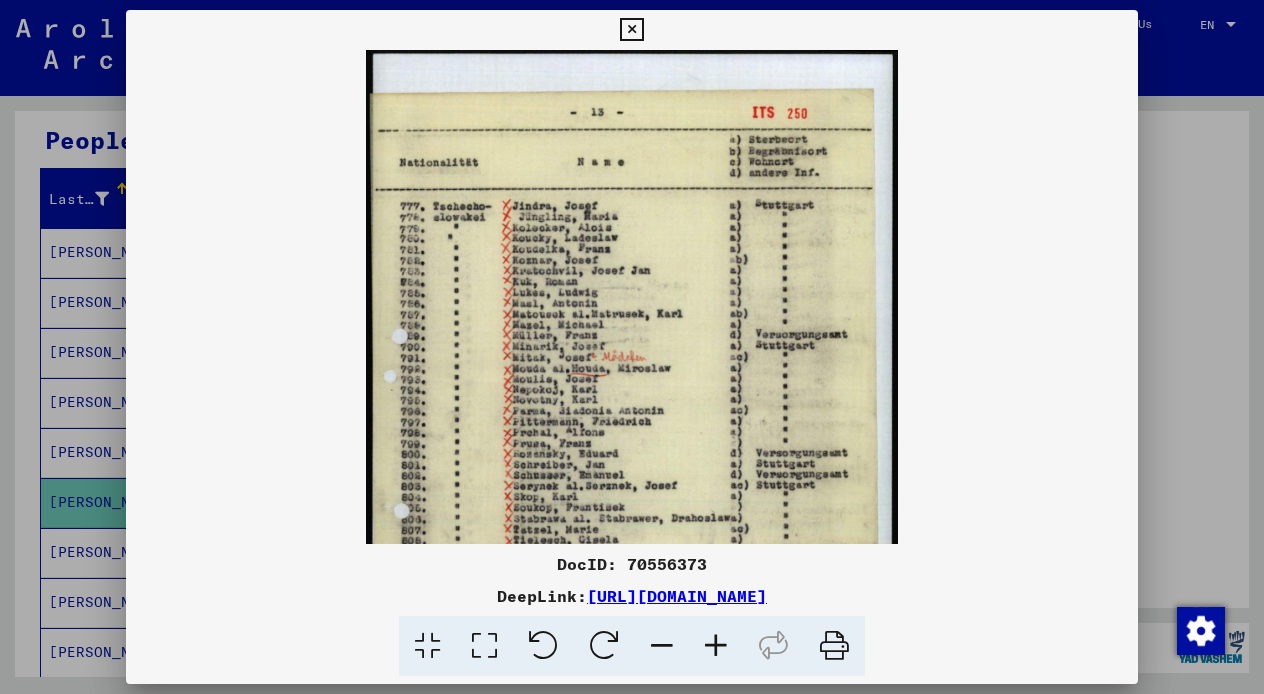 click at bounding box center (716, 646) 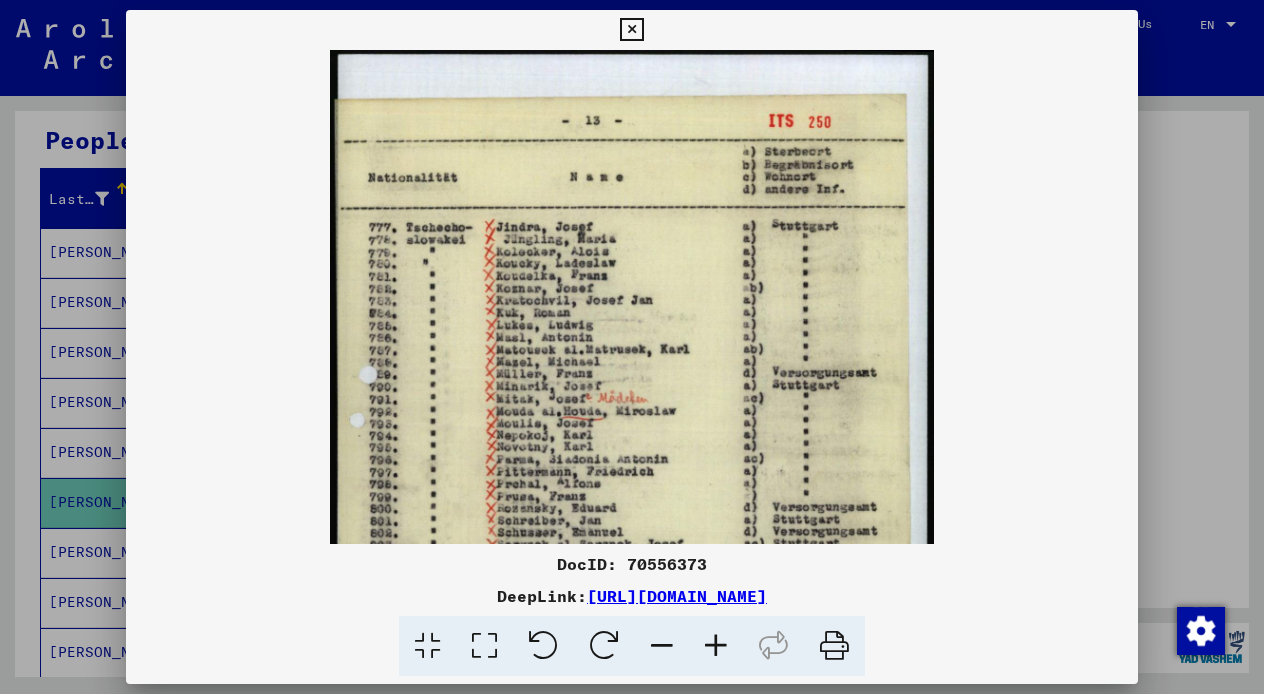 click at bounding box center (716, 646) 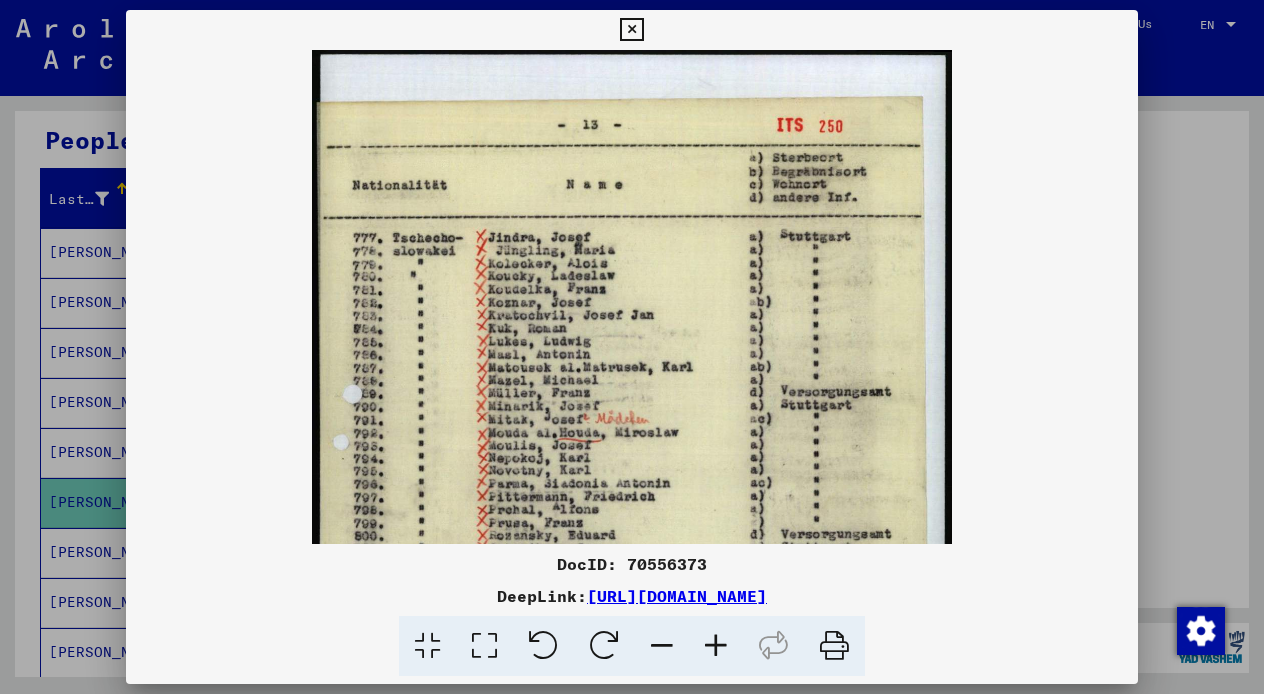 scroll, scrollTop: 0, scrollLeft: 0, axis: both 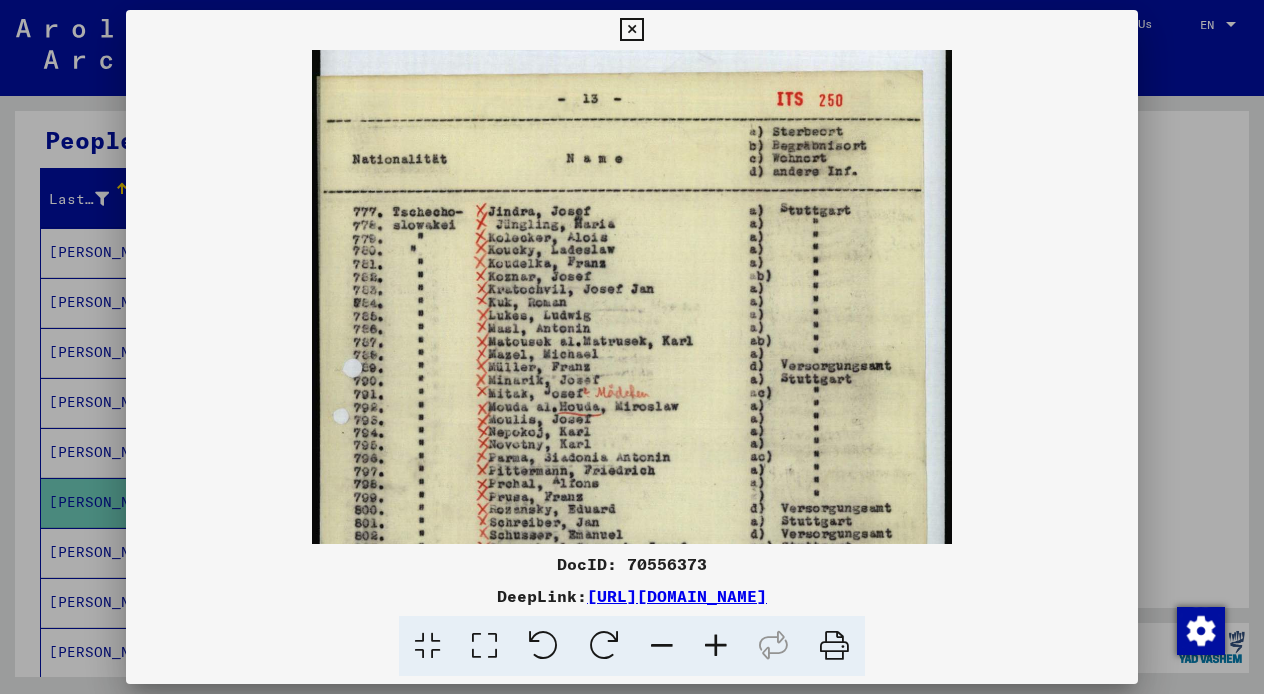 drag, startPoint x: 592, startPoint y: 456, endPoint x: 597, endPoint y: 429, distance: 27.45906 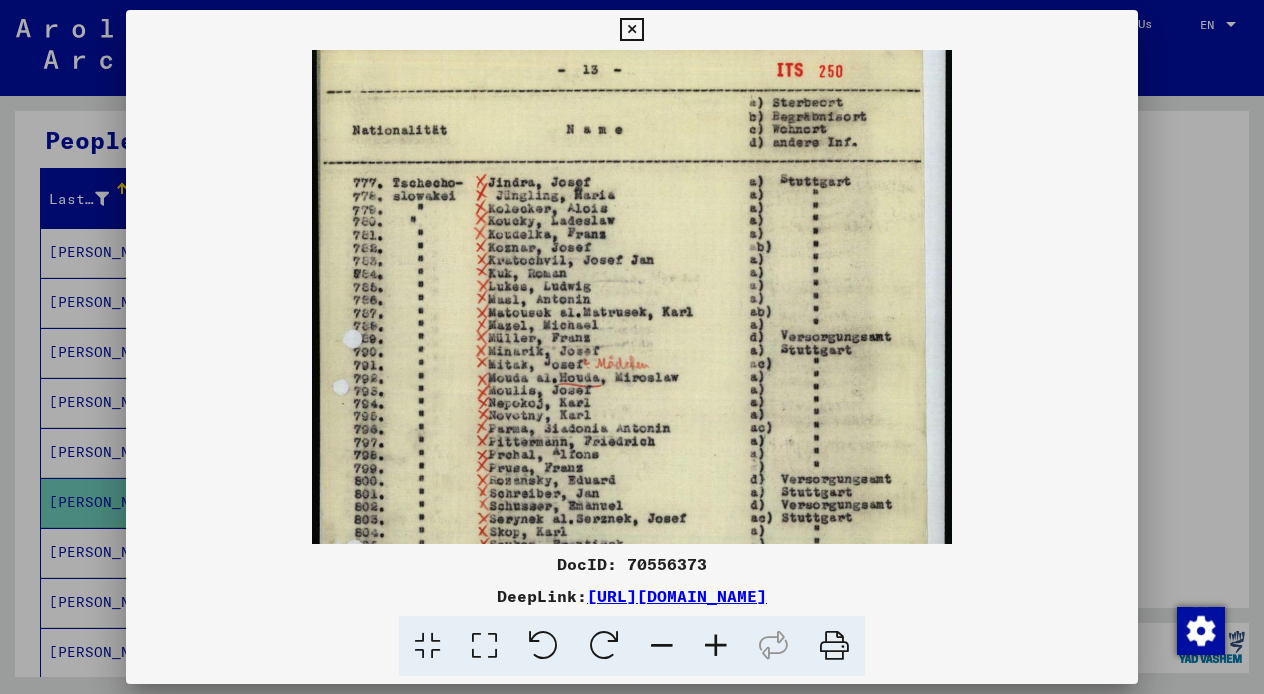scroll, scrollTop: 108, scrollLeft: 0, axis: vertical 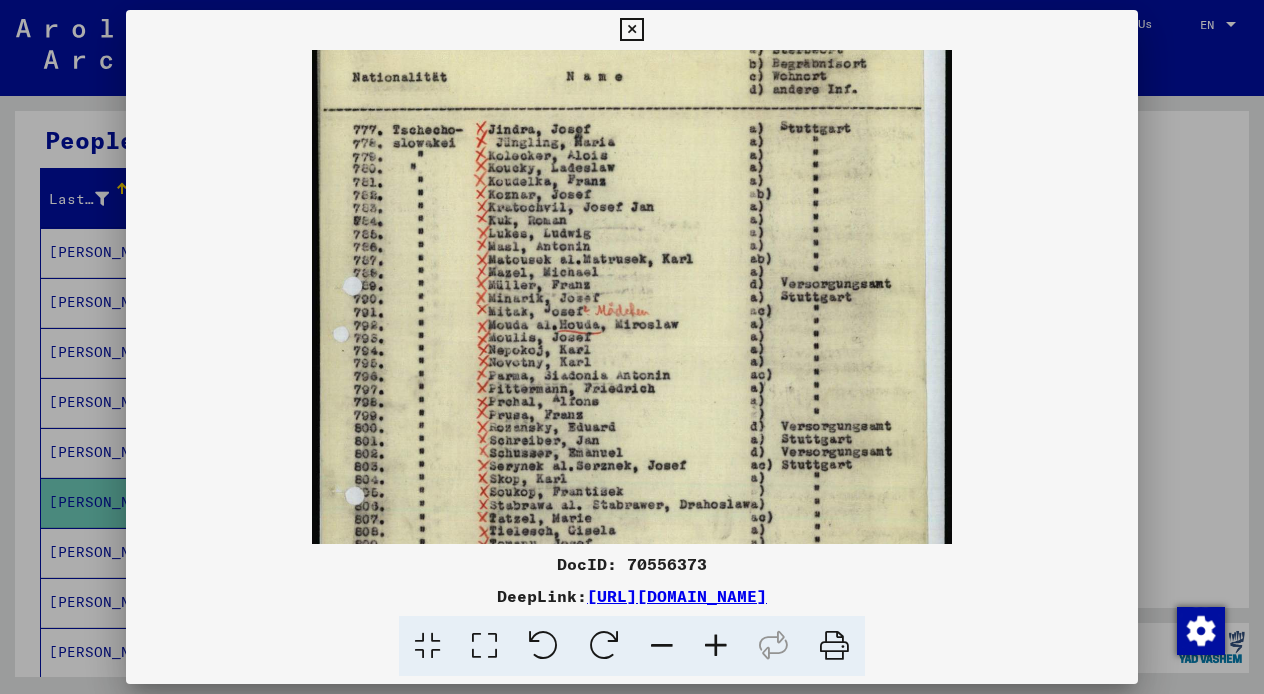 drag, startPoint x: 597, startPoint y: 425, endPoint x: 600, endPoint y: 348, distance: 77.05842 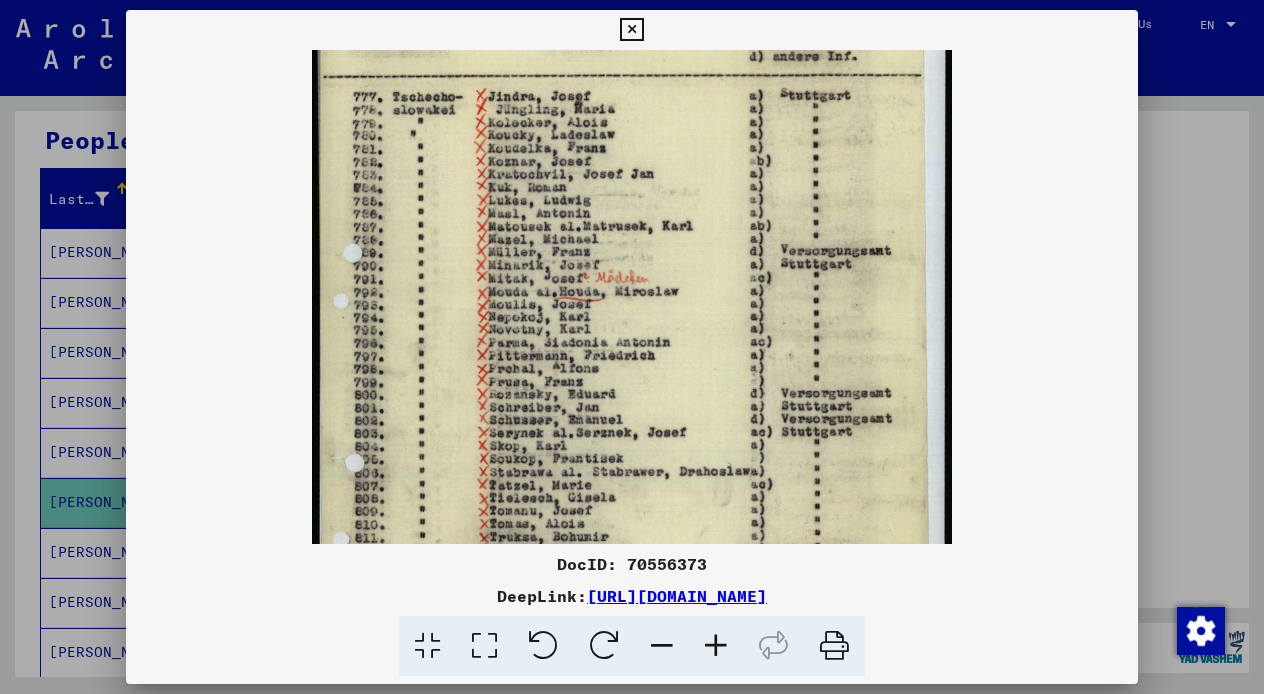 click at bounding box center [631, 30] 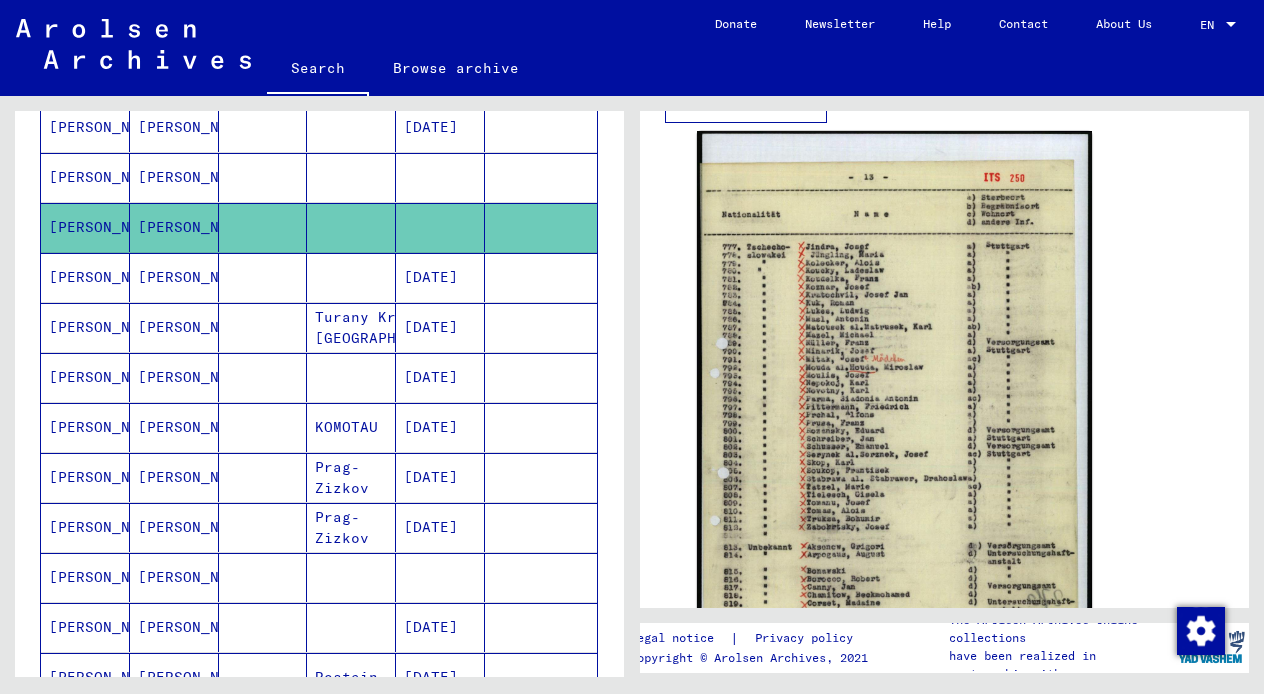 scroll, scrollTop: 454, scrollLeft: 0, axis: vertical 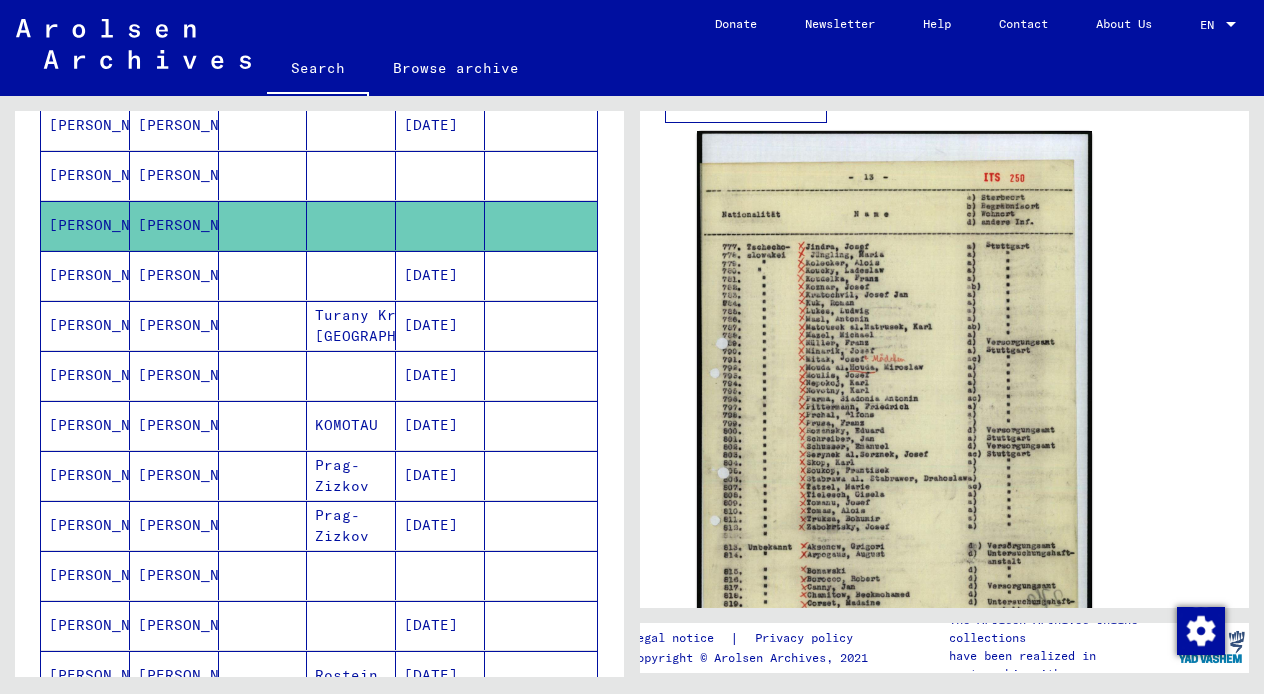 click on "[PERSON_NAME]" at bounding box center (174, 625) 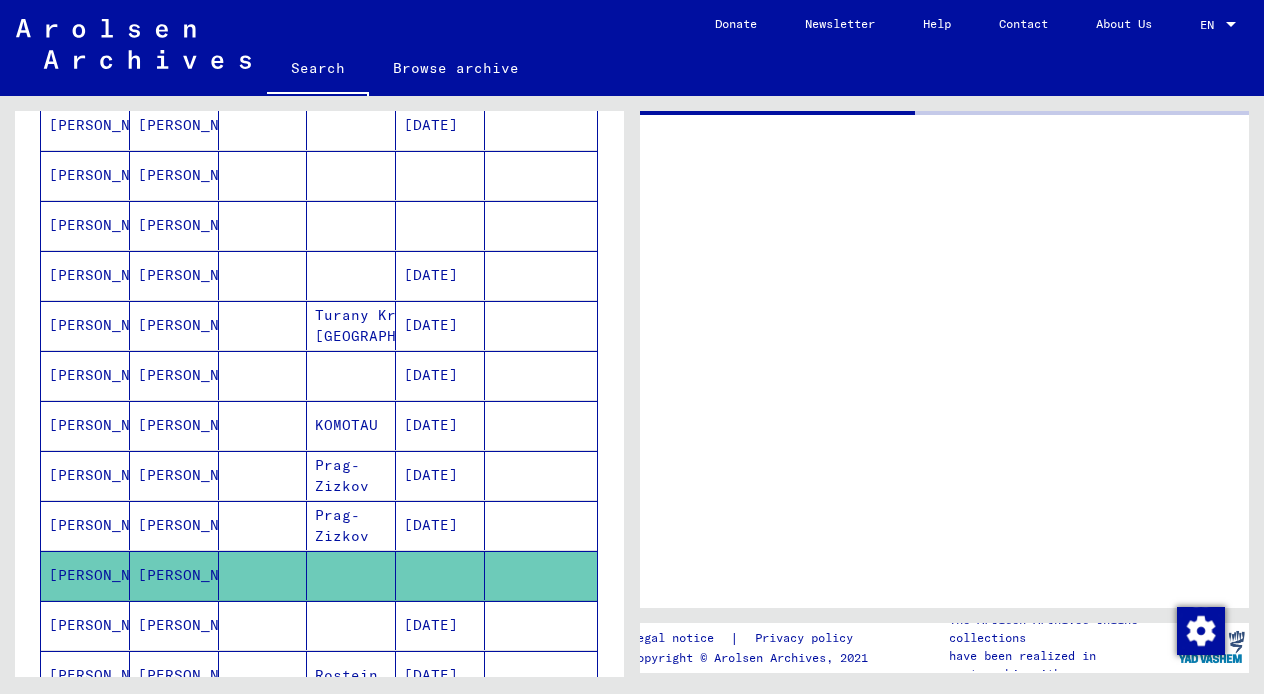 scroll, scrollTop: 0, scrollLeft: 0, axis: both 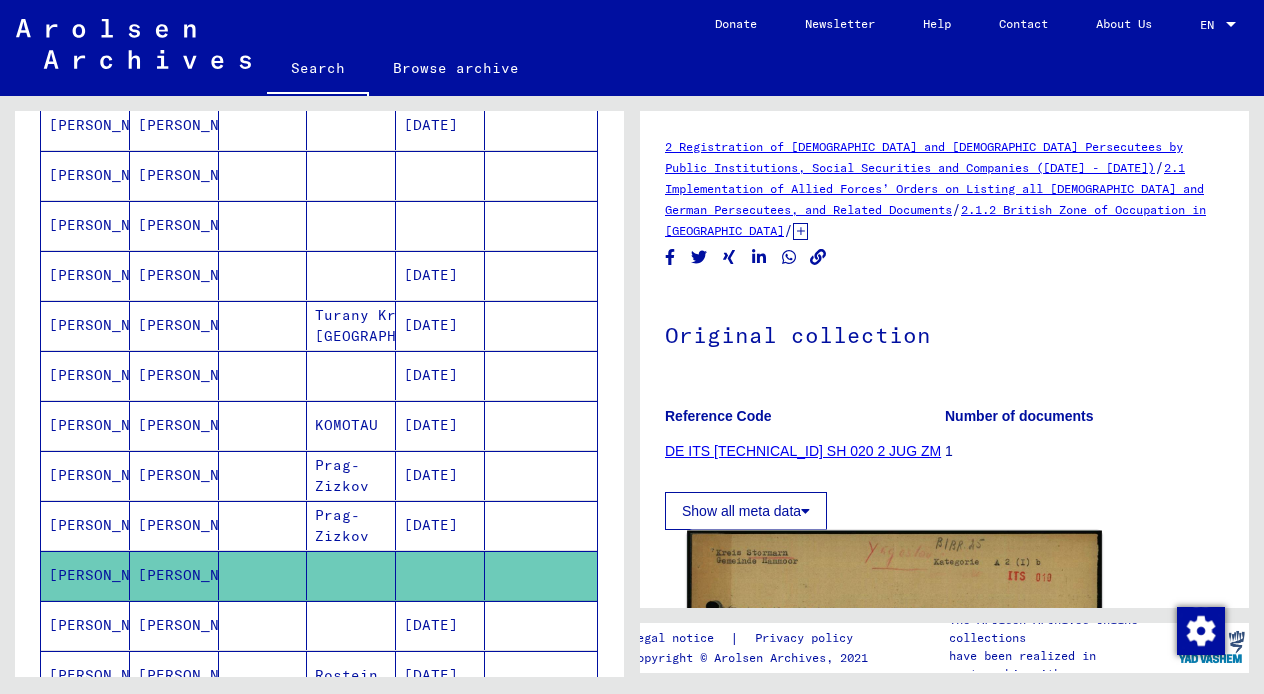 click 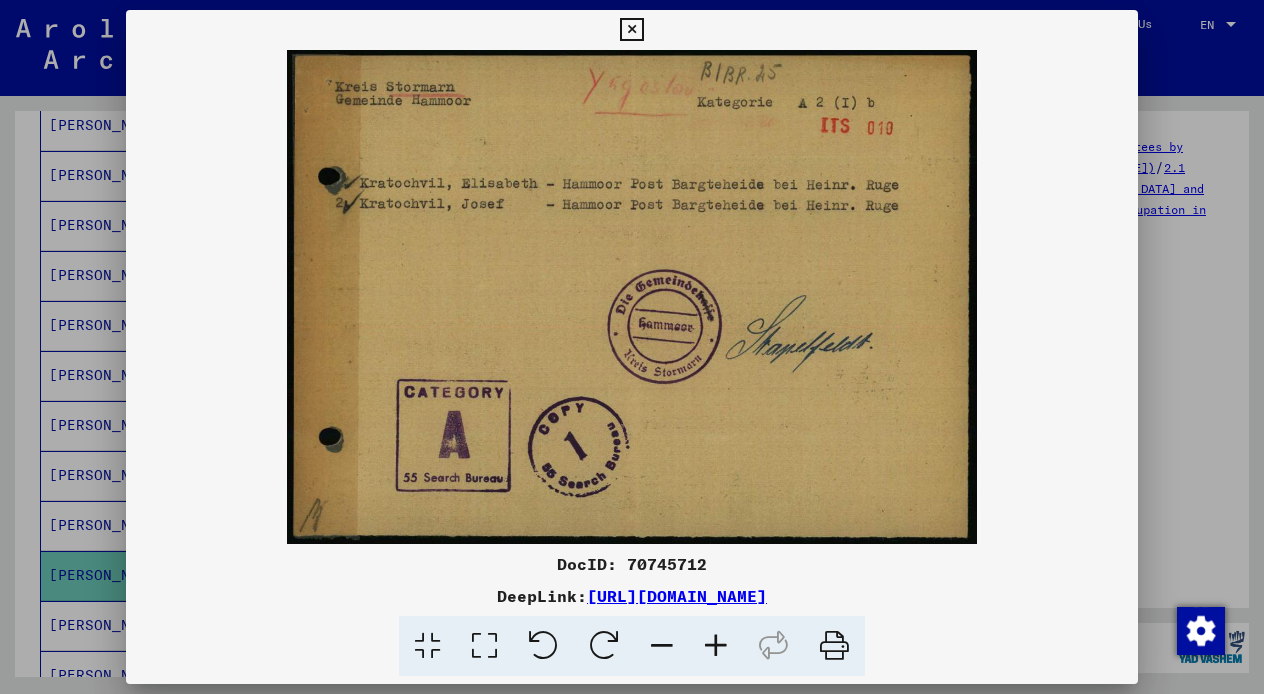 click at bounding box center (631, 30) 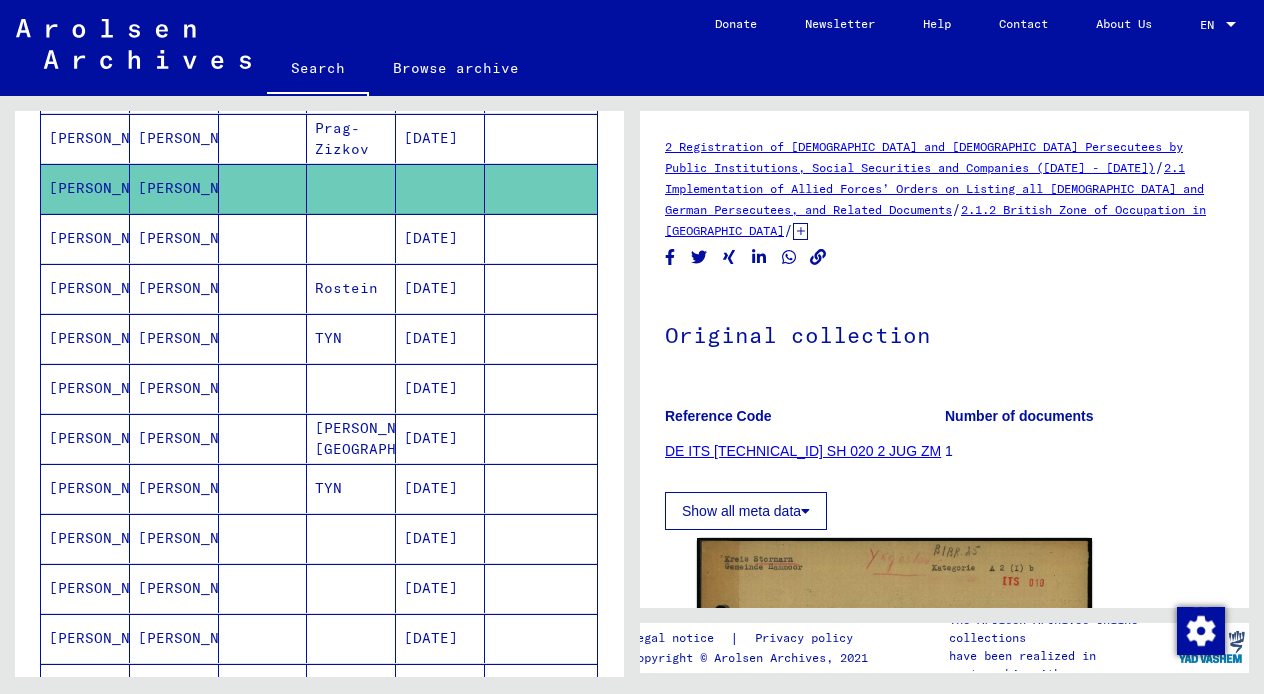 scroll, scrollTop: 844, scrollLeft: 0, axis: vertical 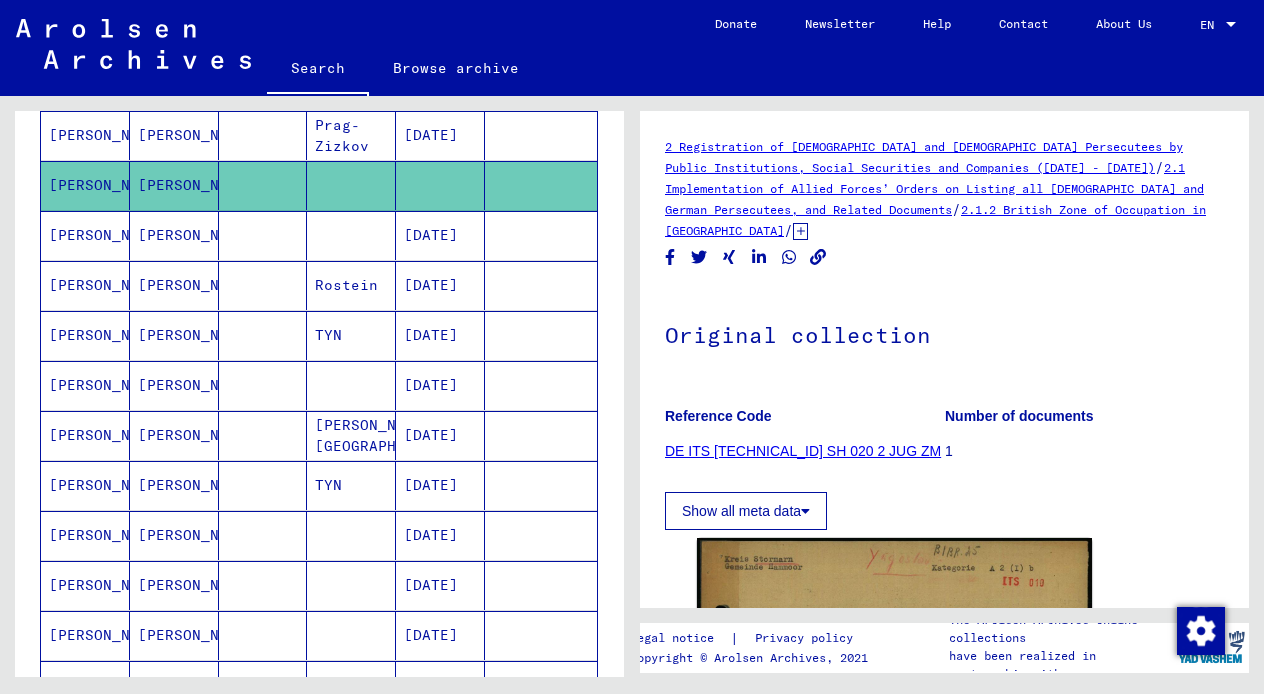 click on "[PERSON_NAME]" at bounding box center [174, 385] 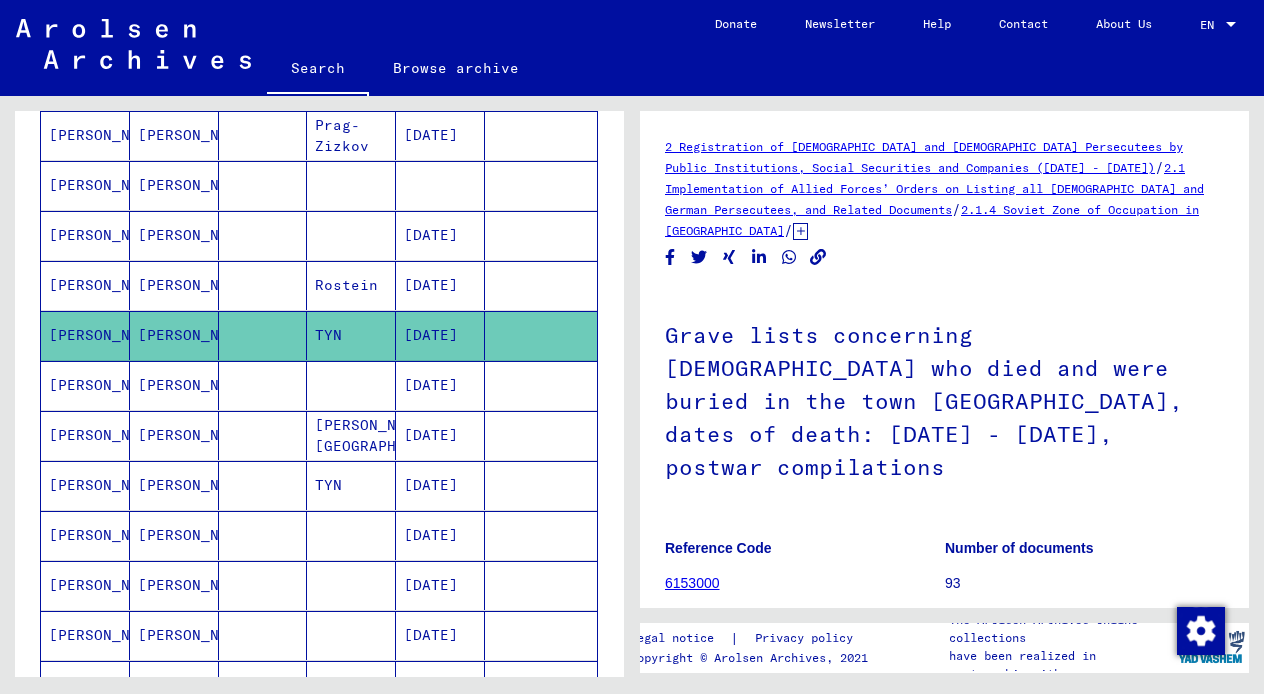 scroll, scrollTop: 0, scrollLeft: 0, axis: both 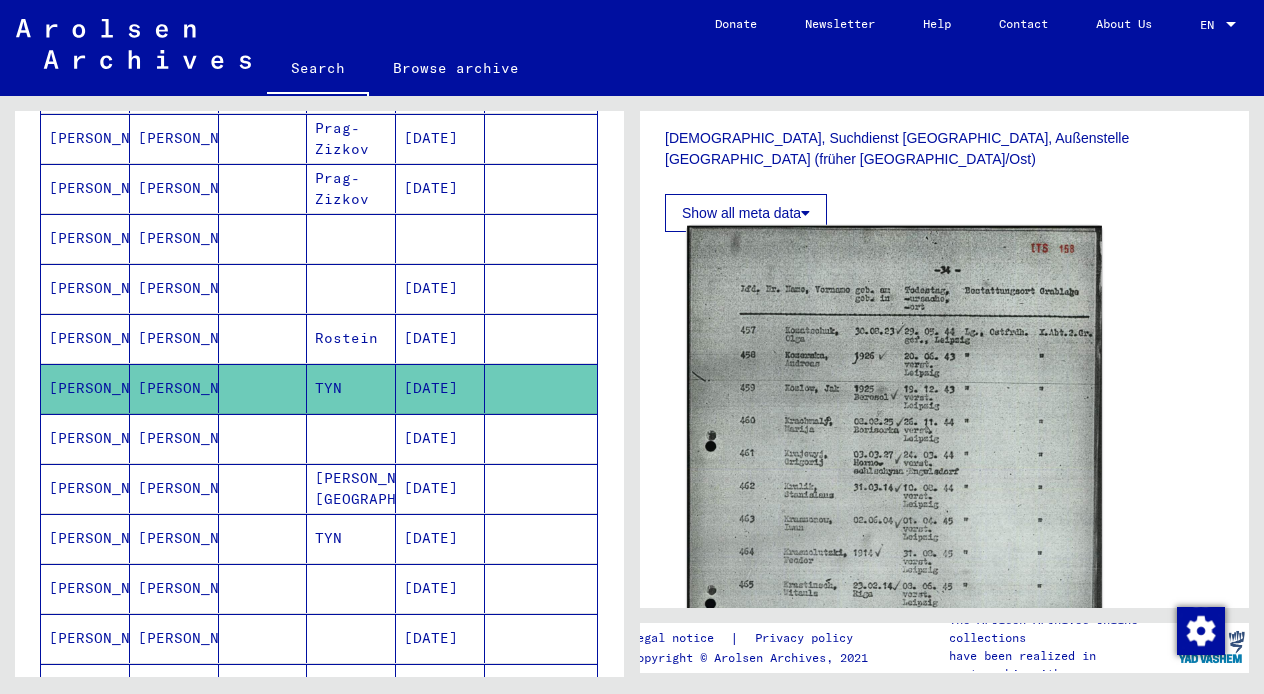 click 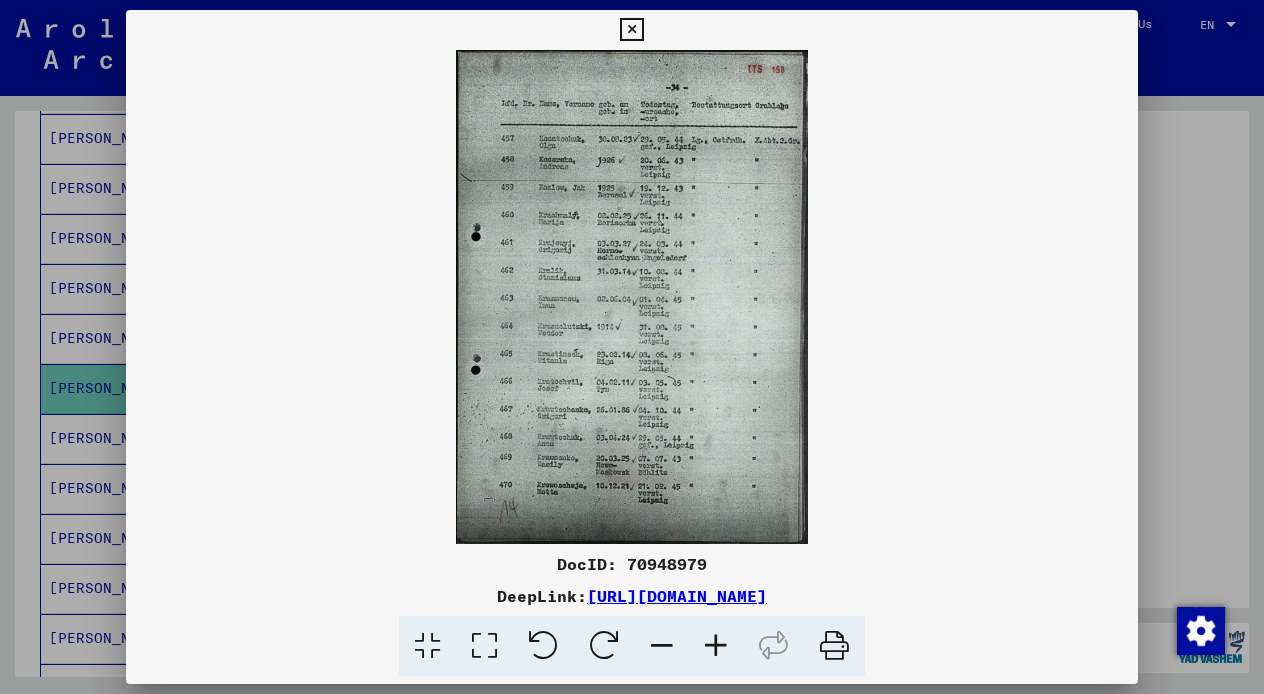 click at bounding box center [716, 646] 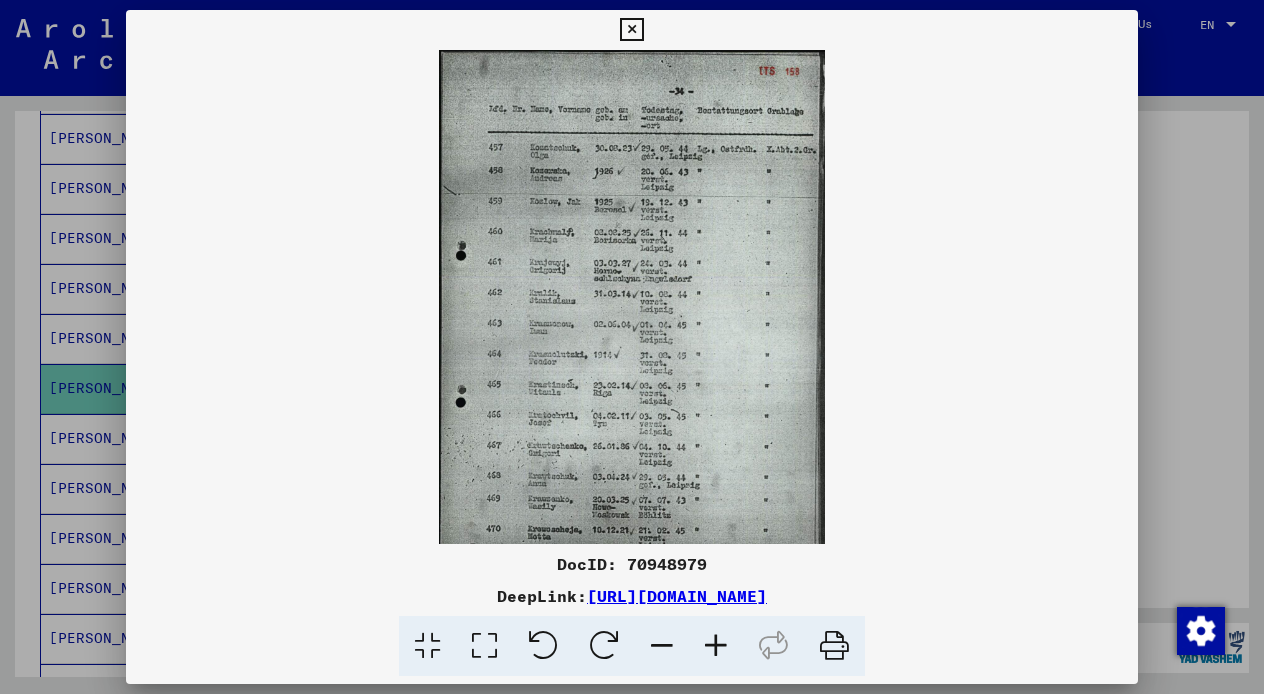 click at bounding box center [716, 646] 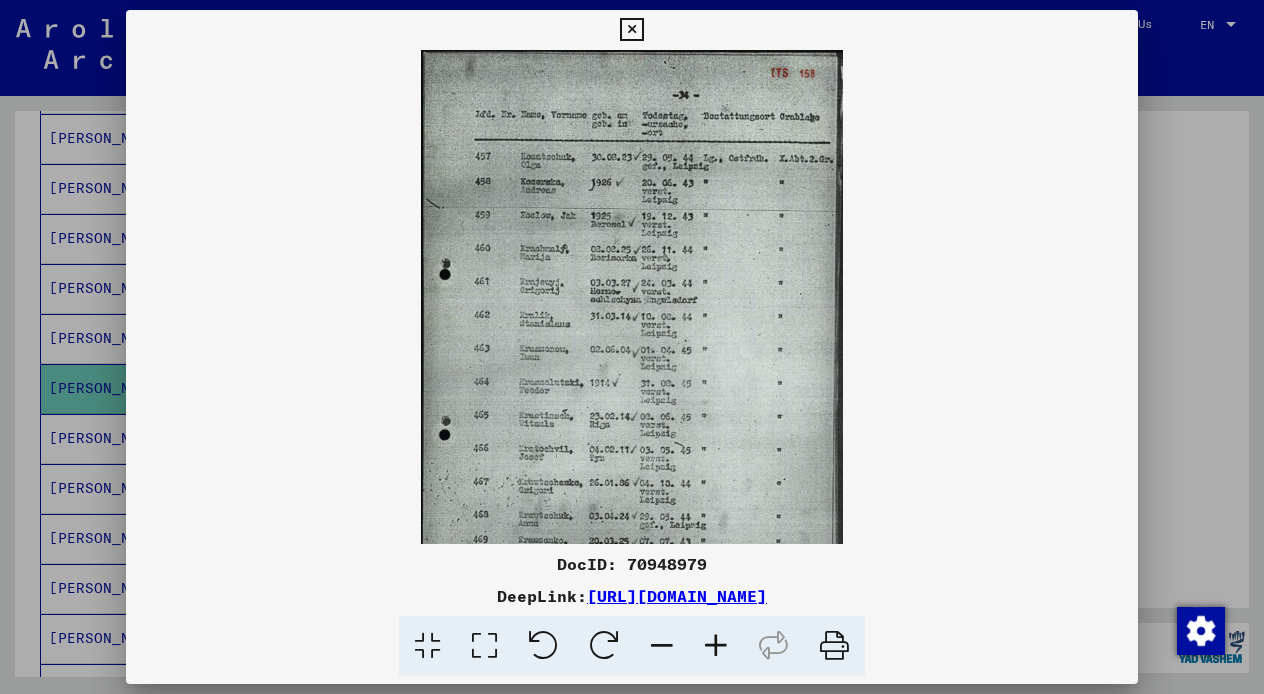 click at bounding box center (716, 646) 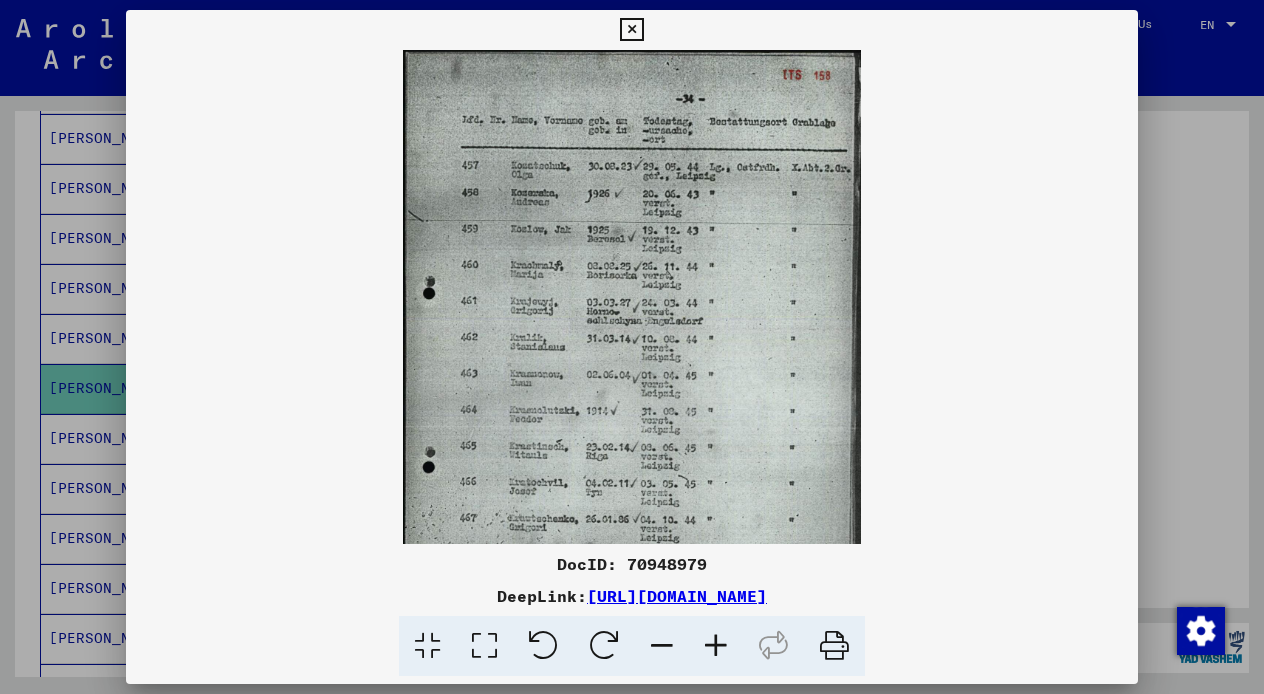 click at bounding box center [716, 646] 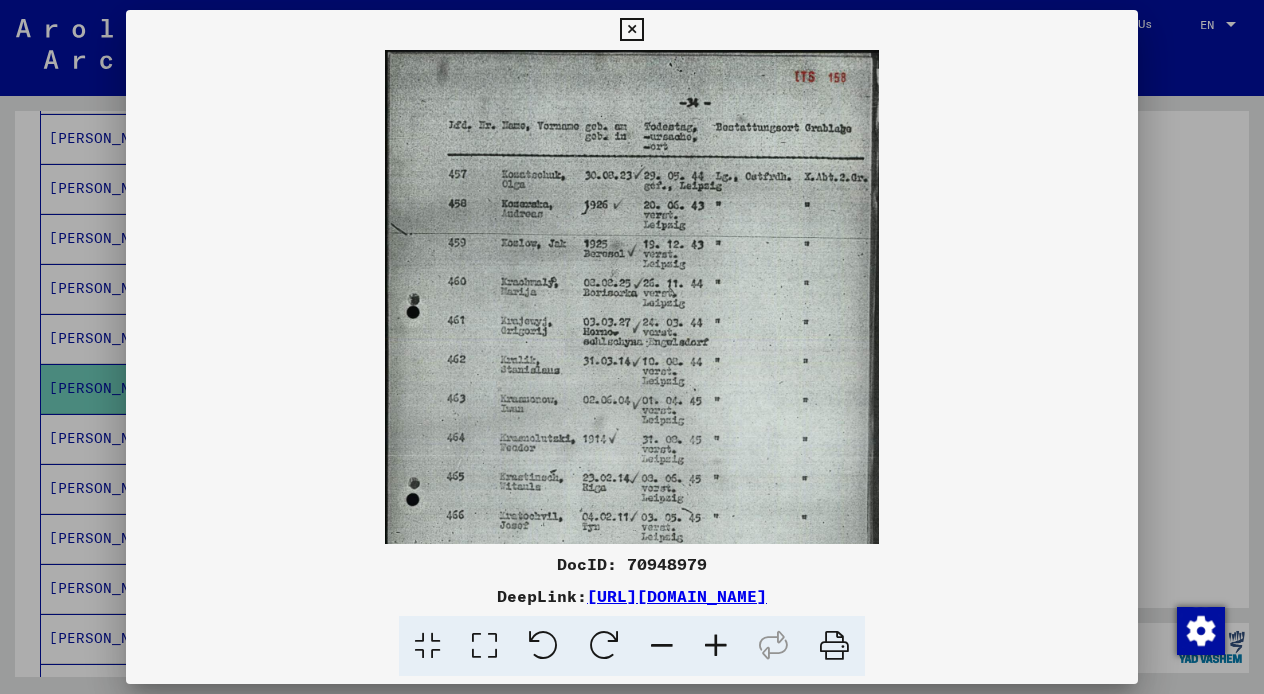 click at bounding box center (716, 646) 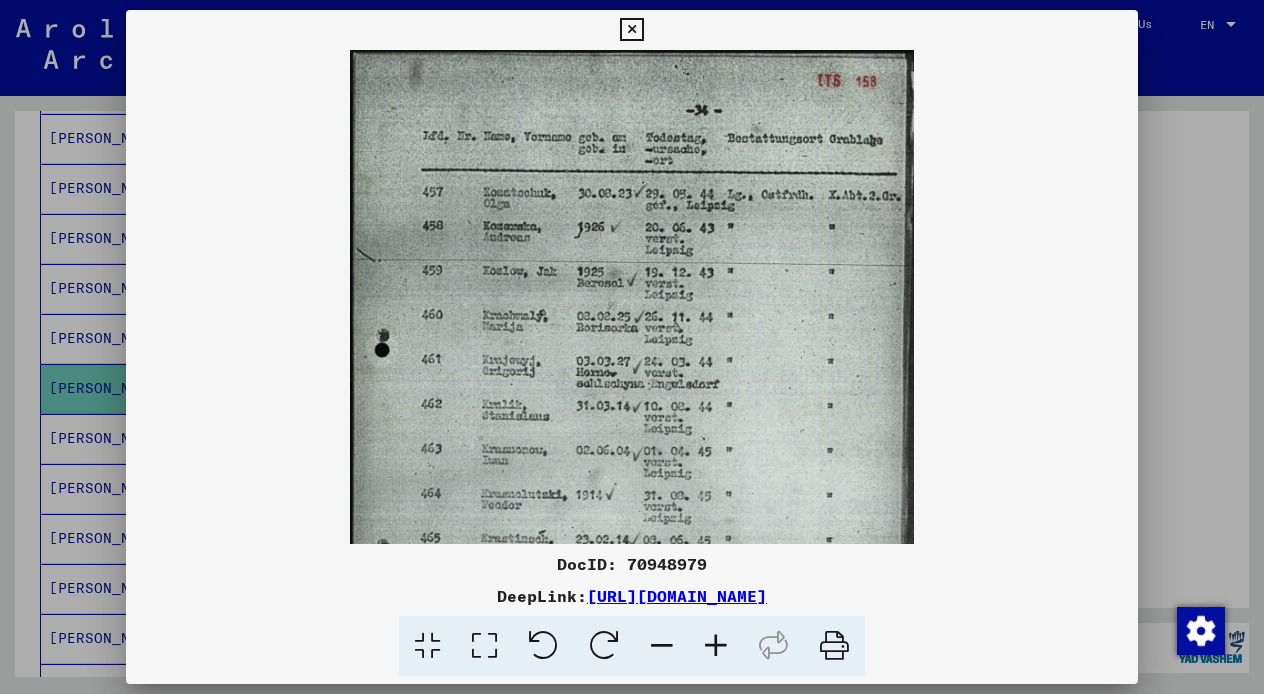 click at bounding box center (716, 646) 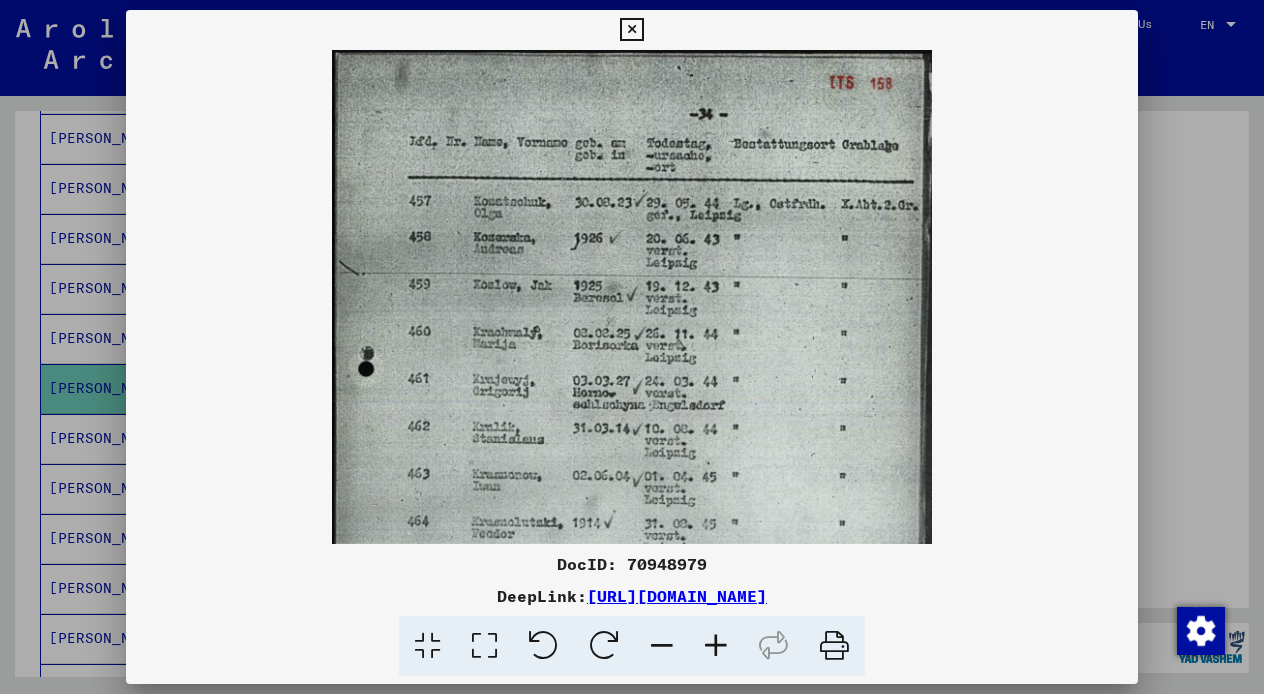 click at bounding box center (716, 646) 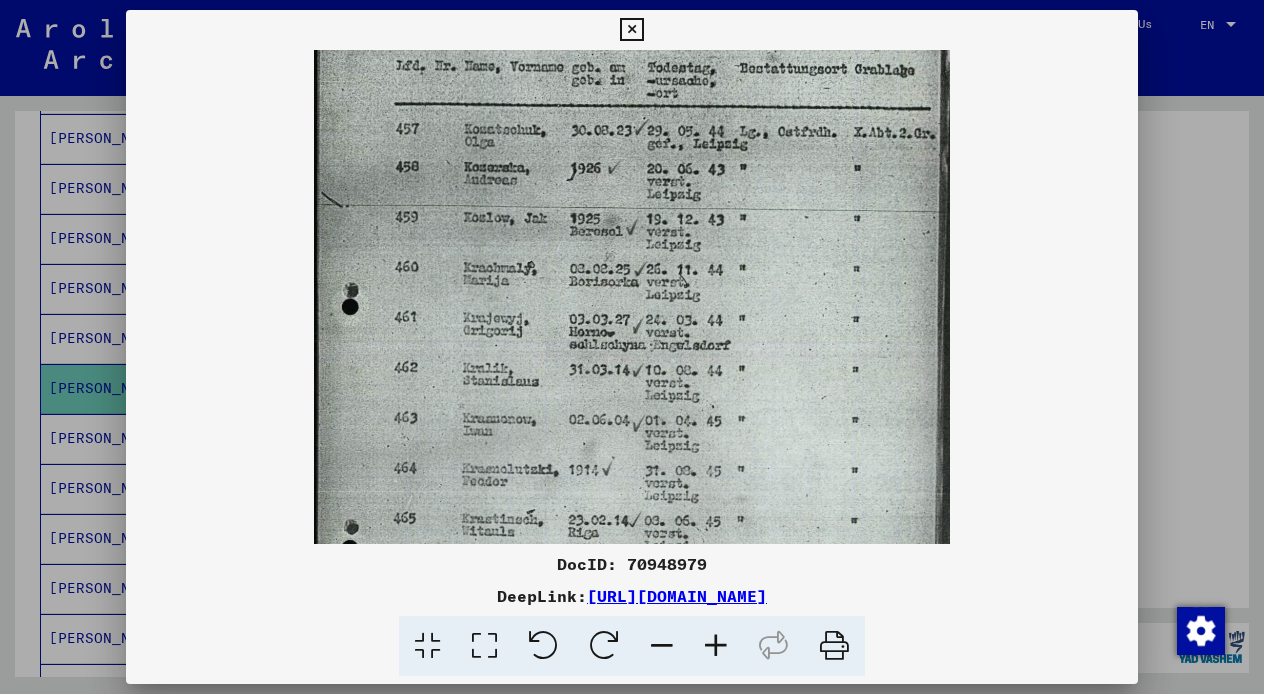 drag, startPoint x: 583, startPoint y: 475, endPoint x: 606, endPoint y: 394, distance: 84.20214 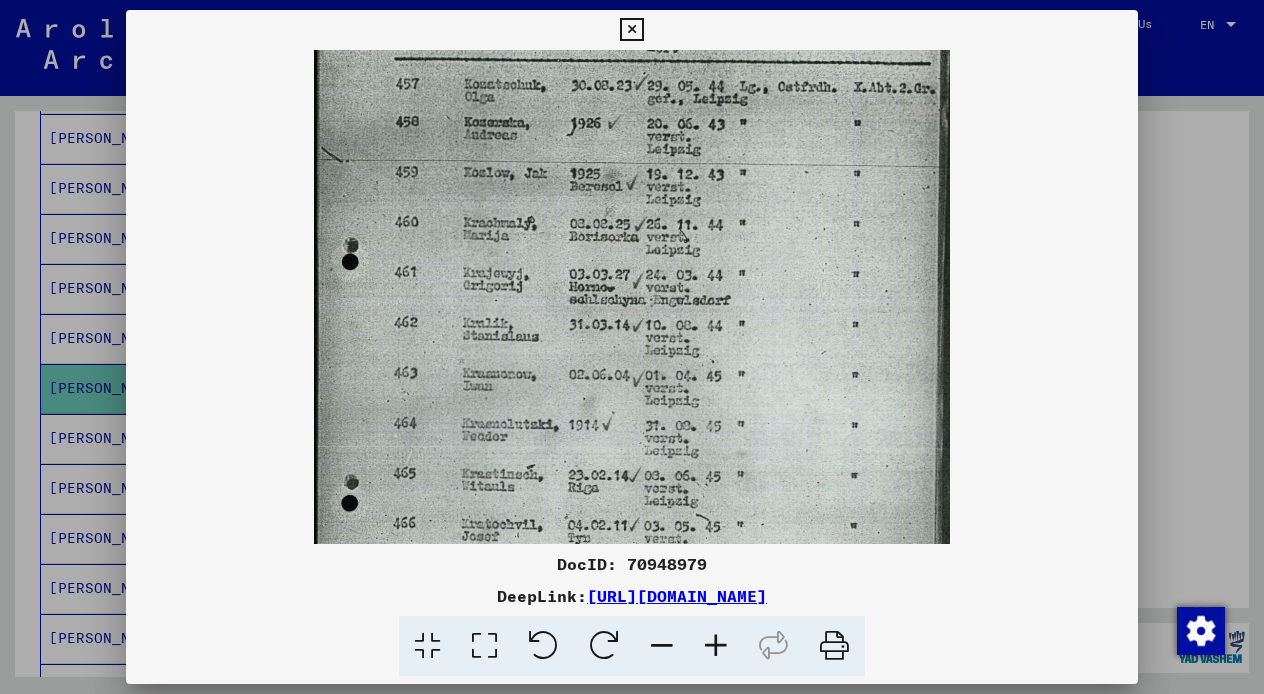 drag, startPoint x: 606, startPoint y: 394, endPoint x: 609, endPoint y: 340, distance: 54.08327 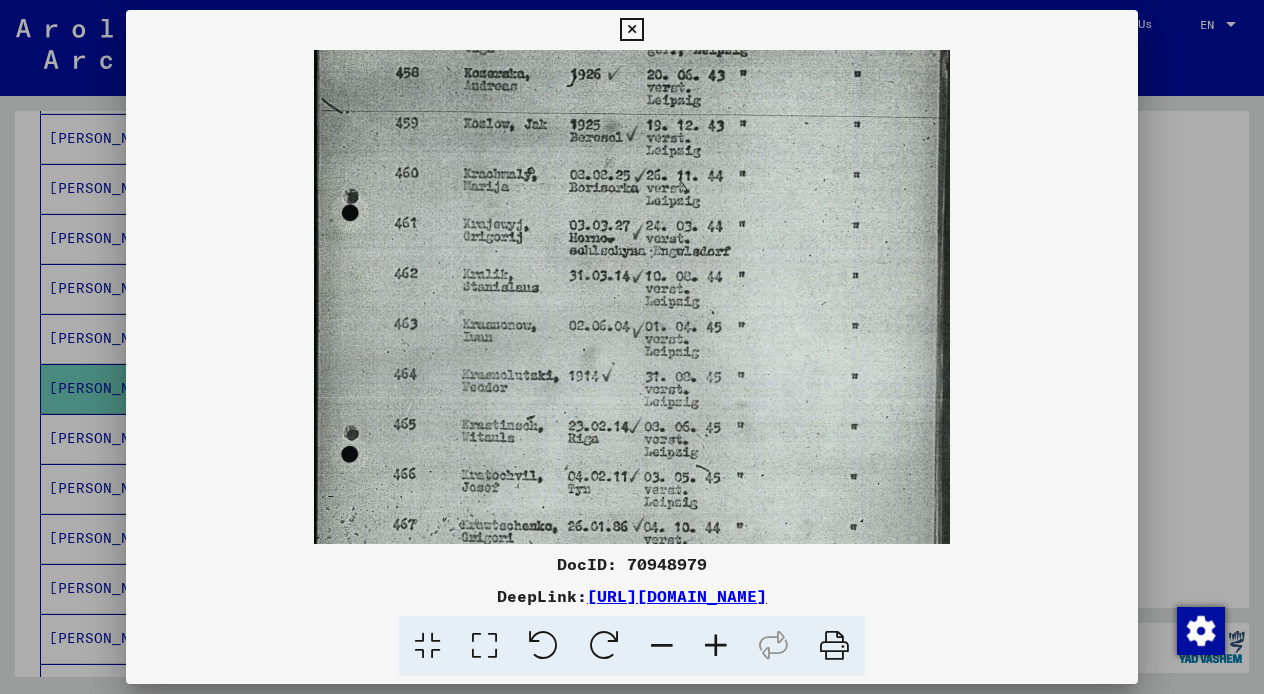 drag, startPoint x: 609, startPoint y: 340, endPoint x: 615, endPoint y: 295, distance: 45.39824 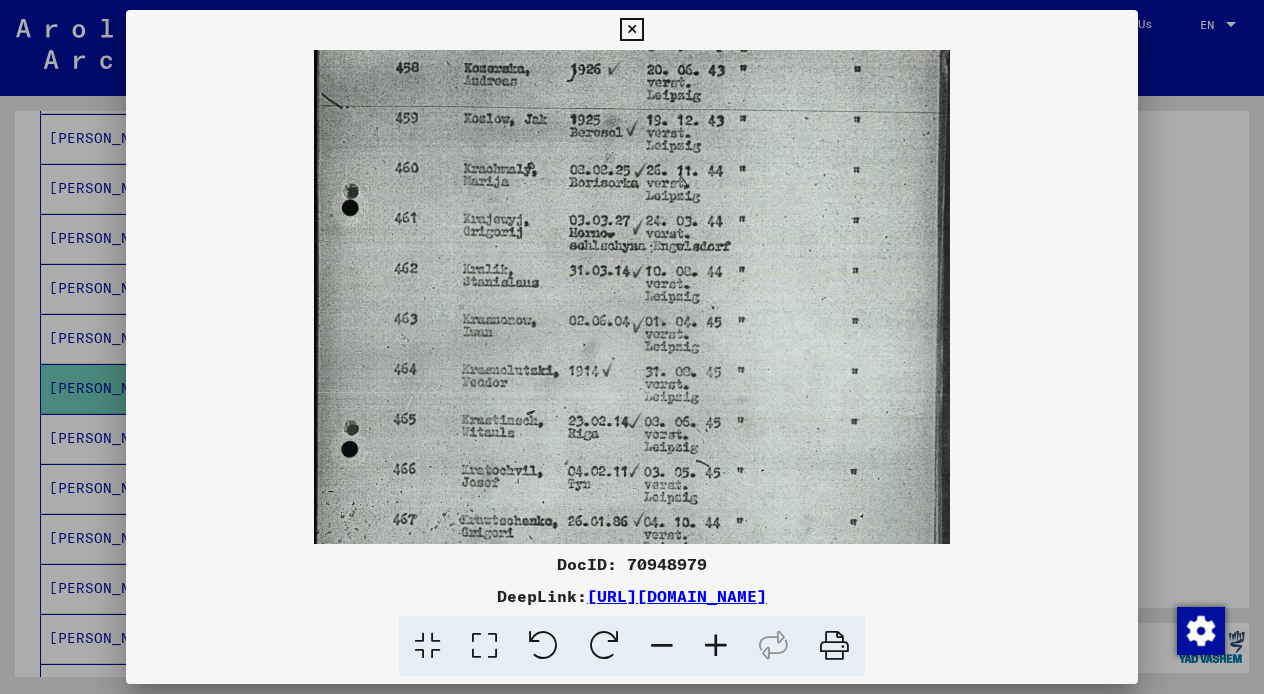 scroll, scrollTop: 0, scrollLeft: 0, axis: both 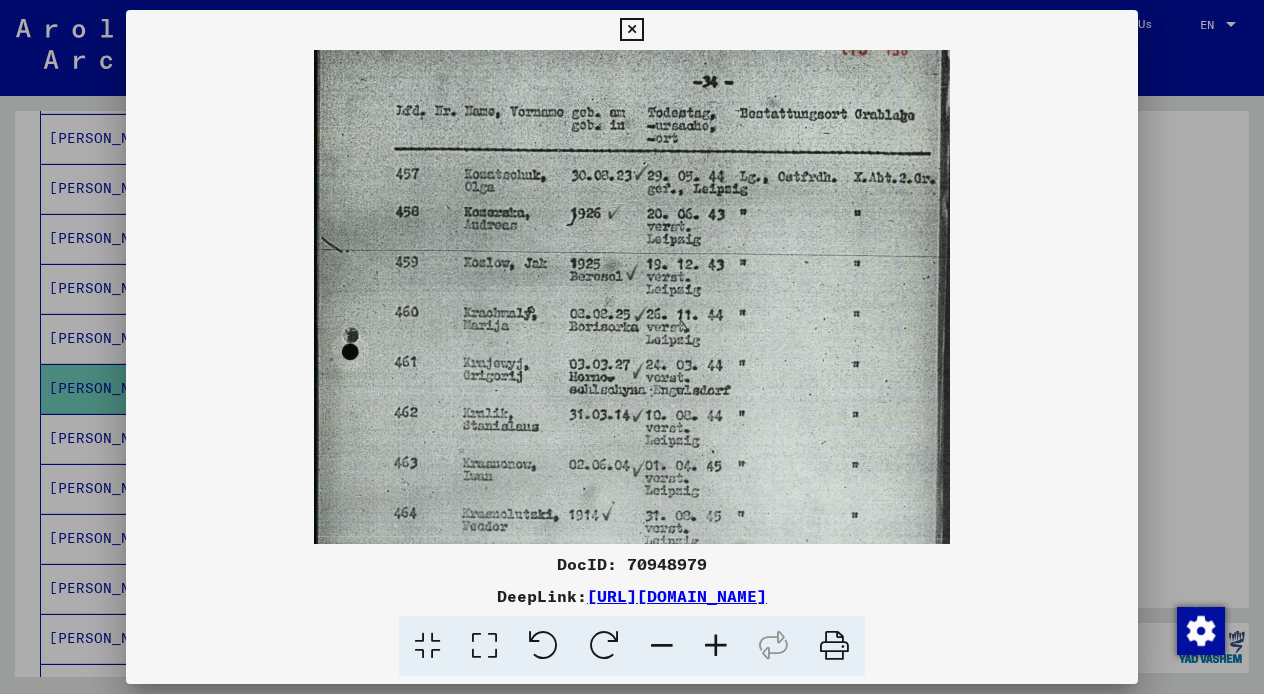 drag, startPoint x: 758, startPoint y: 274, endPoint x: 754, endPoint y: 475, distance: 201.0398 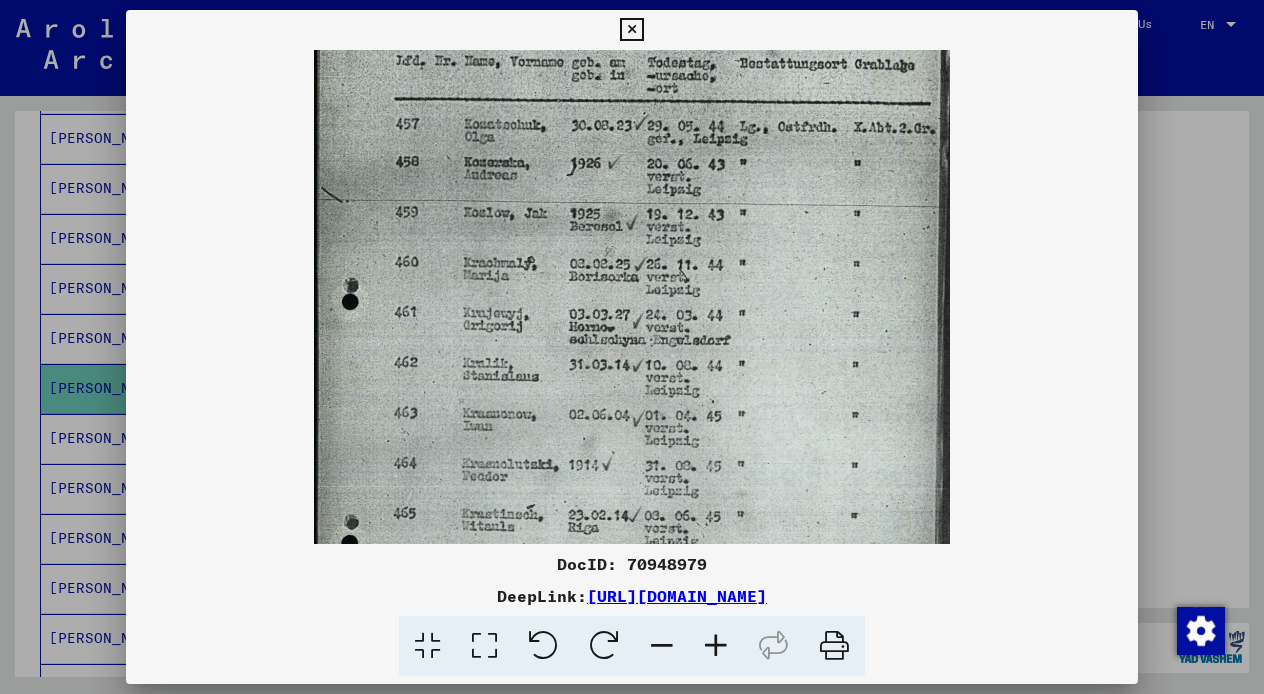 drag, startPoint x: 754, startPoint y: 475, endPoint x: 770, endPoint y: 369, distance: 107.200745 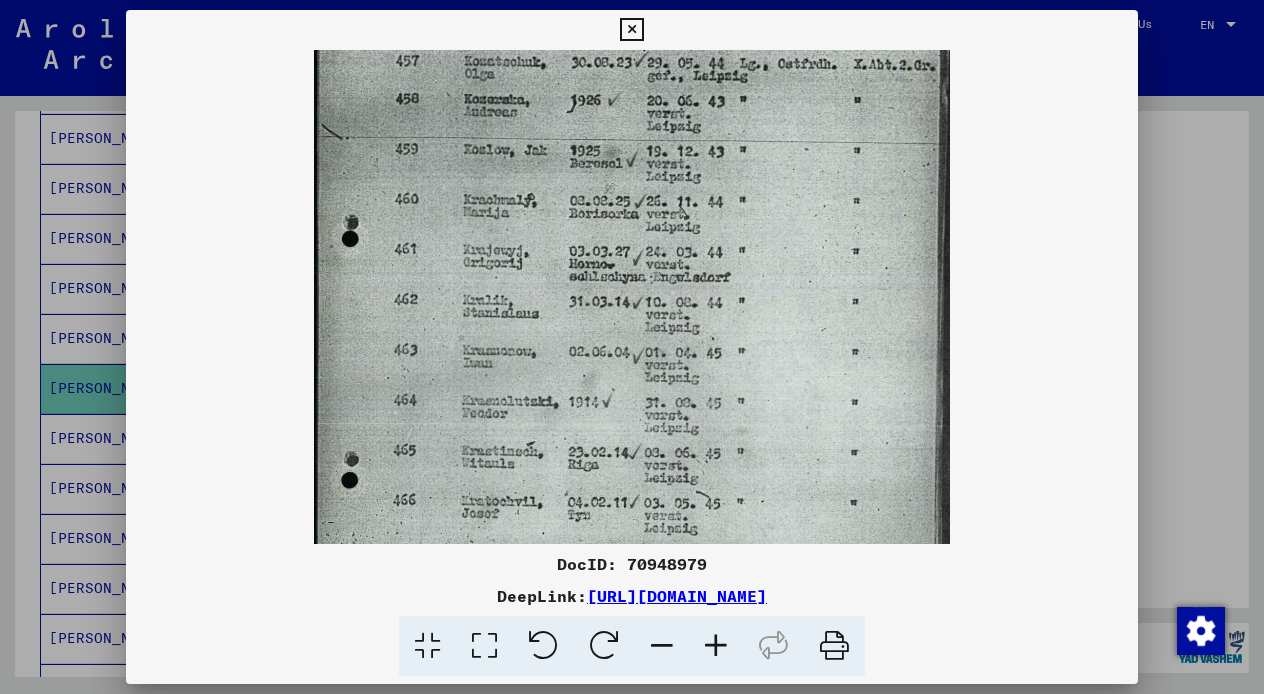 drag, startPoint x: 771, startPoint y: 345, endPoint x: 771, endPoint y: 309, distance: 36 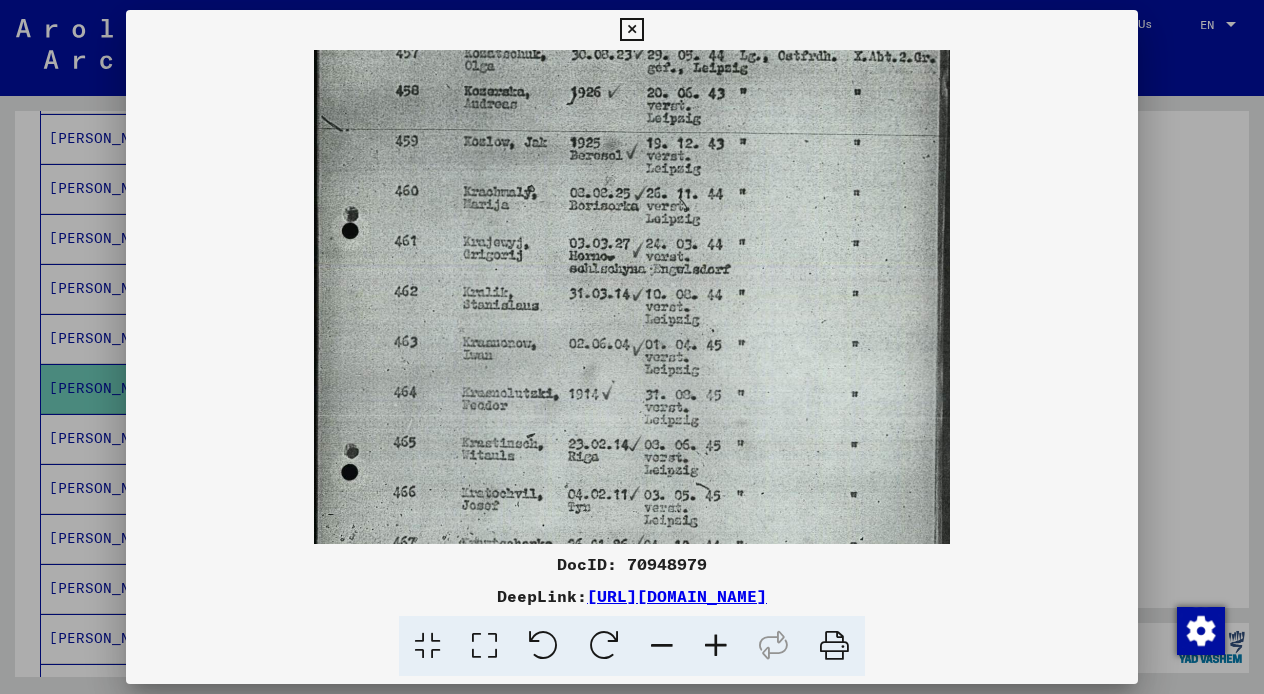 scroll, scrollTop: 162, scrollLeft: 0, axis: vertical 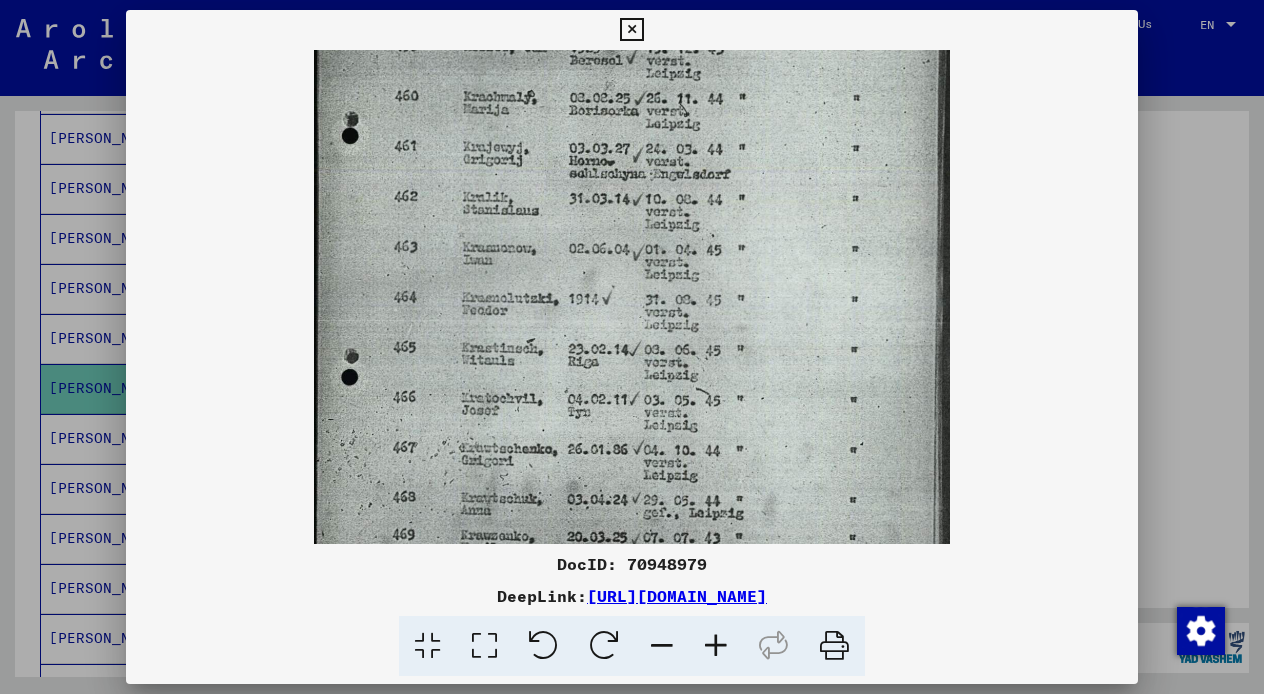 drag, startPoint x: 608, startPoint y: 436, endPoint x: 622, endPoint y: 344, distance: 93.05912 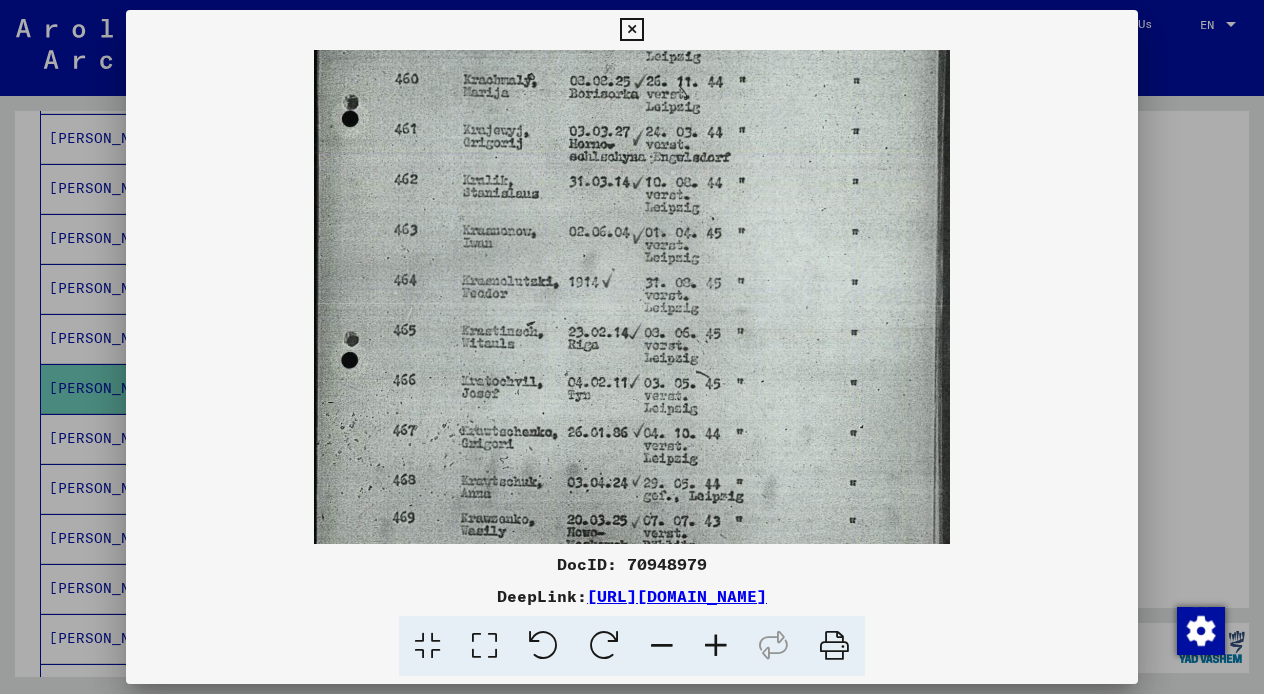 scroll, scrollTop: 271, scrollLeft: 0, axis: vertical 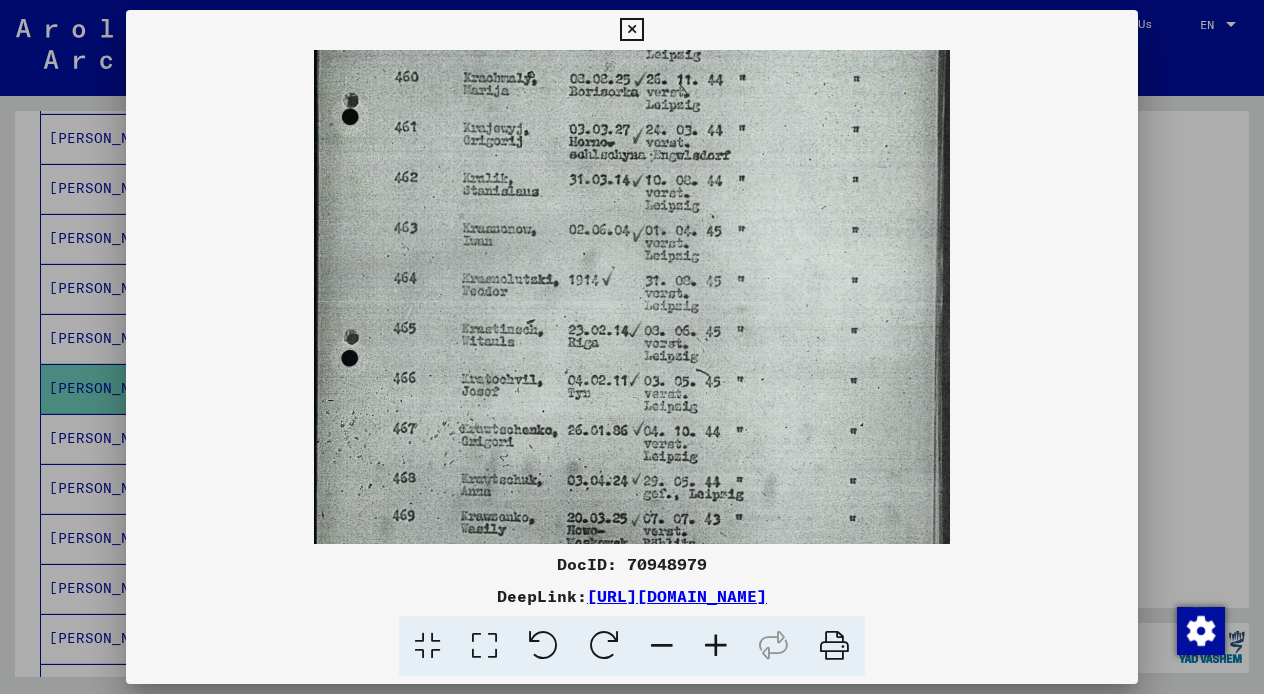 drag, startPoint x: 622, startPoint y: 344, endPoint x: 622, endPoint y: 327, distance: 17 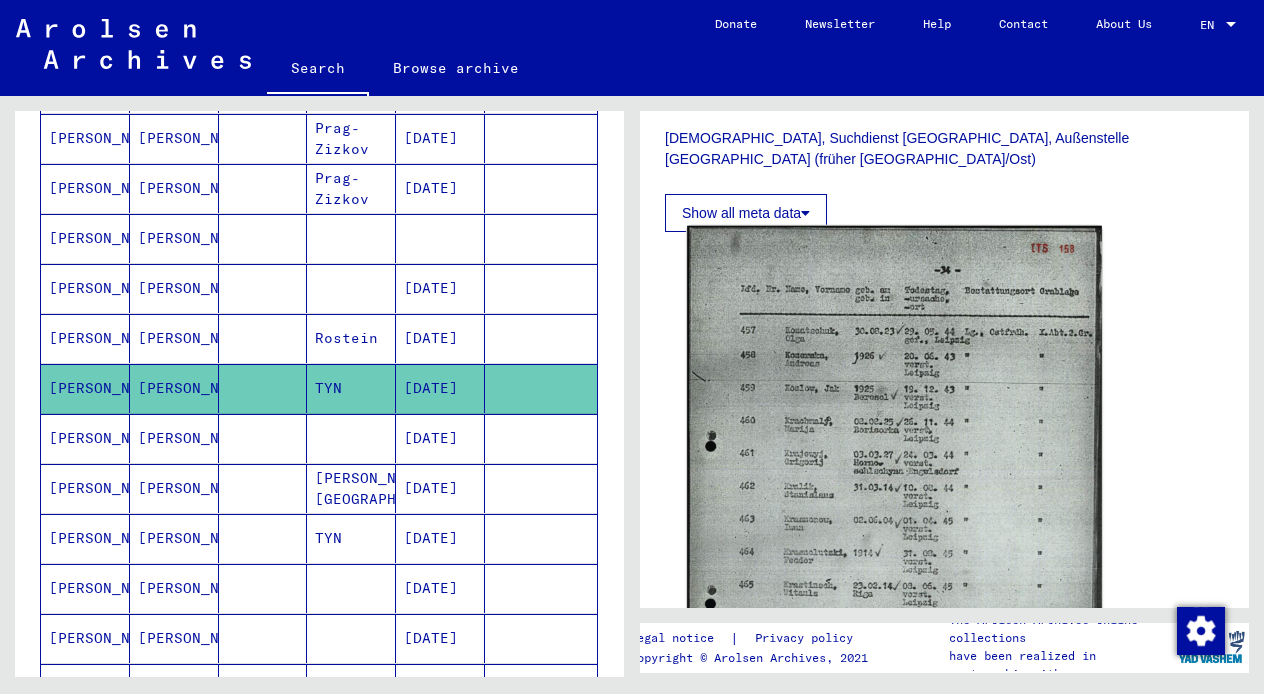click 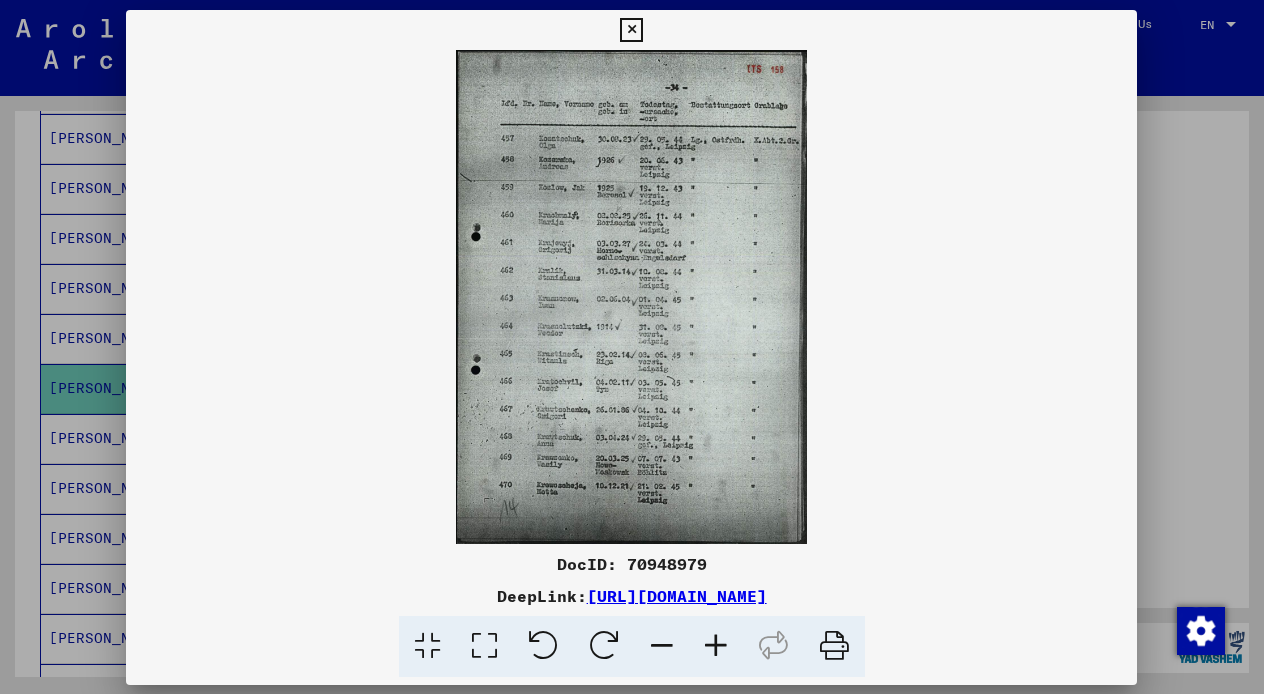 click at bounding box center (631, 297) 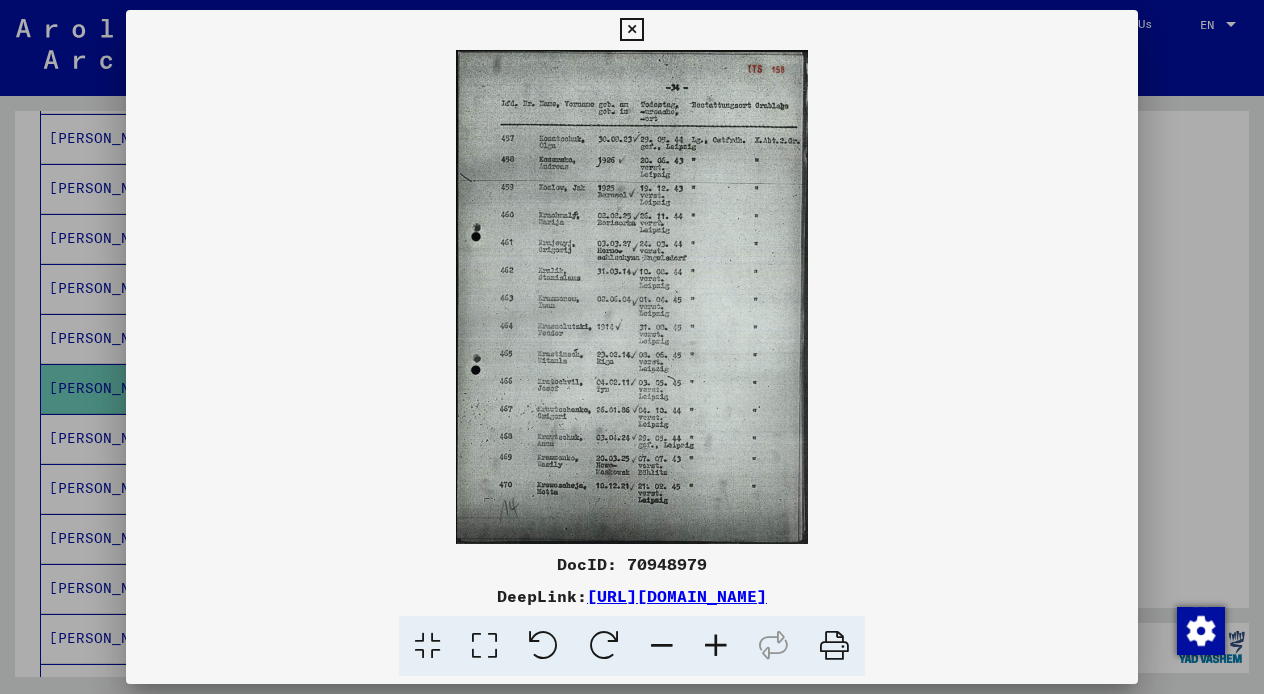 click at bounding box center [631, 297] 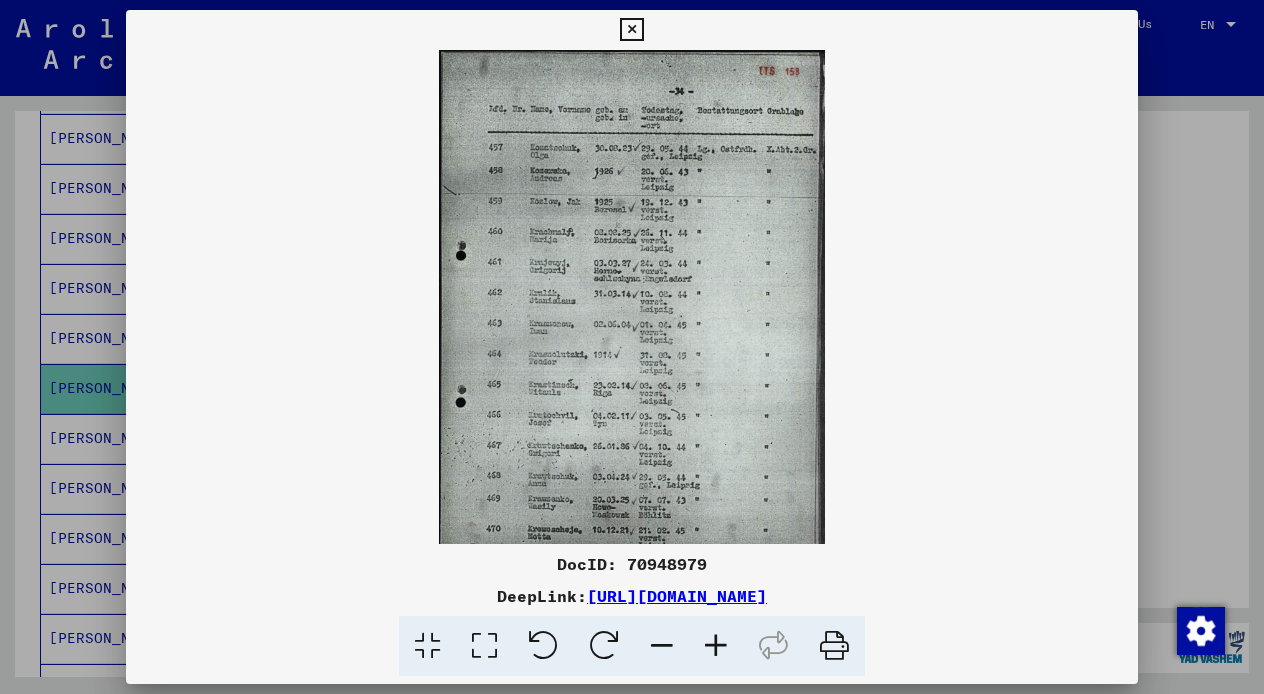 click at bounding box center [716, 646] 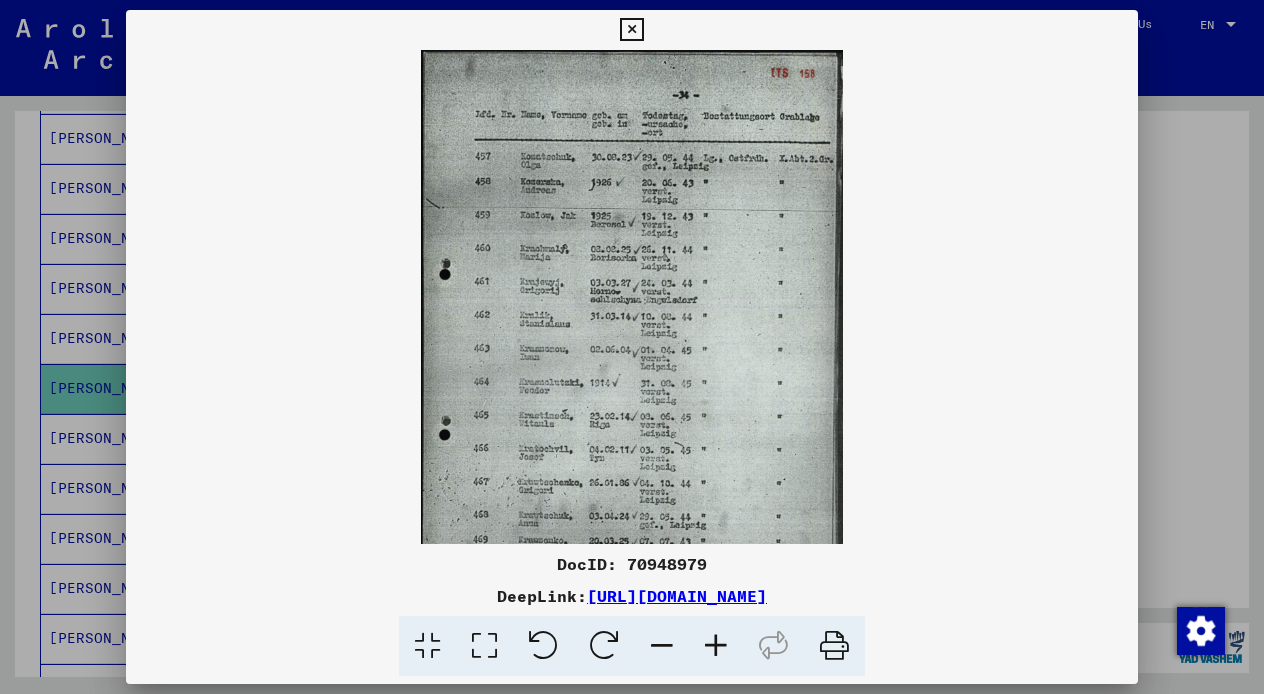 click at bounding box center (716, 646) 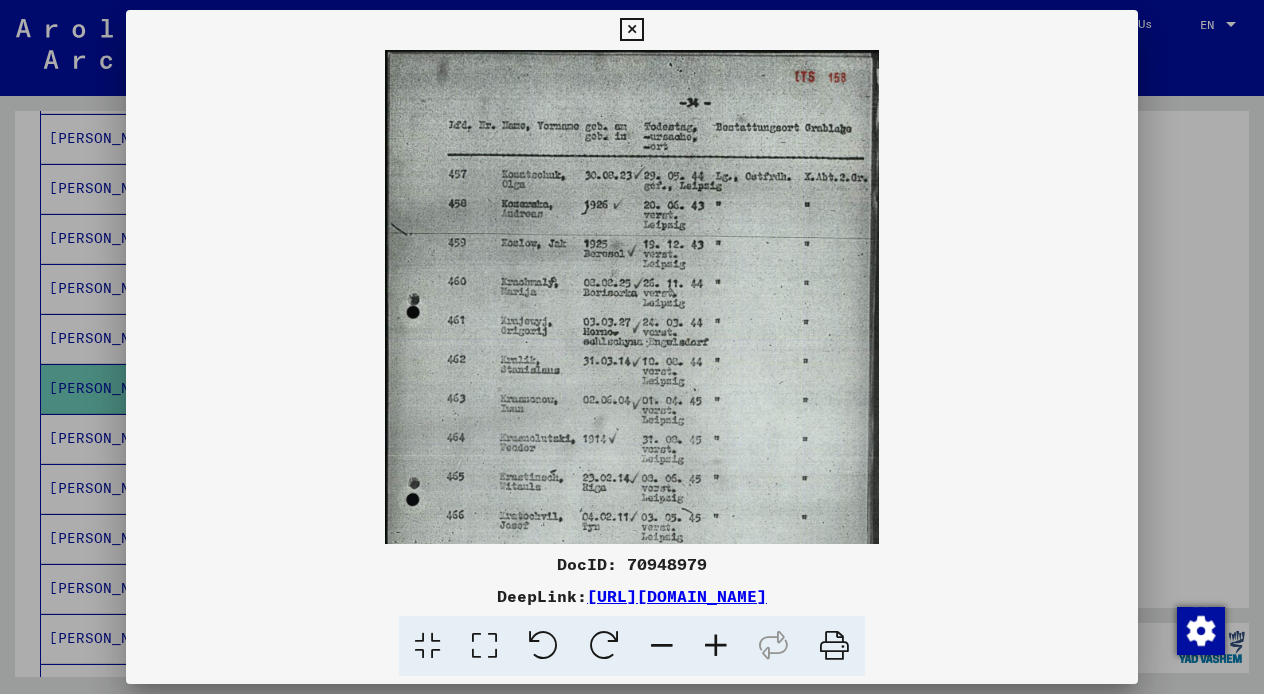 click at bounding box center (716, 646) 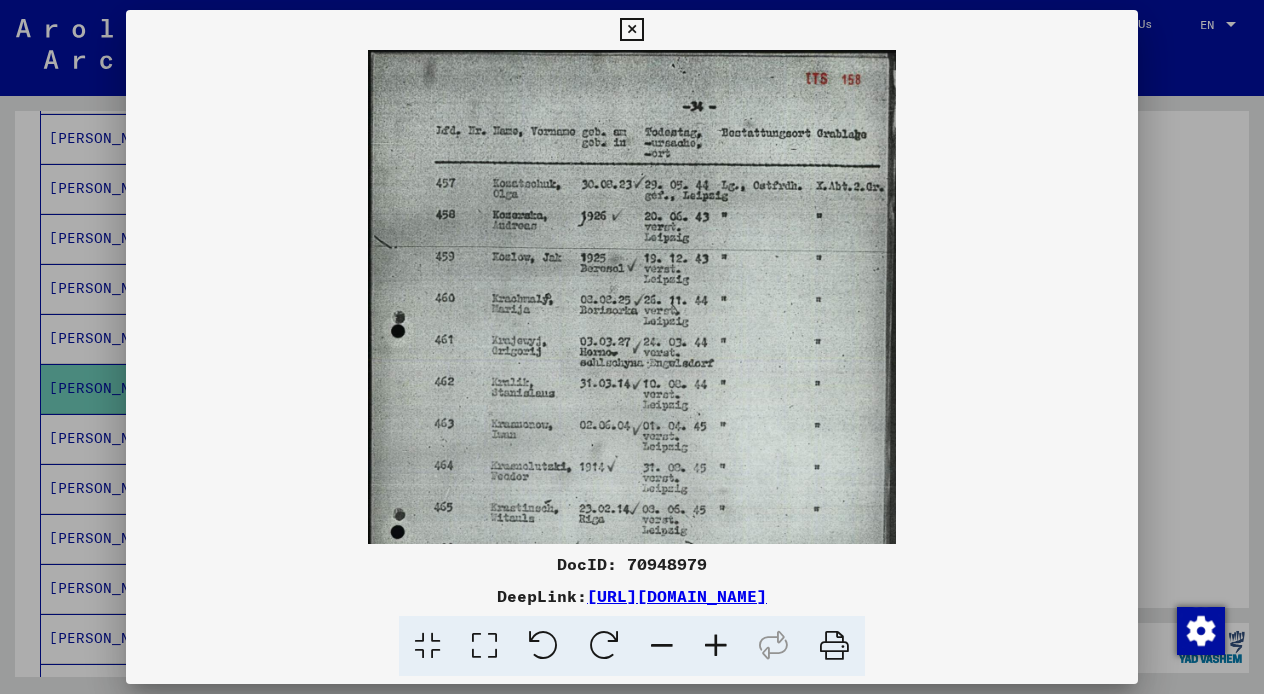 scroll, scrollTop: 0, scrollLeft: 0, axis: both 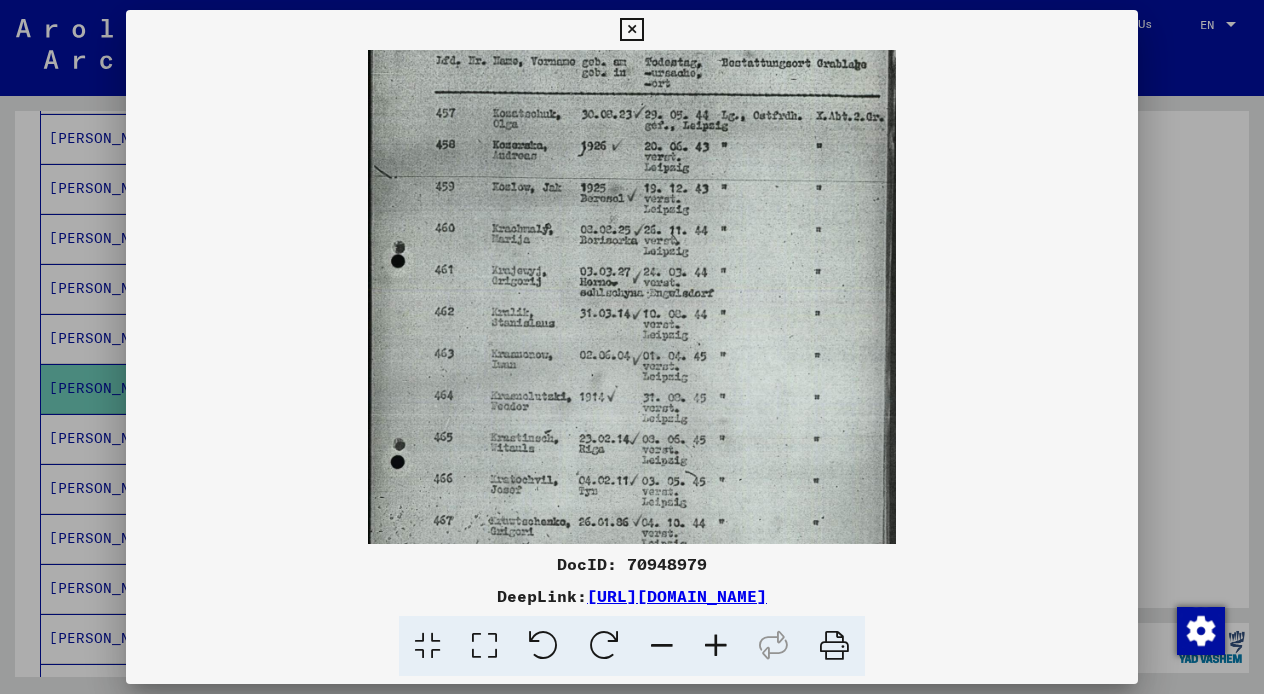 drag, startPoint x: 679, startPoint y: 486, endPoint x: 687, endPoint y: 416, distance: 70.45566 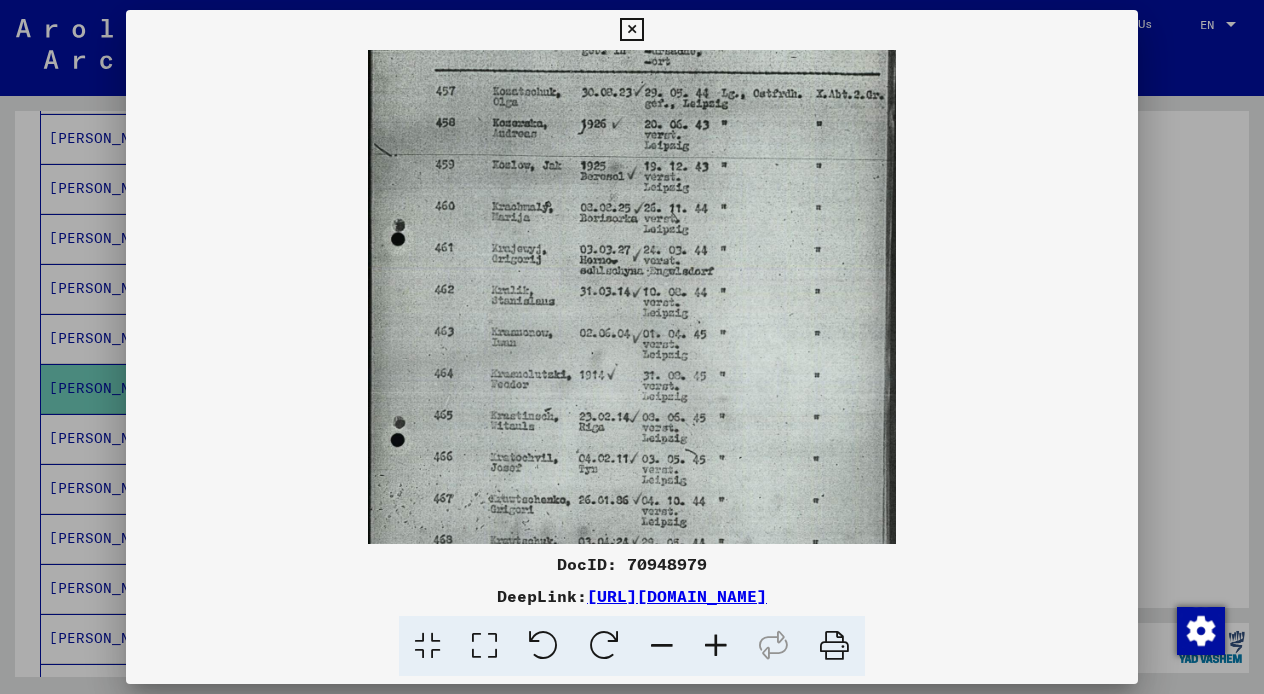 click at bounding box center (716, 646) 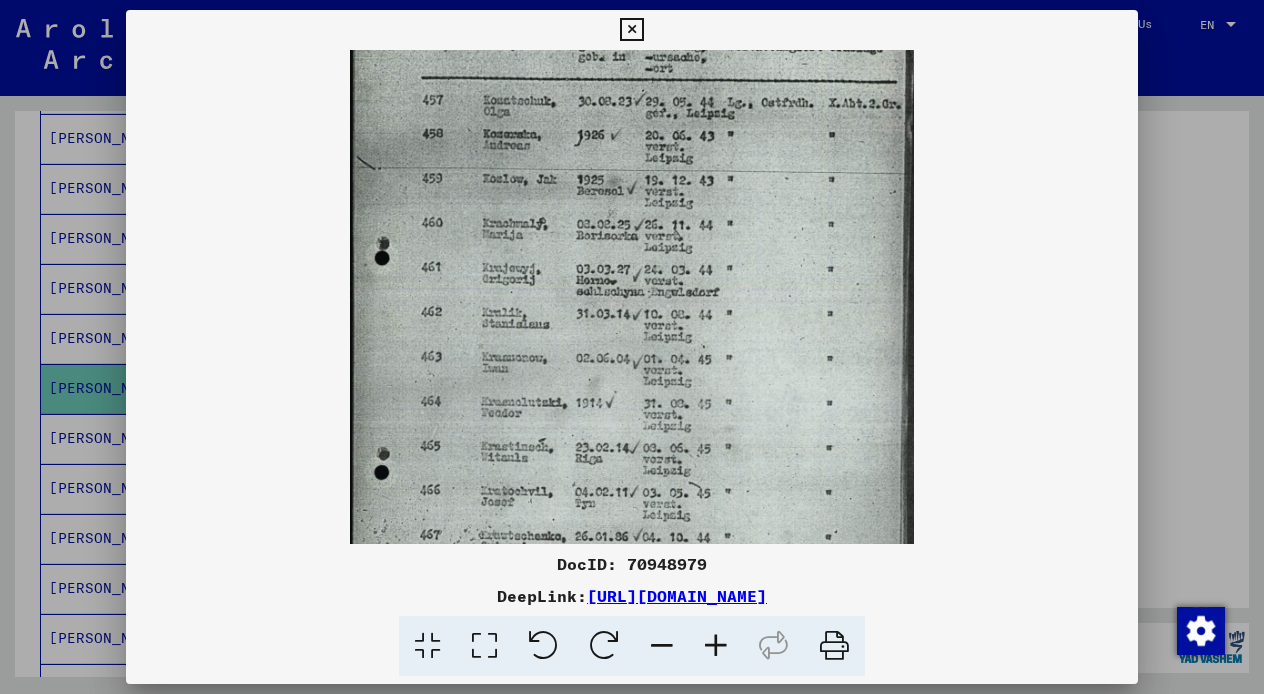 click at bounding box center [716, 646] 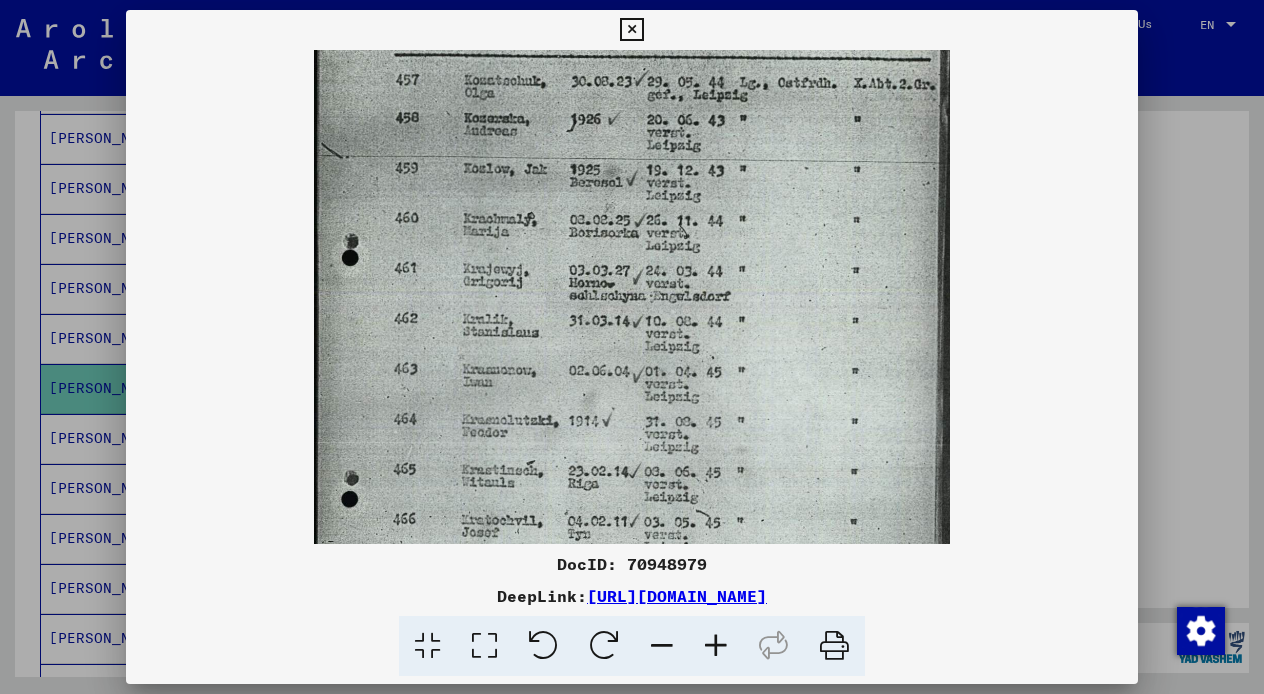 scroll, scrollTop: 131, scrollLeft: 0, axis: vertical 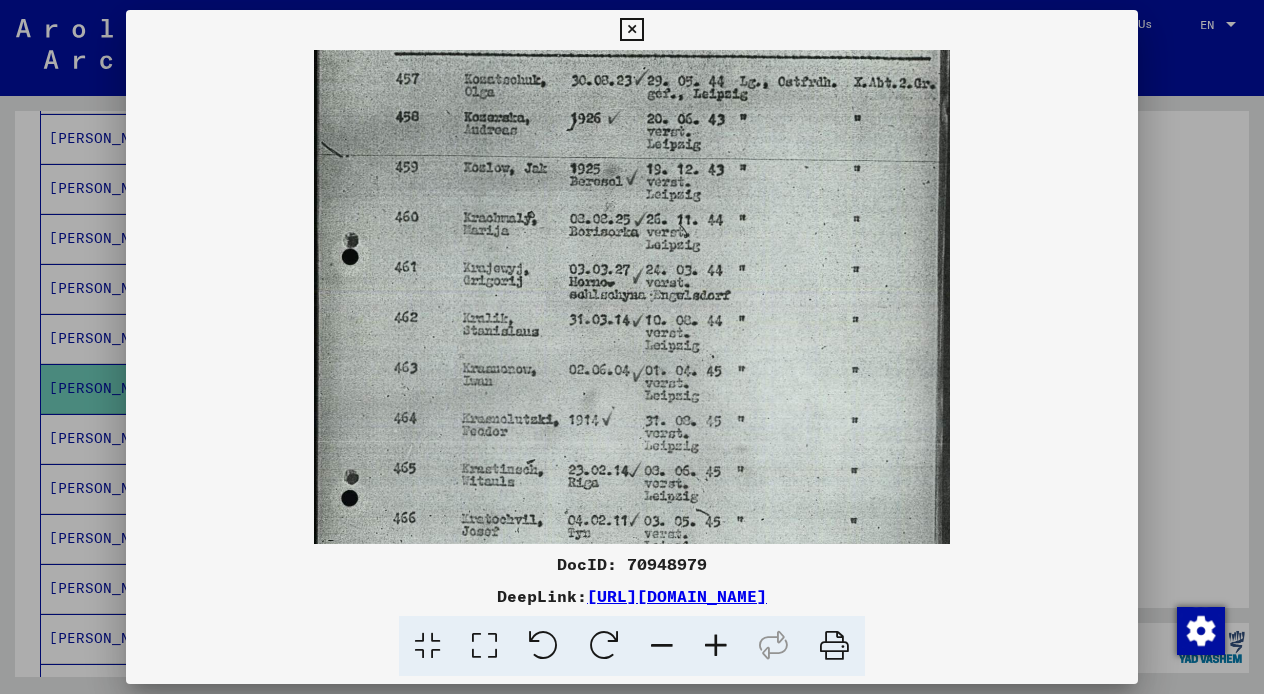 drag, startPoint x: 736, startPoint y: 503, endPoint x: 741, endPoint y: 464, distance: 39.319206 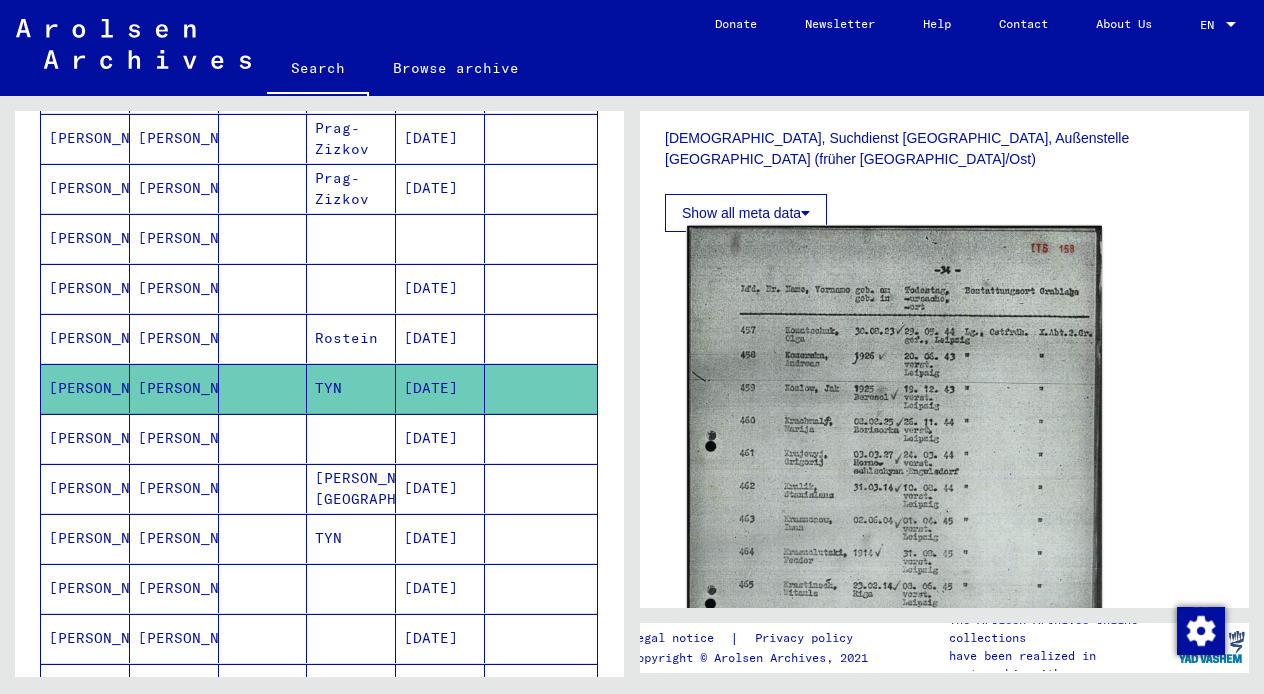 scroll, scrollTop: 709, scrollLeft: 0, axis: vertical 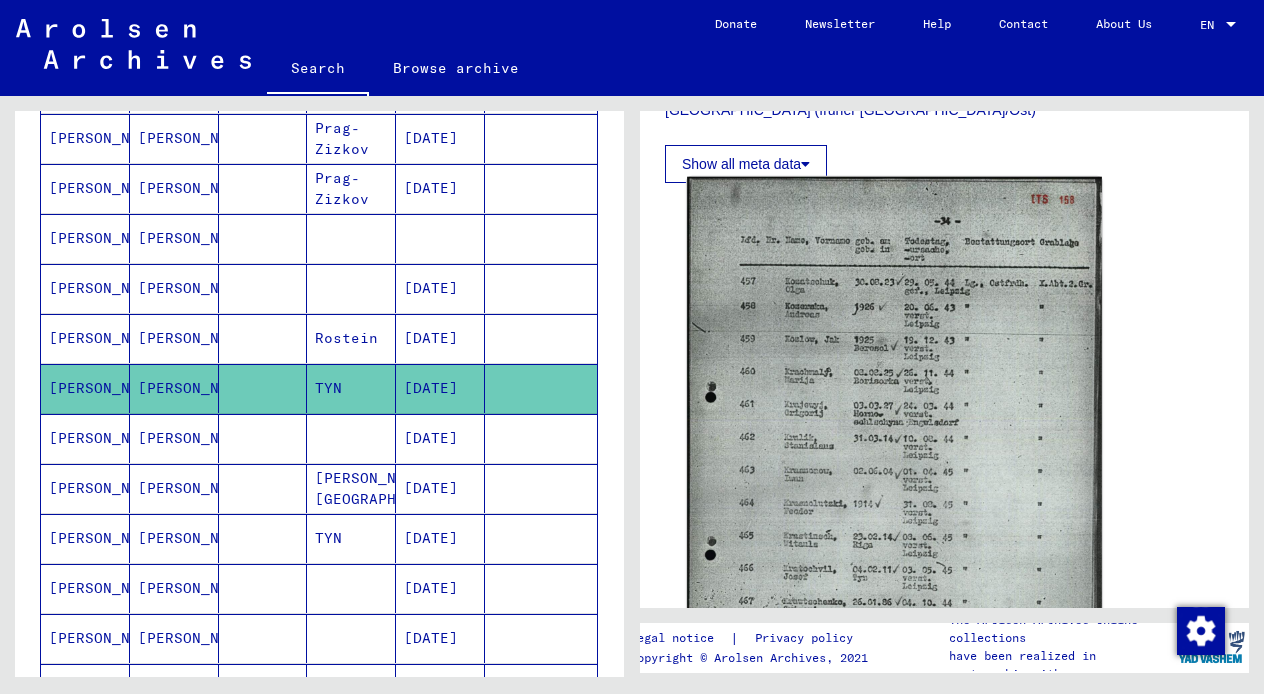 click 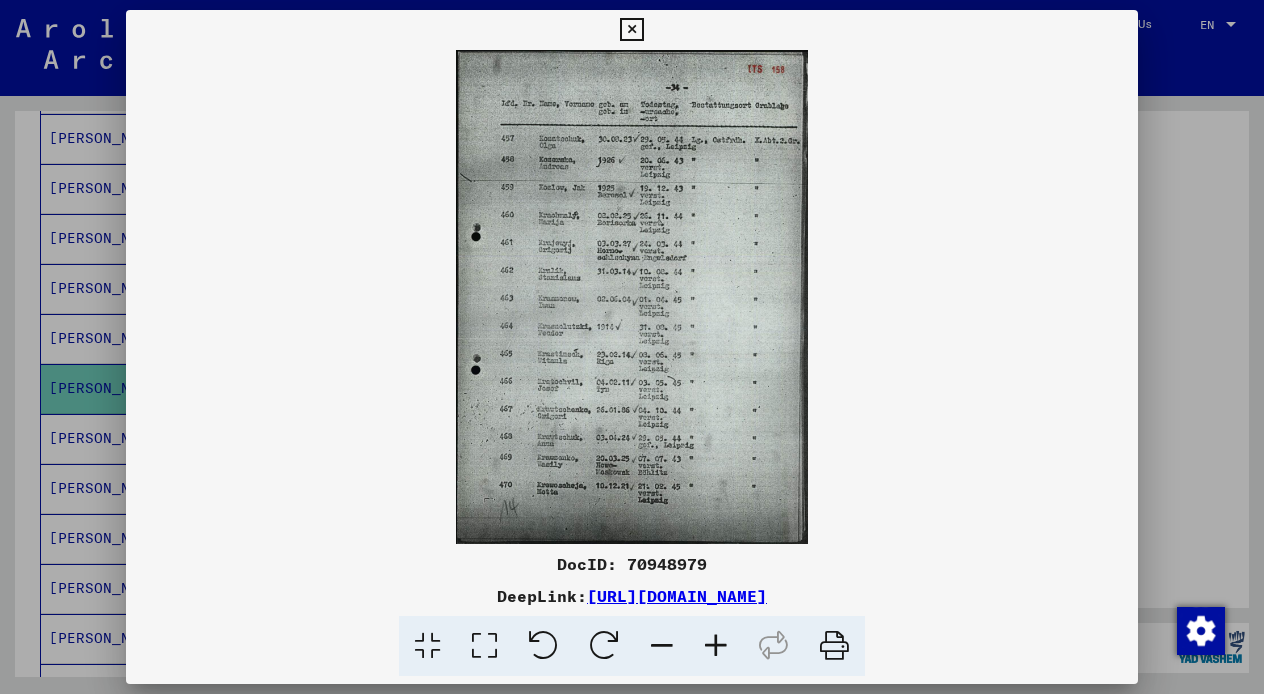 click at bounding box center [716, 646] 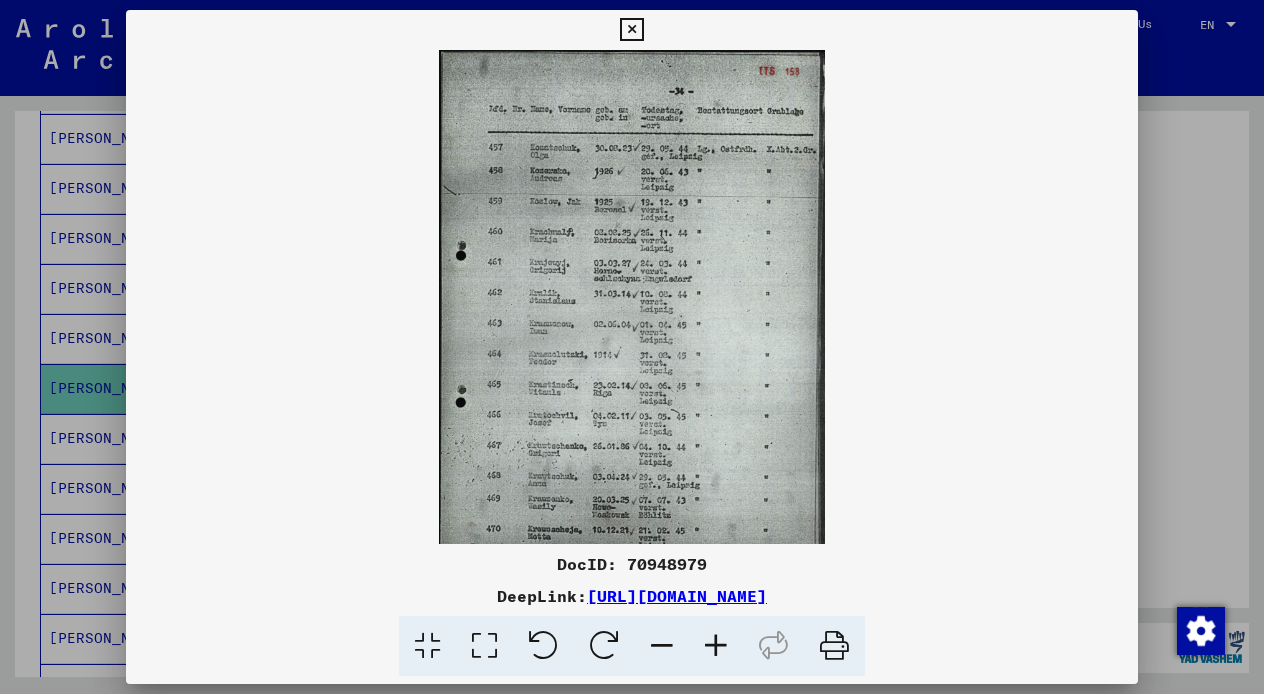 click at bounding box center [716, 646] 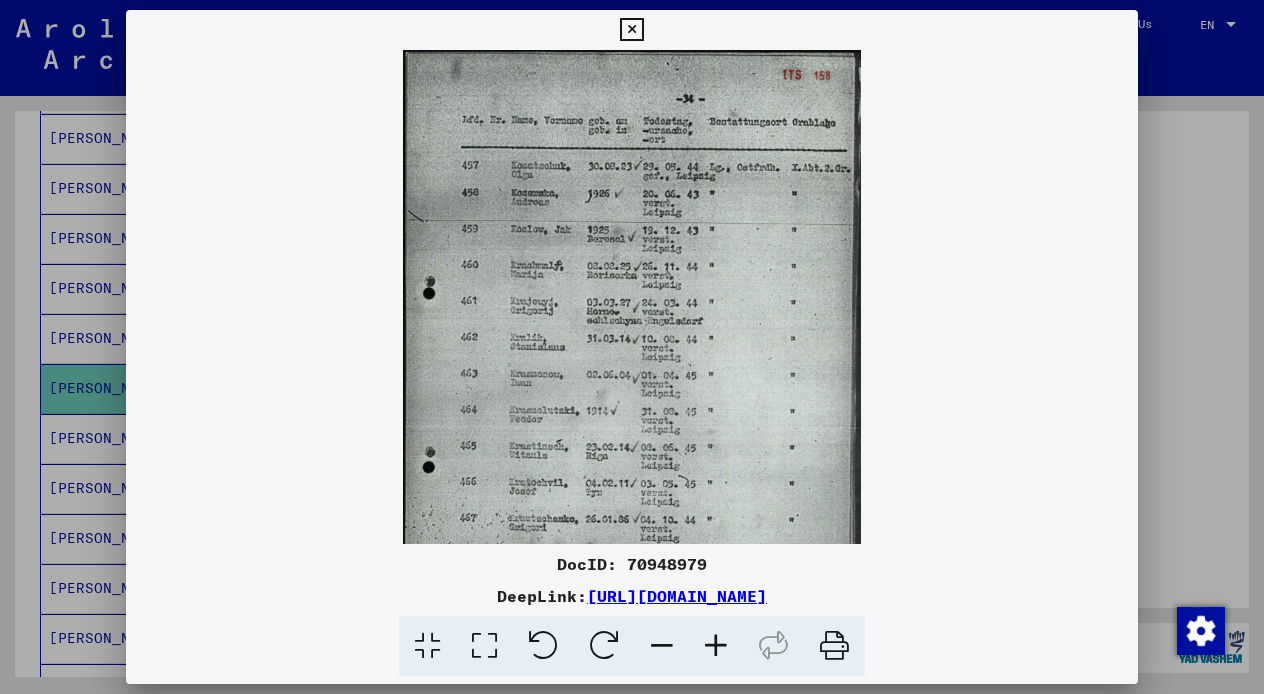 click at bounding box center [716, 646] 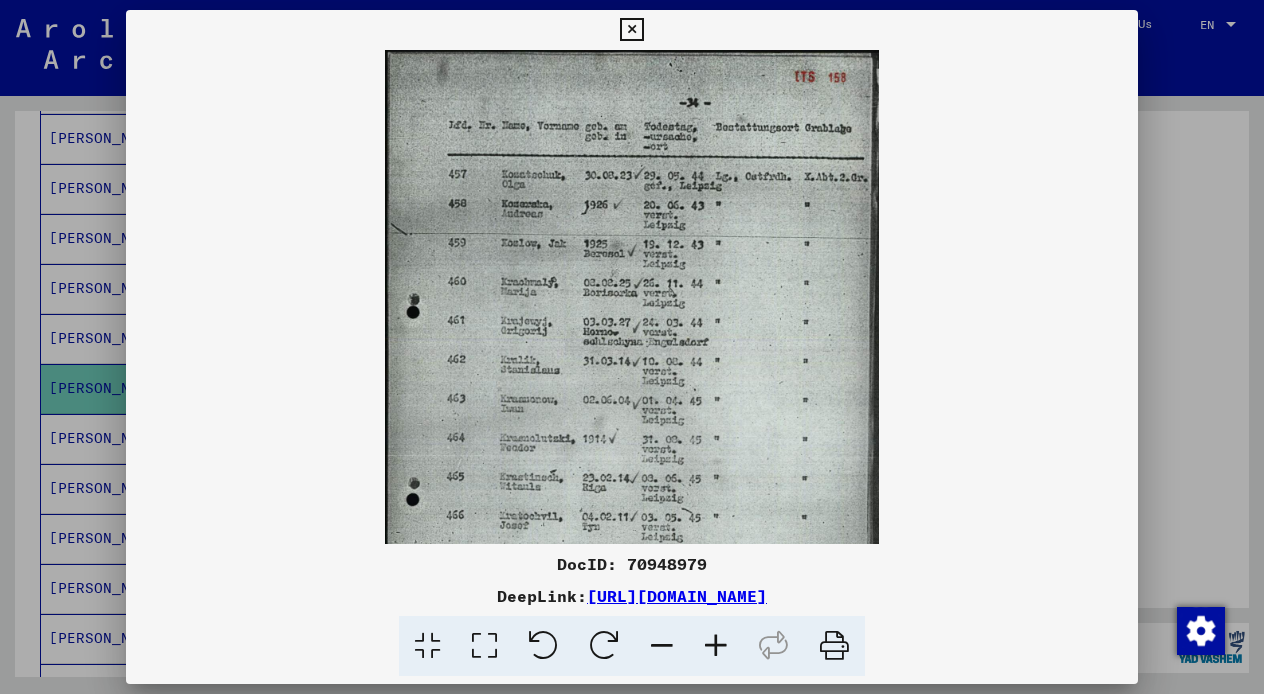 click at bounding box center [716, 646] 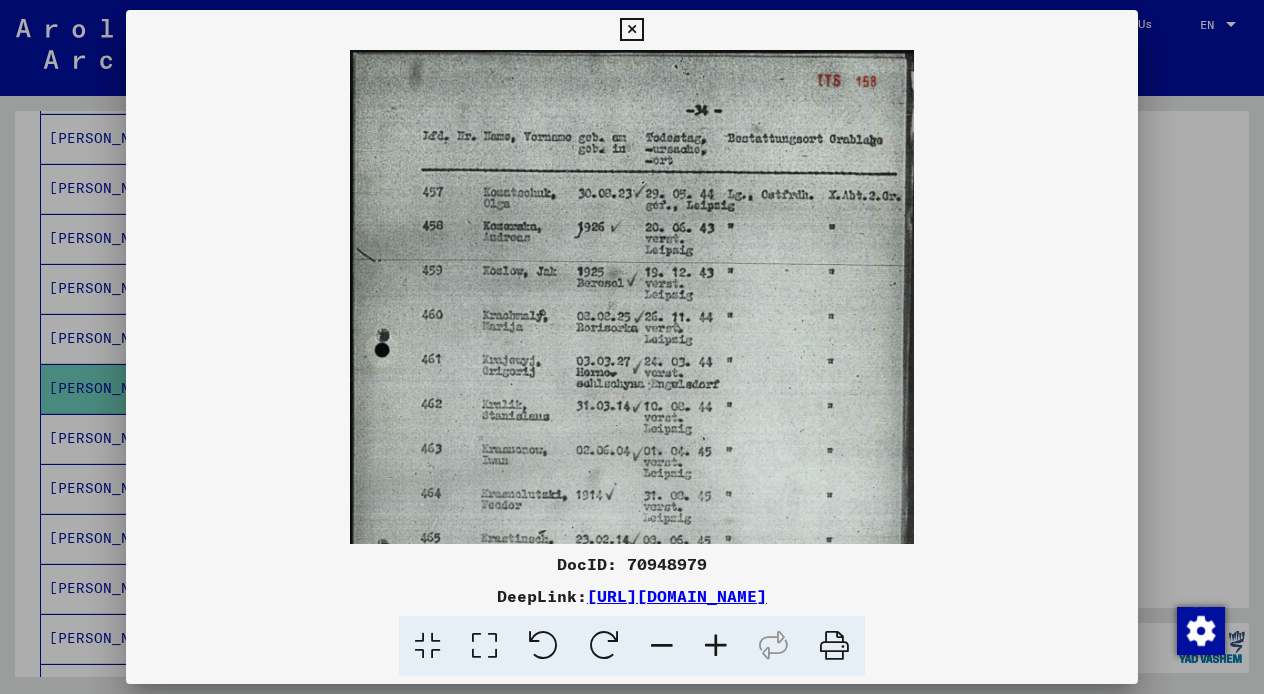 click at bounding box center (716, 646) 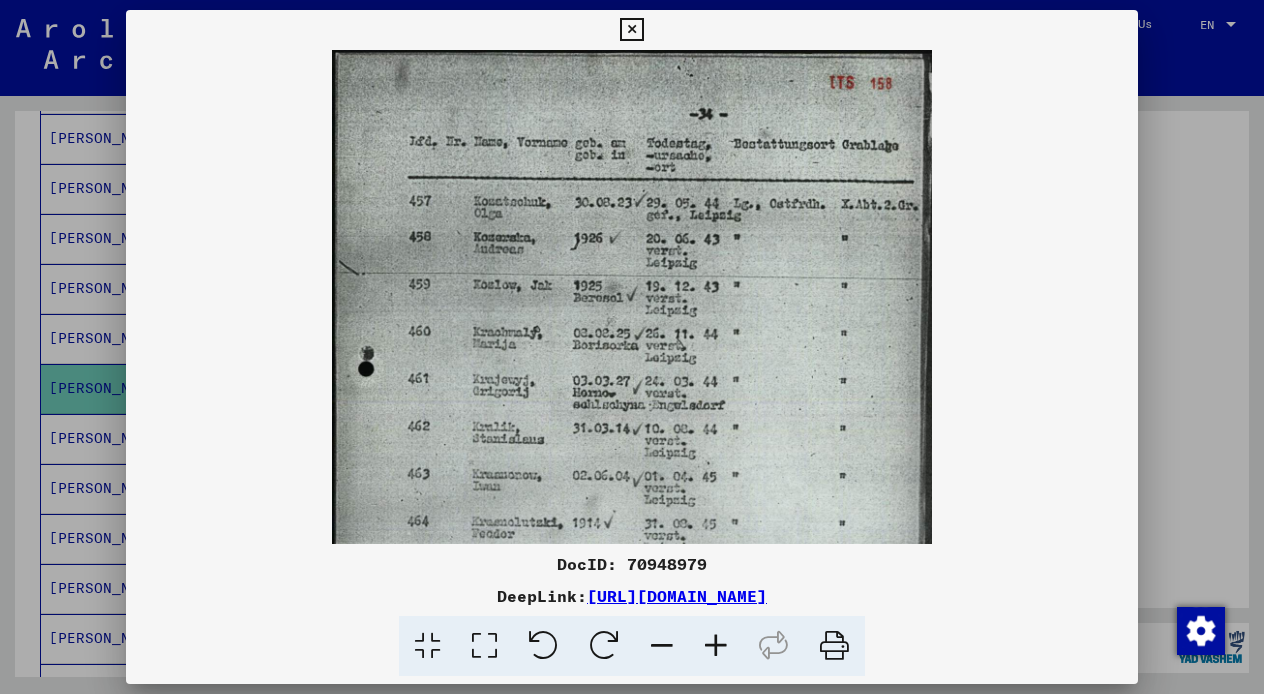 click at bounding box center (716, 646) 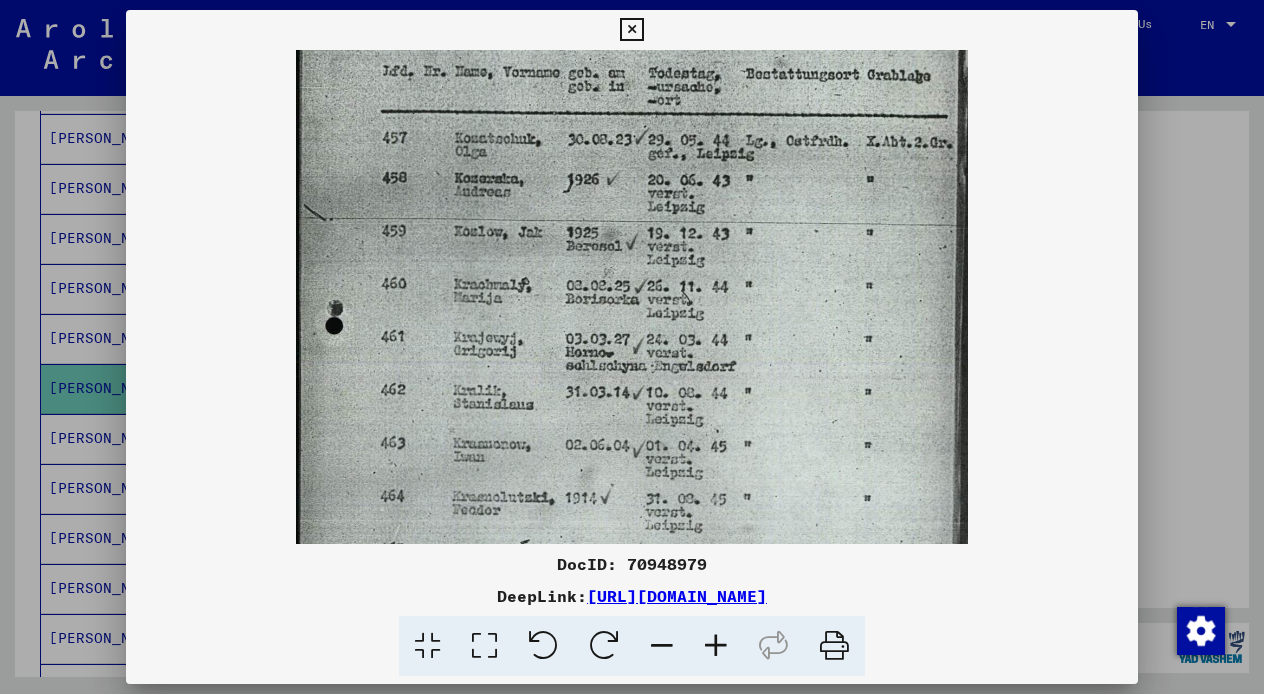 drag, startPoint x: 619, startPoint y: 464, endPoint x: 647, endPoint y: 347, distance: 120.30378 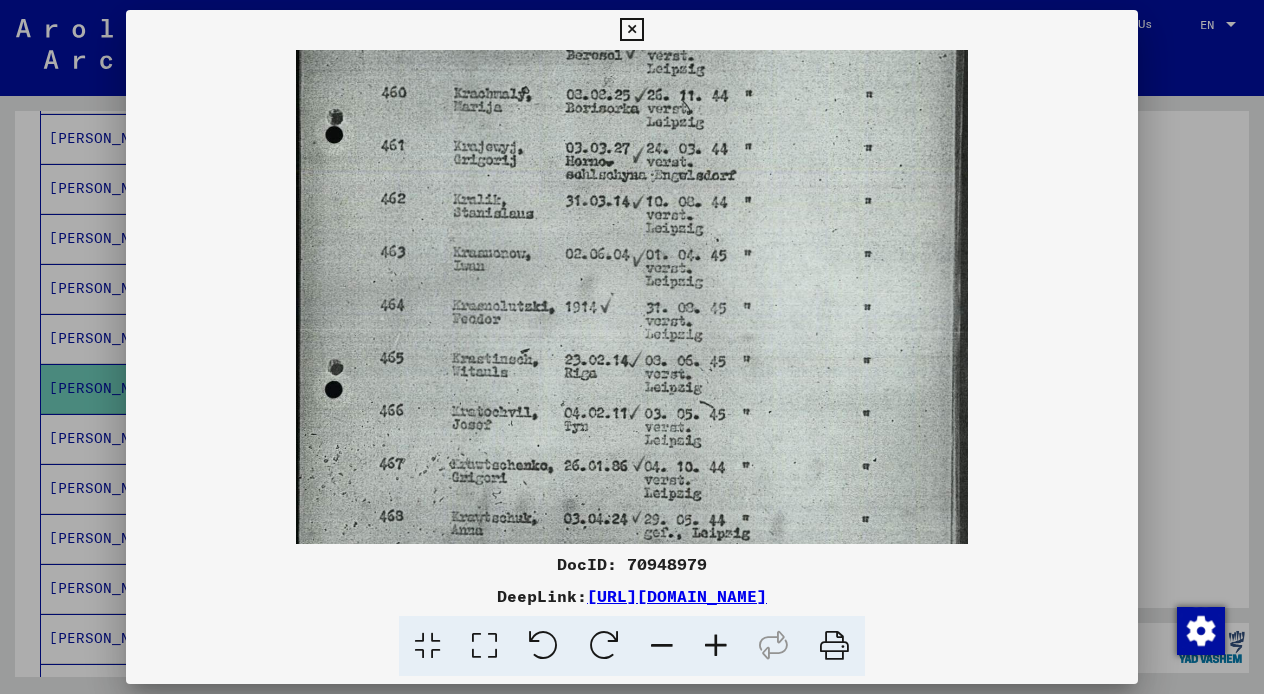 drag, startPoint x: 647, startPoint y: 347, endPoint x: 650, endPoint y: 175, distance: 172.02615 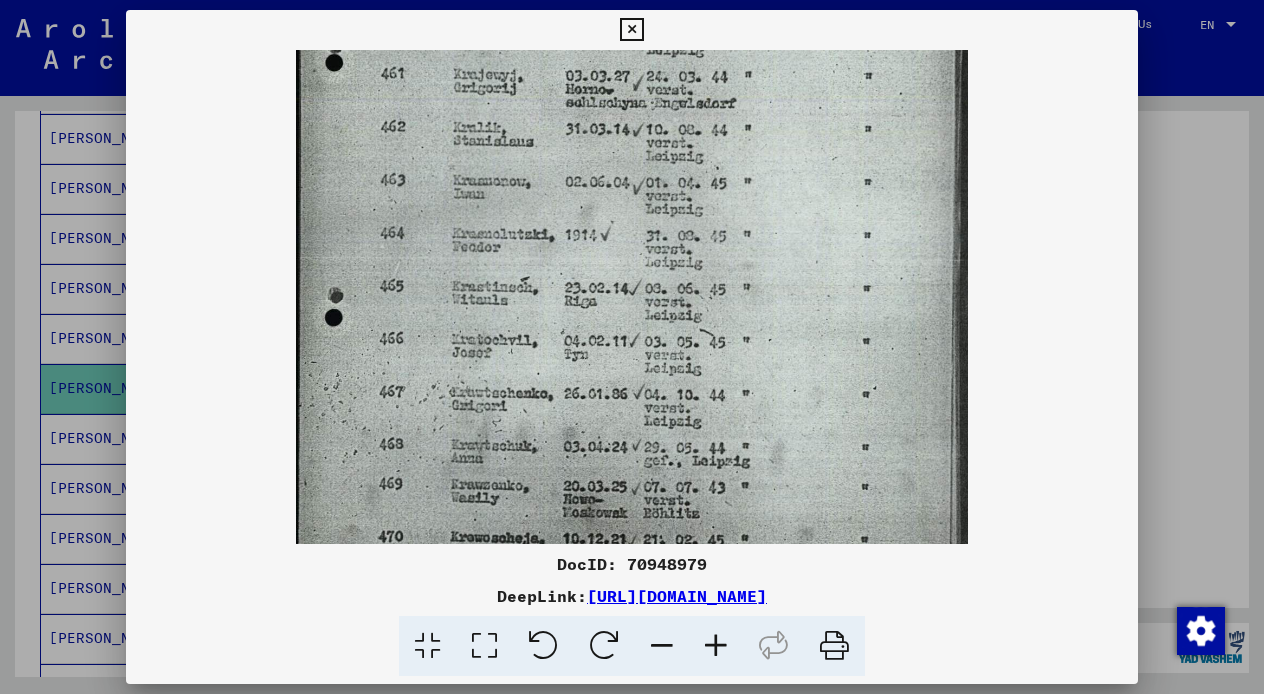 drag, startPoint x: 624, startPoint y: 390, endPoint x: 657, endPoint y: 252, distance: 141.89081 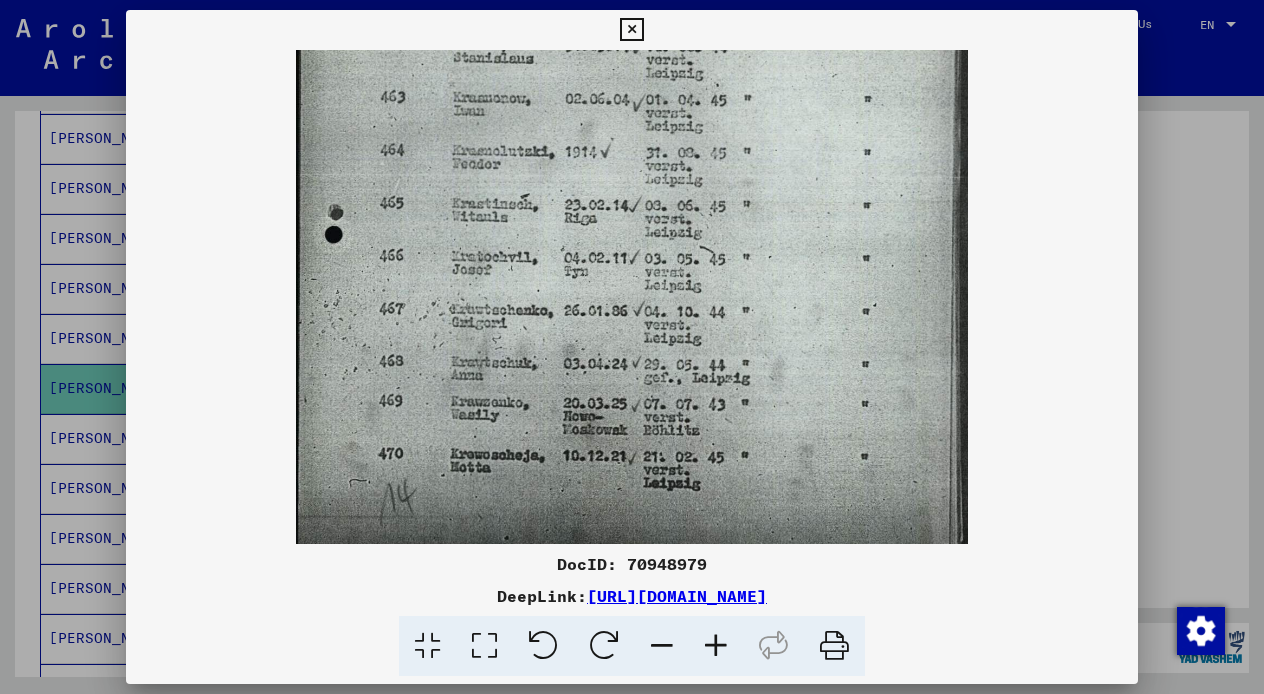 click at bounding box center (631, 95) 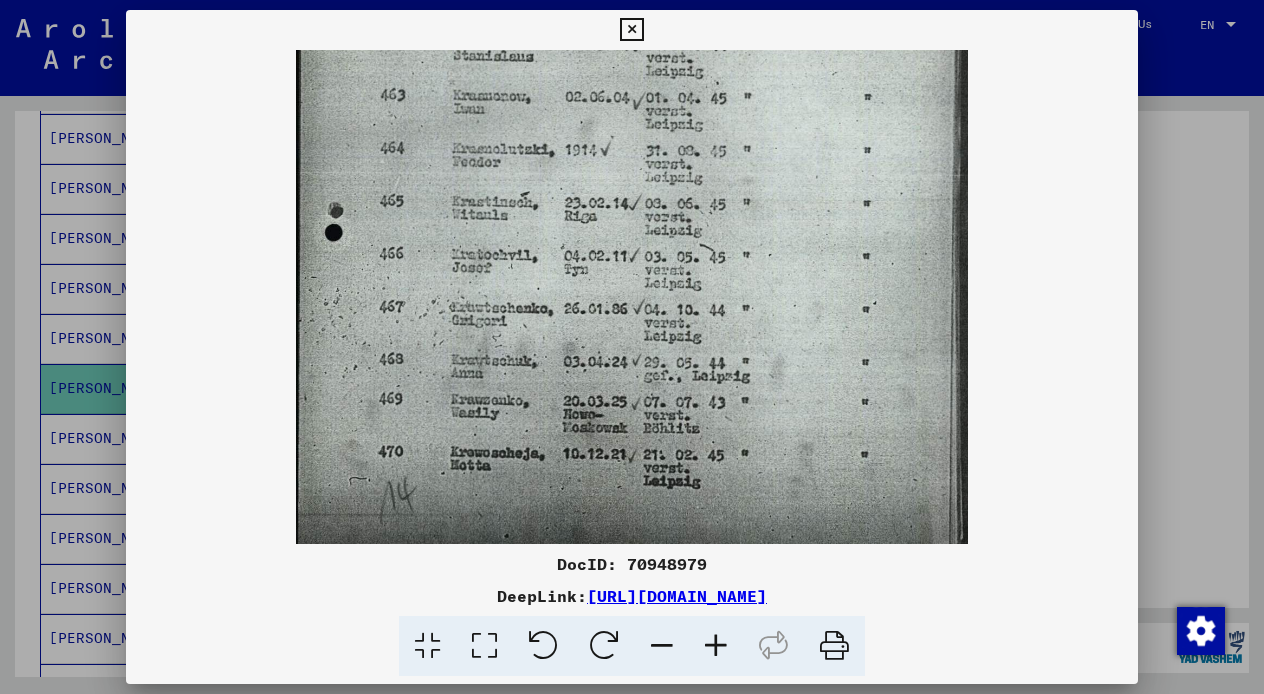 click at bounding box center (716, 646) 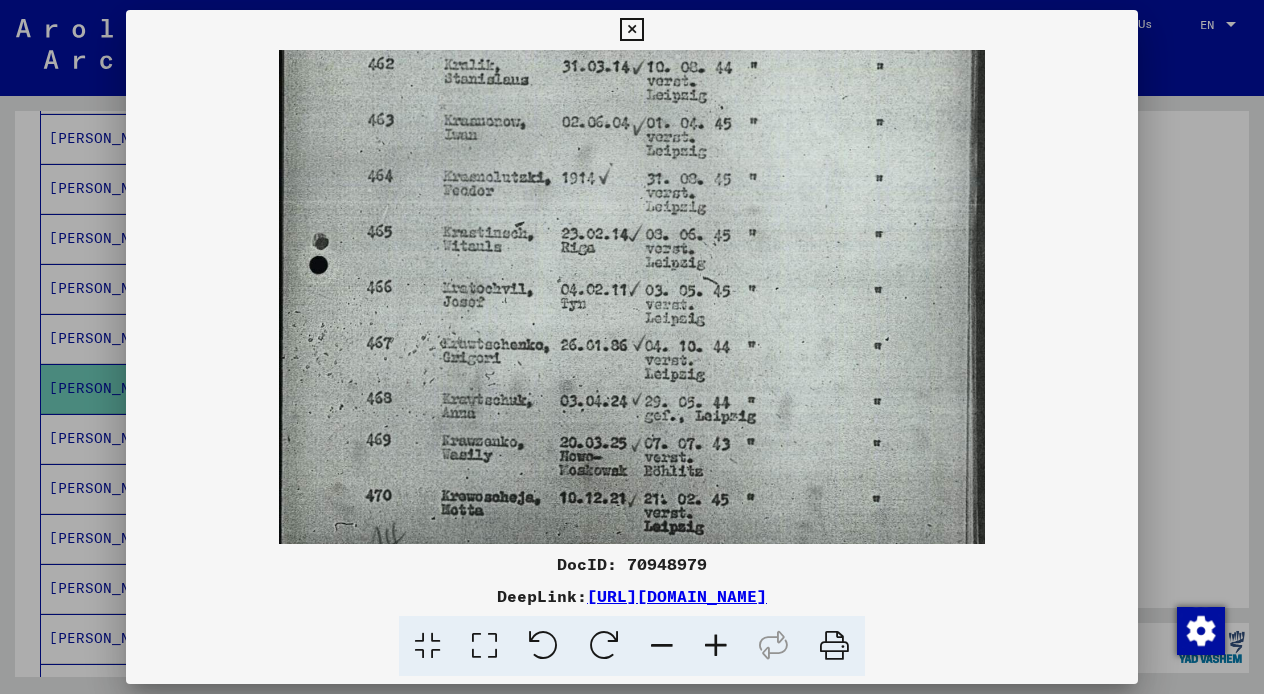 click at bounding box center (716, 646) 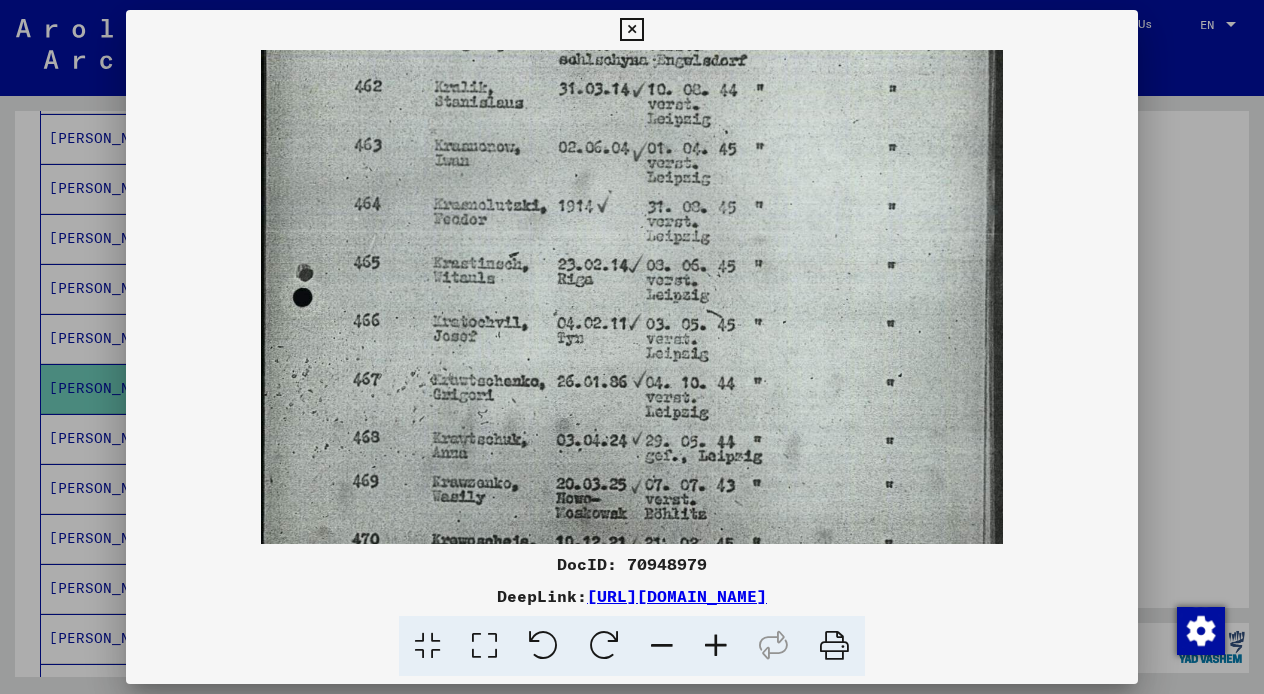 click at bounding box center [716, 646] 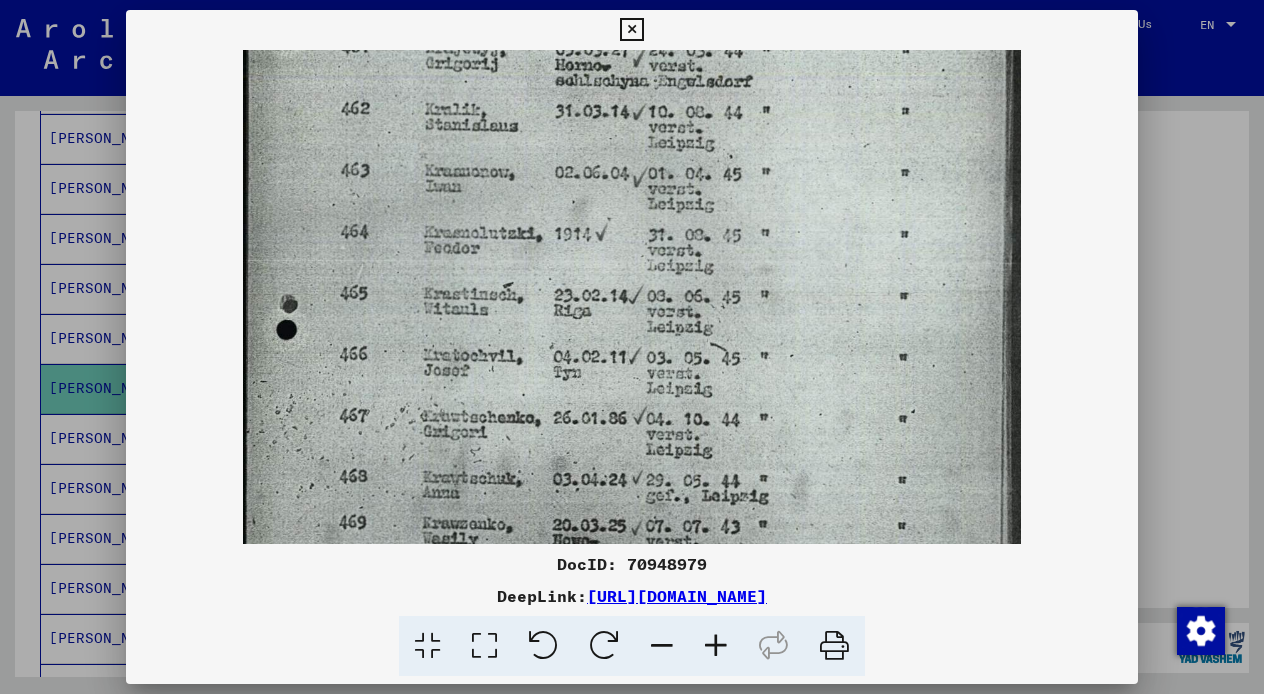 click at bounding box center [716, 646] 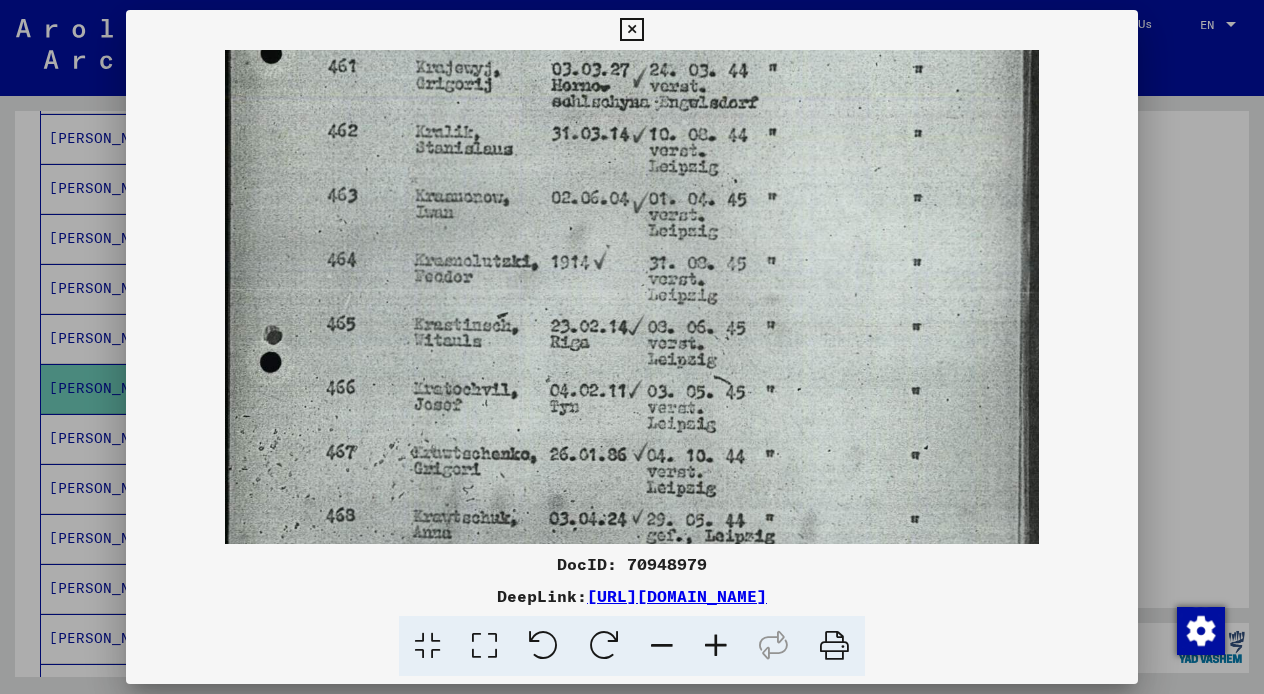 click at bounding box center (716, 646) 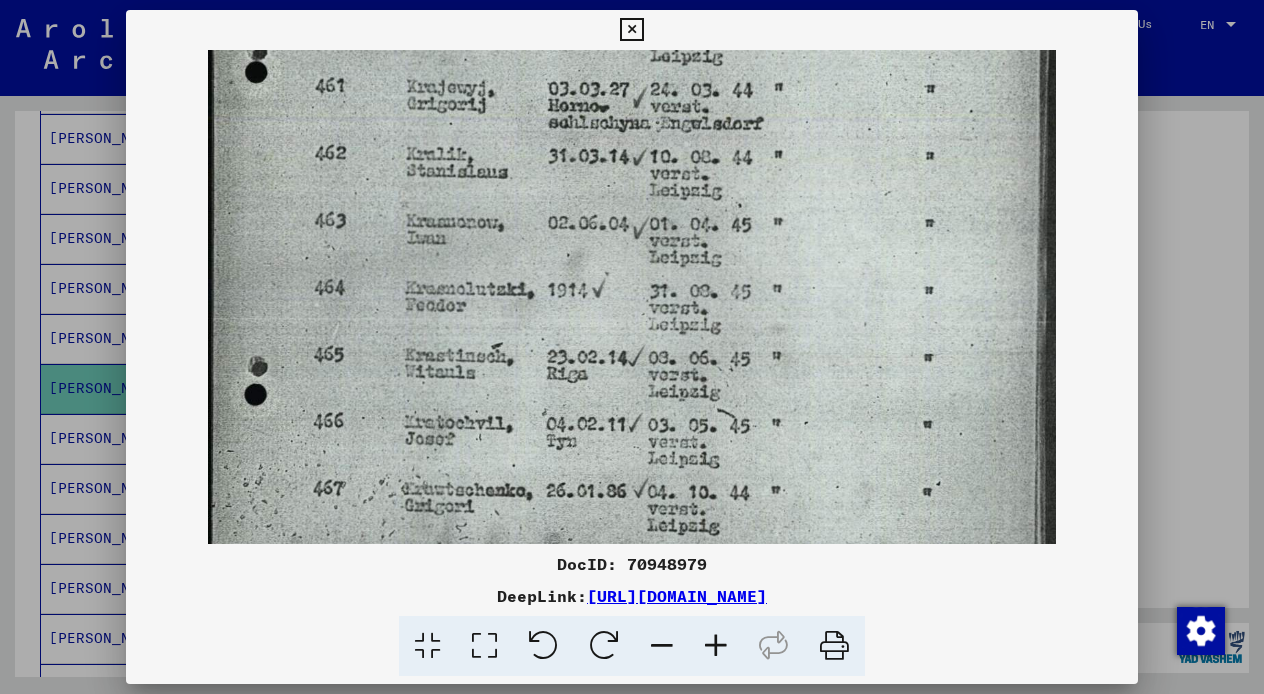 click at bounding box center [716, 646] 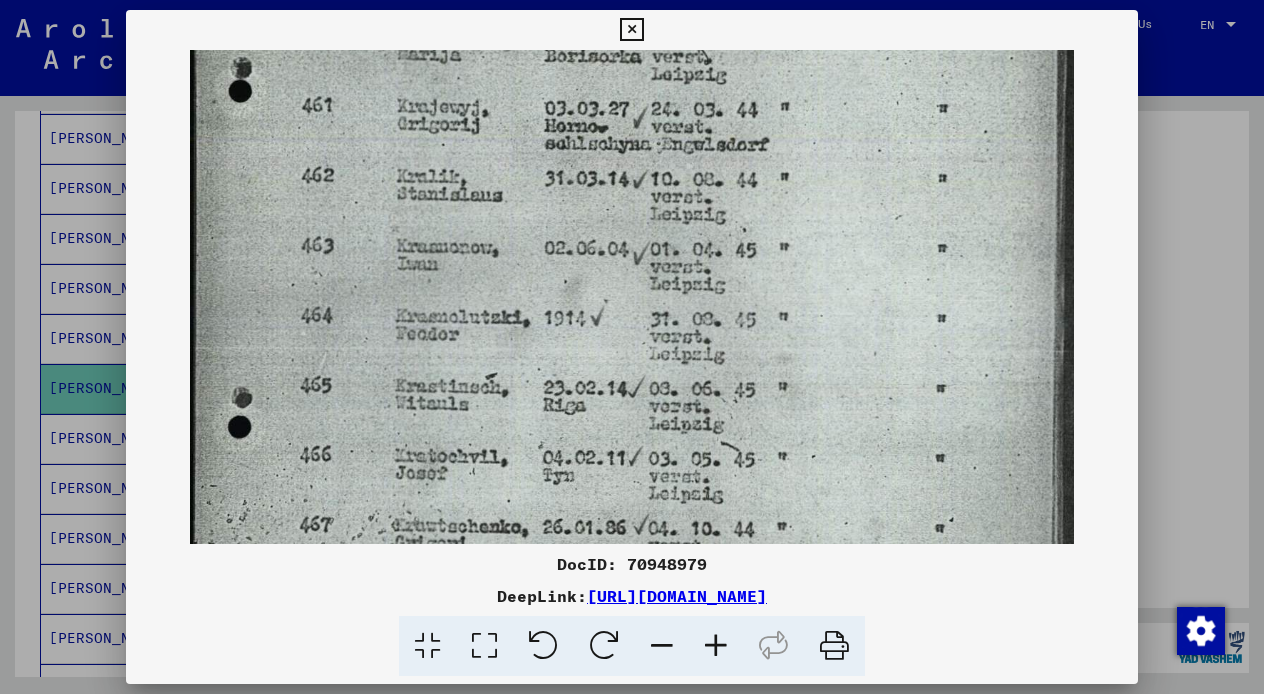 click at bounding box center (716, 646) 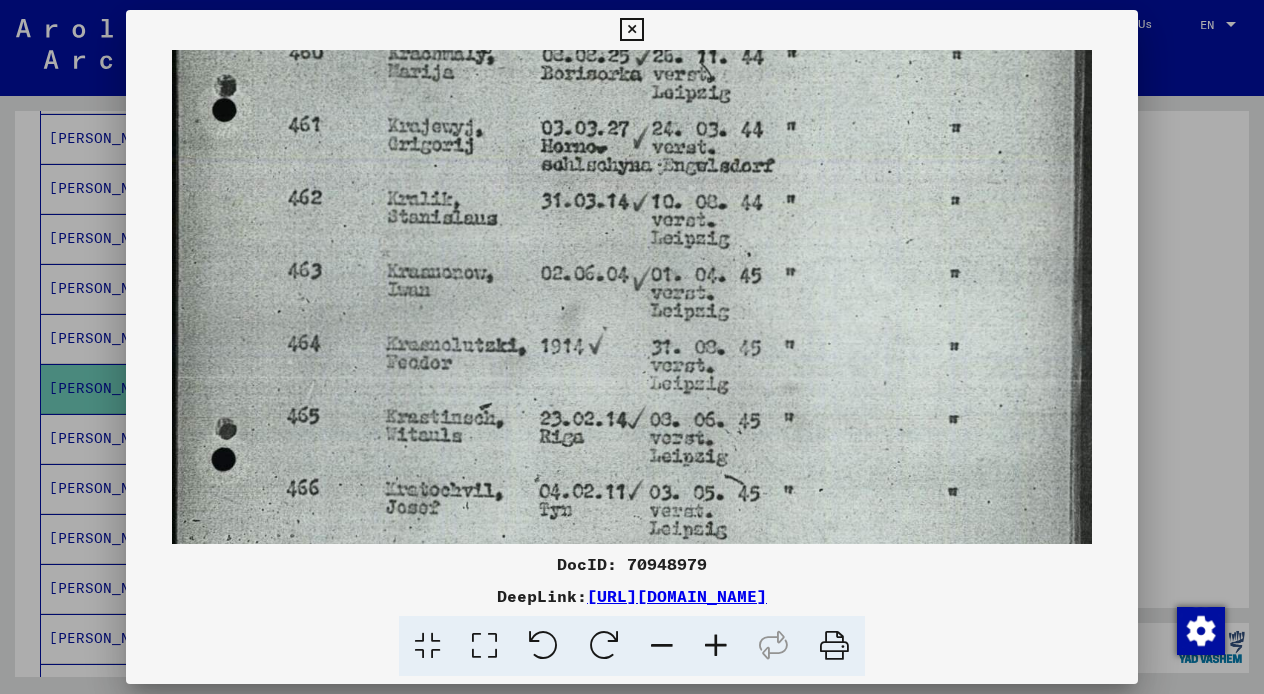 click at bounding box center [631, 30] 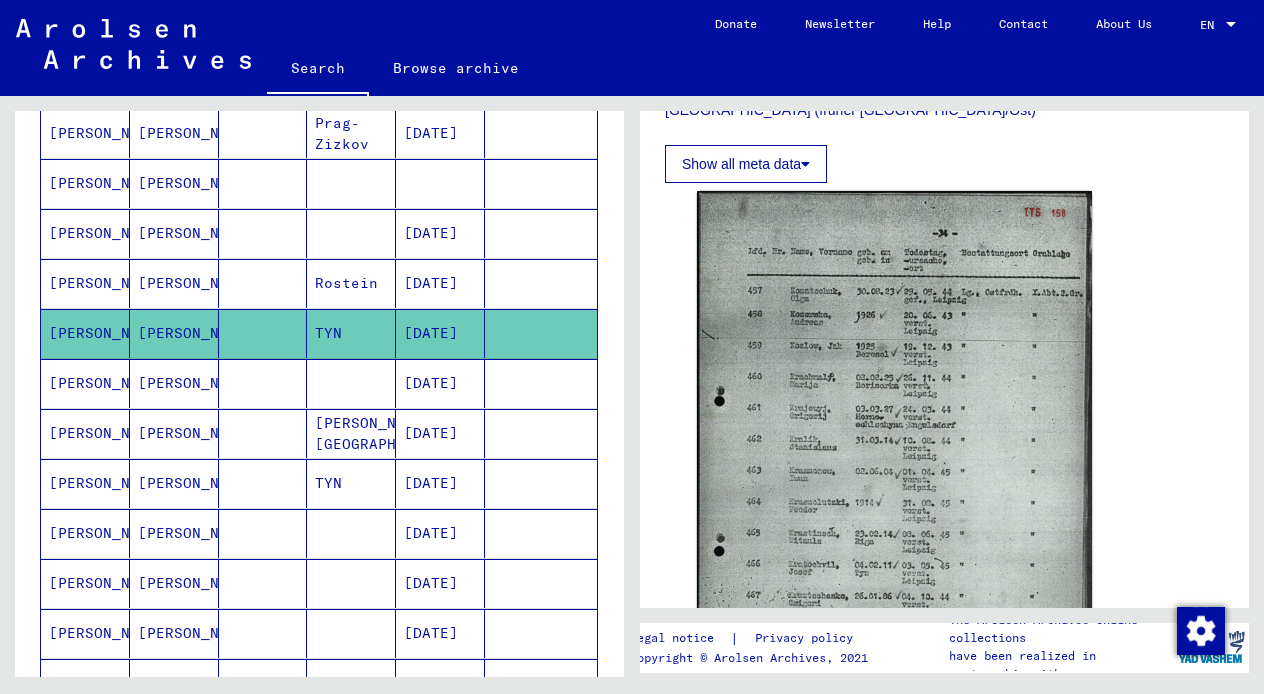 scroll, scrollTop: 847, scrollLeft: 0, axis: vertical 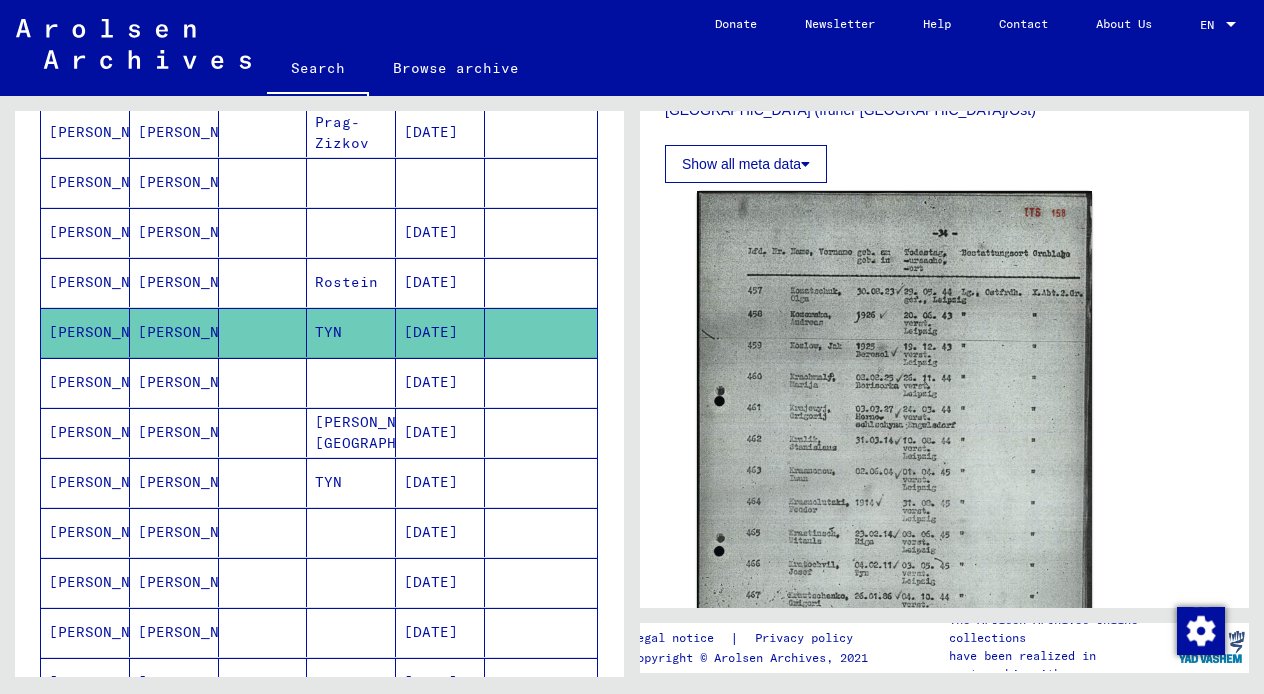 click on "[DATE]" at bounding box center [440, 532] 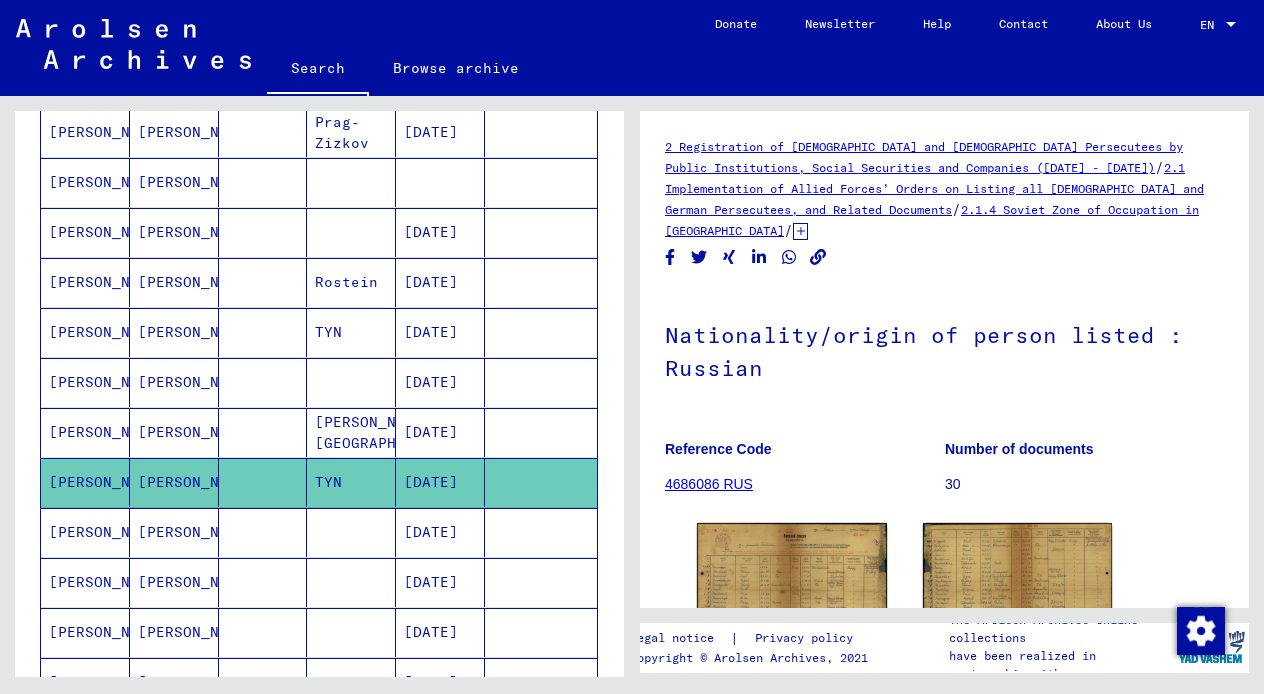 scroll, scrollTop: 0, scrollLeft: 0, axis: both 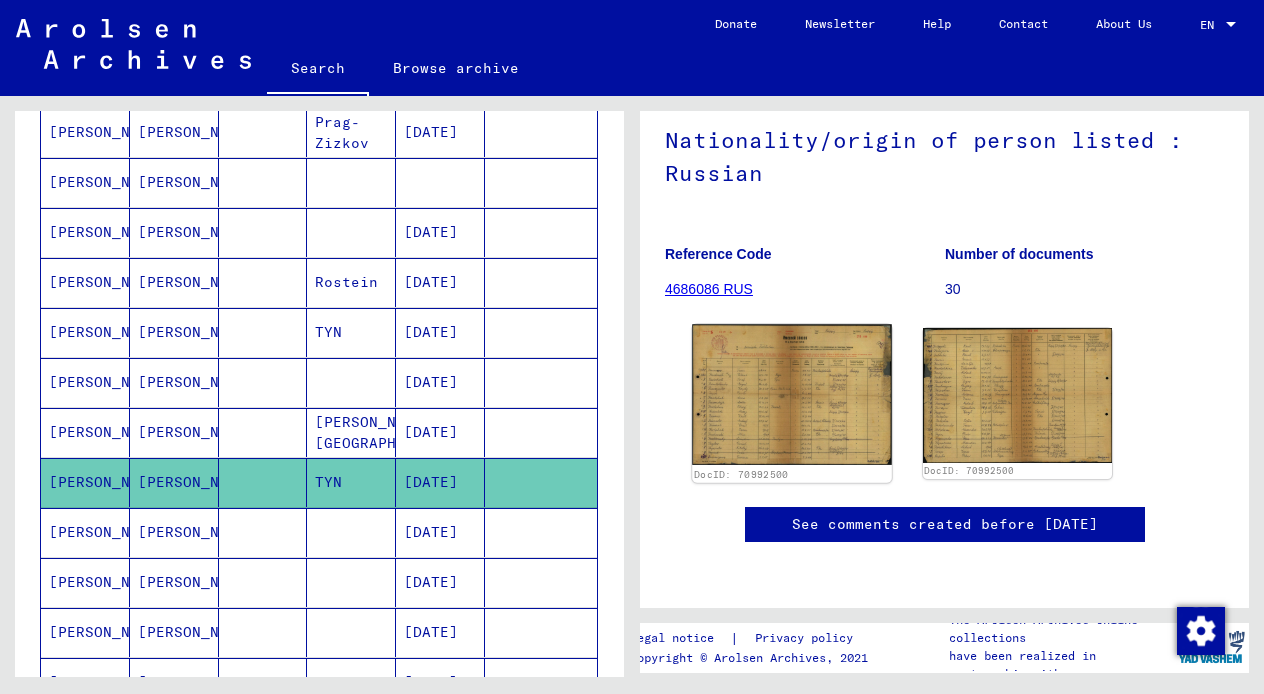 click 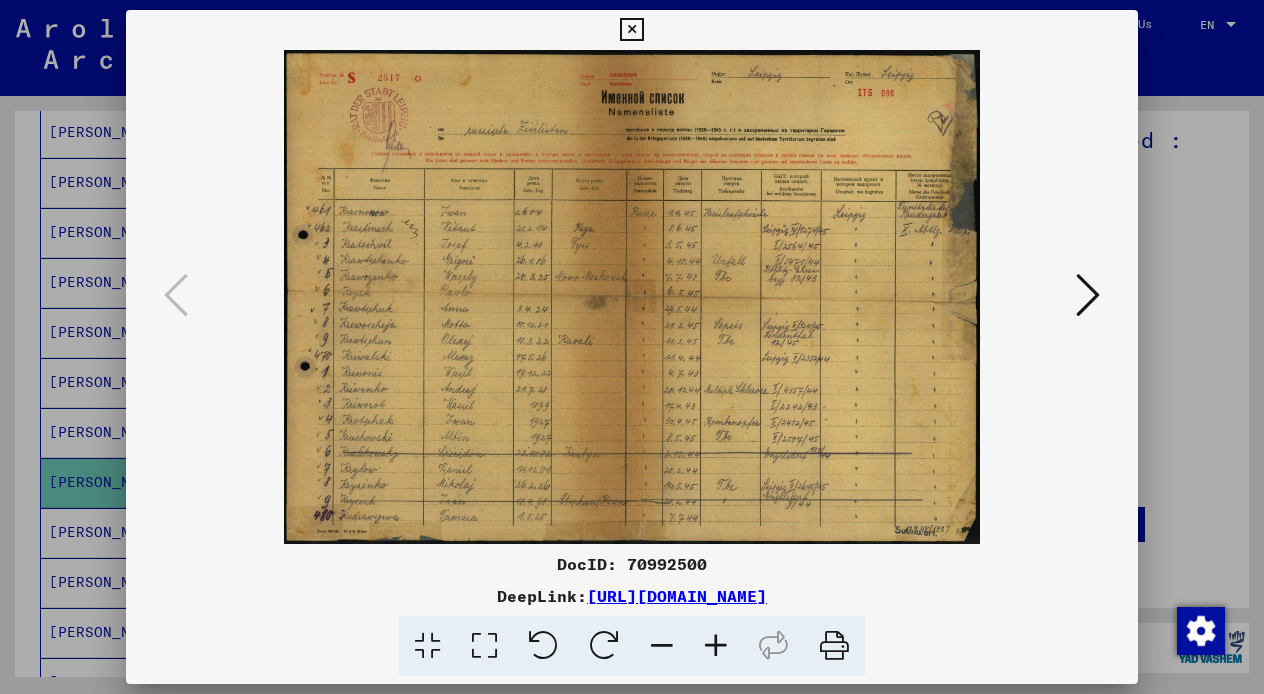 click at bounding box center [631, 297] 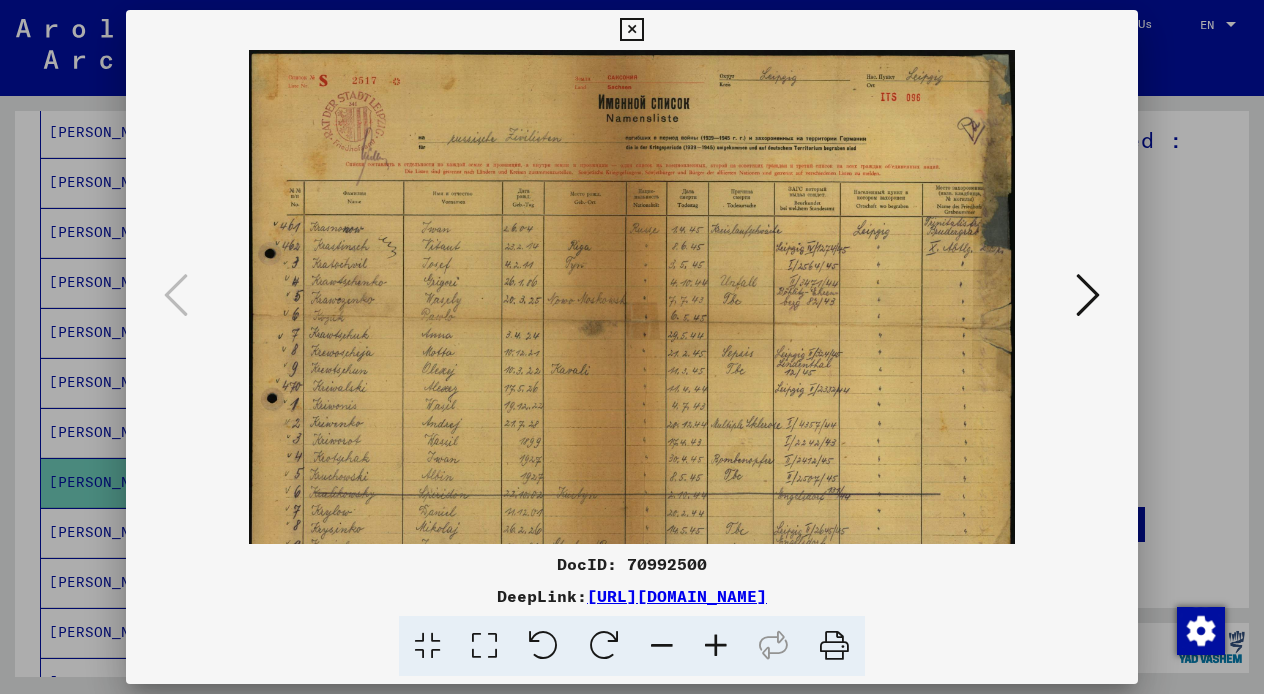 click at bounding box center (716, 646) 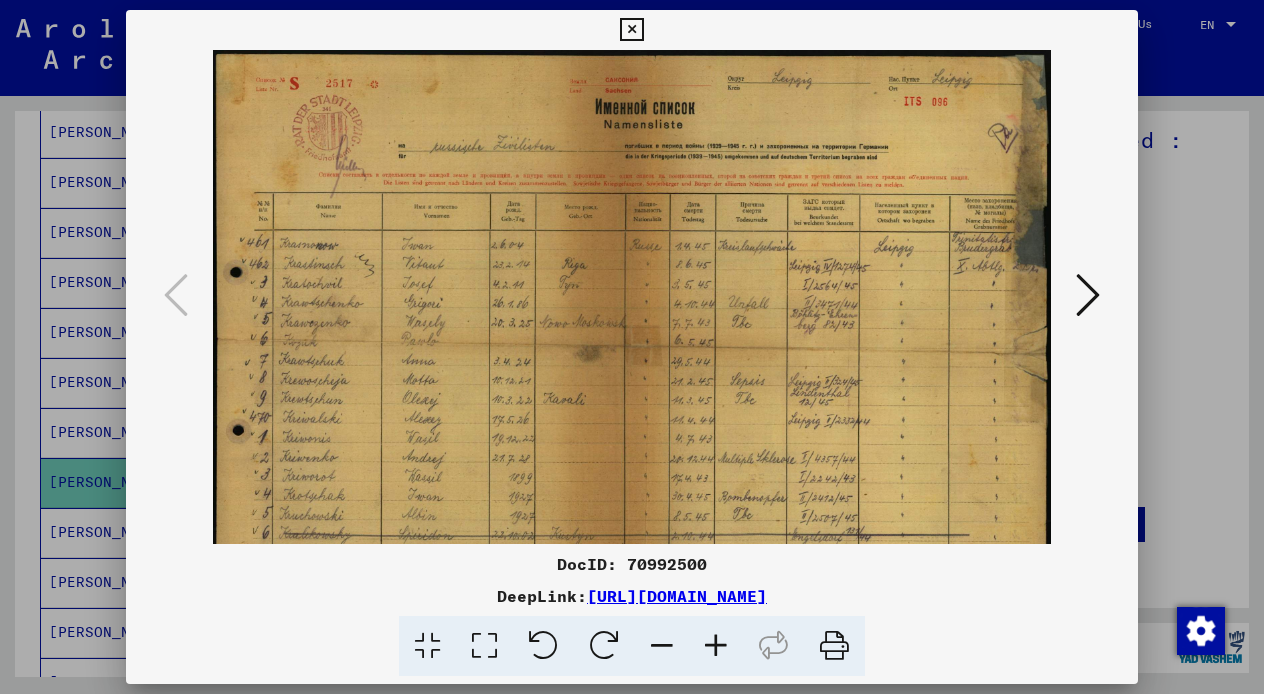 click at bounding box center [716, 646] 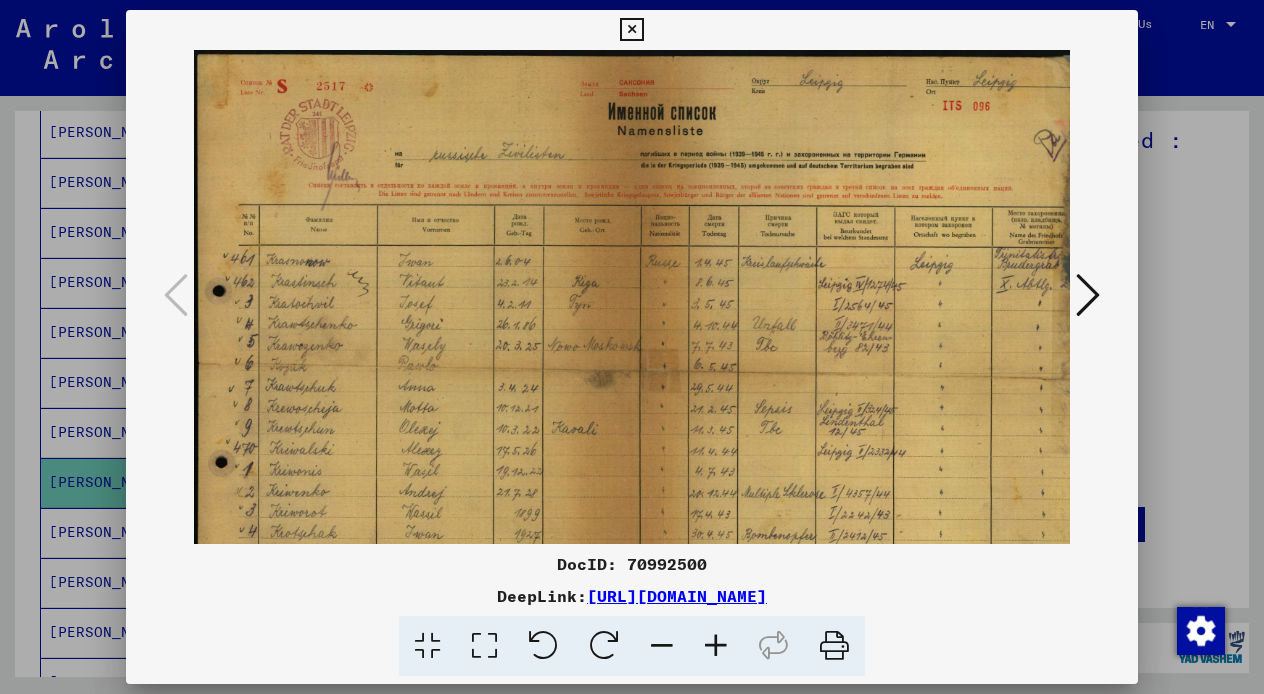 click at bounding box center (716, 646) 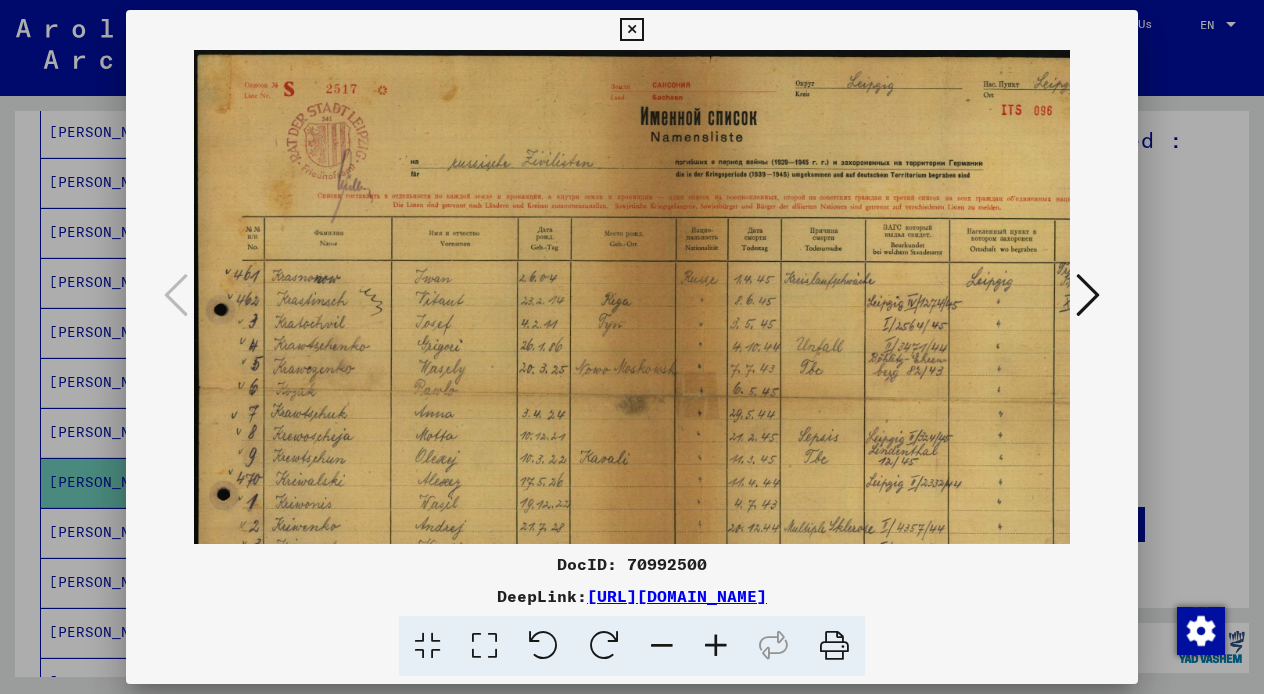 click at bounding box center (716, 646) 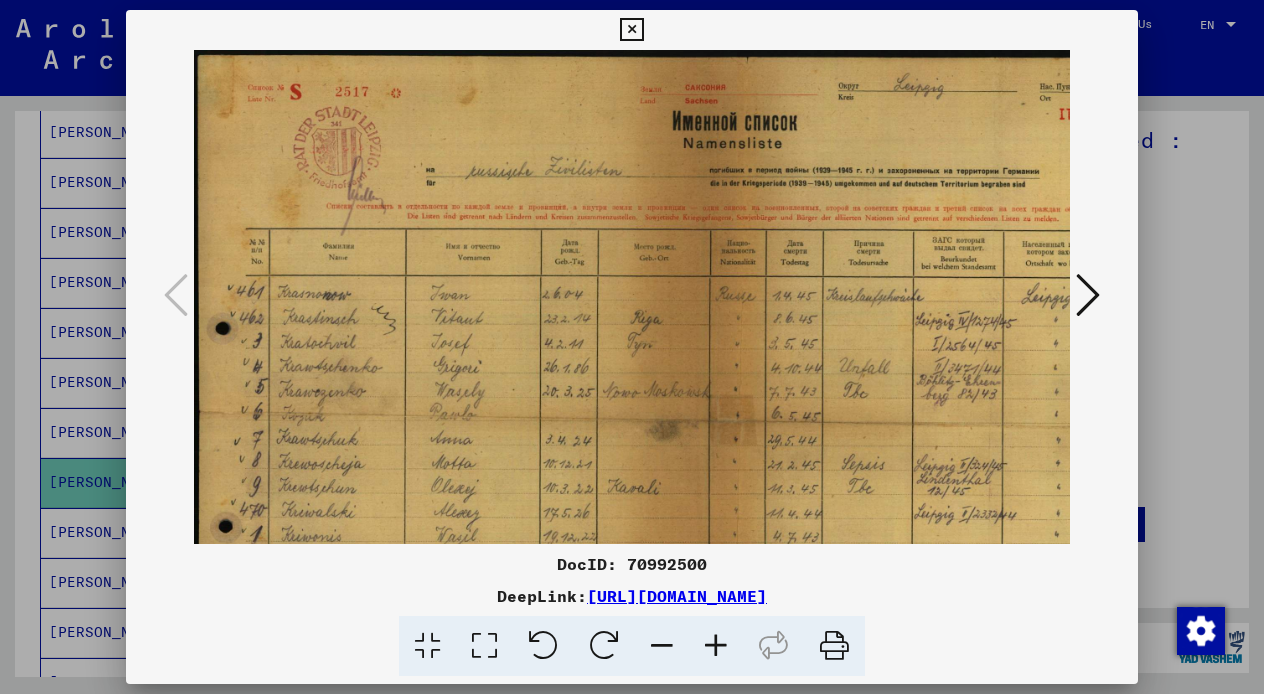 click at bounding box center (716, 646) 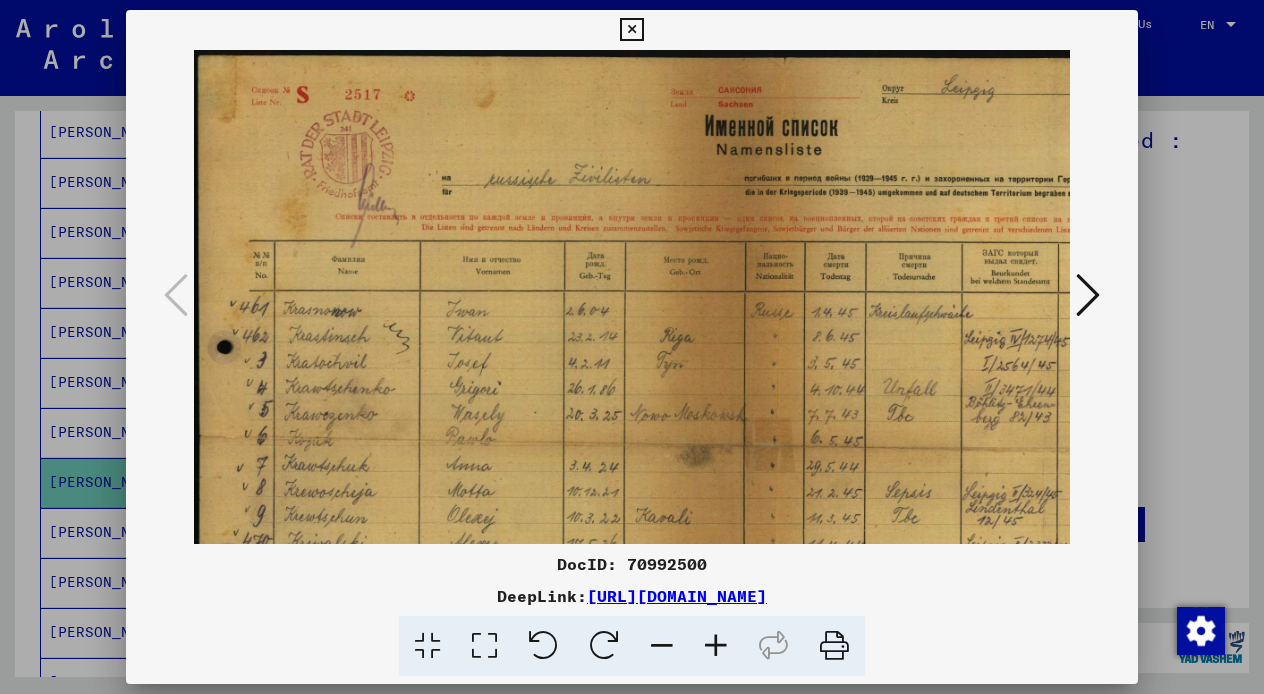 scroll, scrollTop: 0, scrollLeft: 0, axis: both 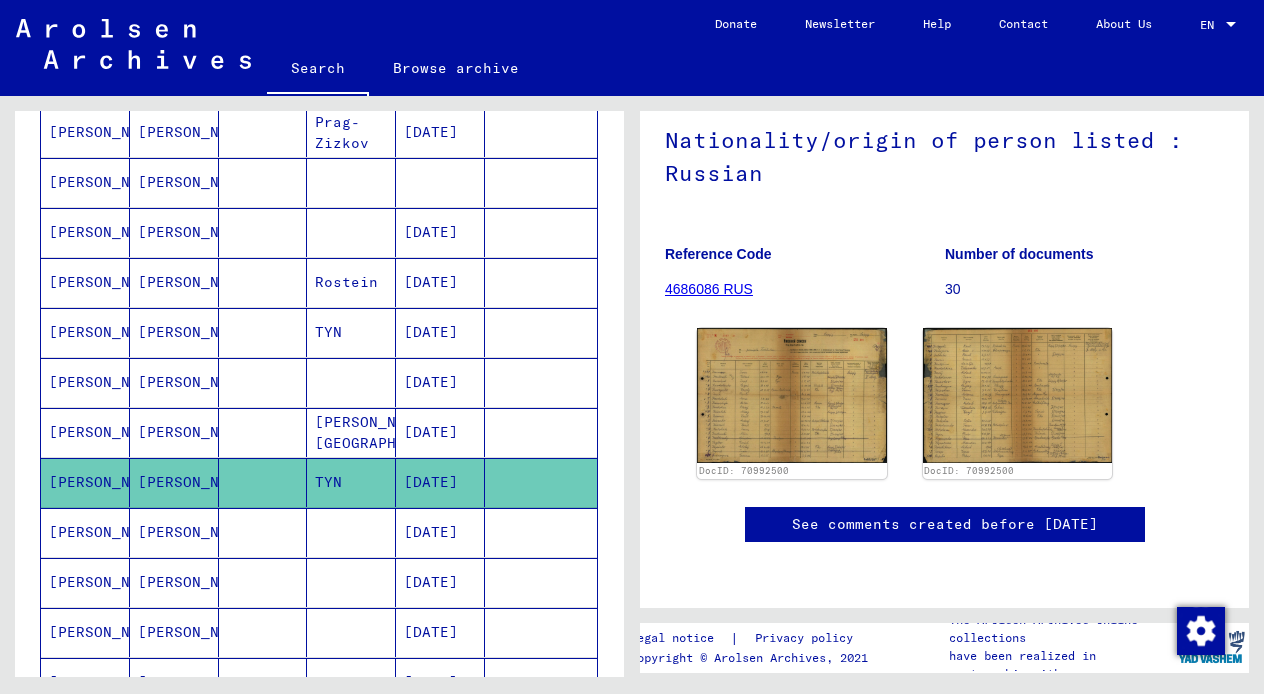 drag, startPoint x: 783, startPoint y: 320, endPoint x: -7, endPoint y: 319, distance: 790.0006 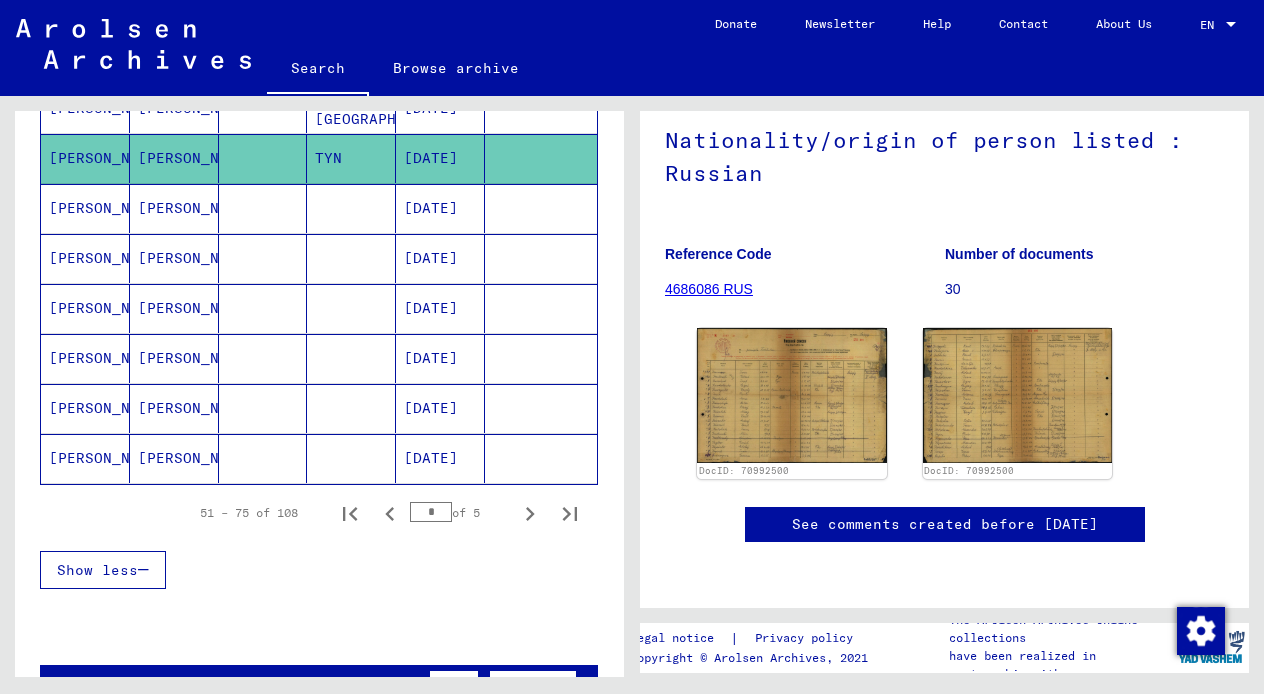 scroll, scrollTop: 1181, scrollLeft: 0, axis: vertical 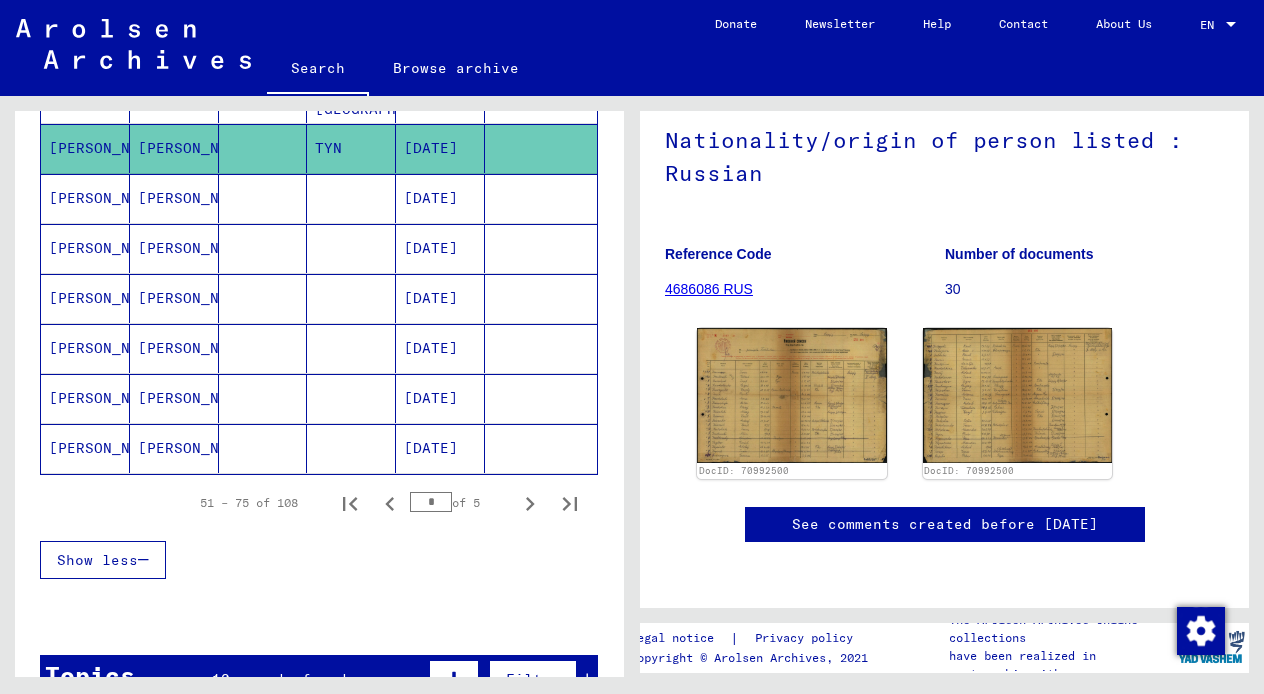click on "[PERSON_NAME]" 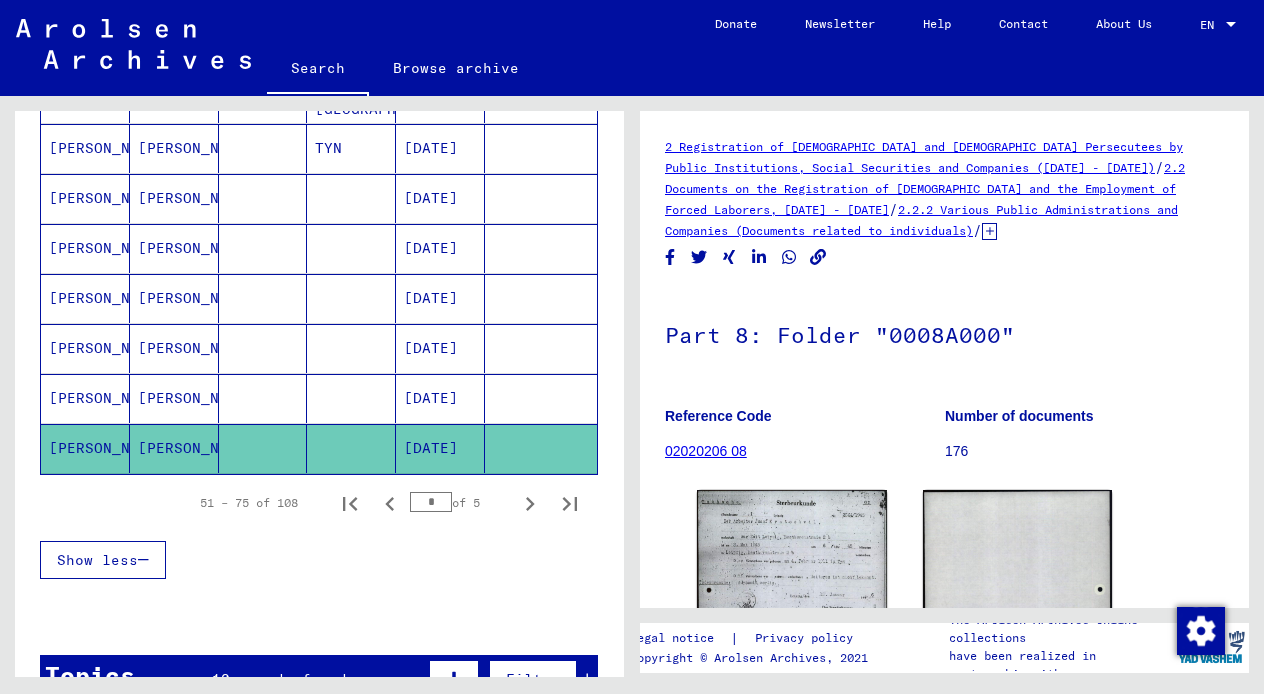 scroll, scrollTop: 0, scrollLeft: 0, axis: both 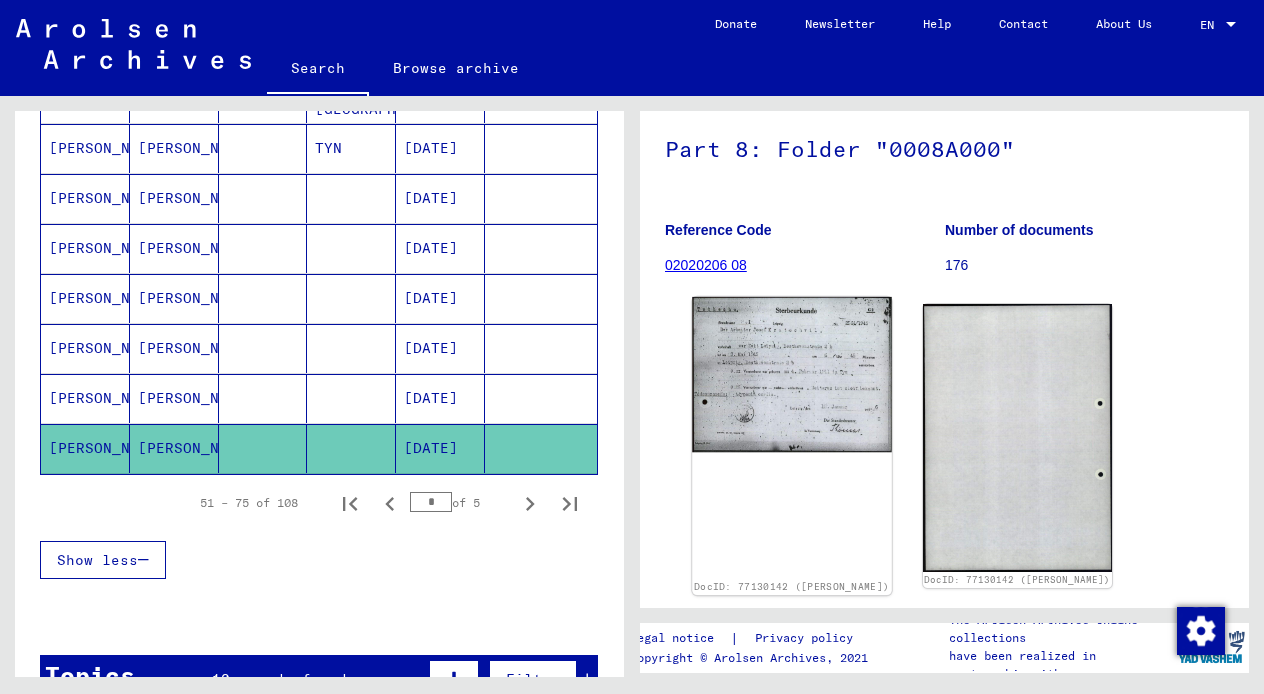 click 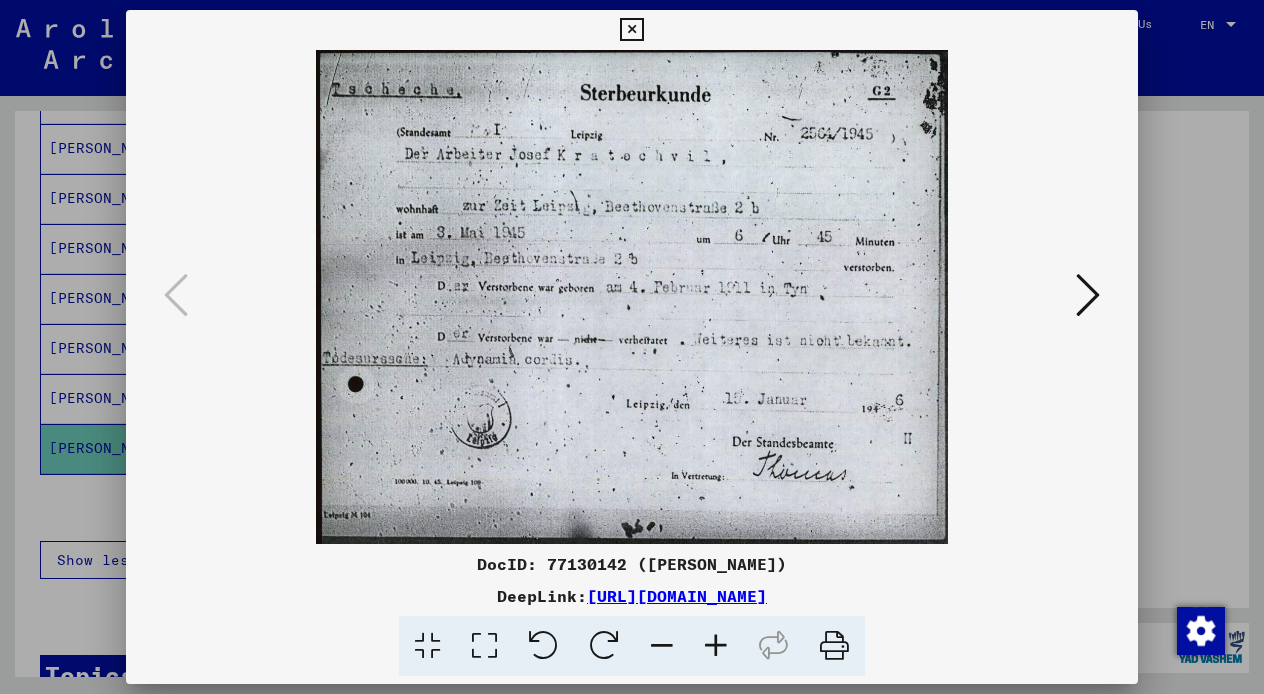 click at bounding box center [631, 30] 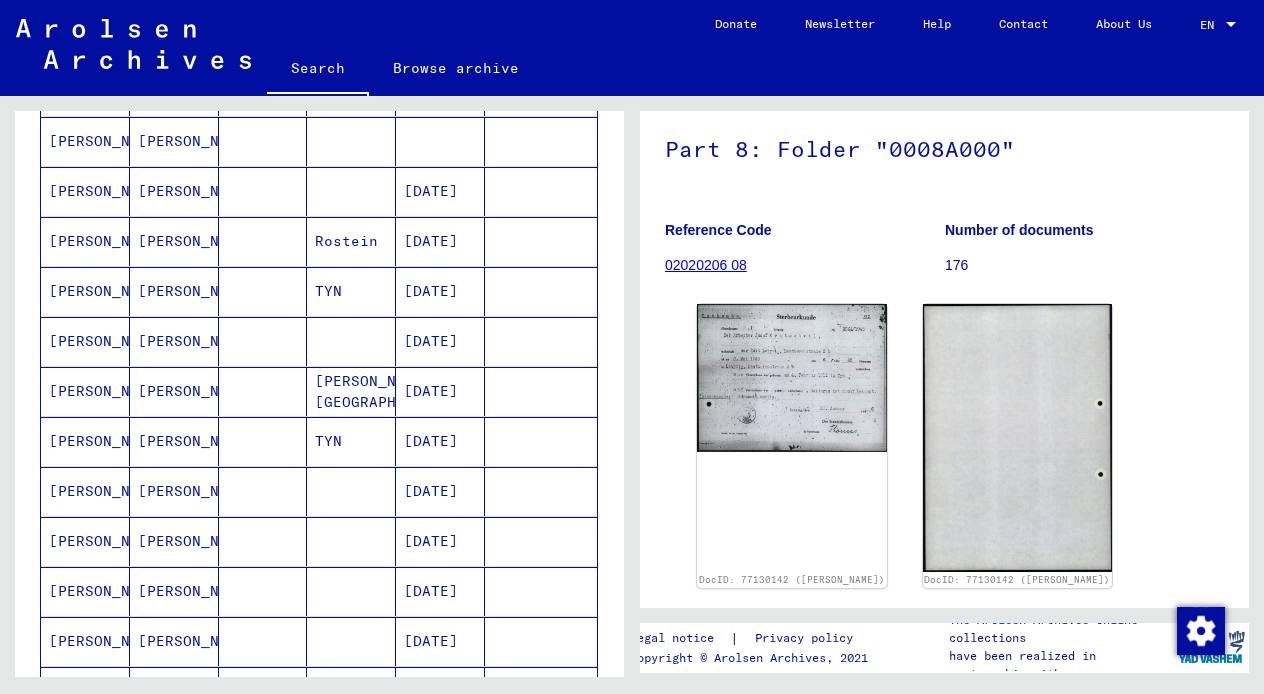 scroll, scrollTop: 879, scrollLeft: 0, axis: vertical 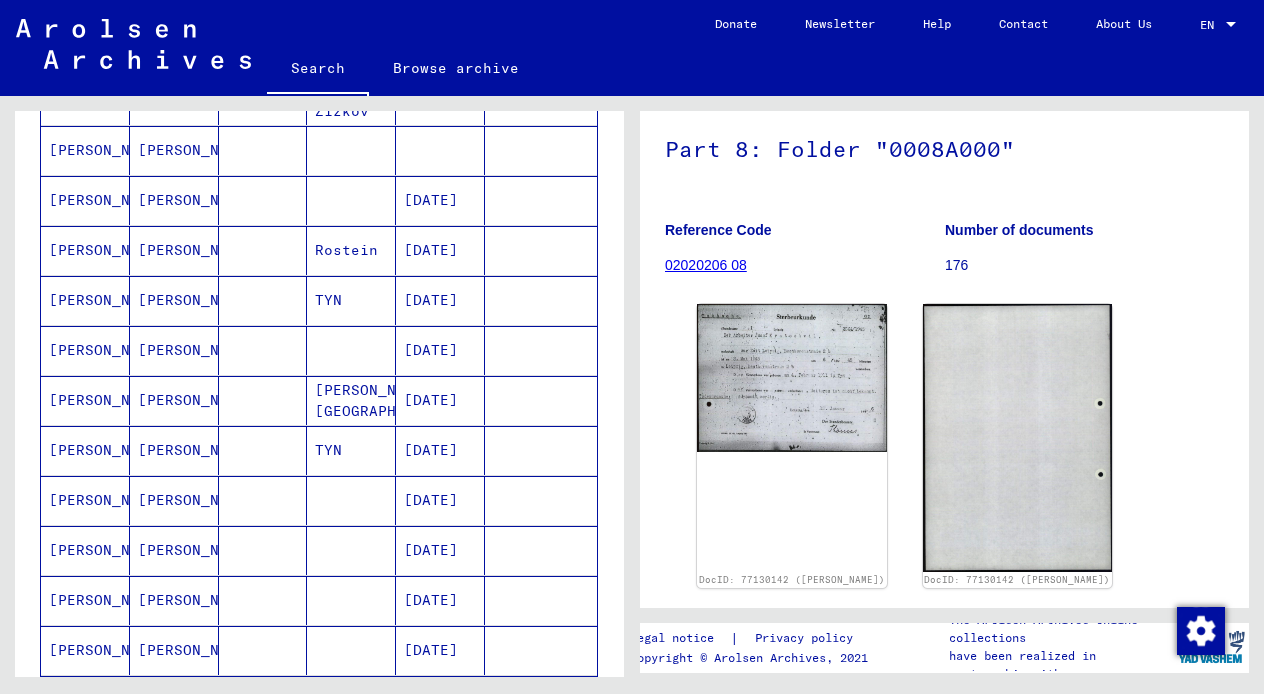 click on "TYN" at bounding box center (351, 350) 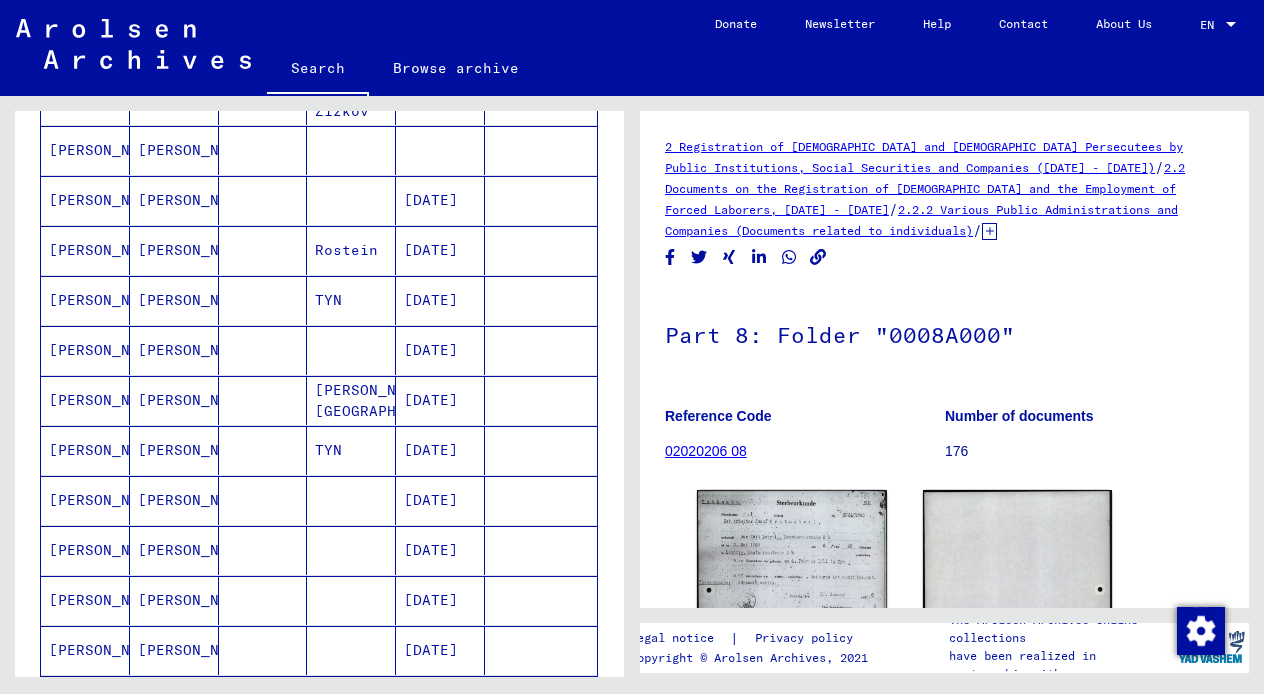 click on "TYN" at bounding box center [351, 350] 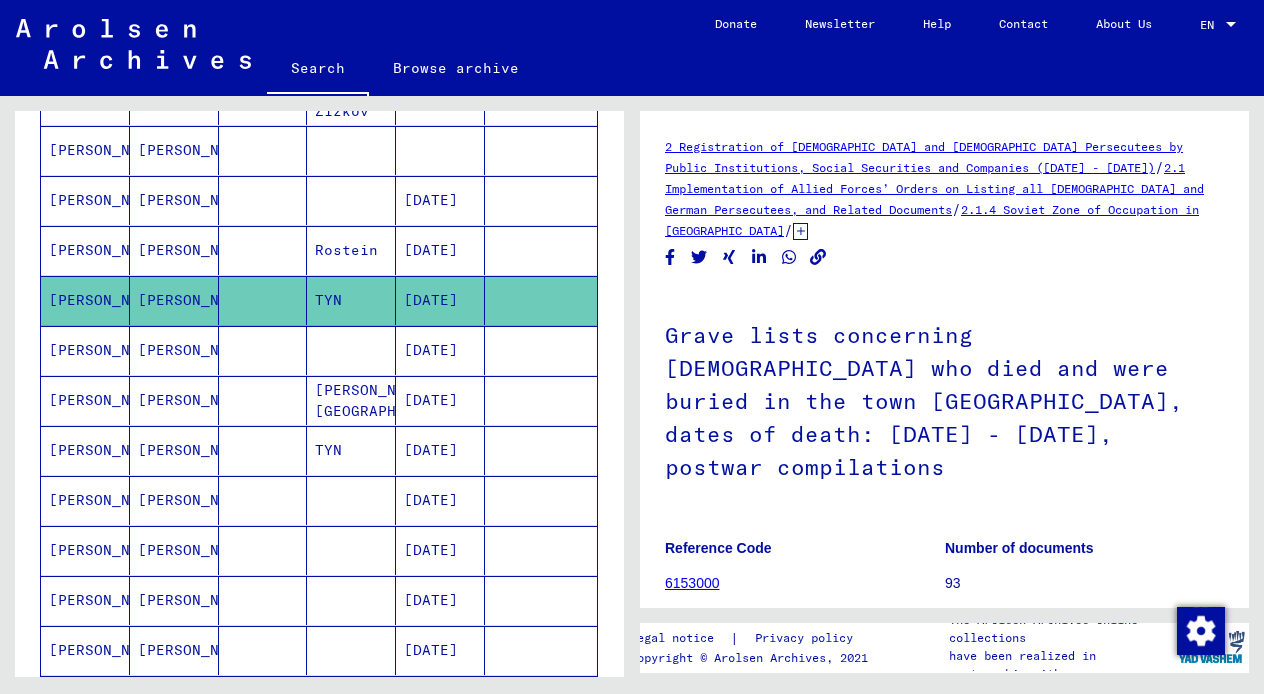 scroll, scrollTop: 0, scrollLeft: 0, axis: both 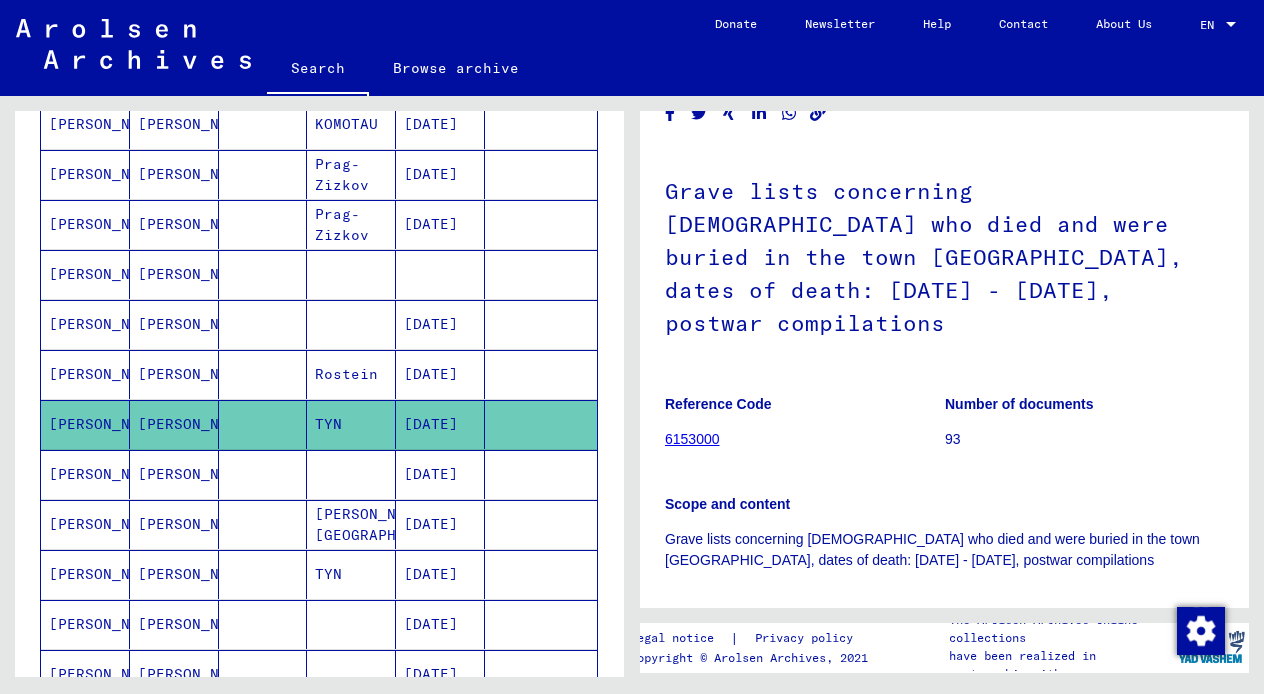 click on "[PERSON_NAME]" at bounding box center [174, 324] 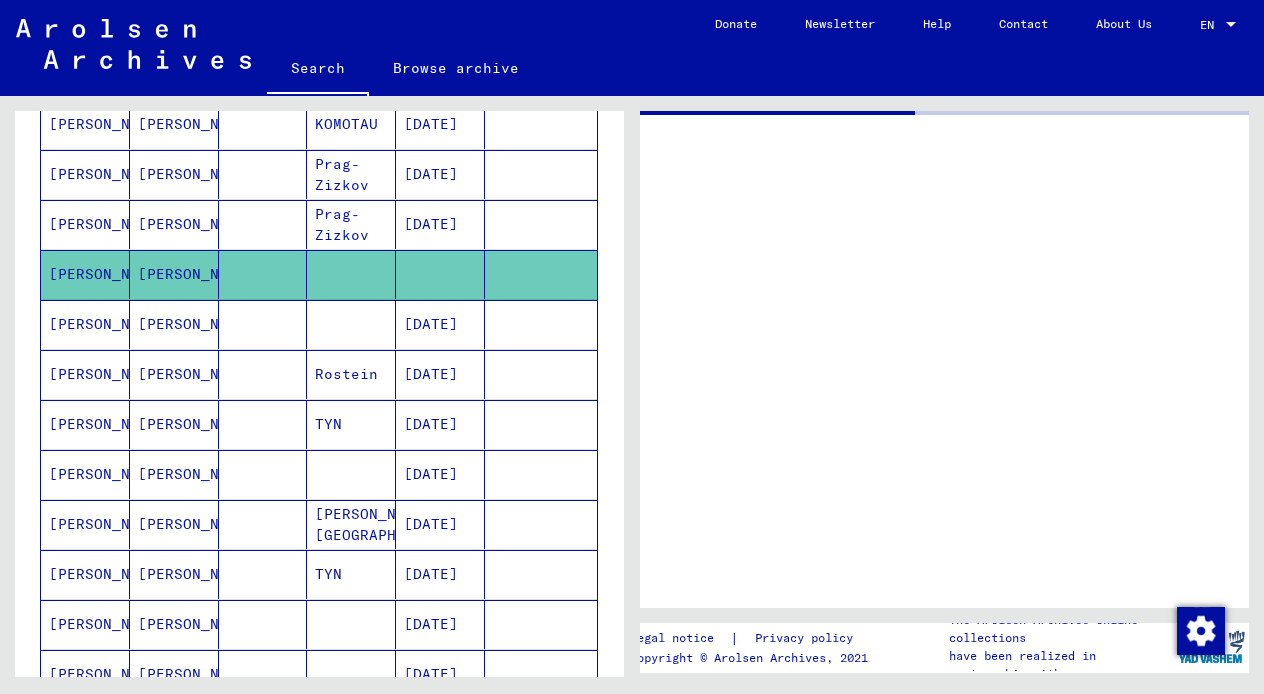 scroll, scrollTop: 0, scrollLeft: 0, axis: both 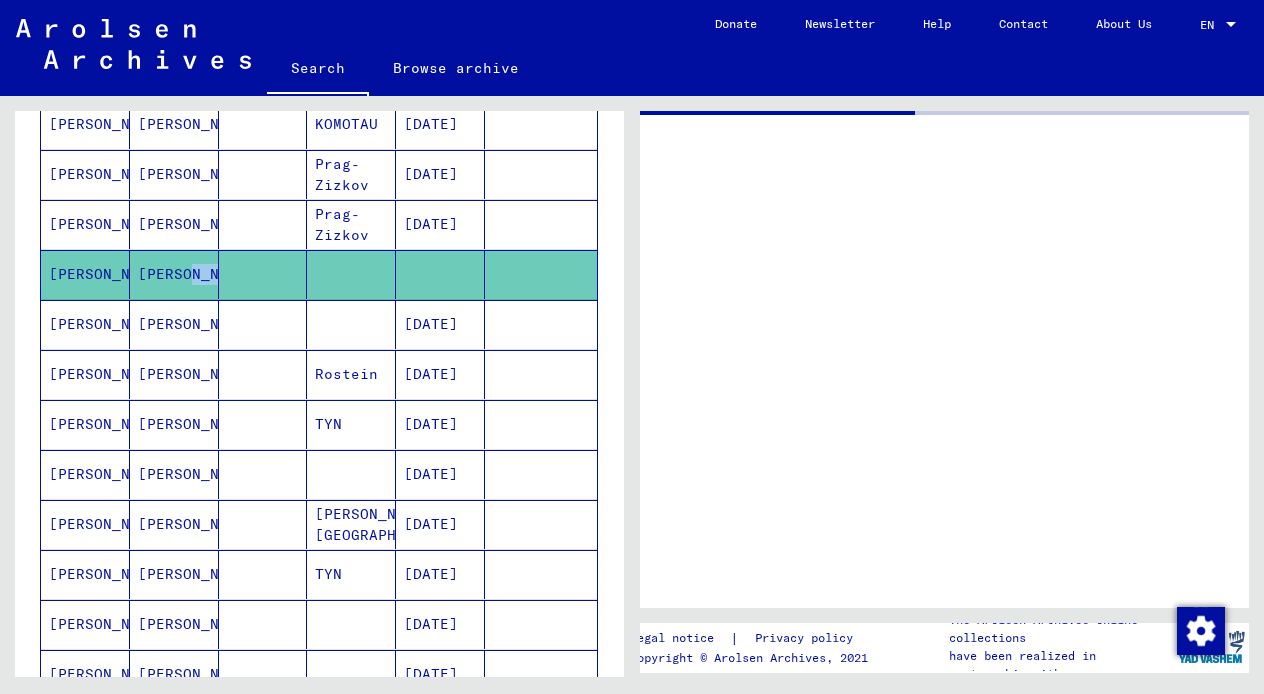 click on "[PERSON_NAME]" 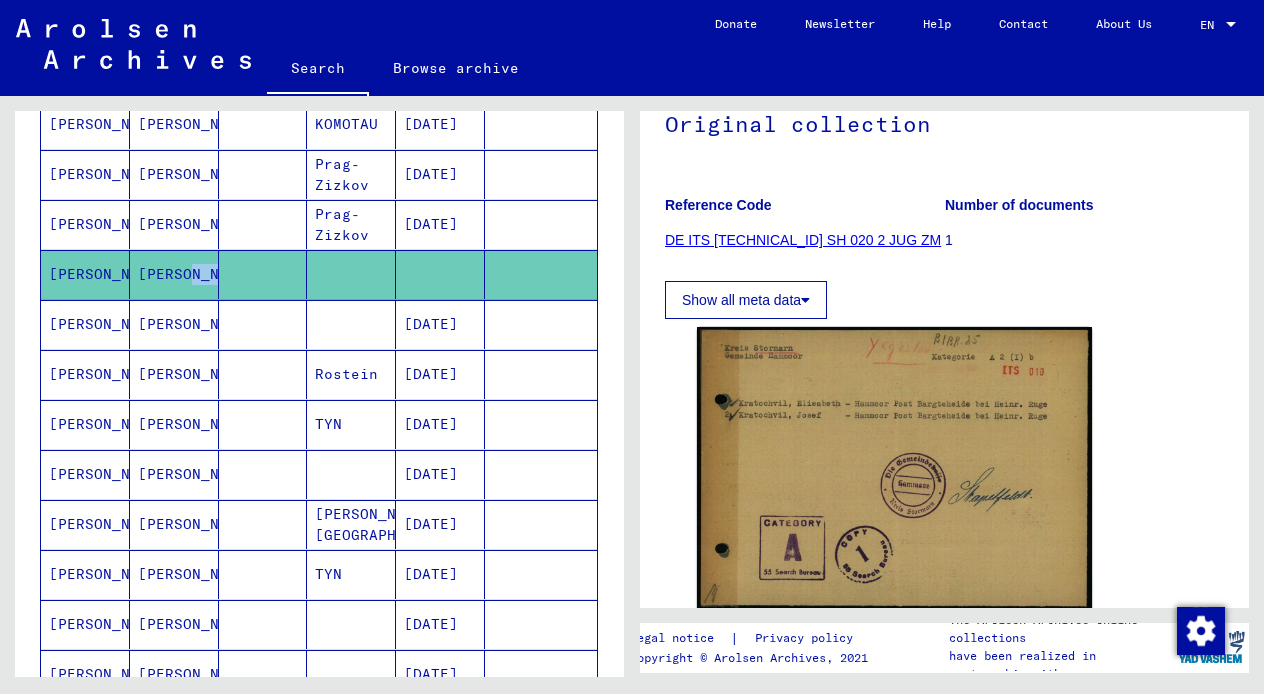 scroll, scrollTop: 222, scrollLeft: 0, axis: vertical 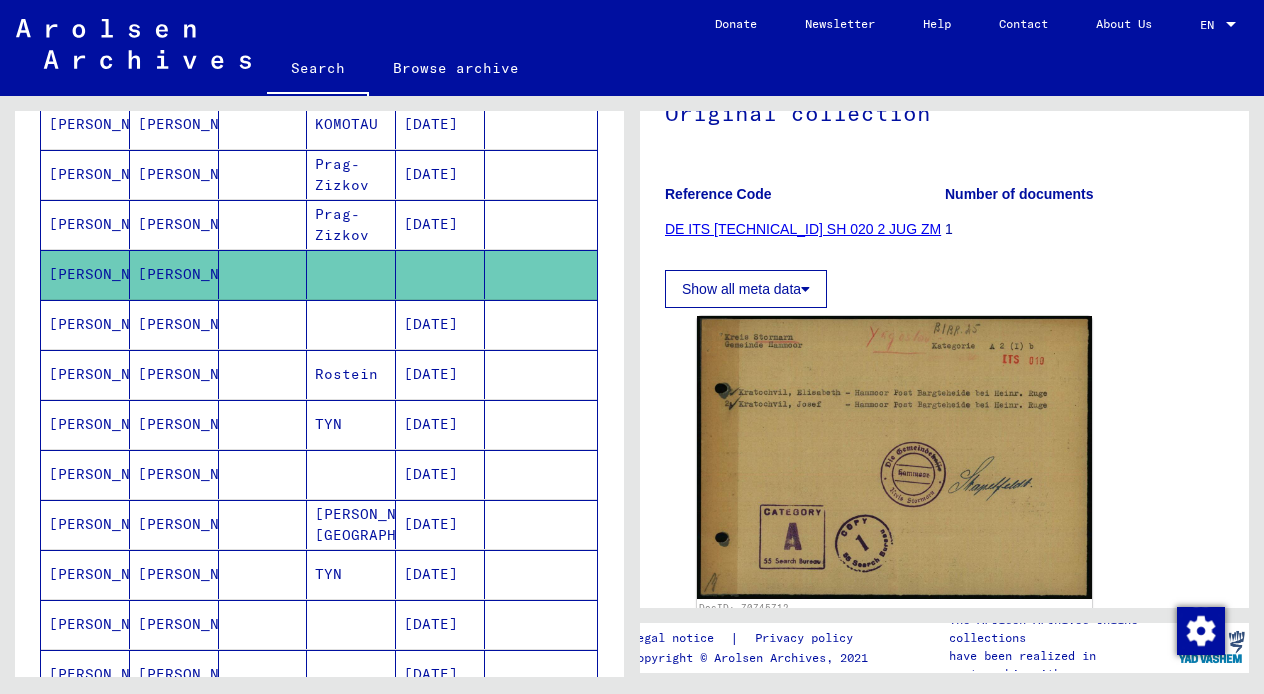 click on "TYN" at bounding box center (351, 474) 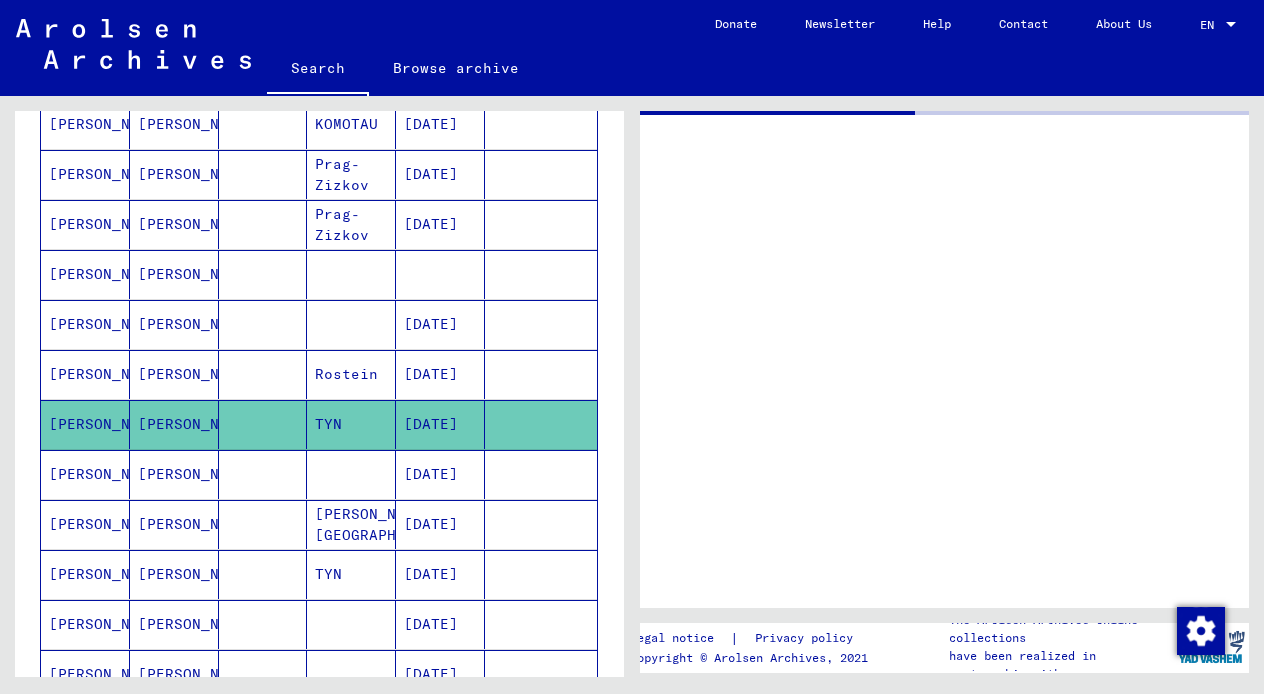 scroll, scrollTop: 0, scrollLeft: 0, axis: both 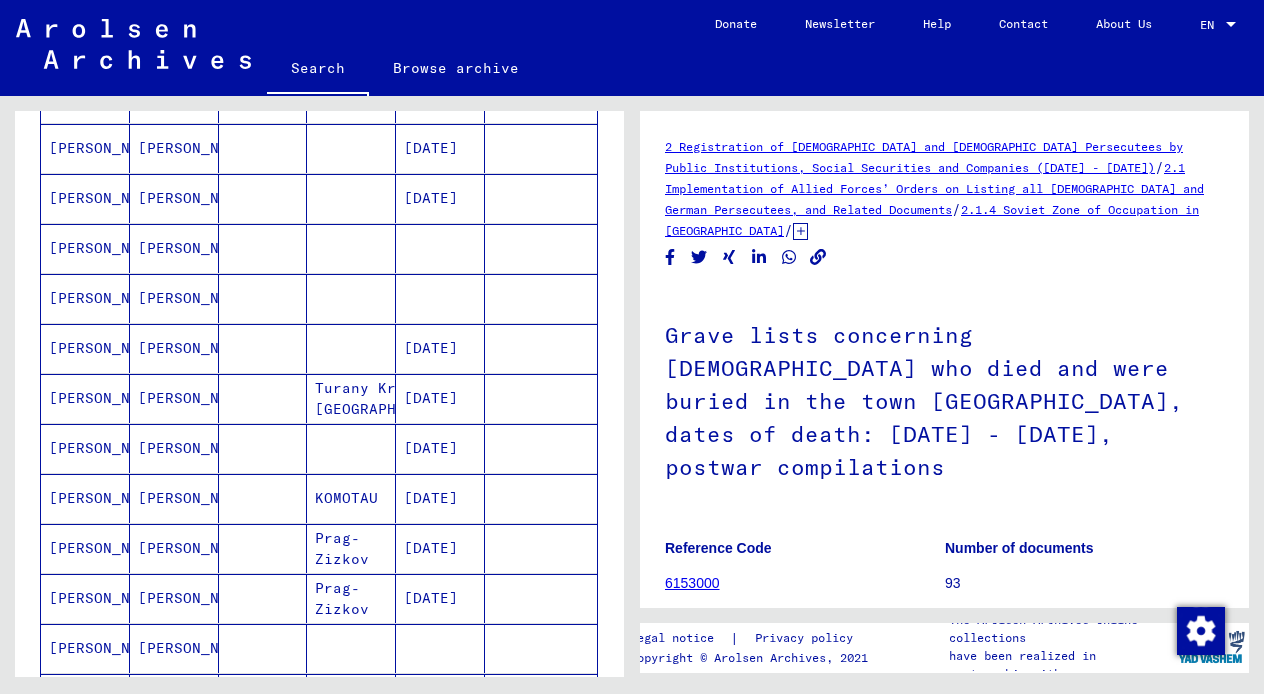 click at bounding box center (351, 348) 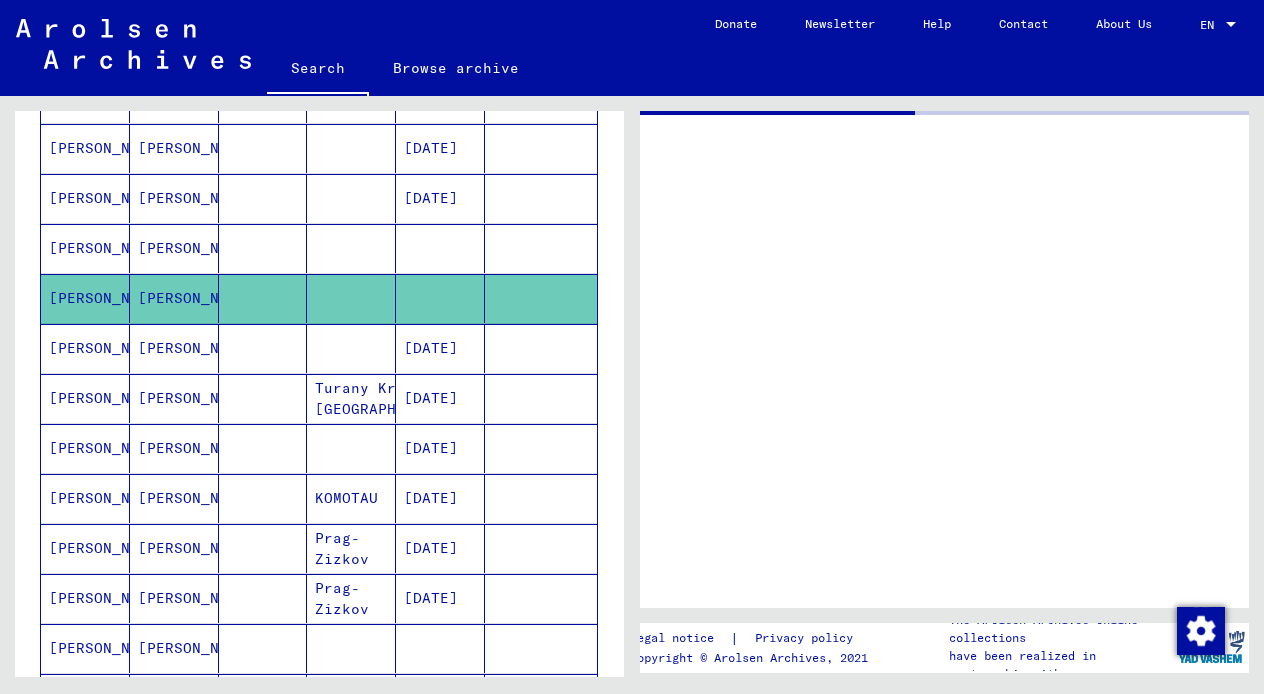 click 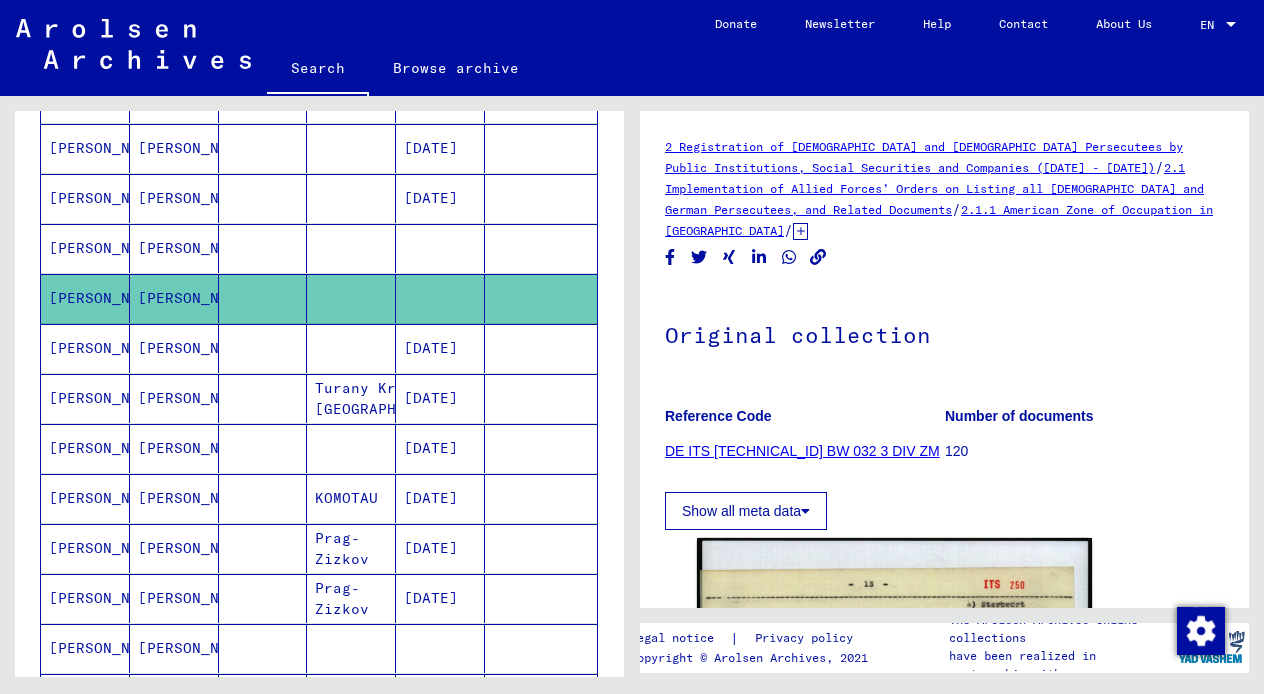 click at bounding box center (351, 298) 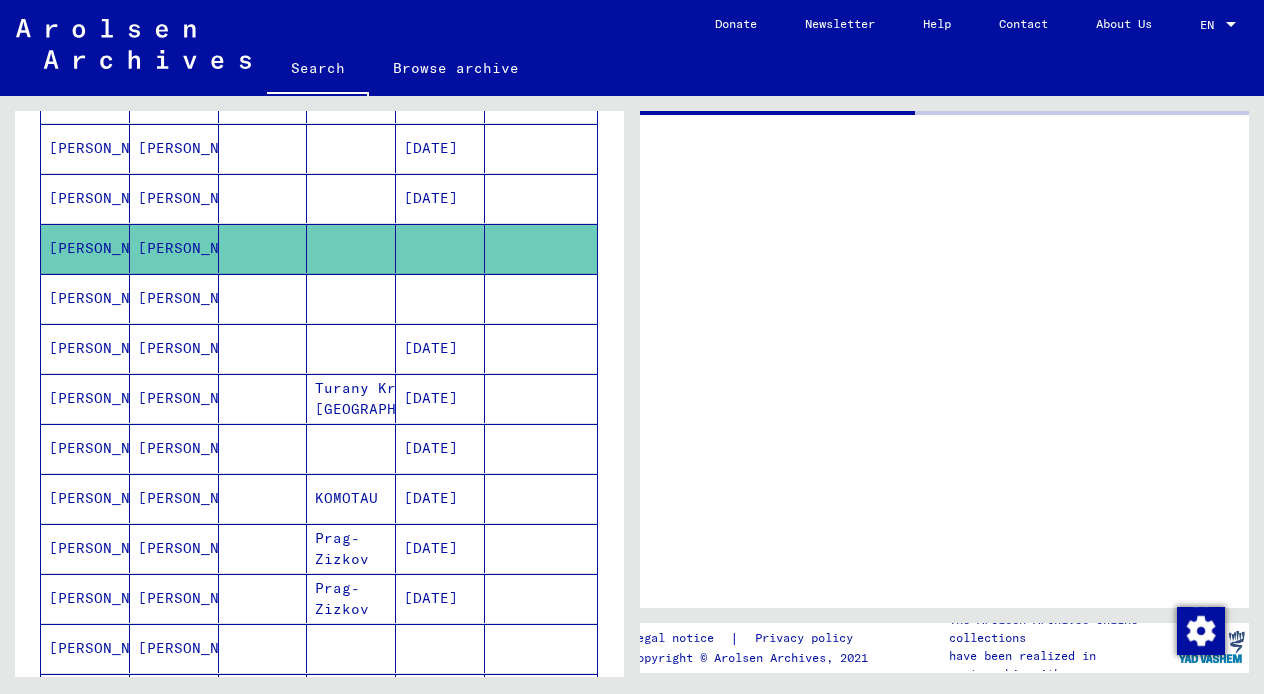 click 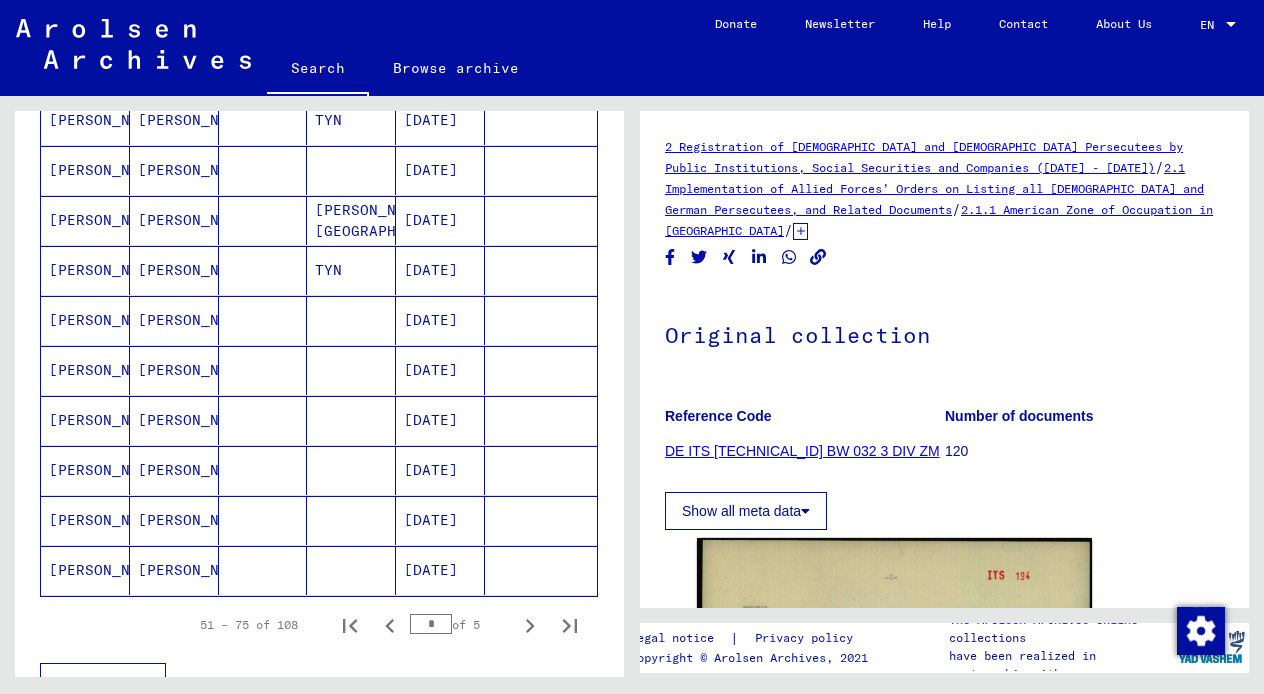 scroll, scrollTop: 1065, scrollLeft: 0, axis: vertical 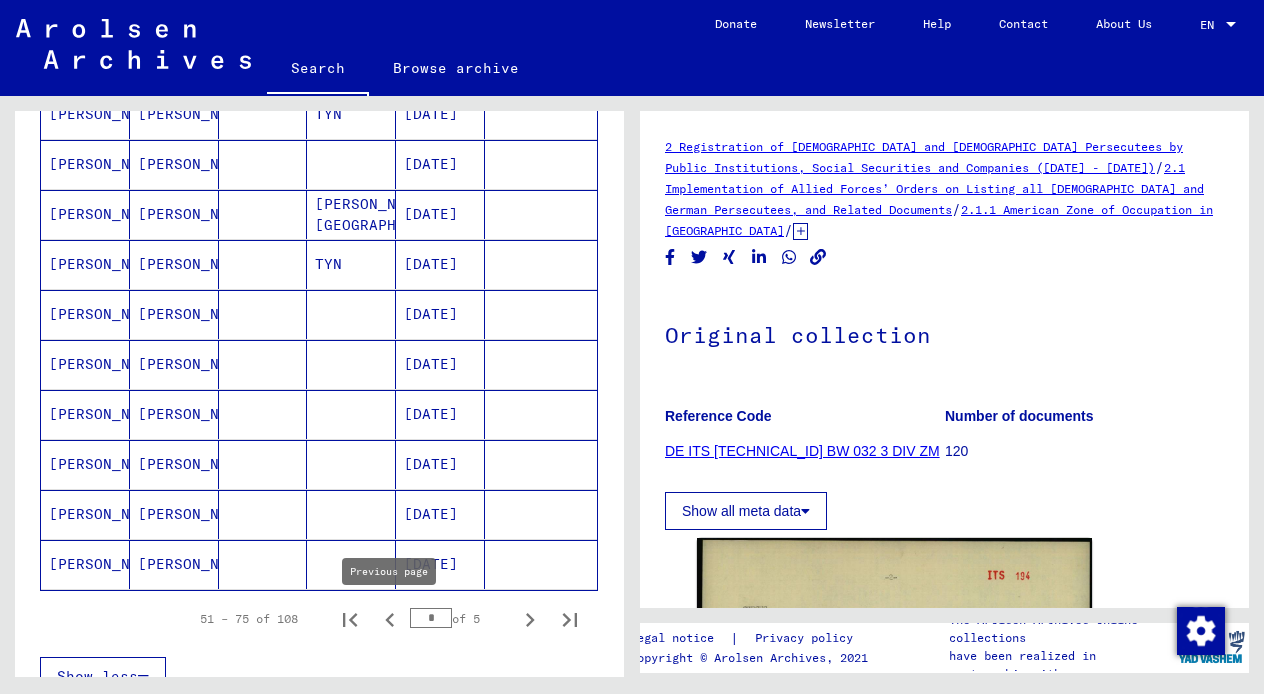 click 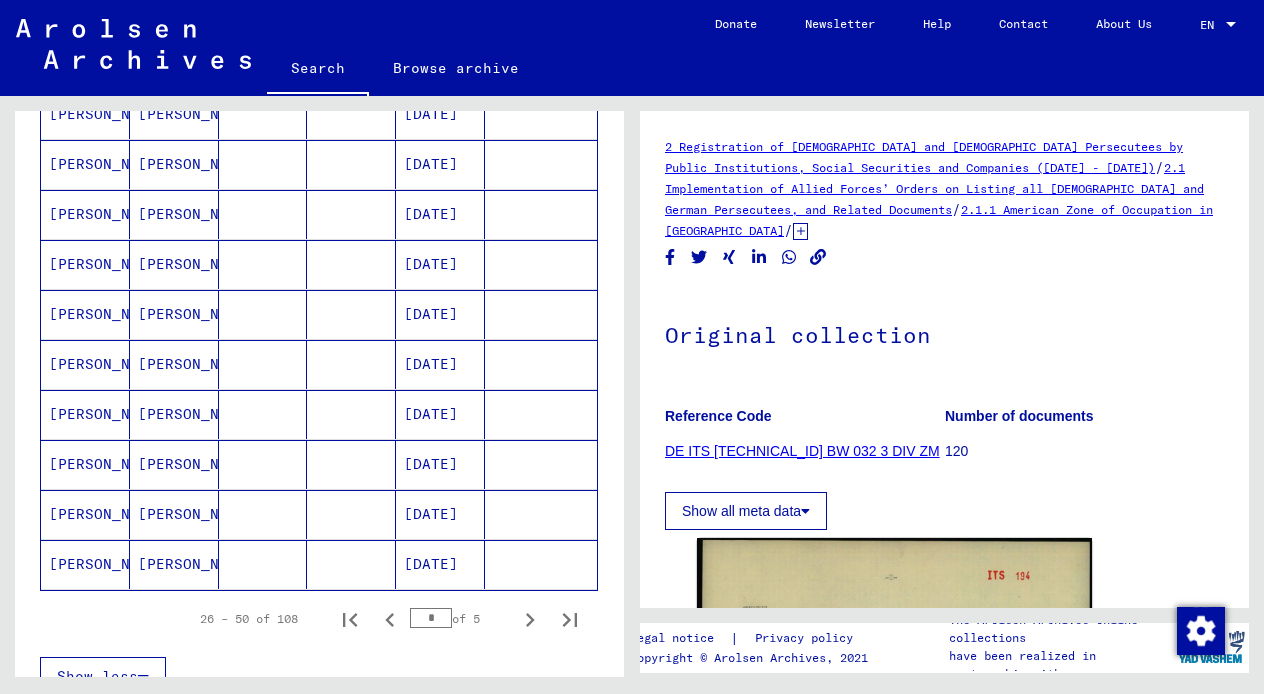 click 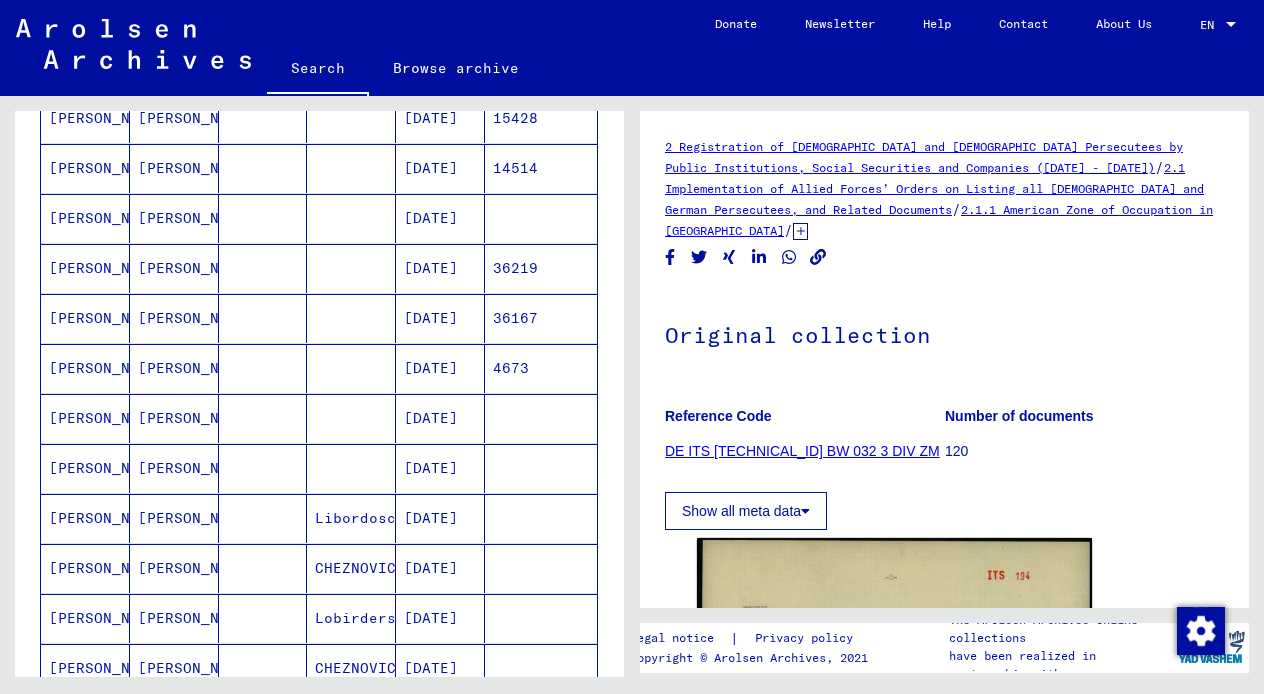 scroll, scrollTop: 662, scrollLeft: 0, axis: vertical 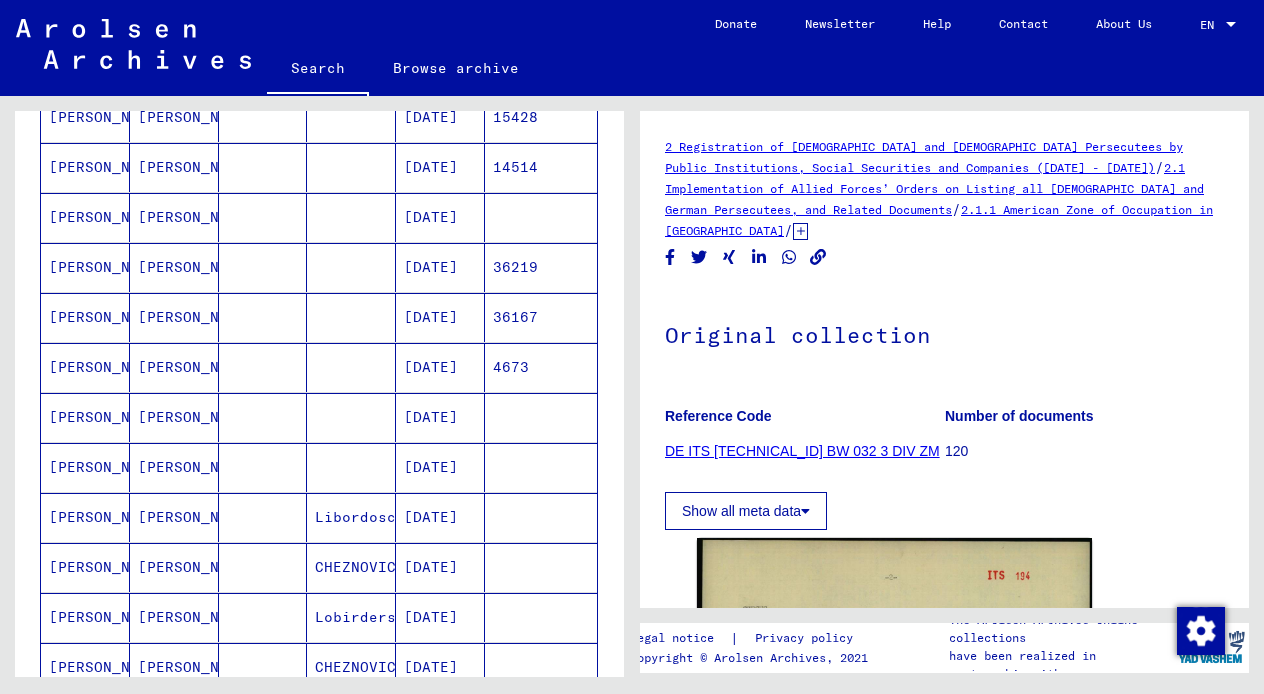 click on "[DATE]" at bounding box center (440, 467) 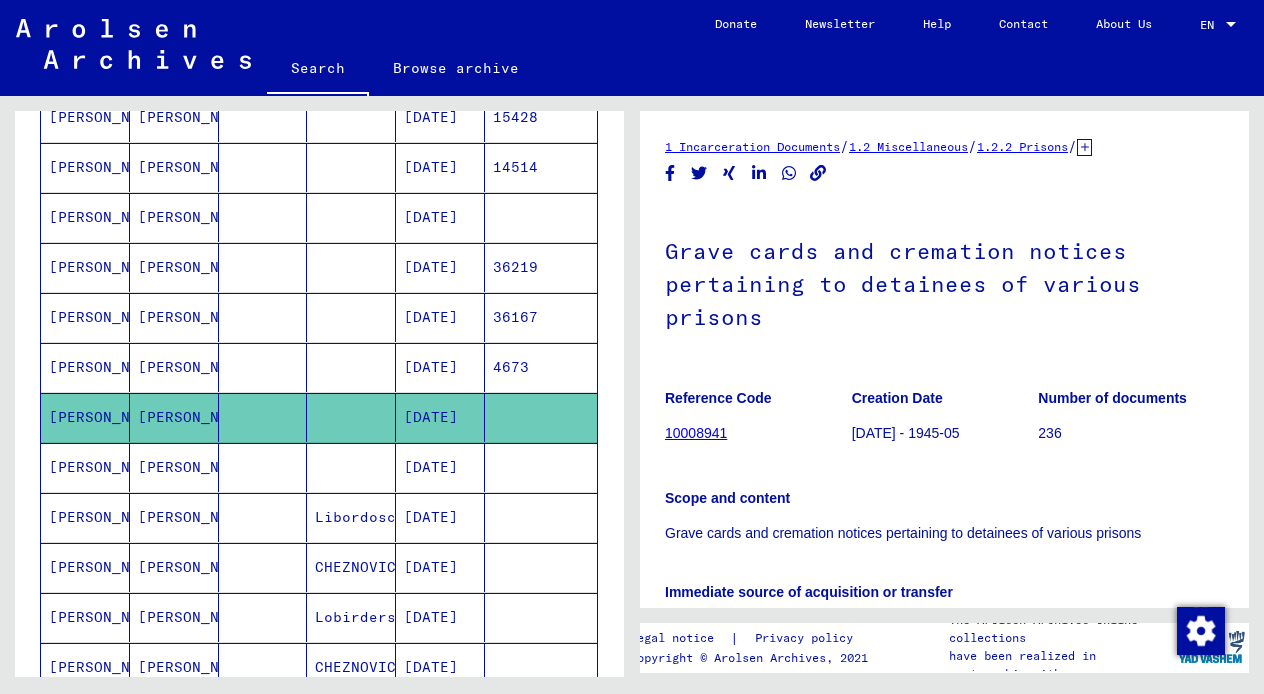click on "[DATE]" at bounding box center (440, 517) 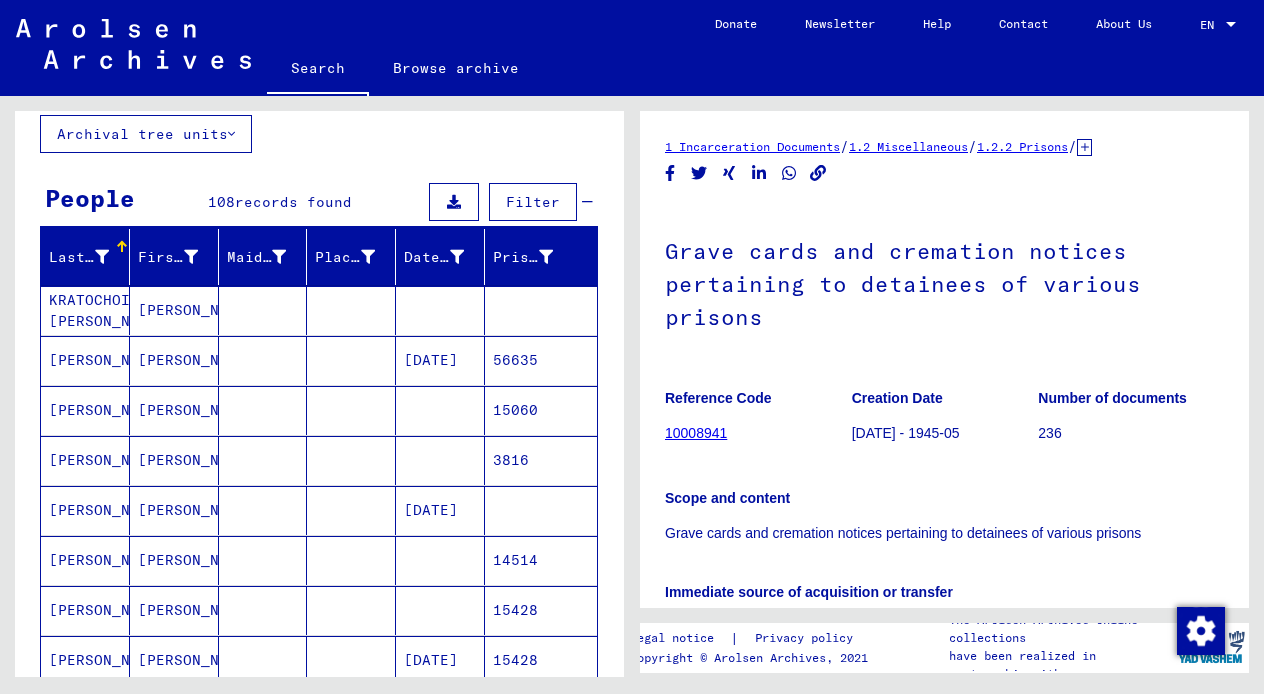 scroll, scrollTop: 107, scrollLeft: 0, axis: vertical 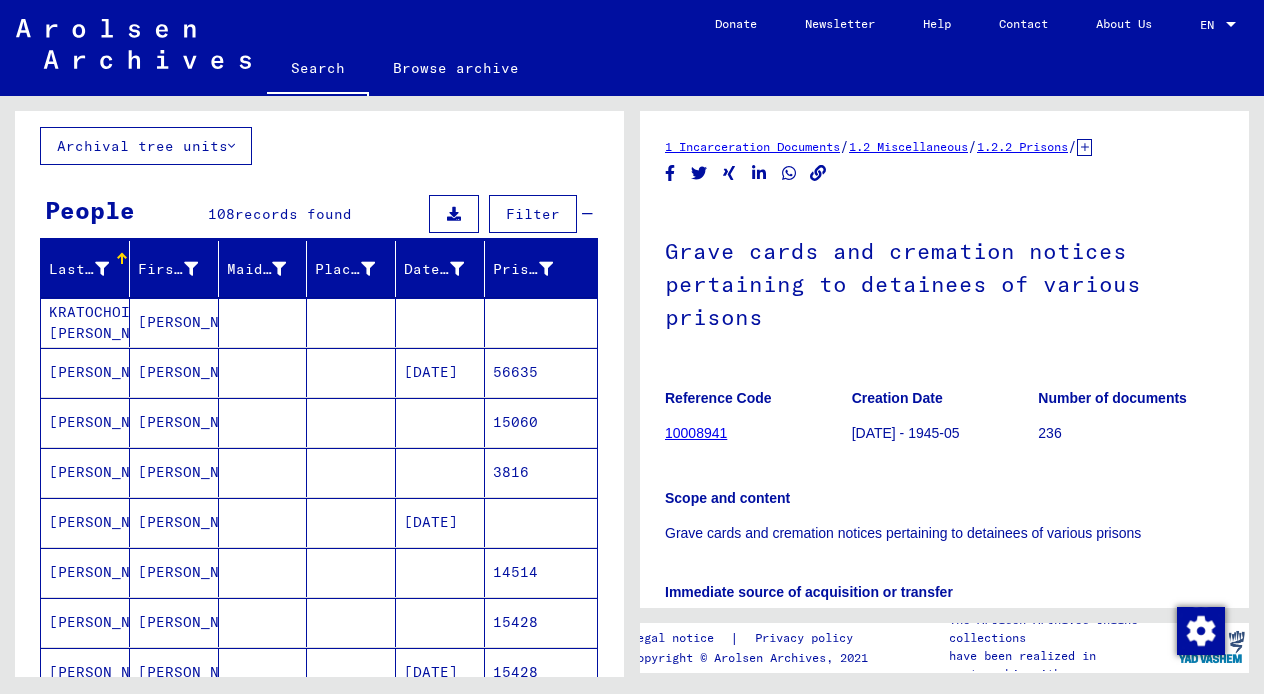 click on "[PERSON_NAME]" at bounding box center (174, 372) 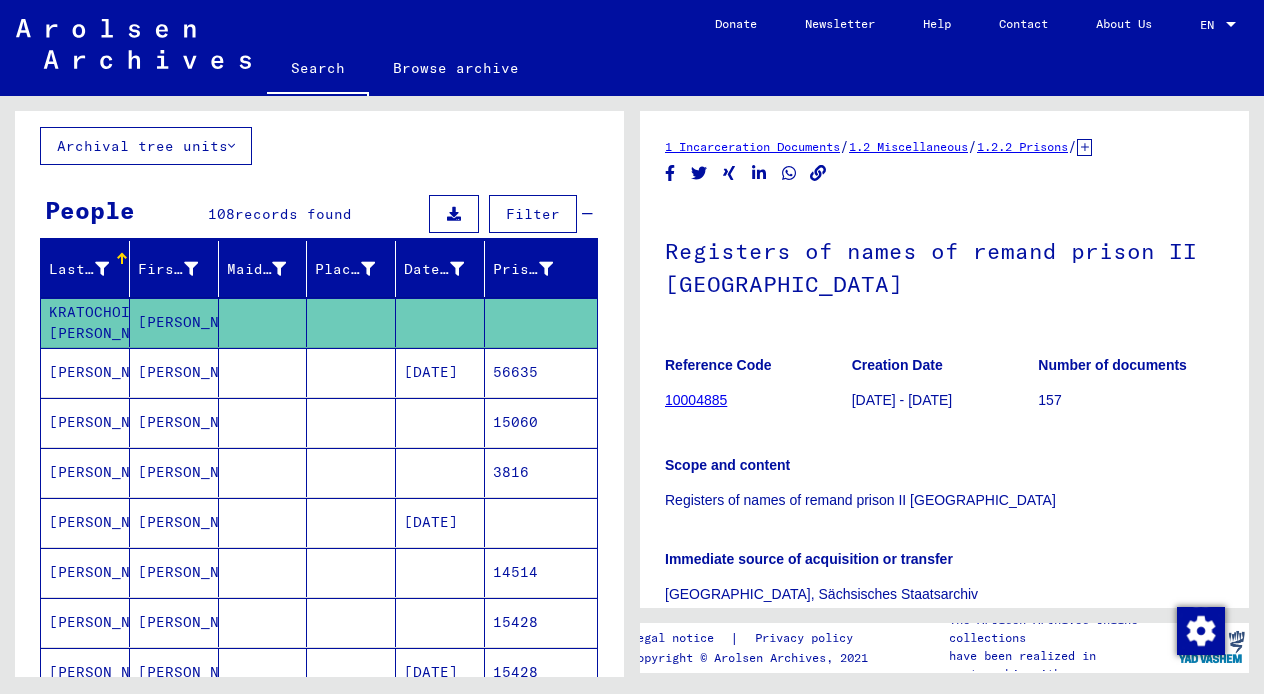 click on "[PERSON_NAME]" at bounding box center [174, 472] 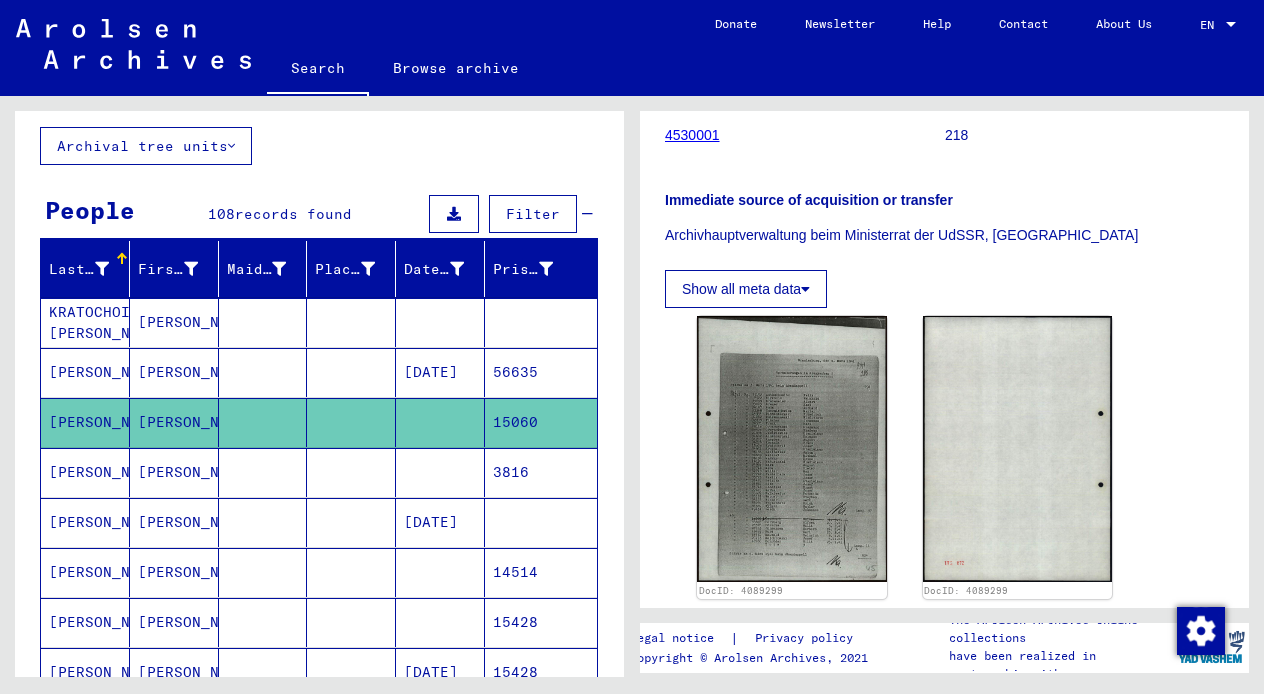 scroll, scrollTop: 282, scrollLeft: 0, axis: vertical 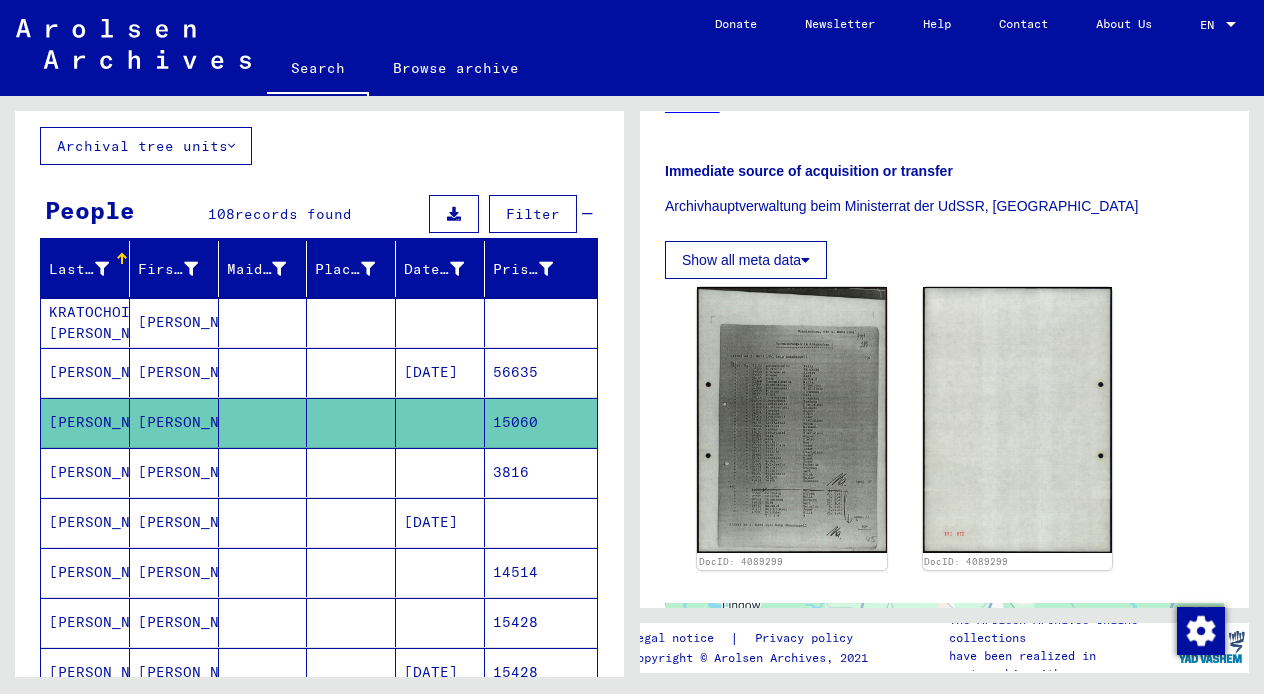 click on "[PERSON_NAME]" at bounding box center (174, 522) 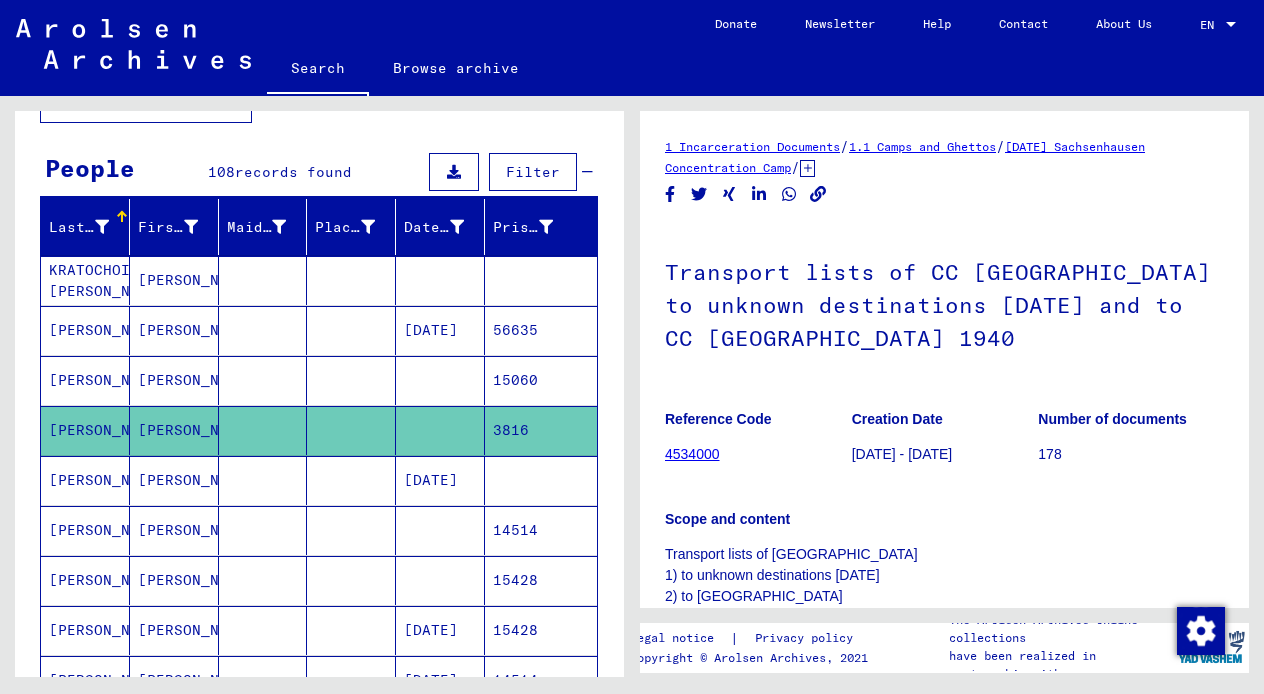 scroll, scrollTop: 188, scrollLeft: 0, axis: vertical 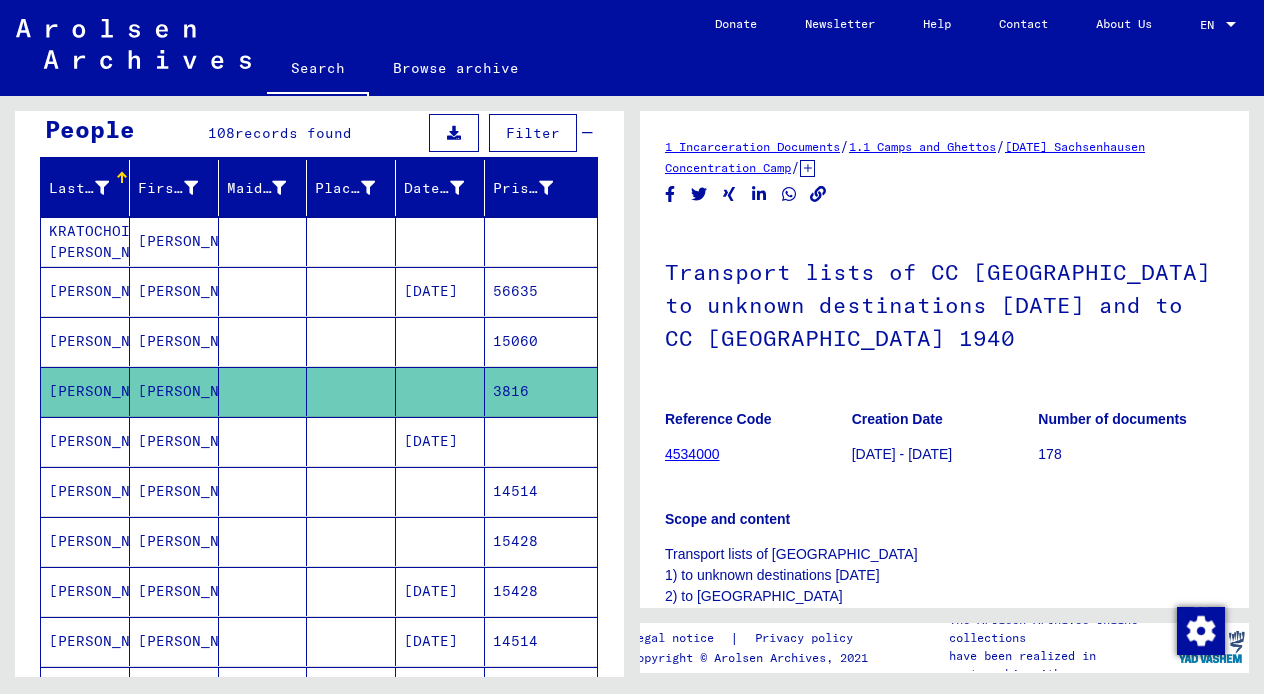 click on "[PERSON_NAME]" at bounding box center (174, 541) 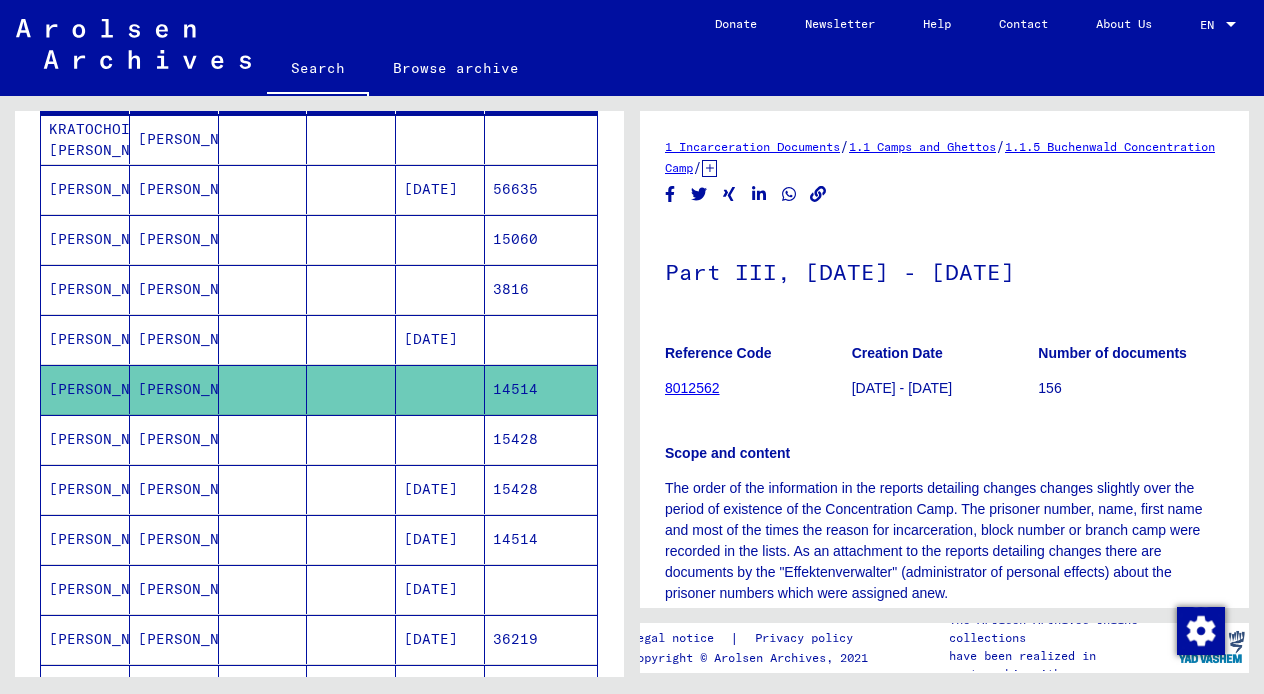 scroll, scrollTop: 292, scrollLeft: 0, axis: vertical 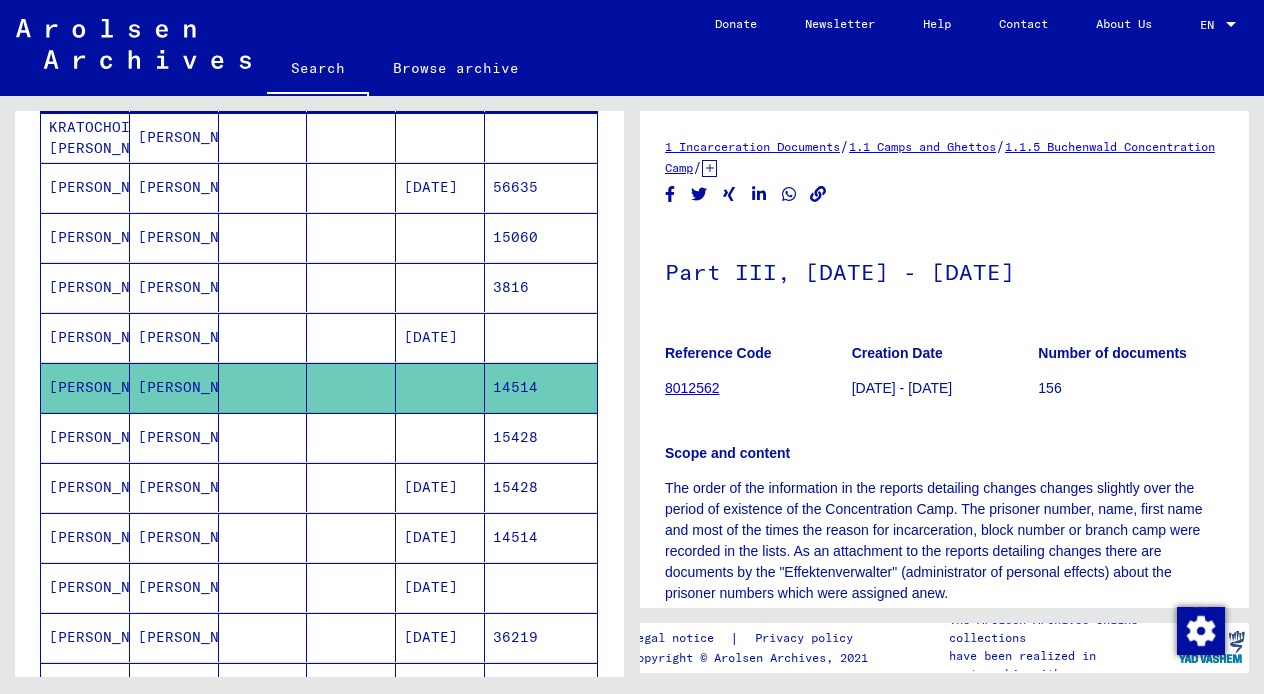 click on "[PERSON_NAME]" at bounding box center (174, 487) 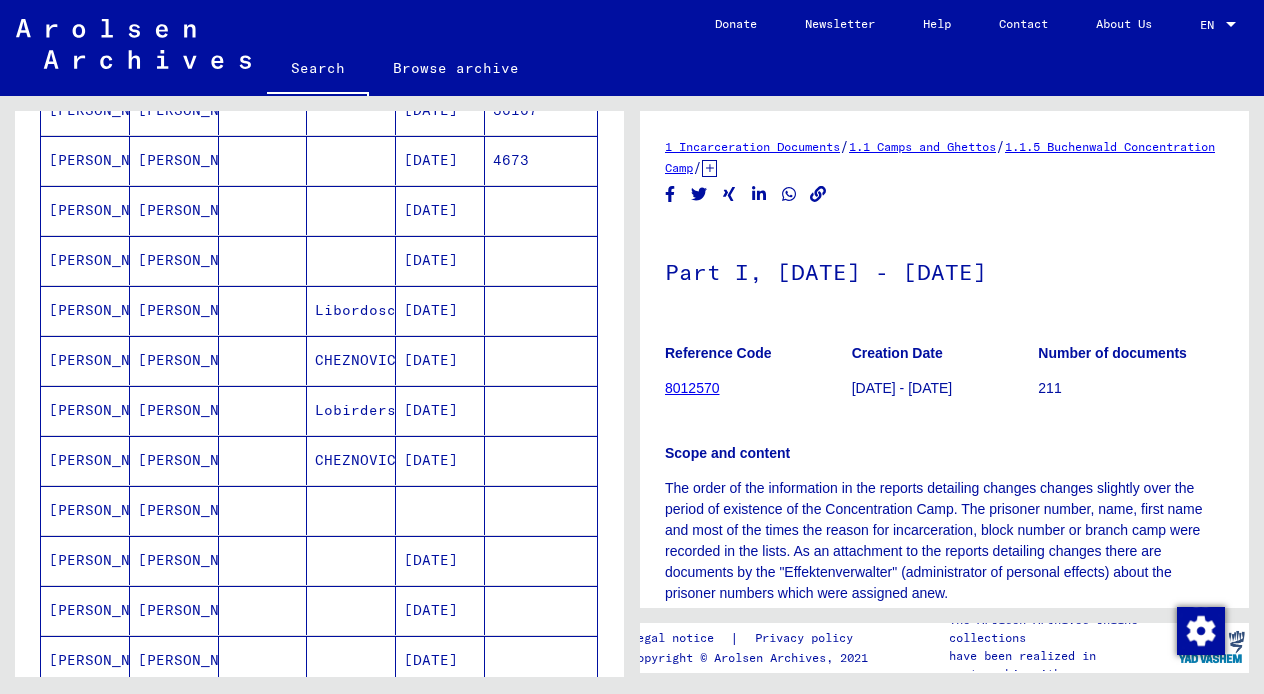 scroll, scrollTop: 870, scrollLeft: 0, axis: vertical 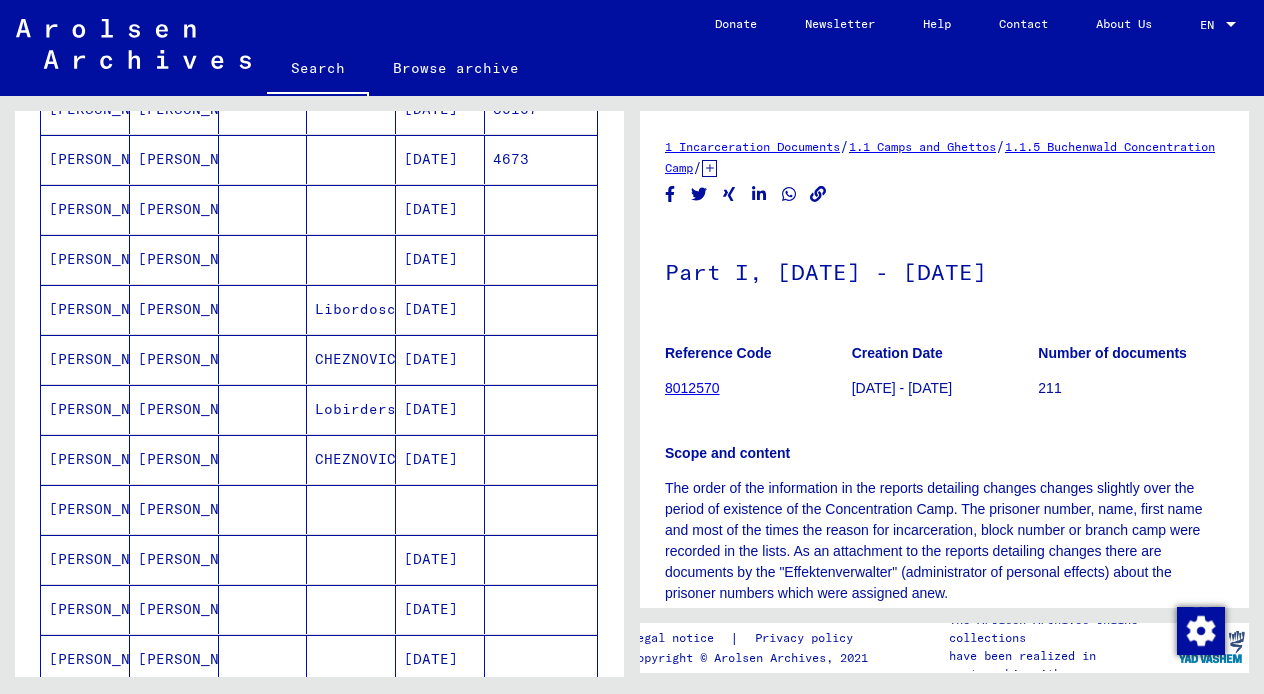click on "[PERSON_NAME]" at bounding box center [174, 559] 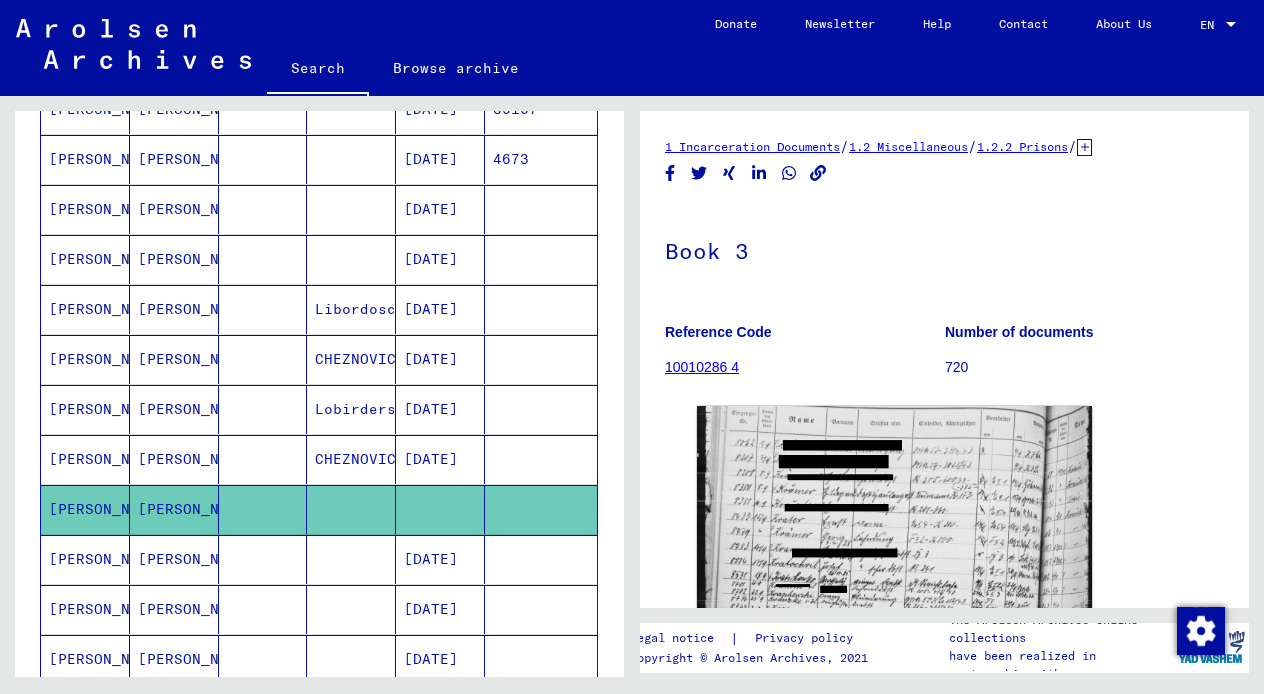 drag, startPoint x: 833, startPoint y: 523, endPoint x: -11, endPoint y: 348, distance: 861.95184 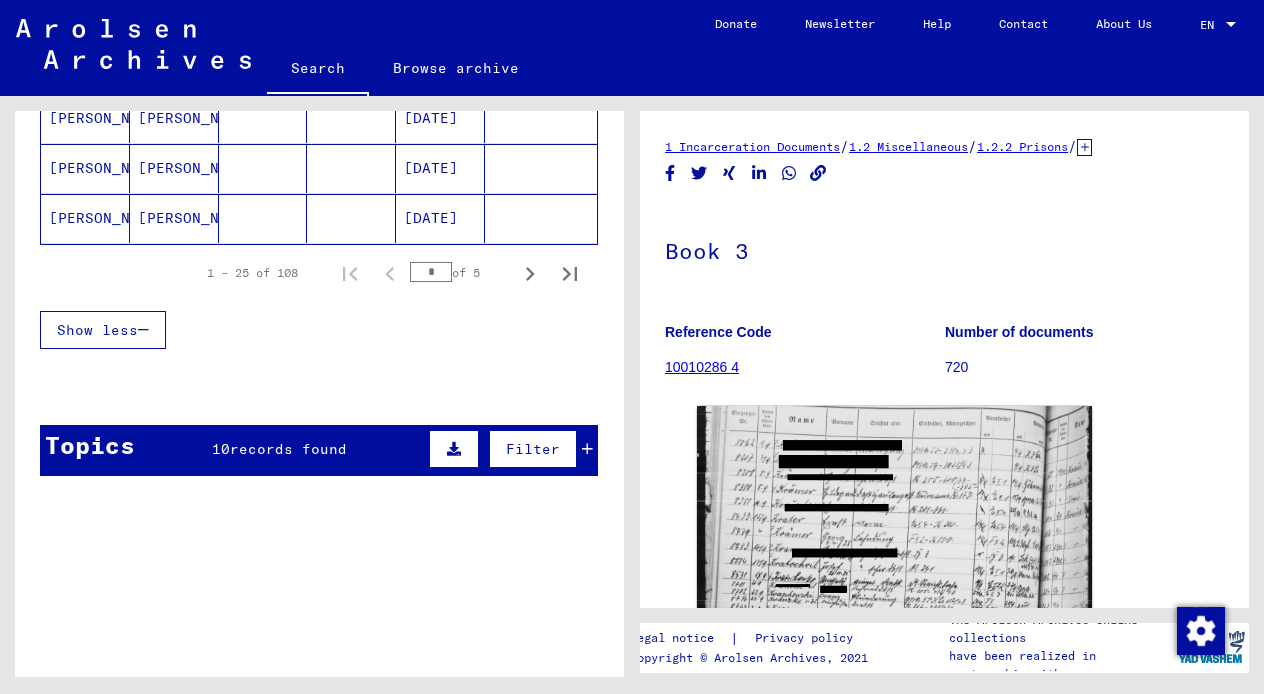 scroll, scrollTop: 1243, scrollLeft: 0, axis: vertical 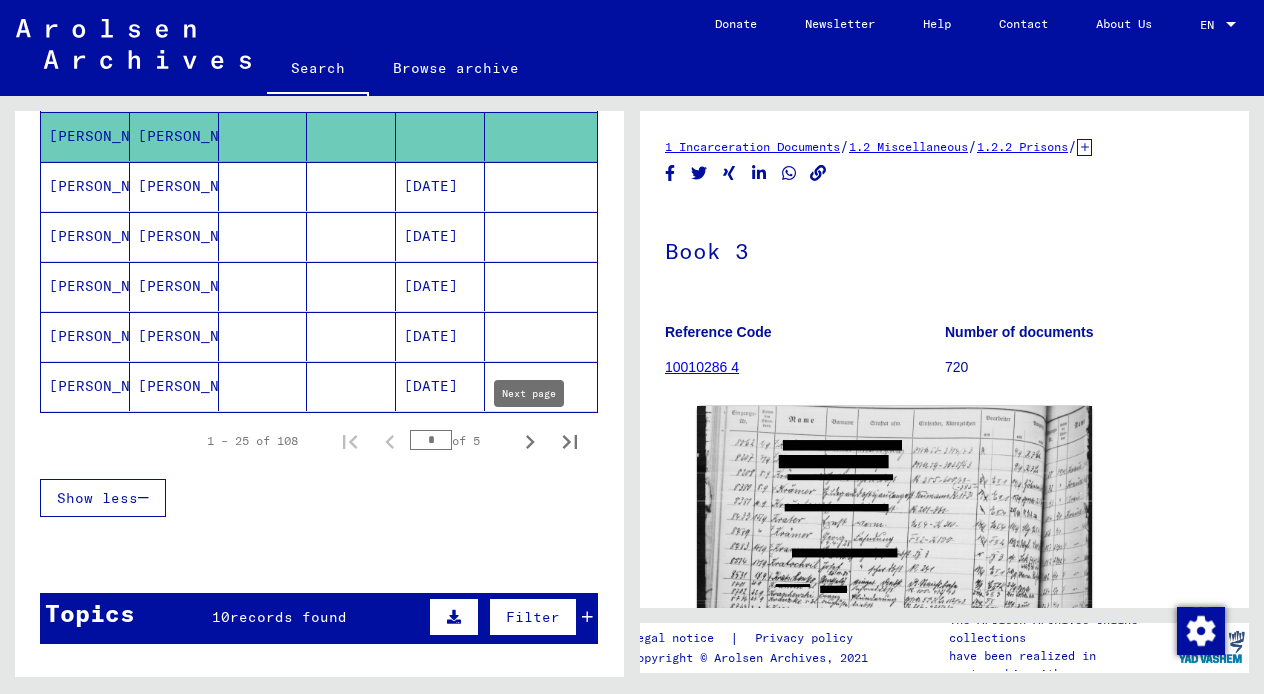 click 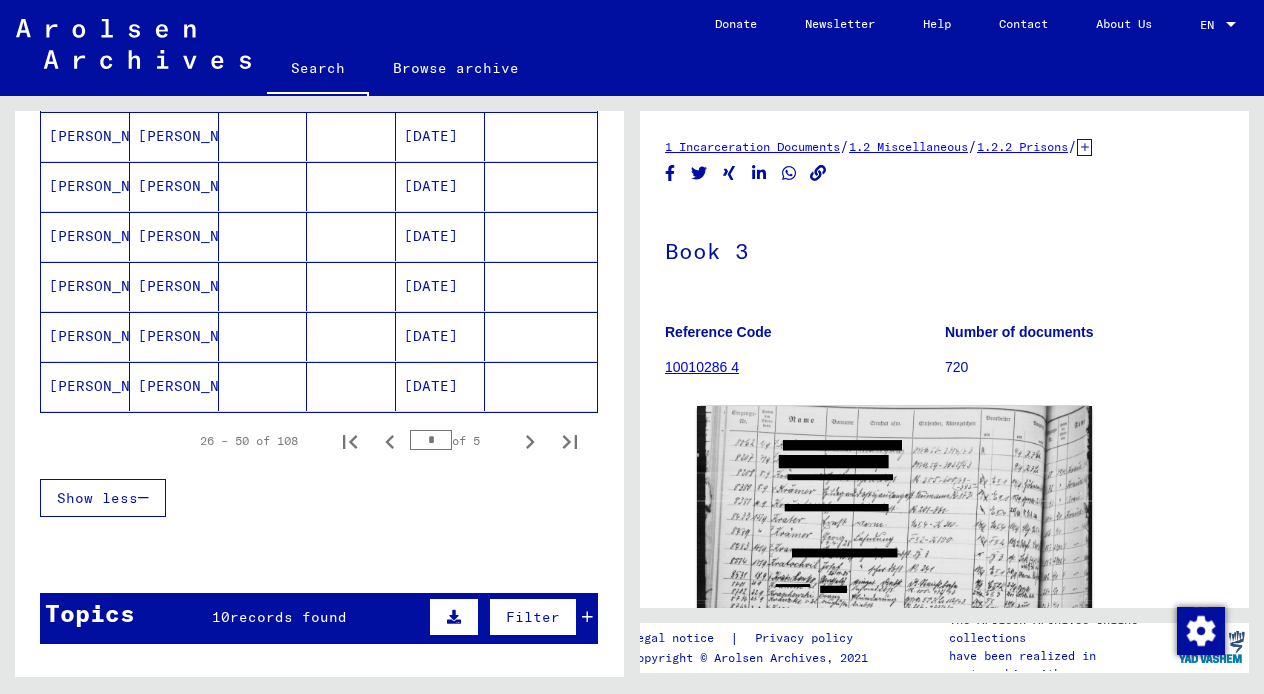 click 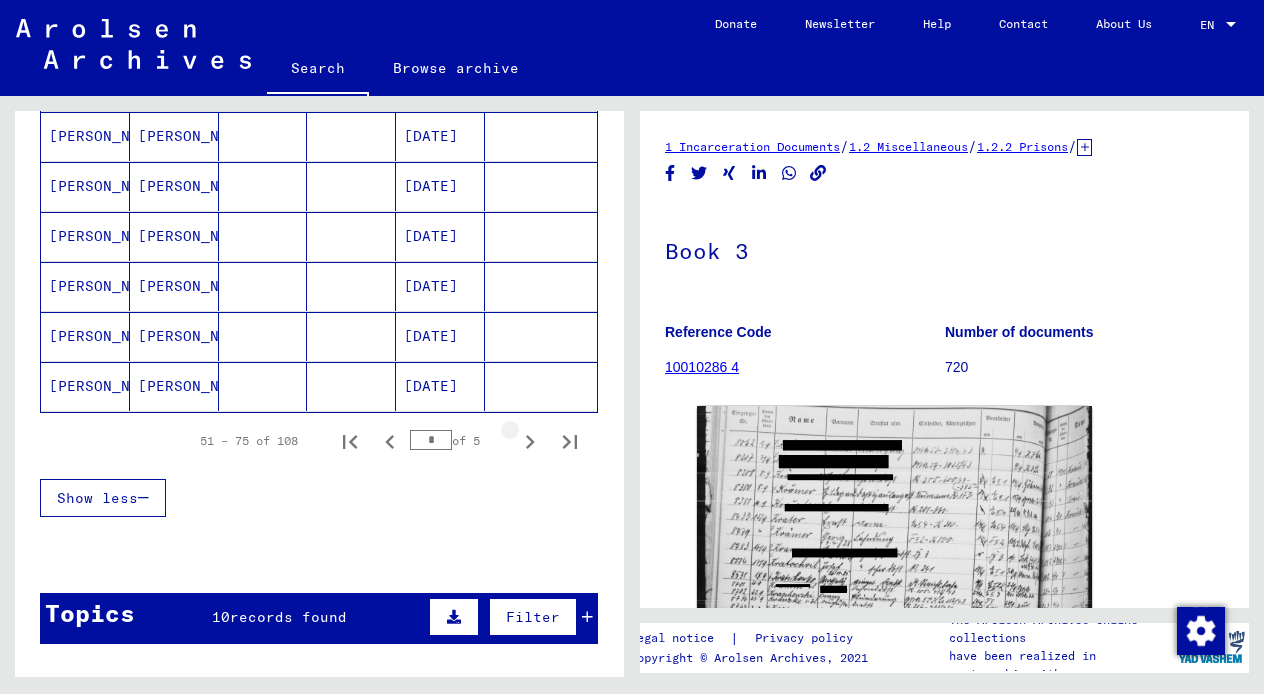click 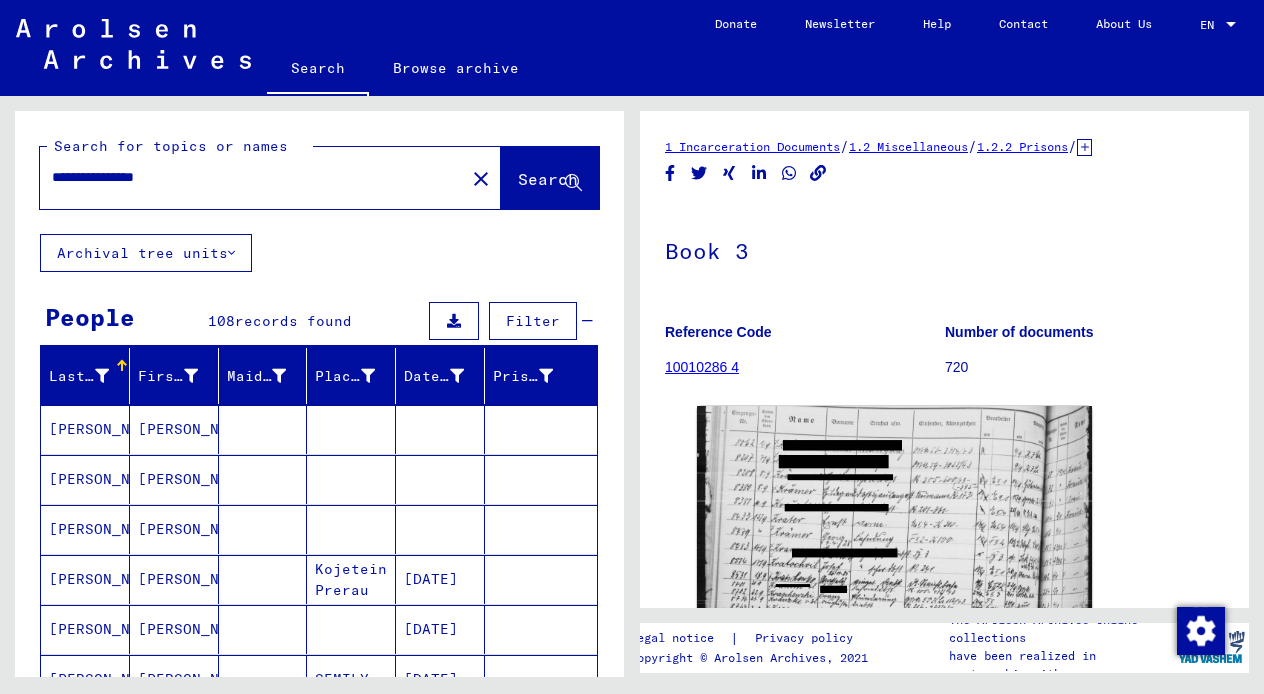 scroll, scrollTop: 0, scrollLeft: 0, axis: both 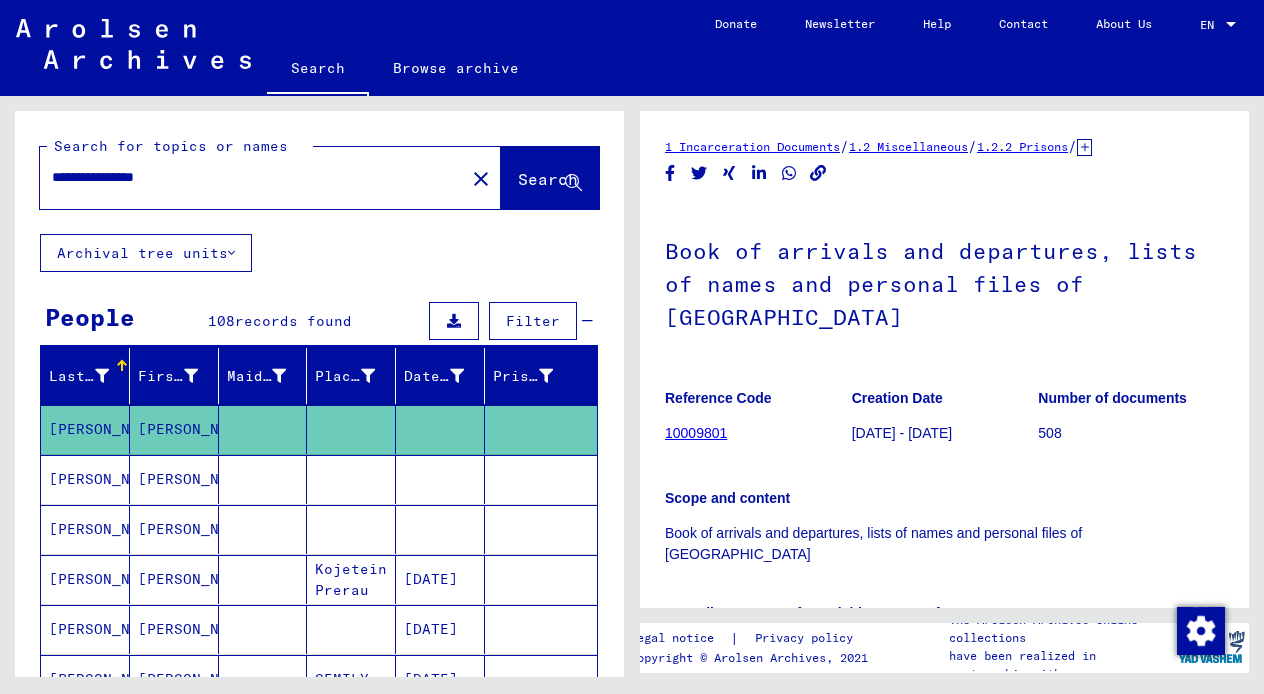 click on "[PERSON_NAME]" at bounding box center [174, 579] 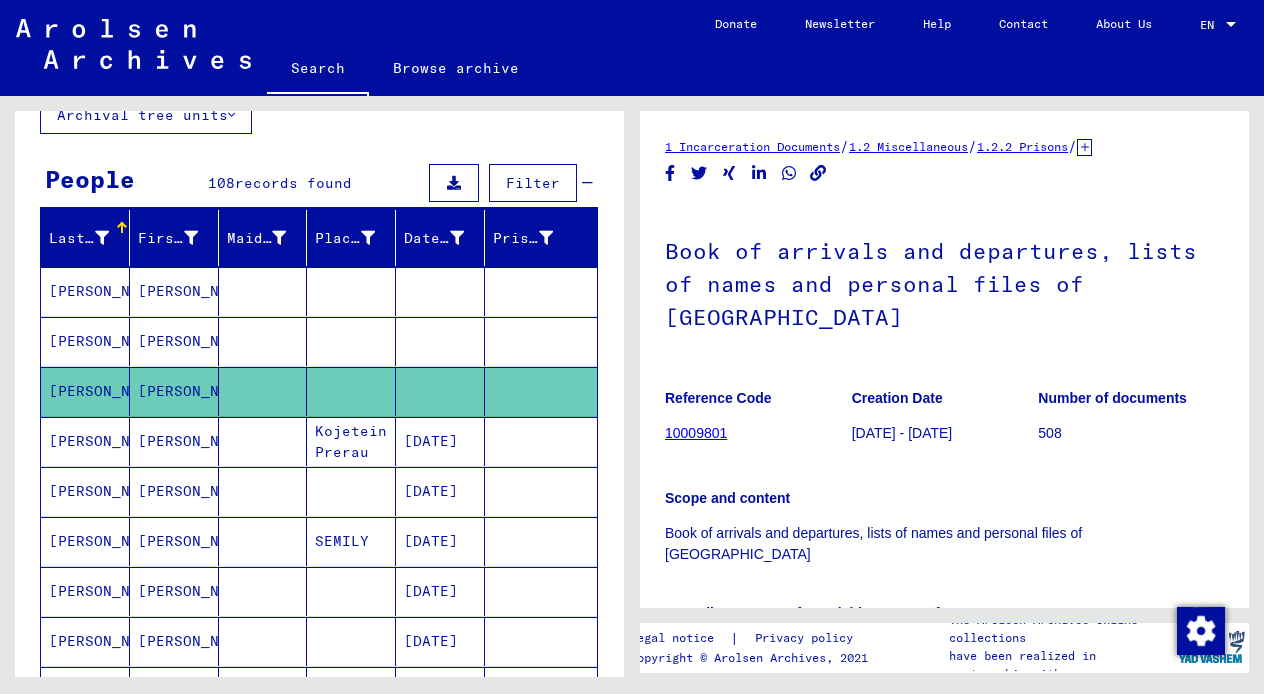 scroll, scrollTop: 141, scrollLeft: 0, axis: vertical 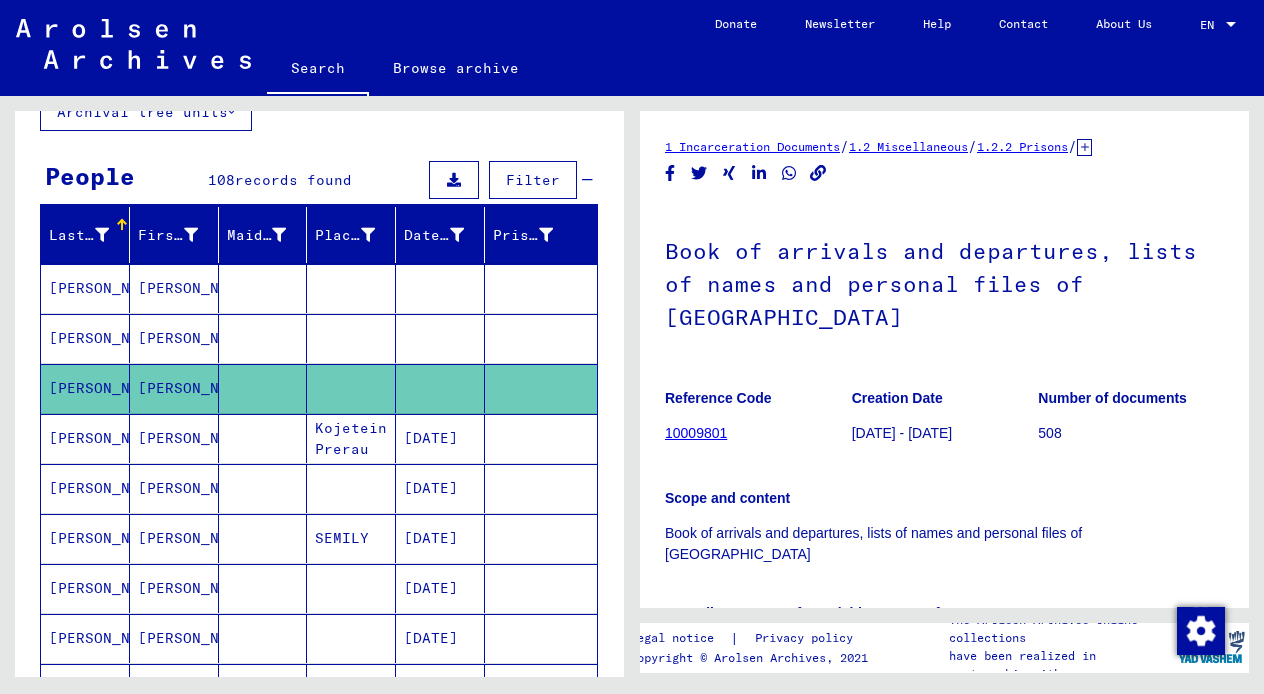 click on "[PERSON_NAME]" at bounding box center [174, 538] 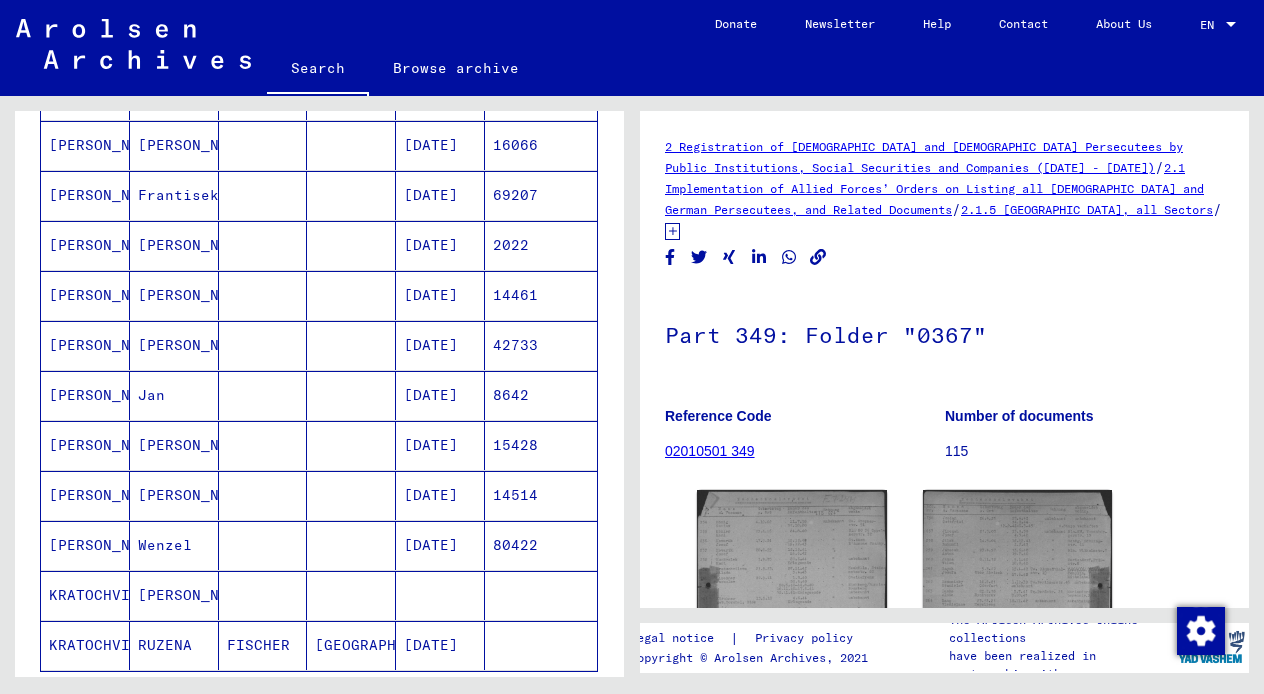 scroll, scrollTop: 987, scrollLeft: 0, axis: vertical 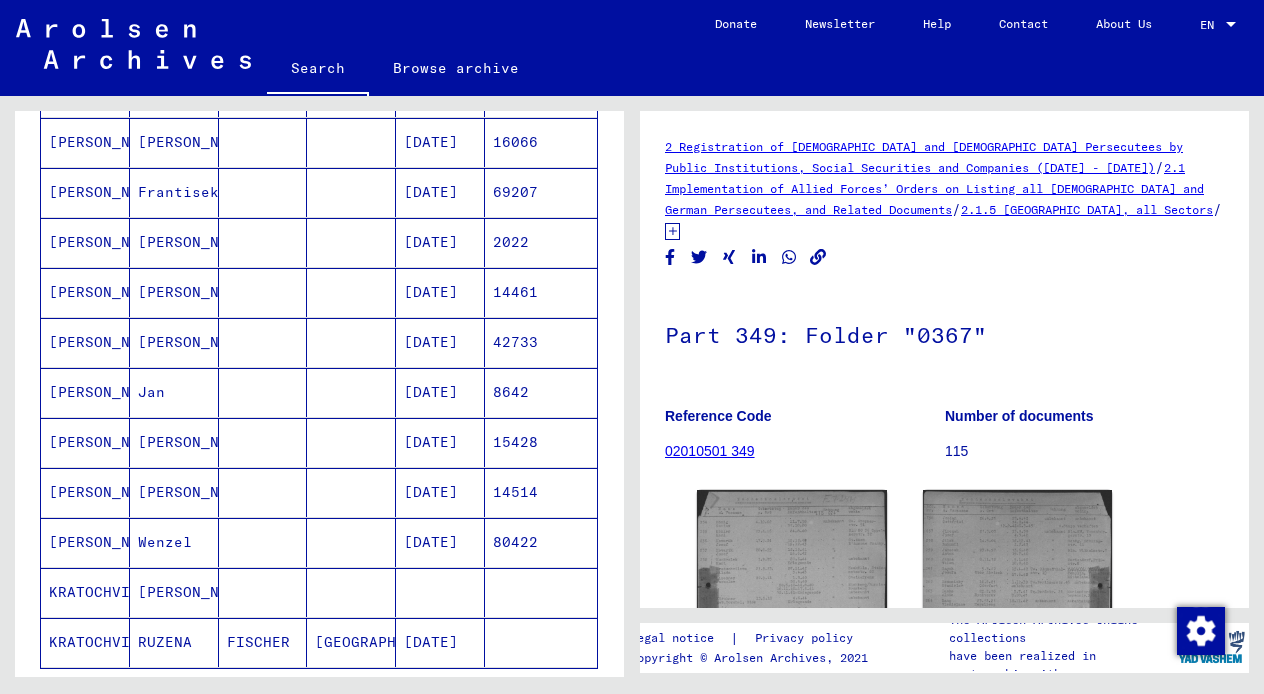 click on "[PERSON_NAME]" at bounding box center (174, 642) 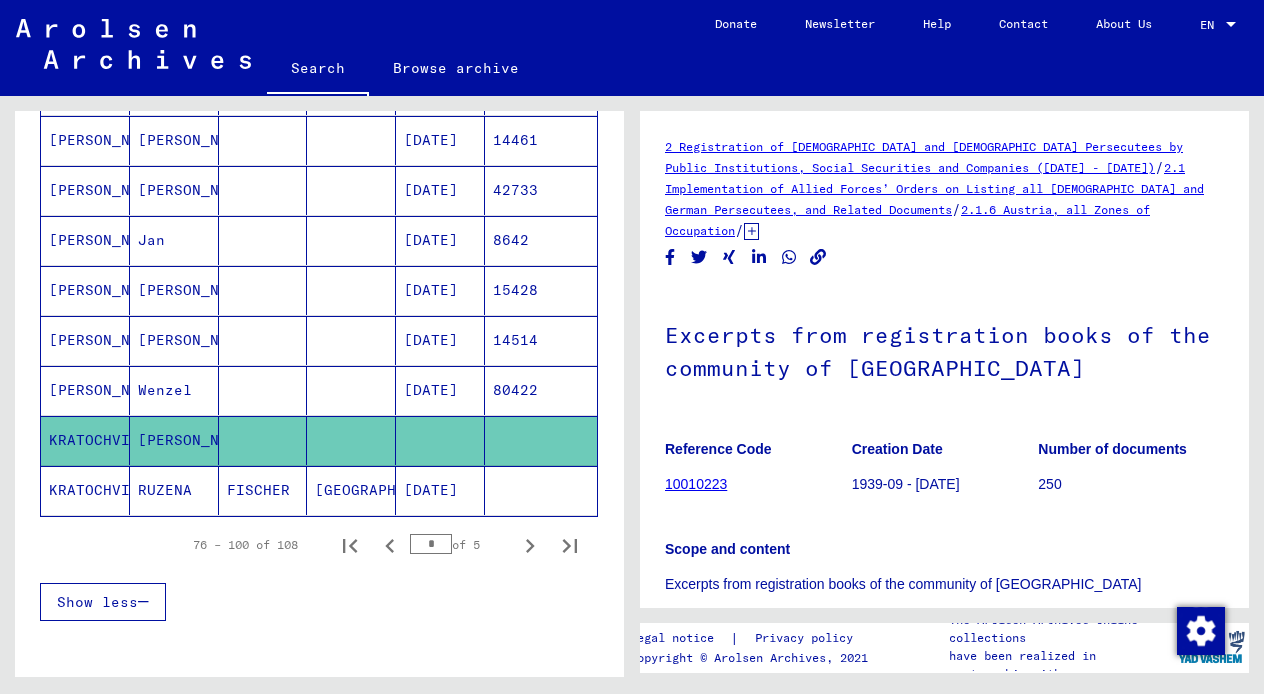 scroll, scrollTop: 1140, scrollLeft: 0, axis: vertical 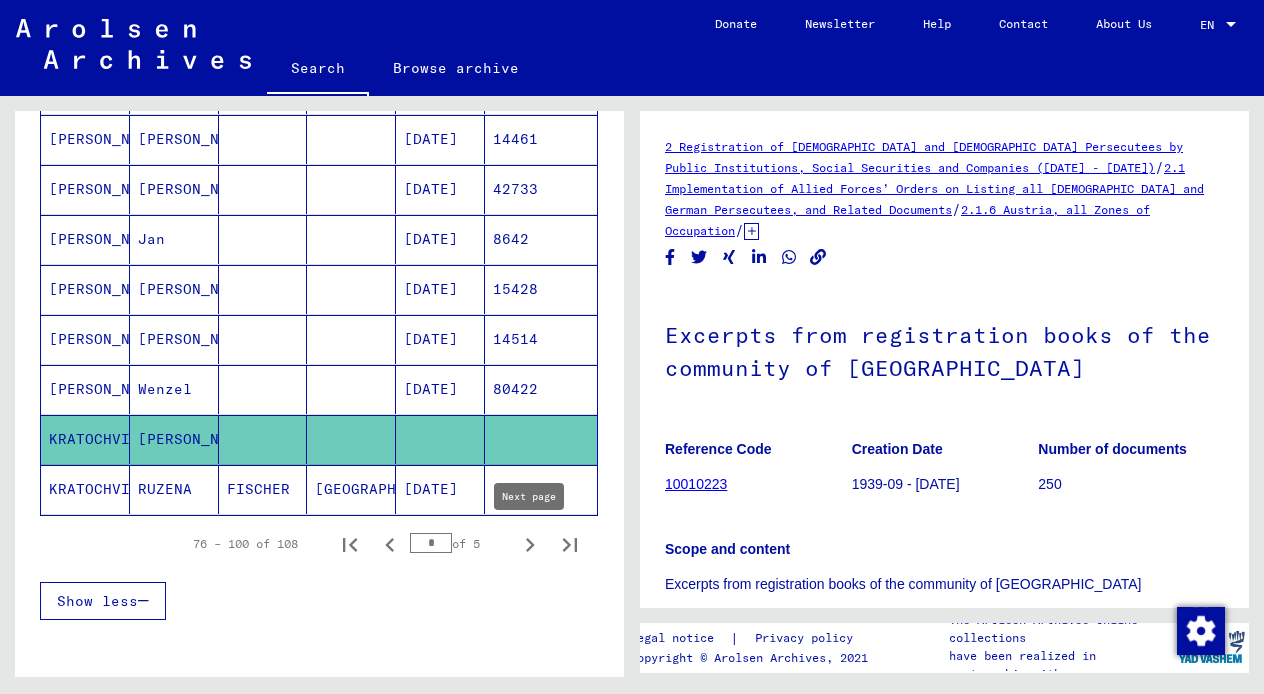 click 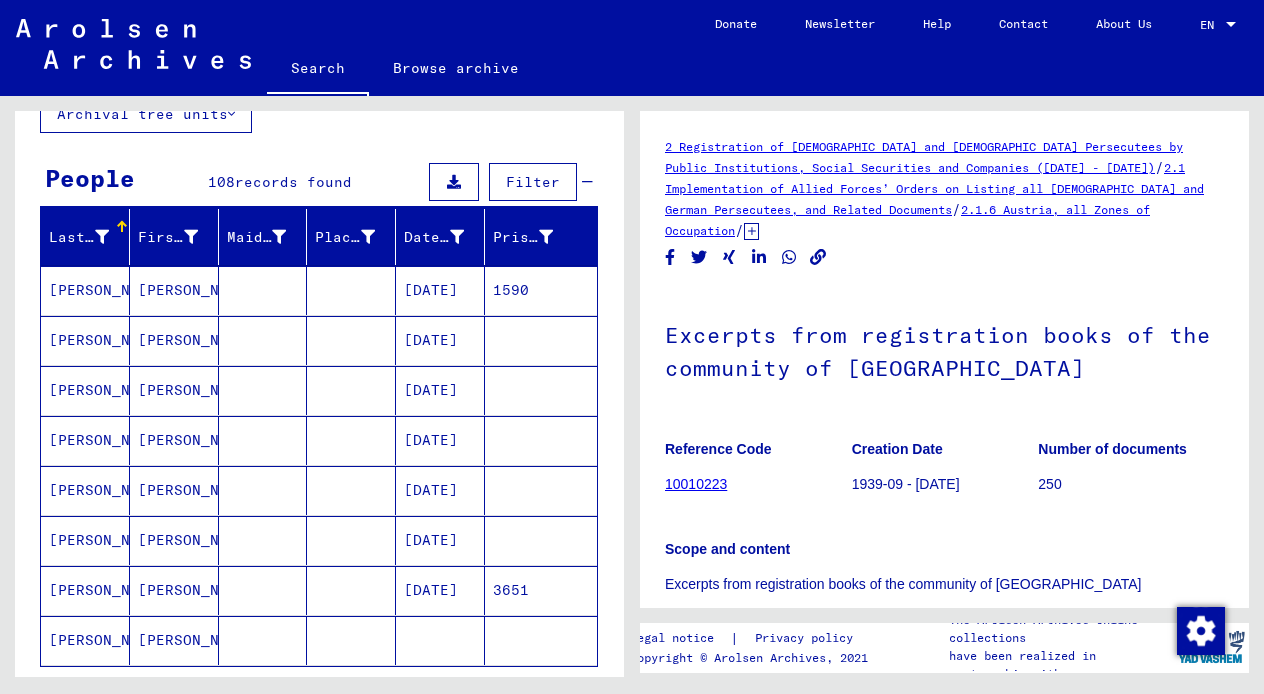 scroll, scrollTop: 173, scrollLeft: 0, axis: vertical 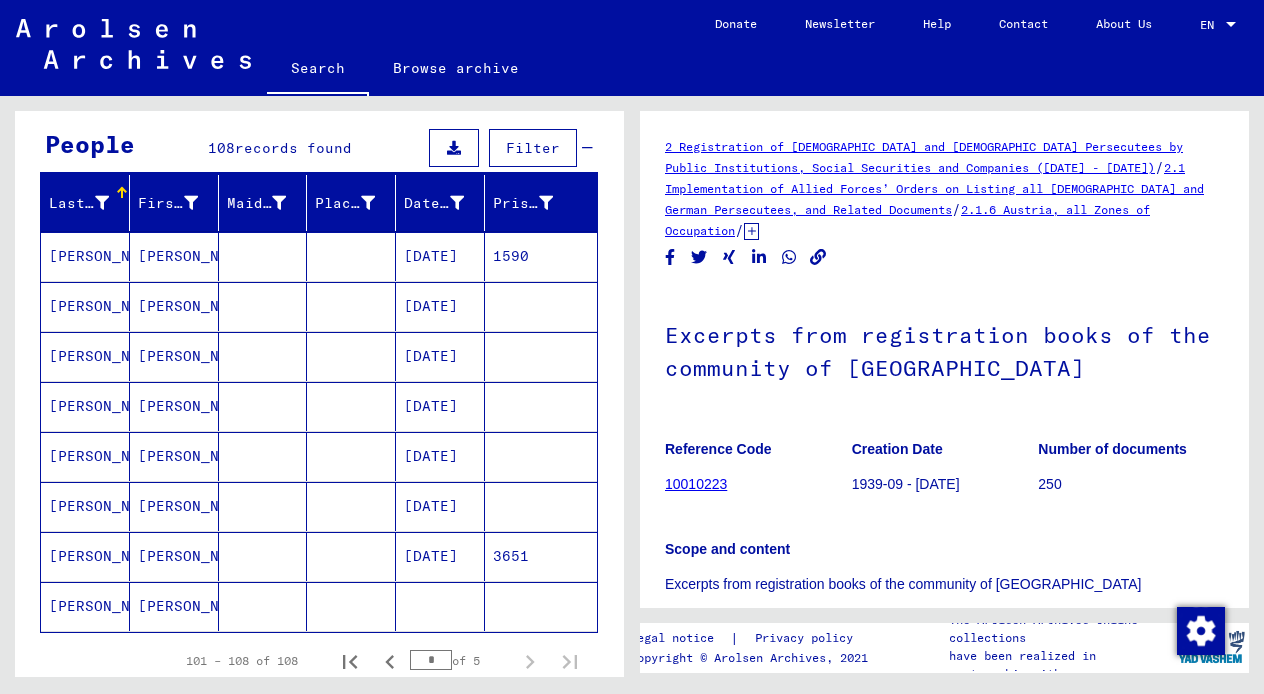 click on "[PERSON_NAME]" 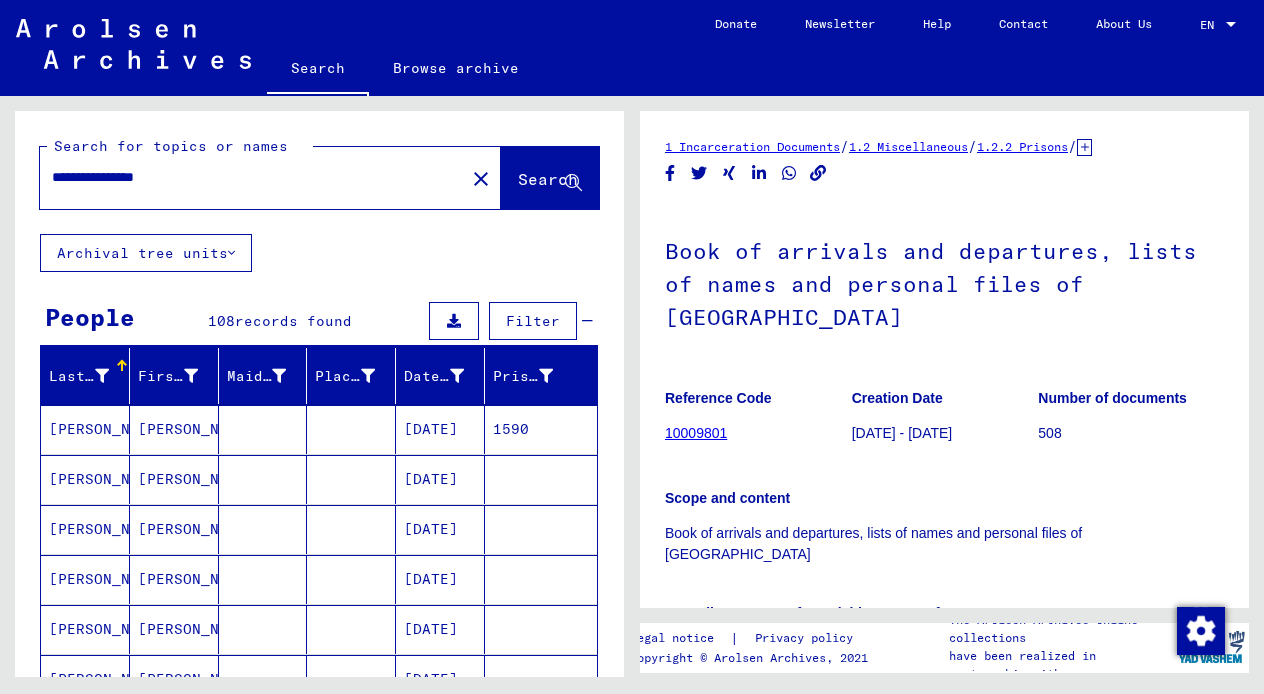 scroll, scrollTop: 0, scrollLeft: 0, axis: both 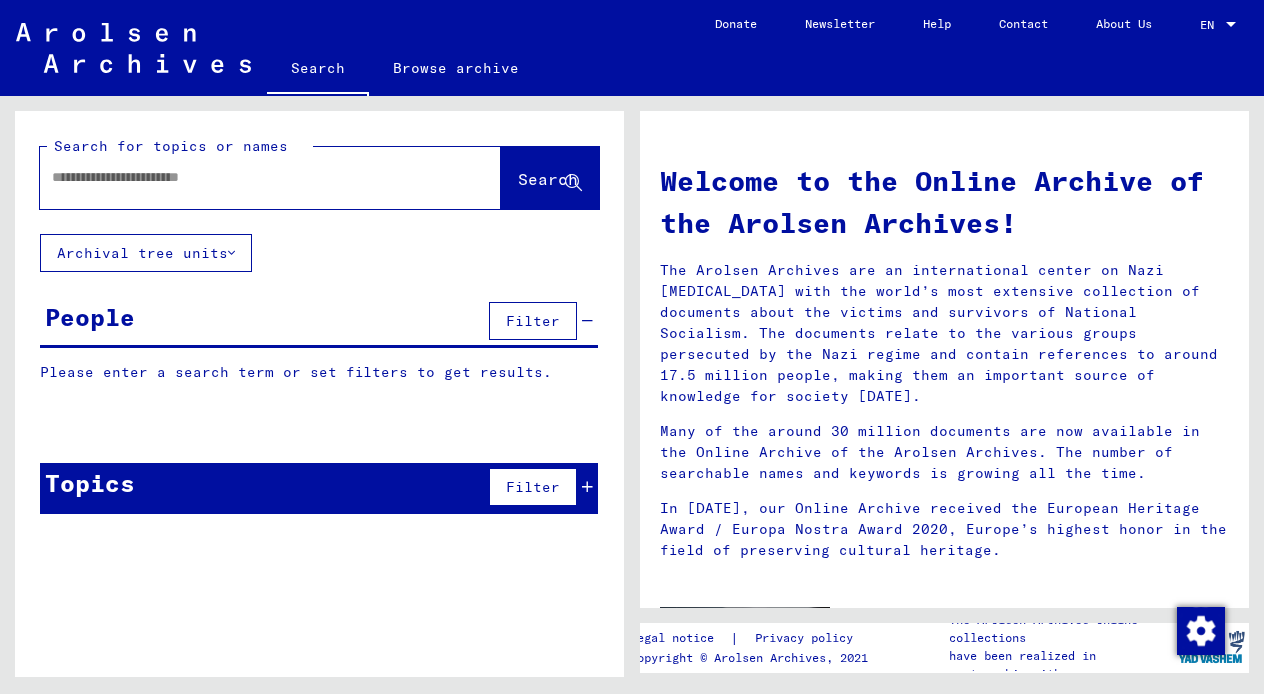 click at bounding box center [246, 177] 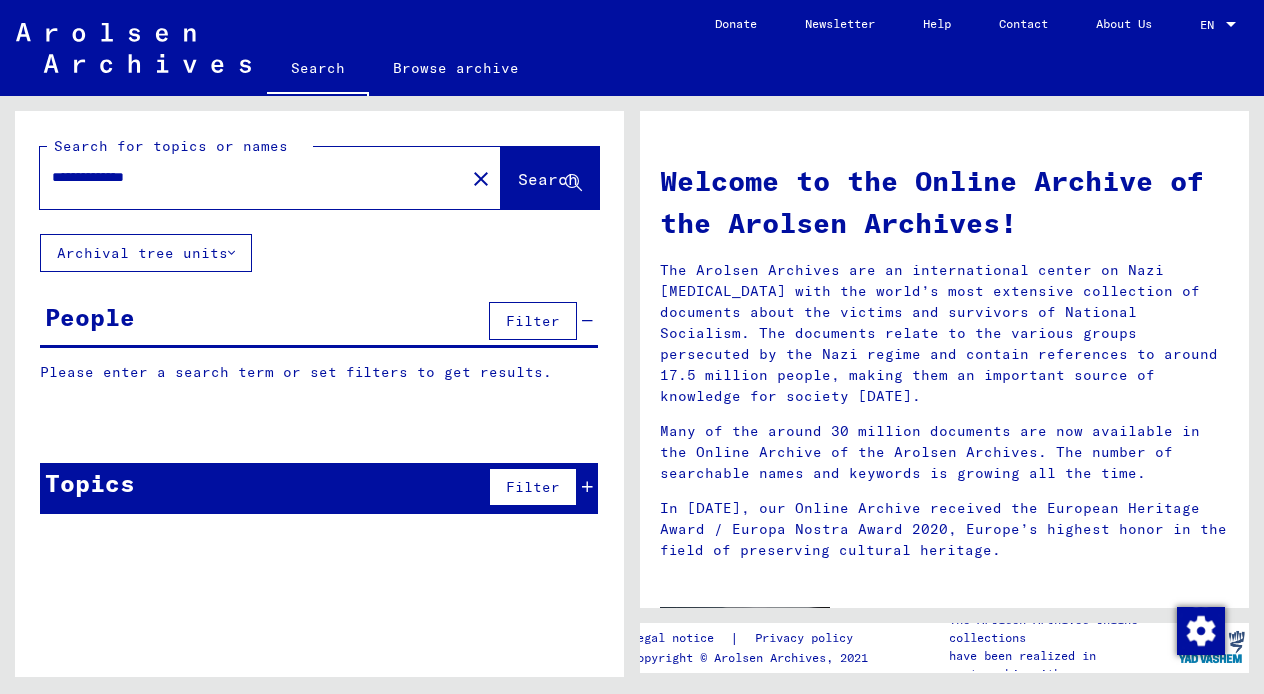 type on "**********" 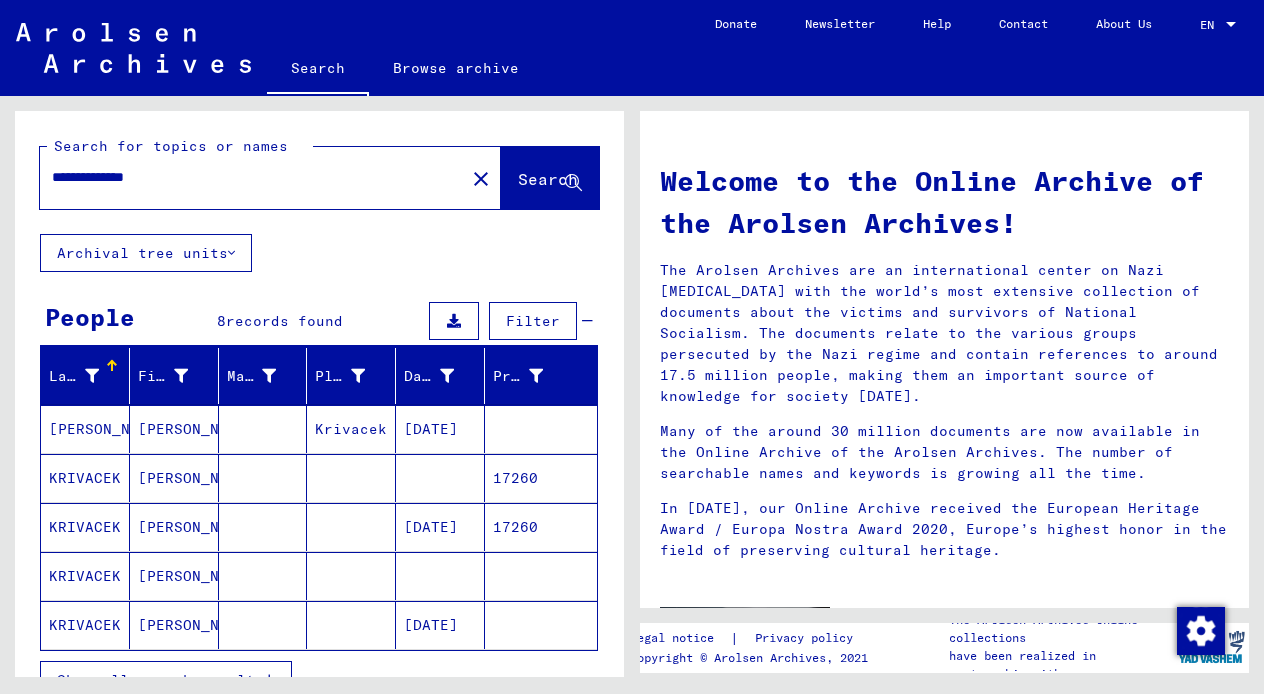 scroll, scrollTop: 59, scrollLeft: 0, axis: vertical 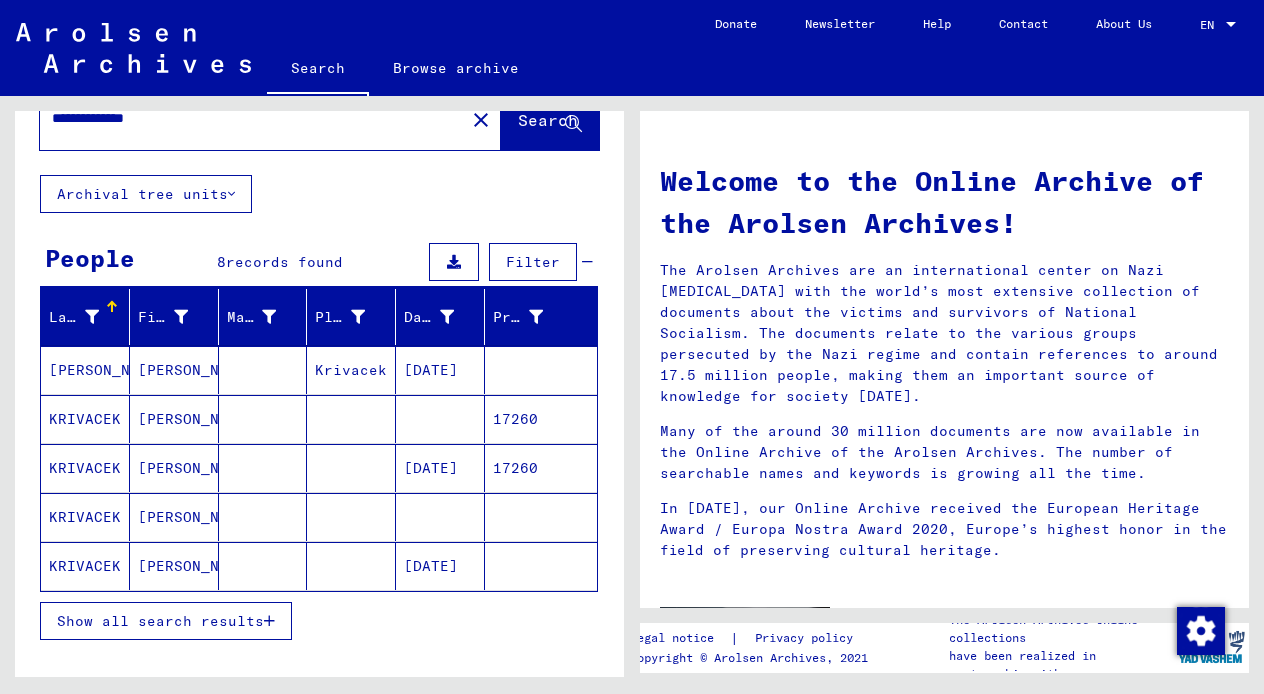 click on "Show all search results" at bounding box center [166, 621] 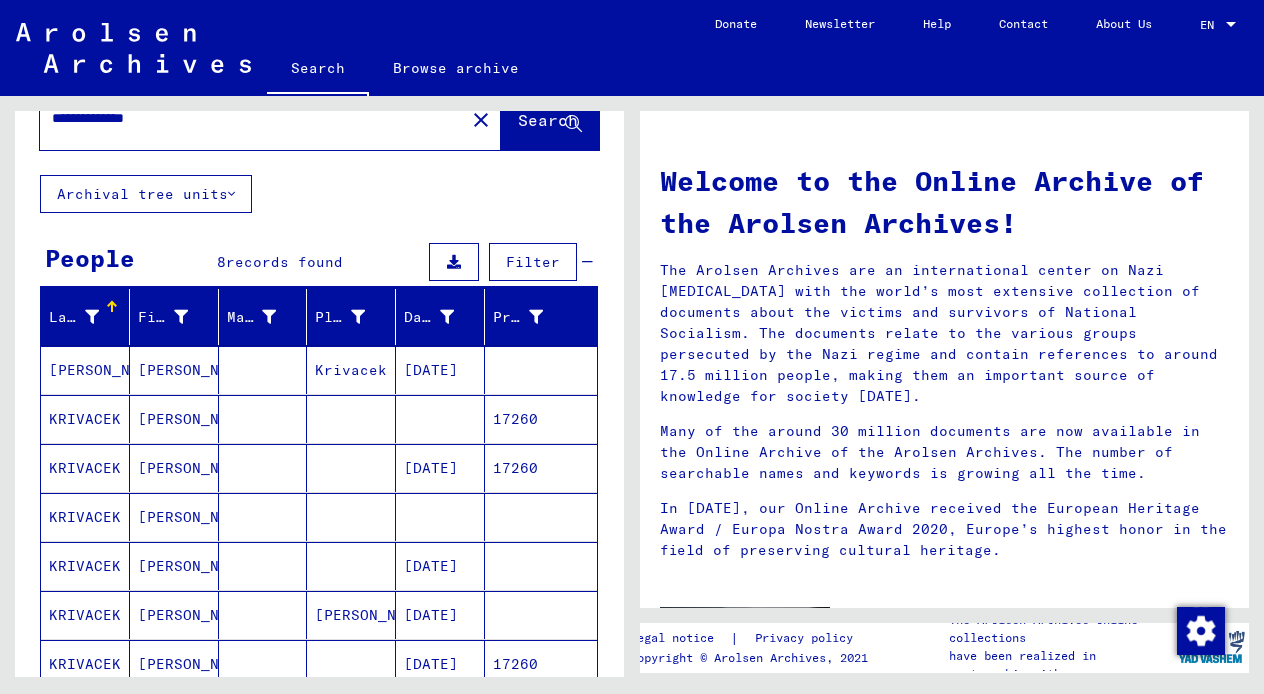 click on "[PERSON_NAME]" at bounding box center [174, 468] 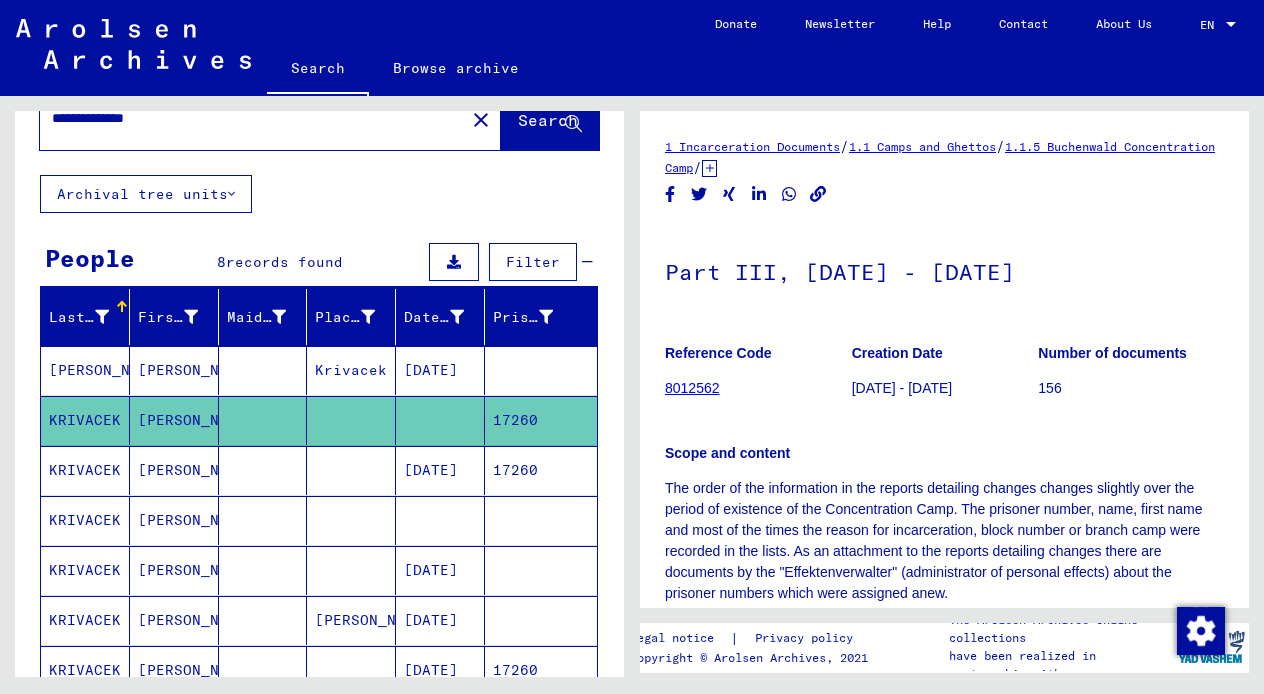 click on "[PERSON_NAME]" at bounding box center [174, 570] 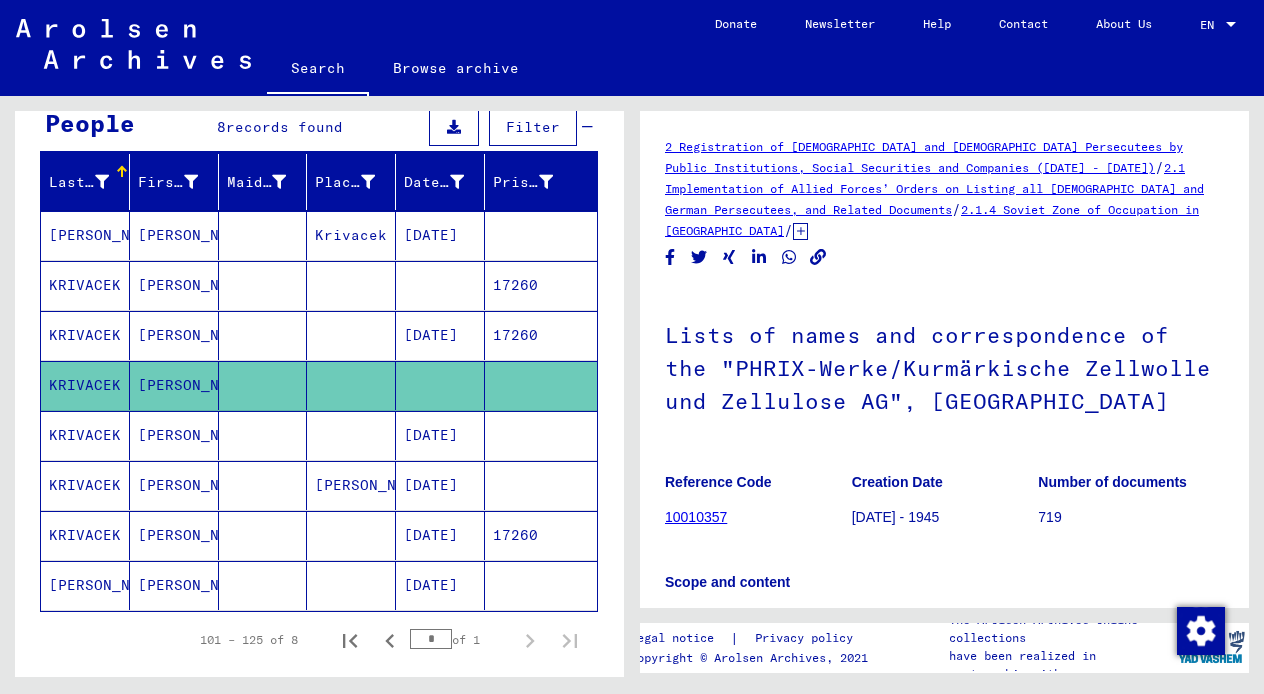 scroll, scrollTop: 212, scrollLeft: 0, axis: vertical 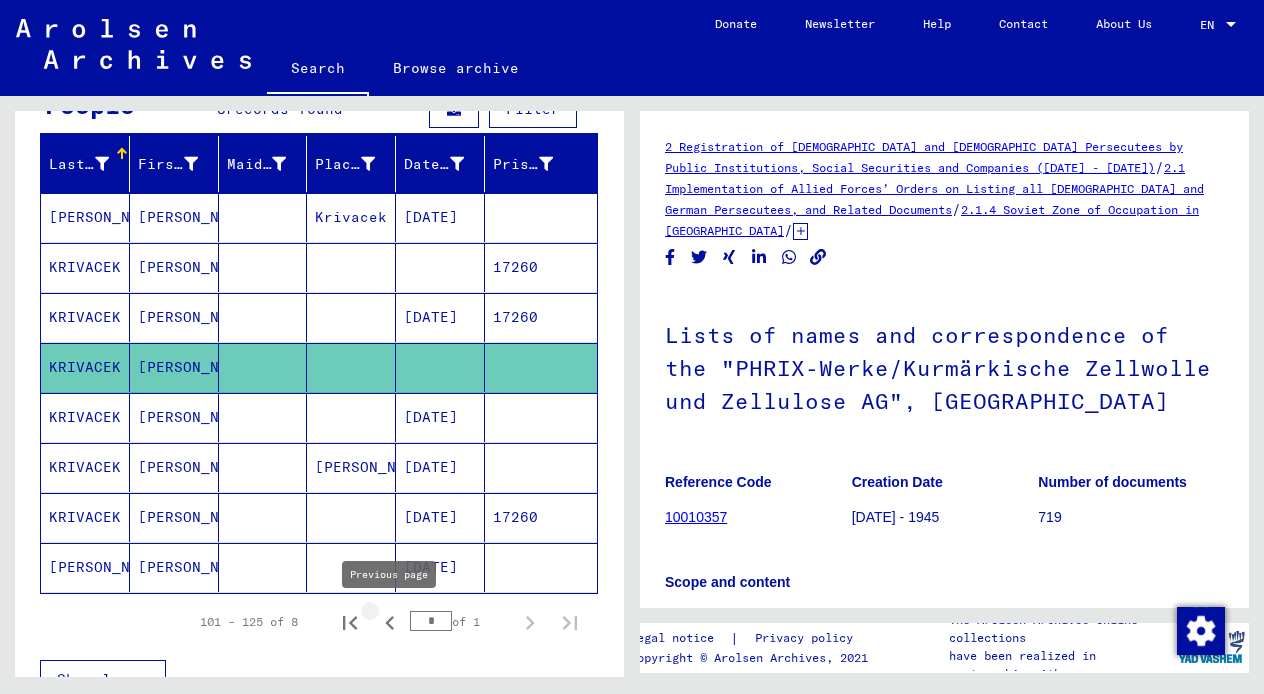 click 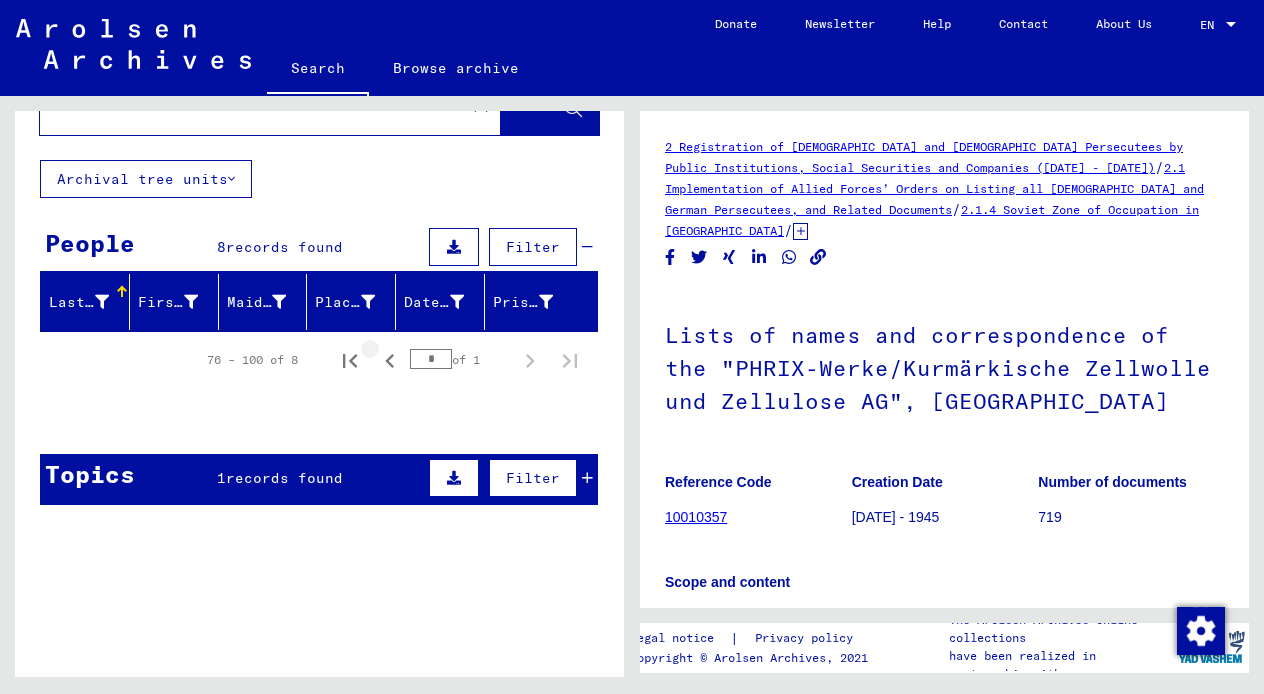 scroll, scrollTop: 74, scrollLeft: 0, axis: vertical 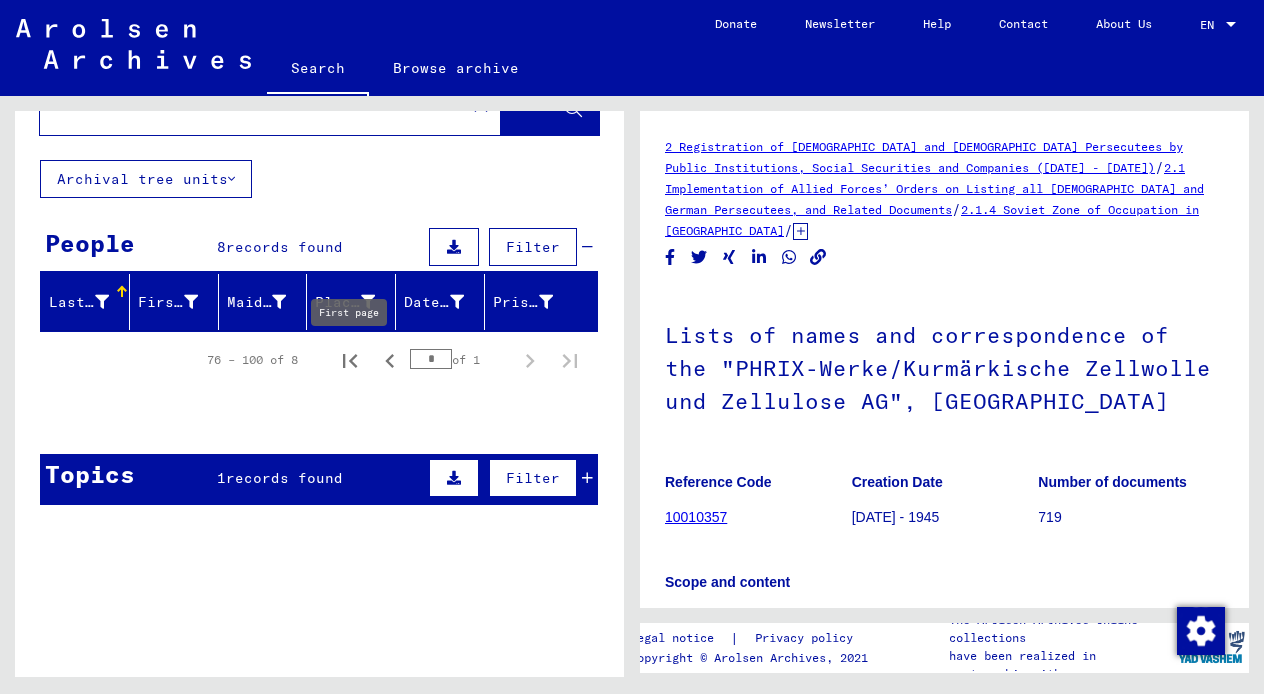 click 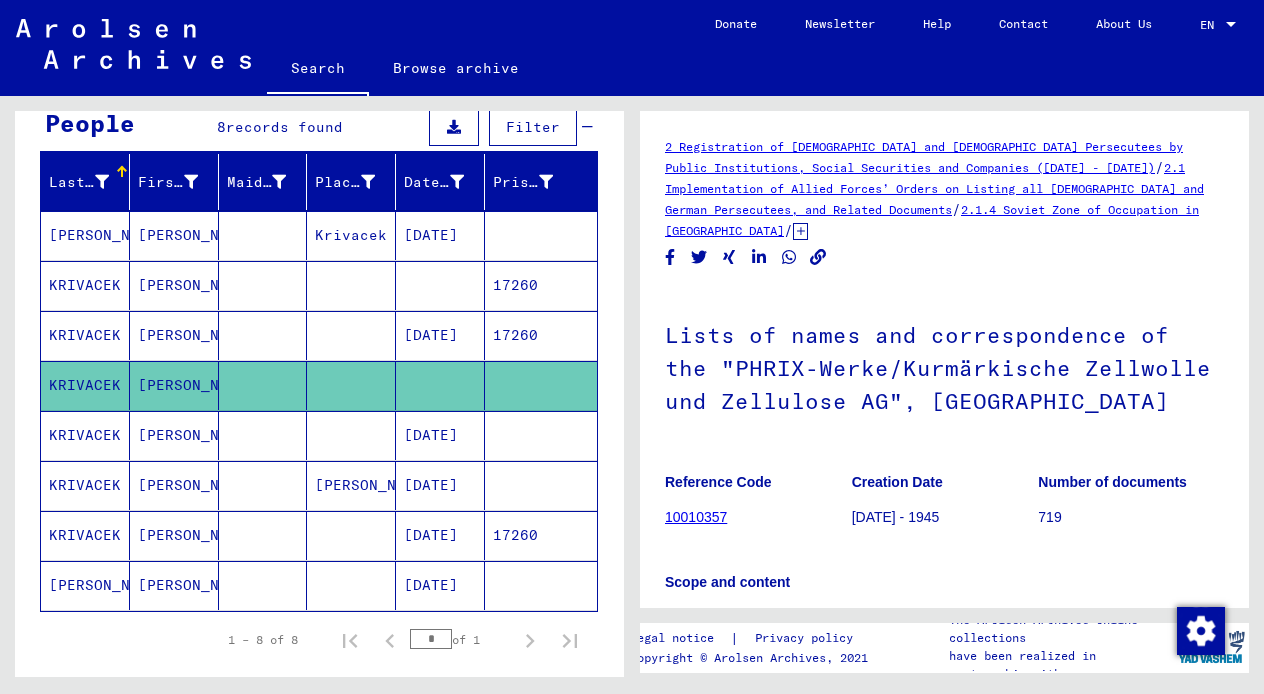 scroll, scrollTop: 219, scrollLeft: 0, axis: vertical 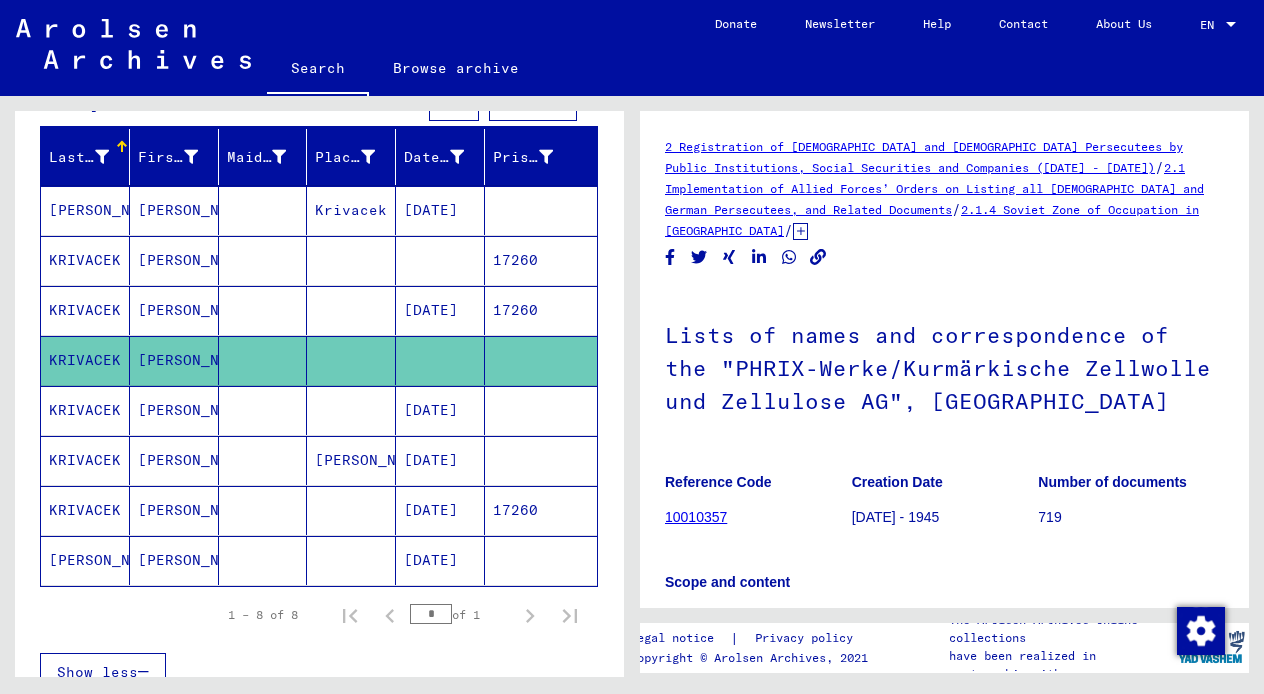 click on "[PERSON_NAME]" 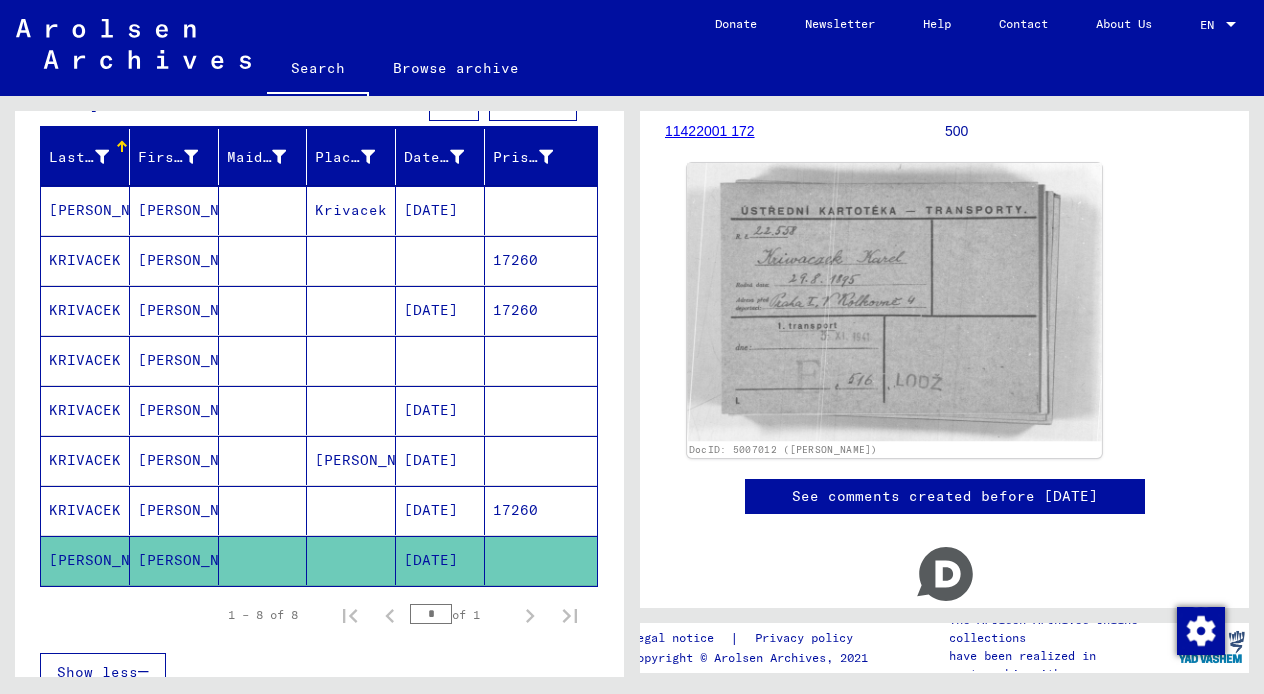scroll, scrollTop: 253, scrollLeft: 0, axis: vertical 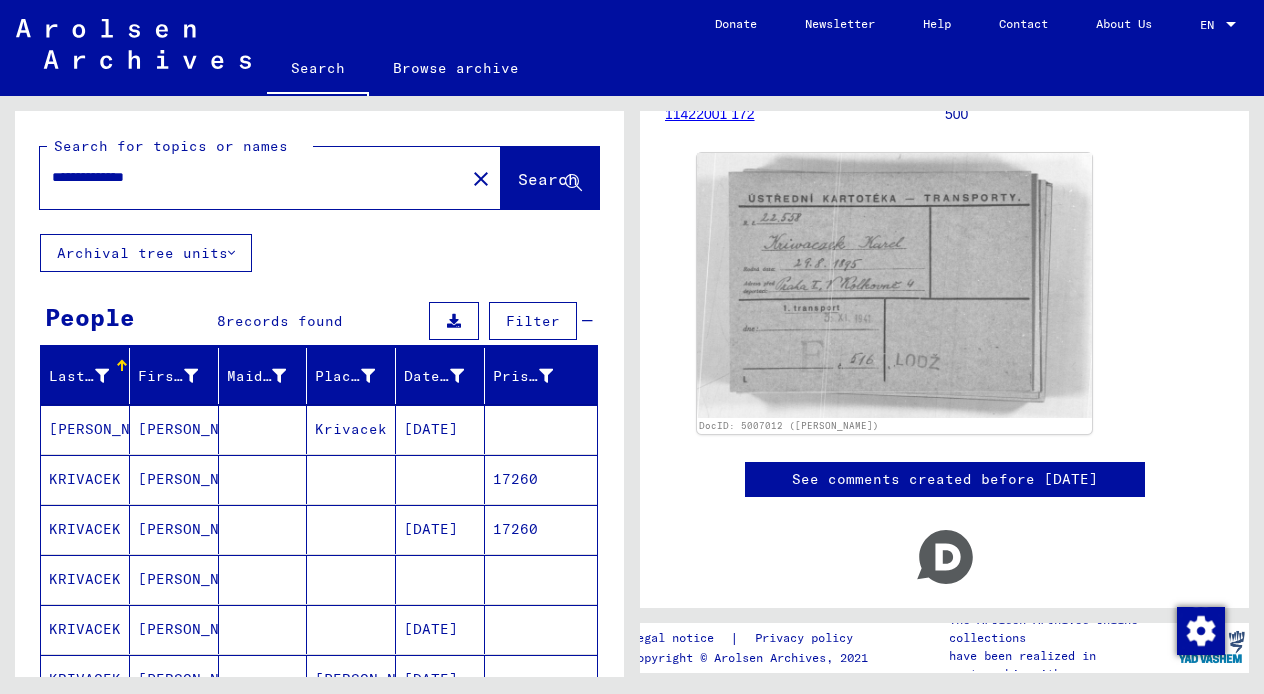click on "close" 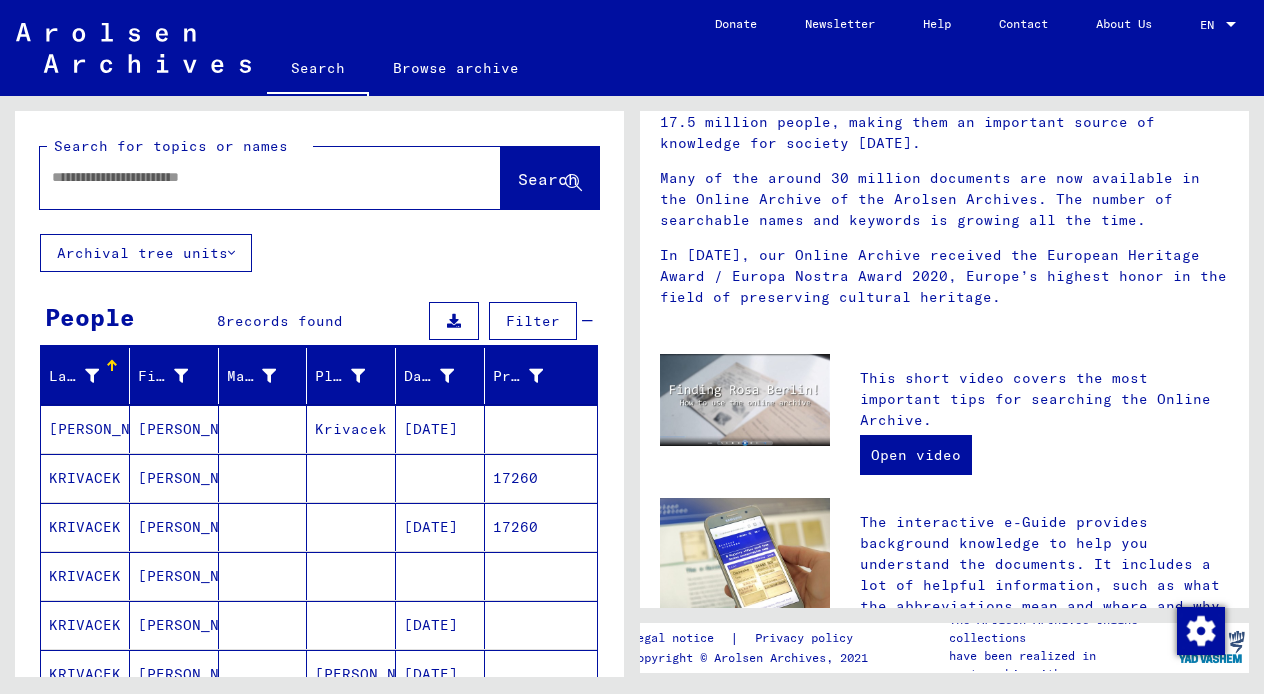 scroll, scrollTop: 0, scrollLeft: 0, axis: both 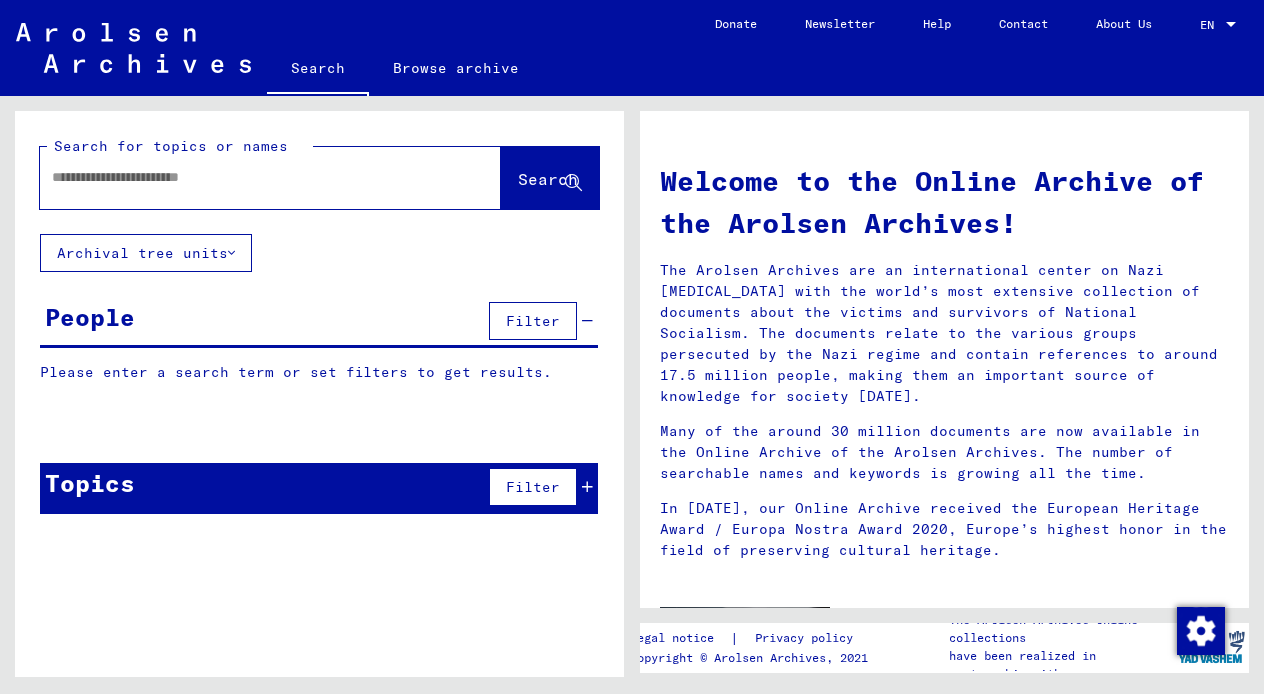 click at bounding box center [246, 177] 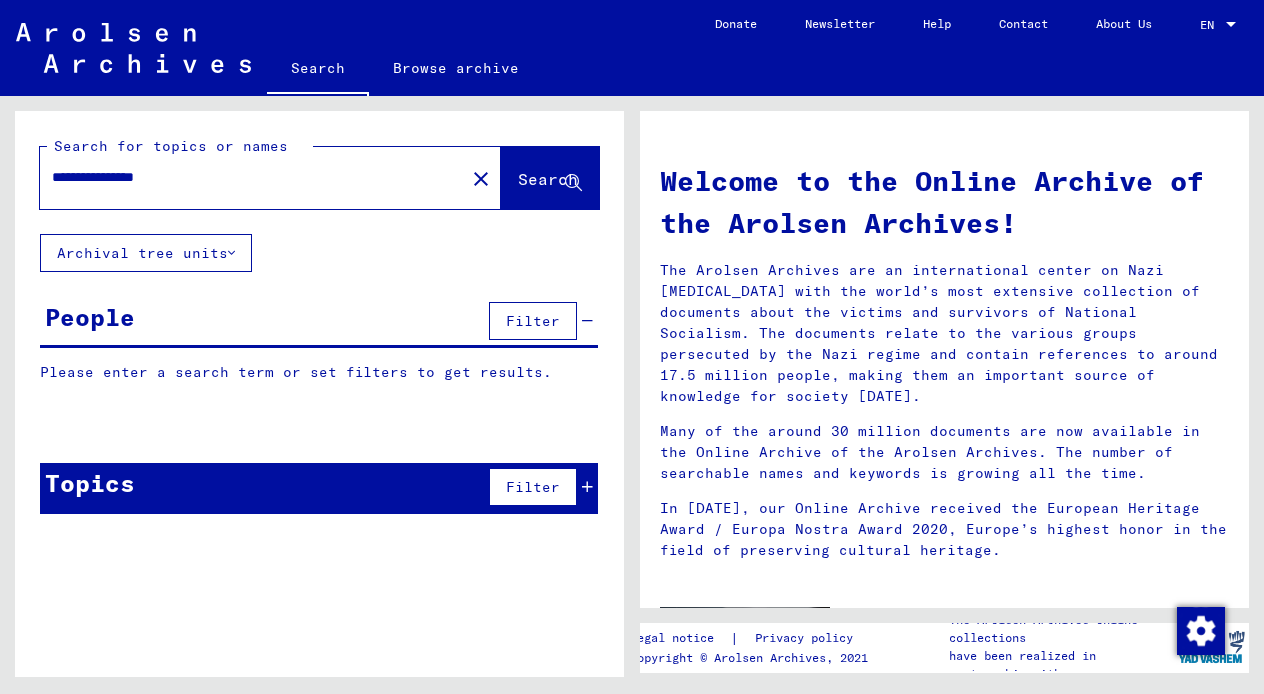 type on "**********" 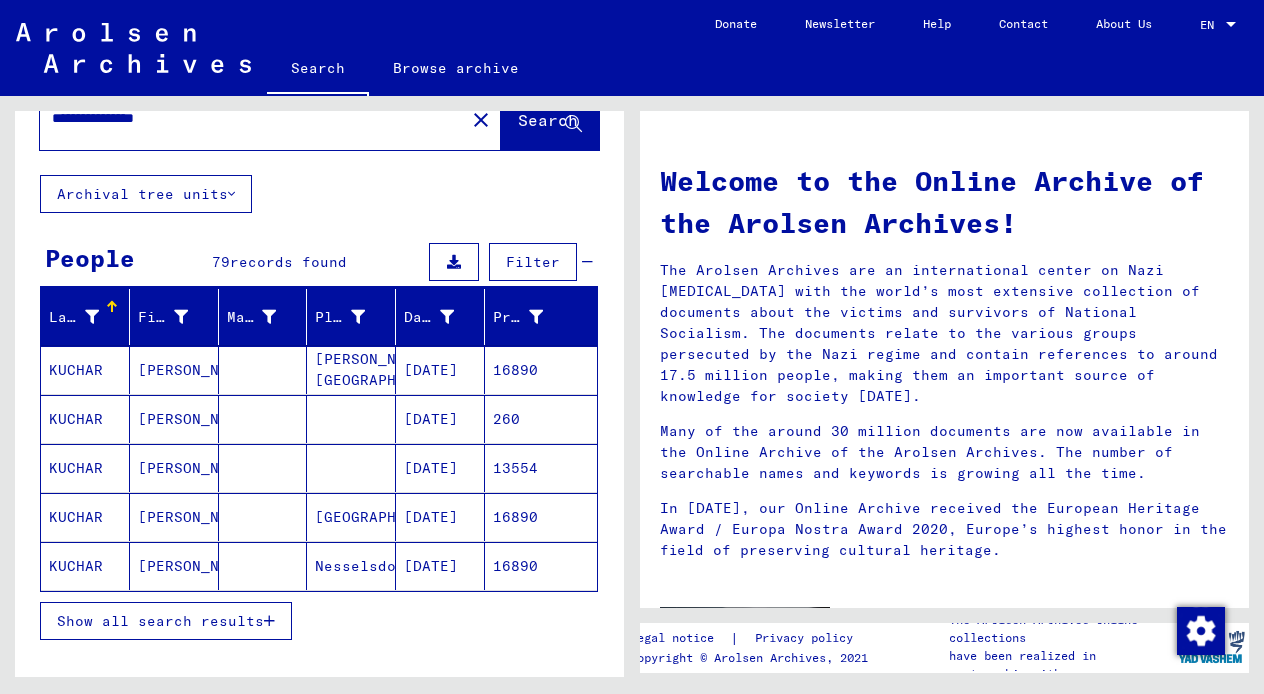 scroll, scrollTop: 61, scrollLeft: 0, axis: vertical 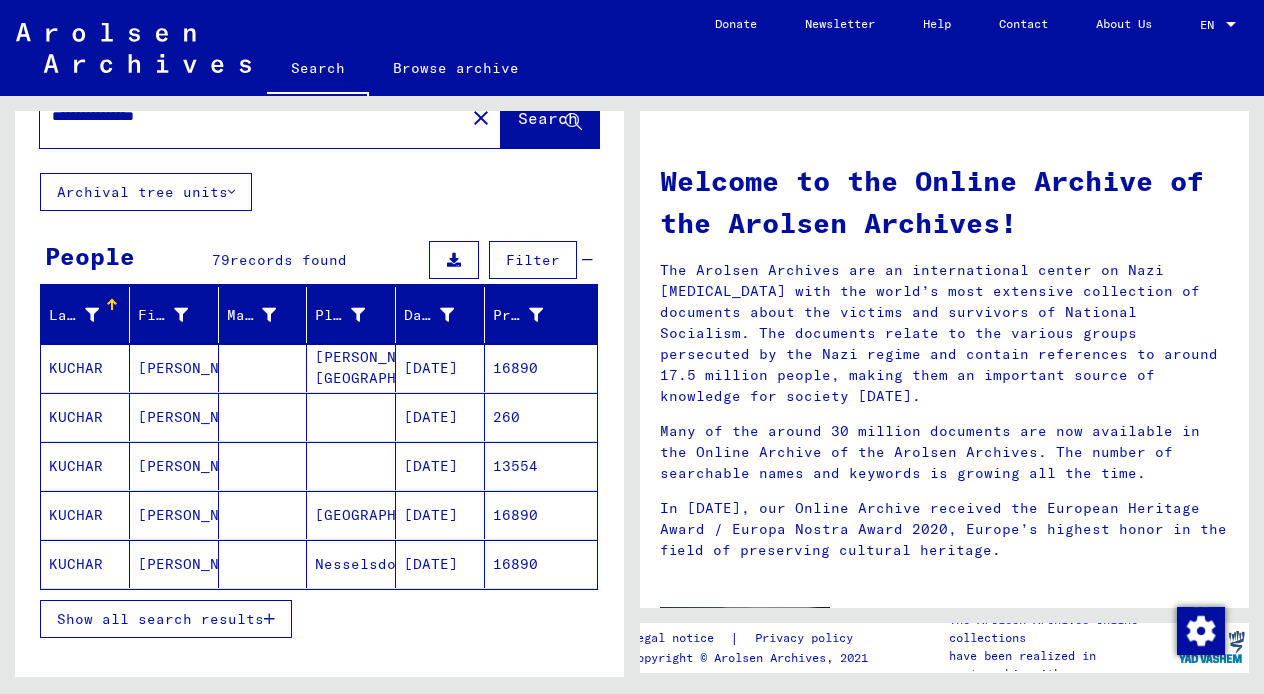 click at bounding box center (269, 619) 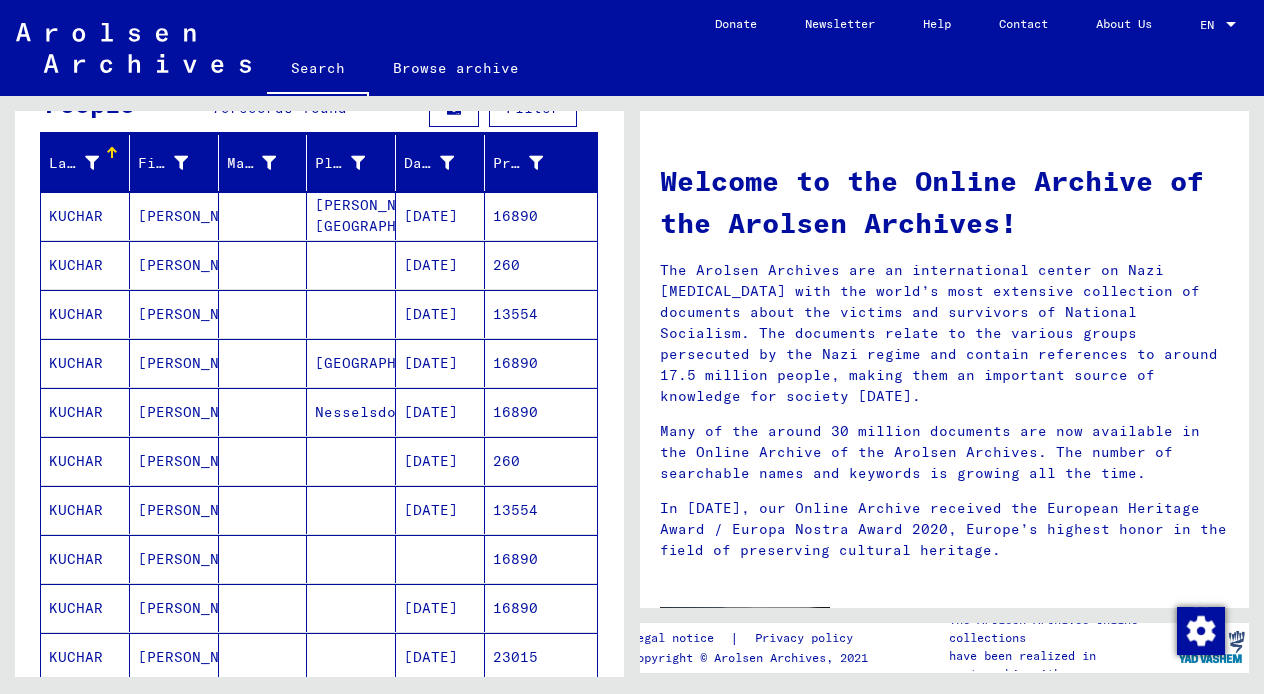 scroll, scrollTop: 219, scrollLeft: 0, axis: vertical 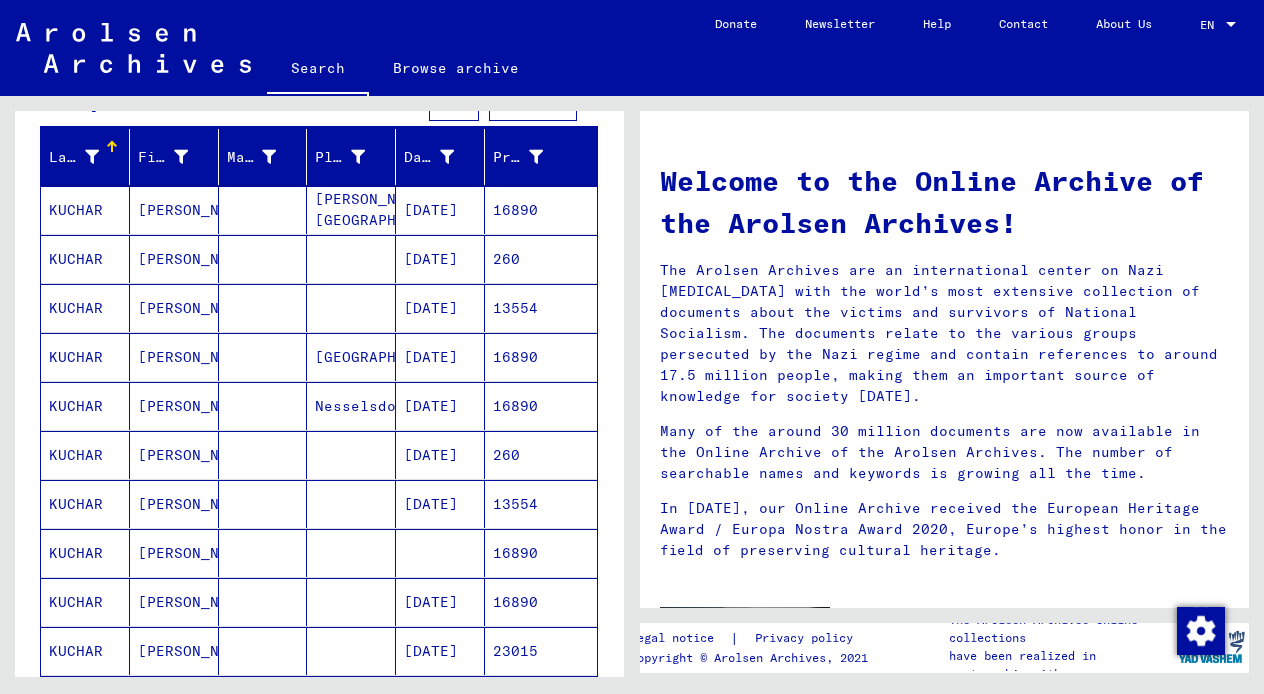 click on "[PERSON_NAME]" at bounding box center (174, 602) 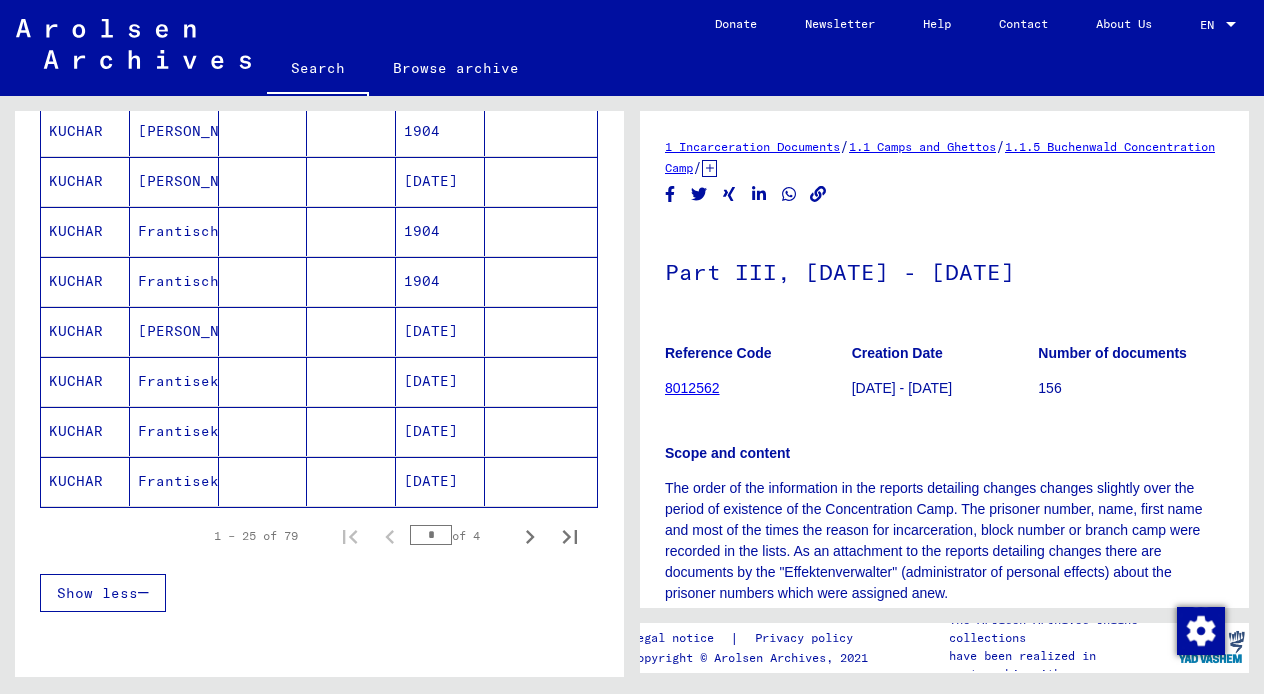 scroll, scrollTop: 1149, scrollLeft: 0, axis: vertical 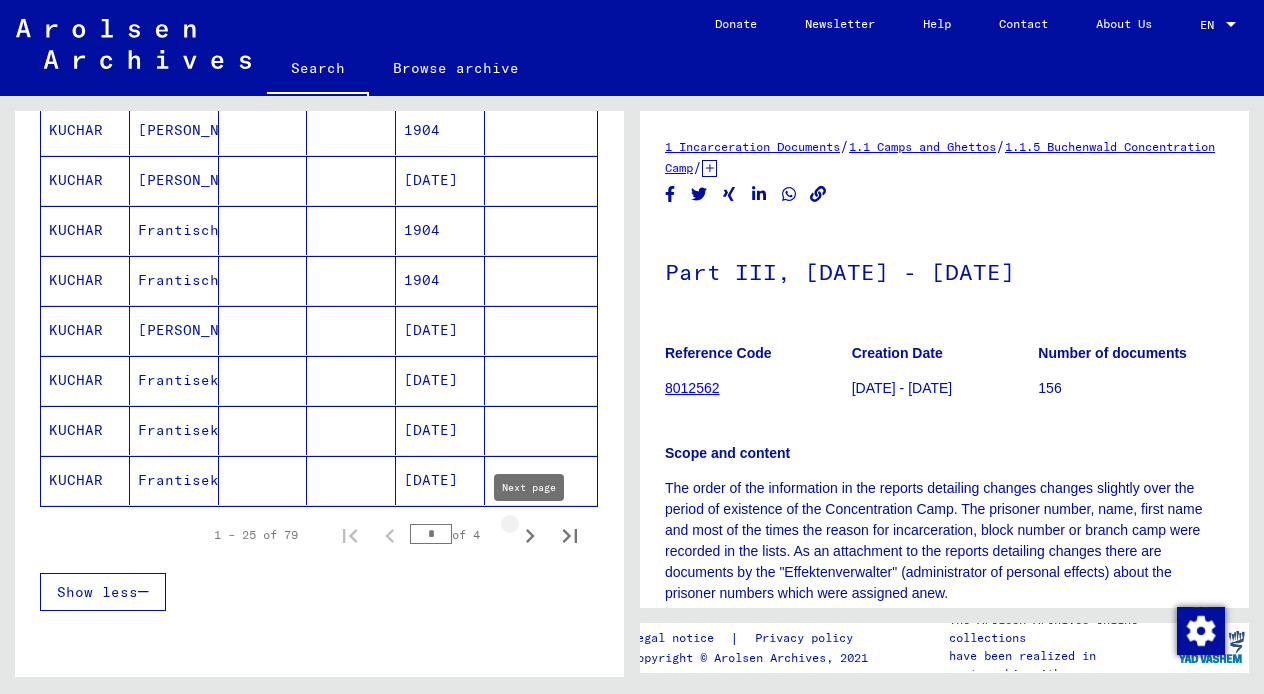 click 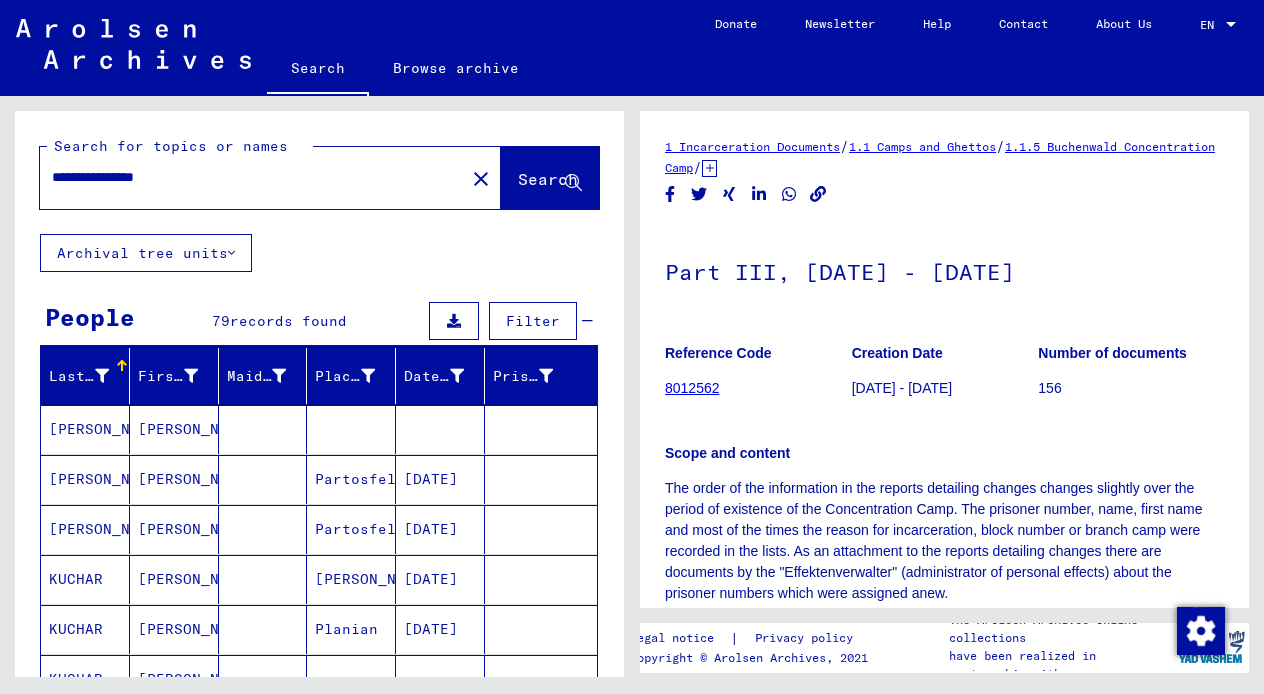 scroll, scrollTop: 0, scrollLeft: 0, axis: both 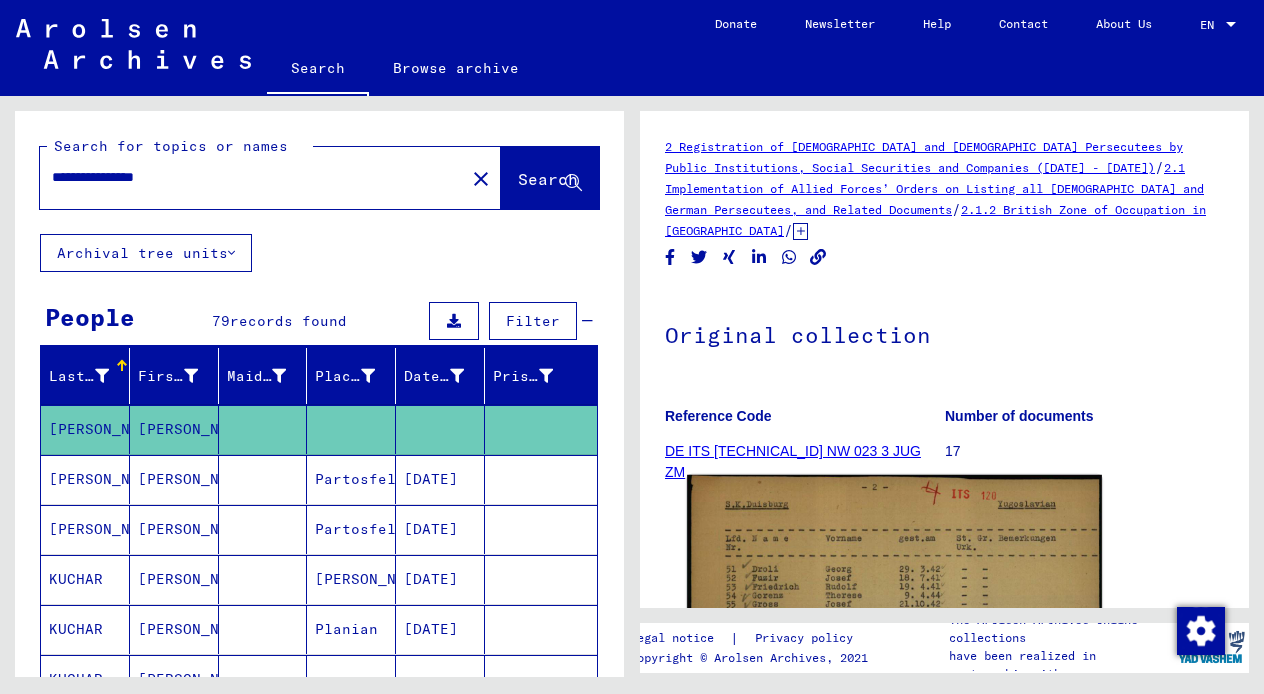 click 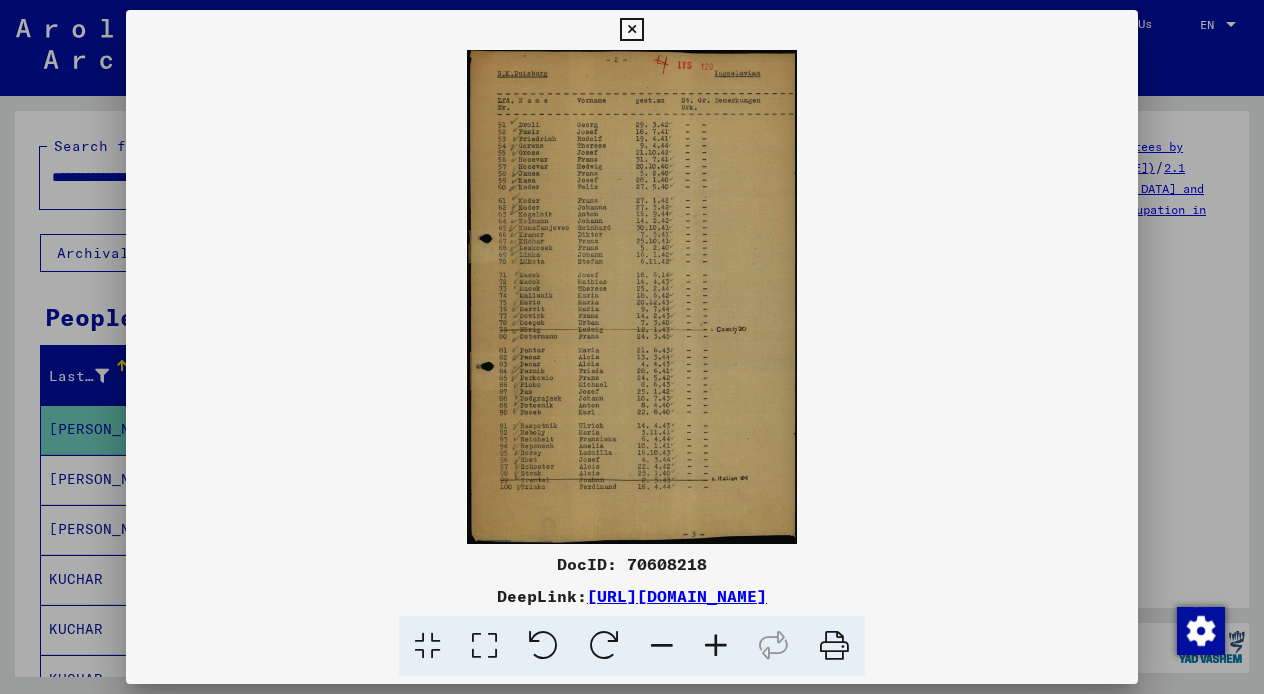 click at bounding box center [716, 646] 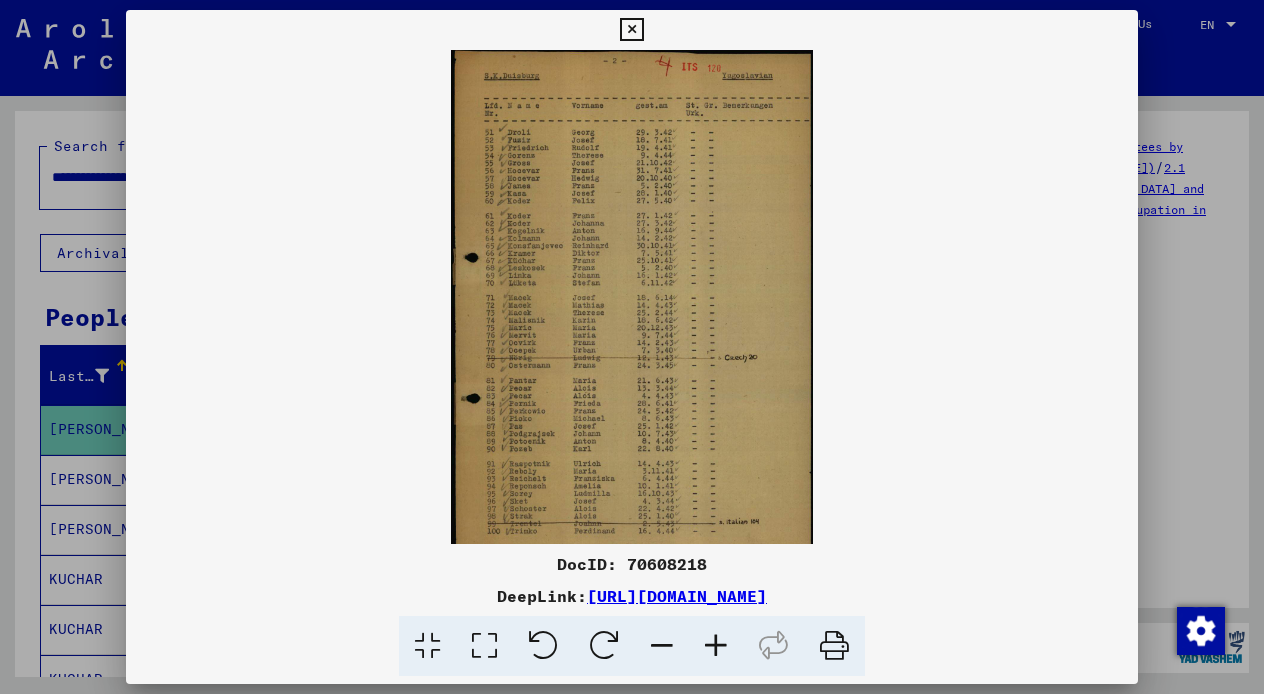 click at bounding box center (716, 646) 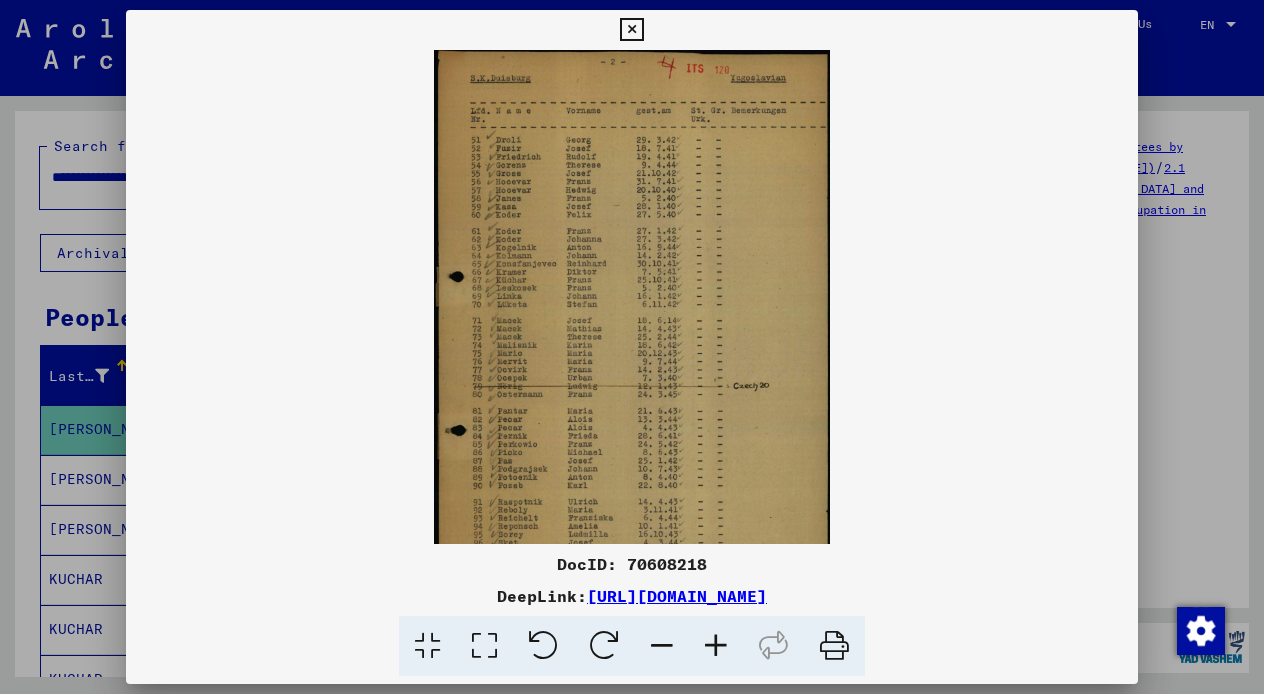 click at bounding box center [716, 646] 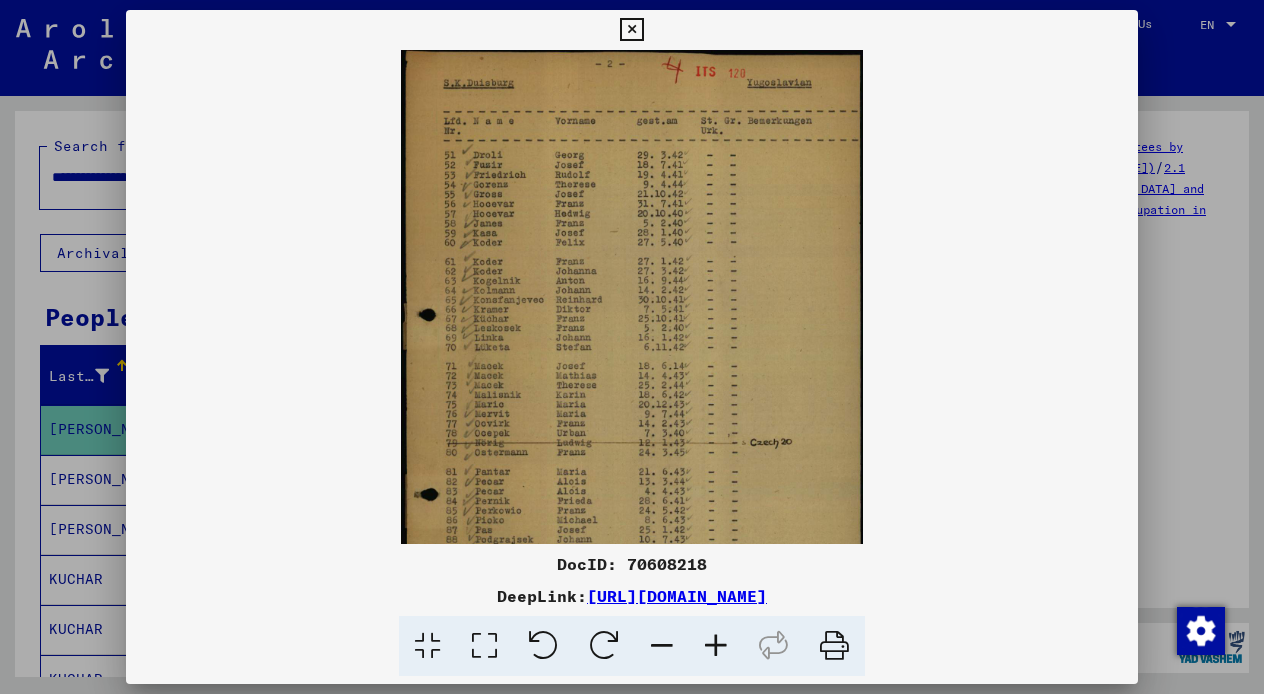 click at bounding box center [716, 646] 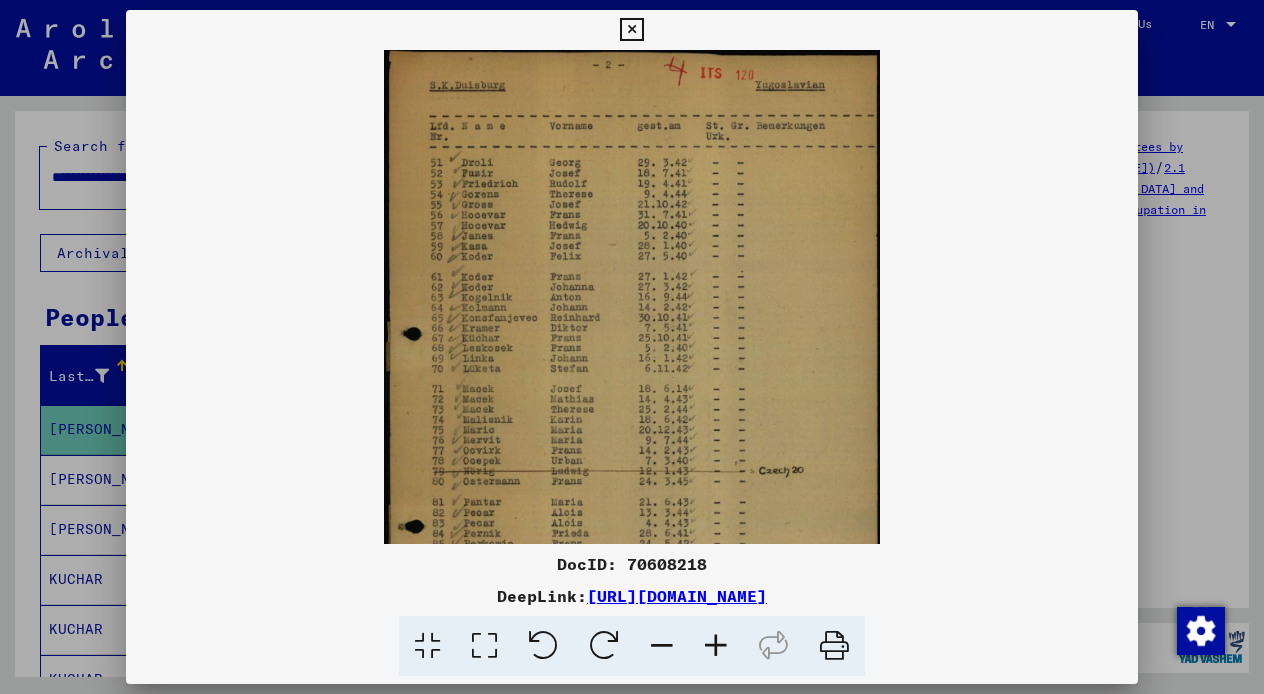 click at bounding box center (716, 646) 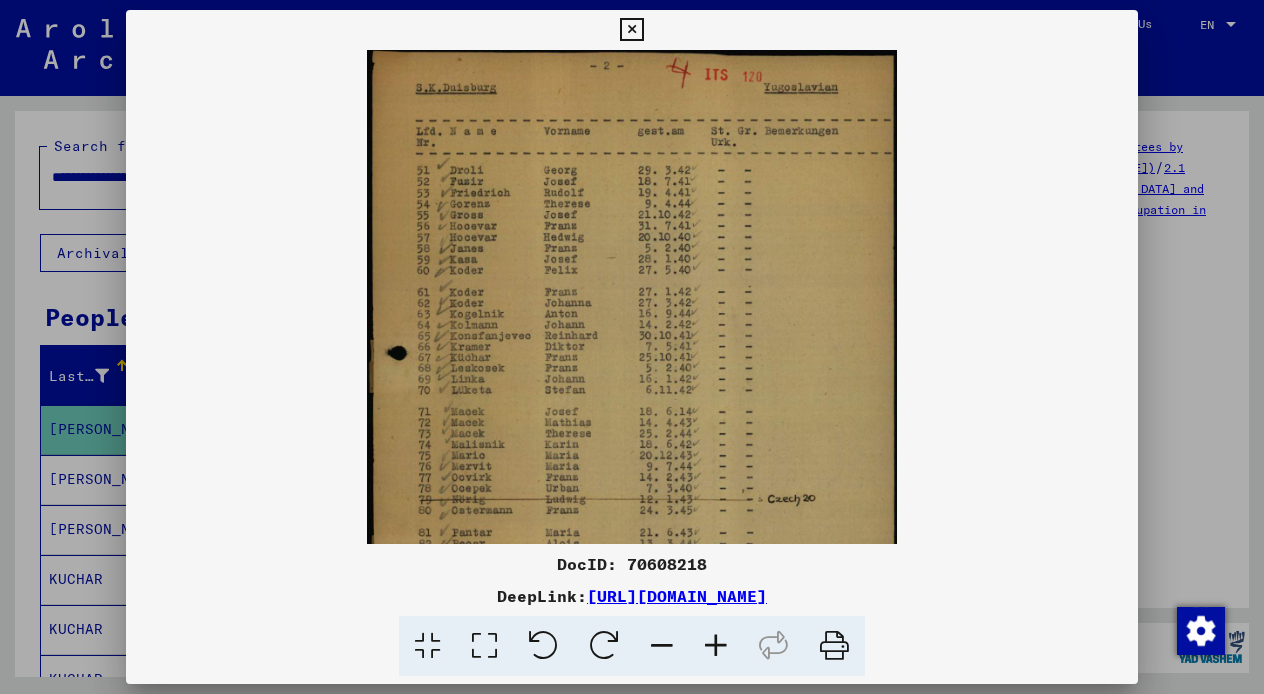 click at bounding box center (716, 646) 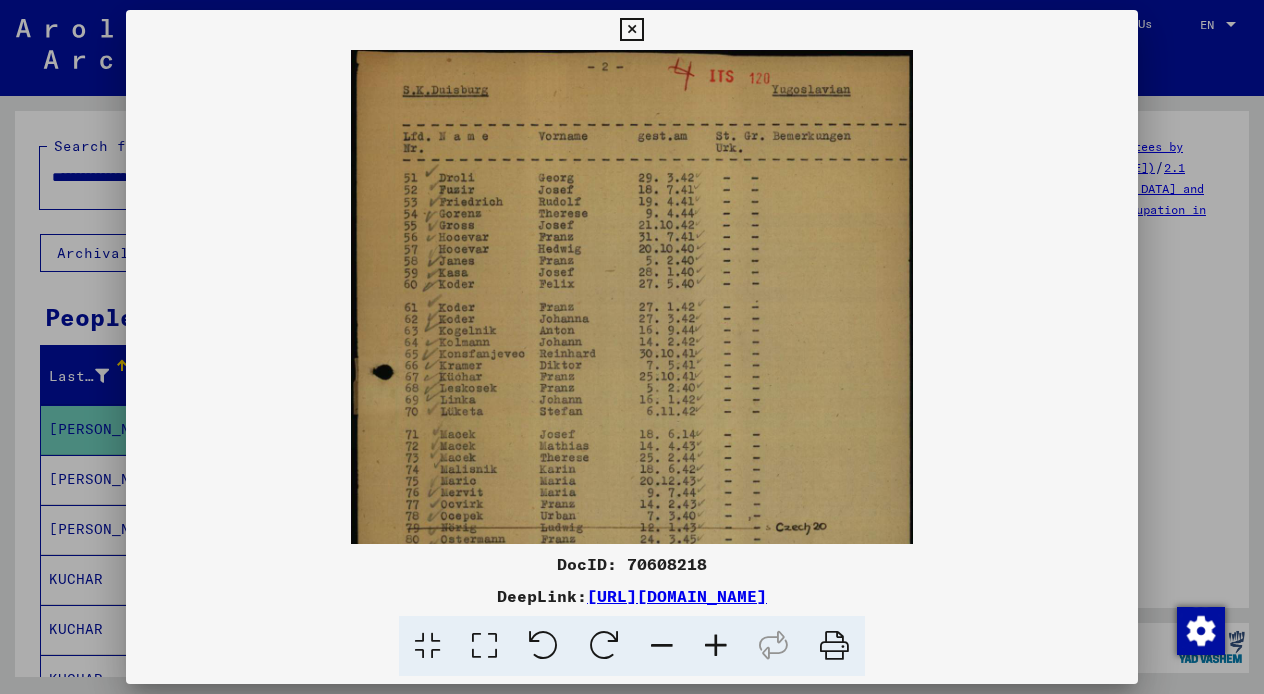 click at bounding box center (716, 646) 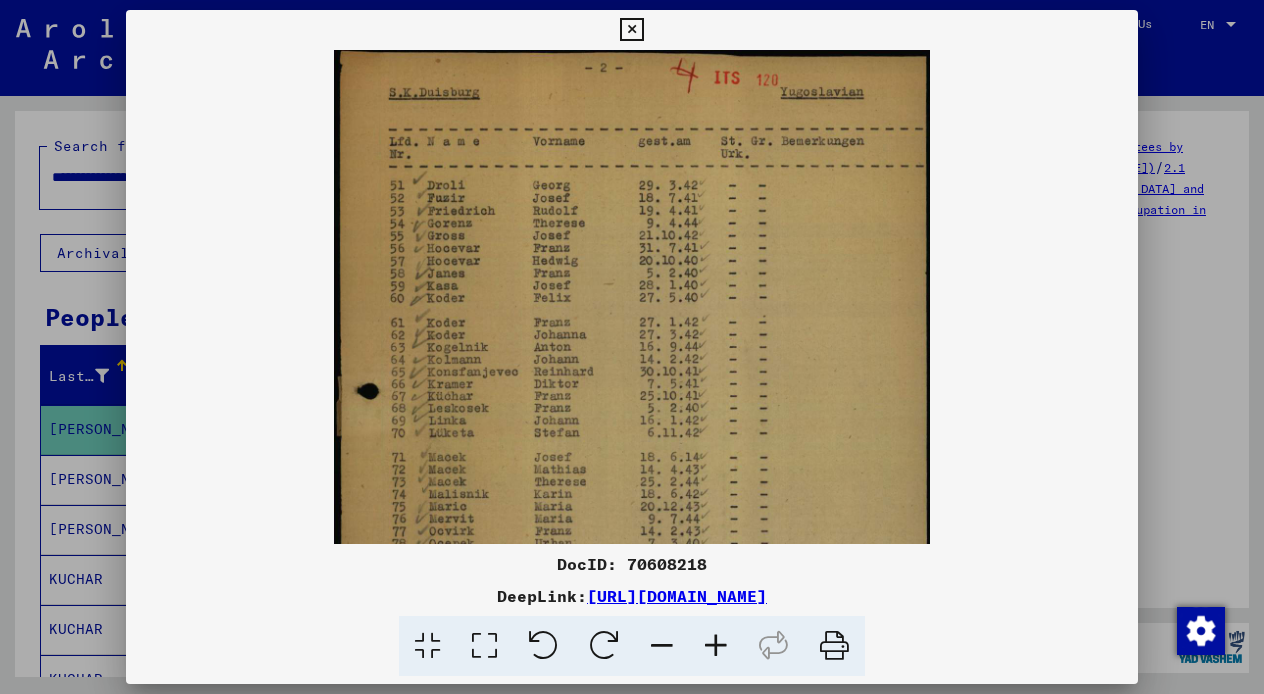 scroll, scrollTop: 0, scrollLeft: 0, axis: both 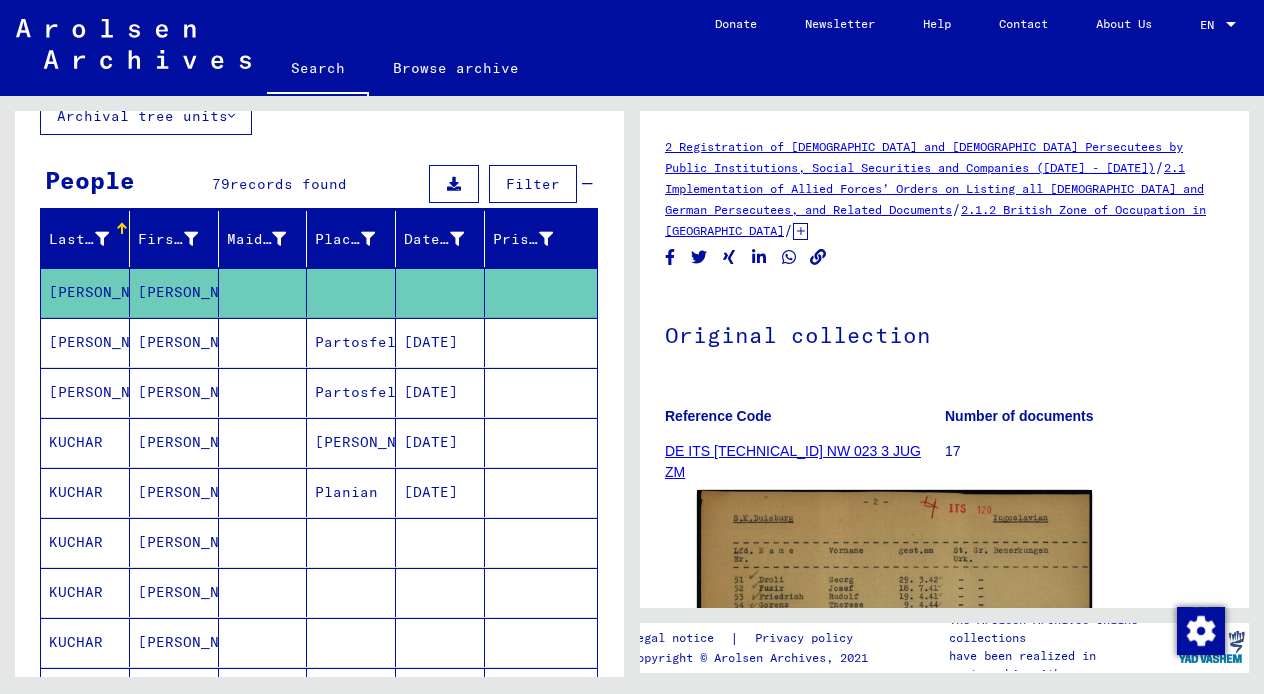 click on "[PERSON_NAME]" at bounding box center (174, 592) 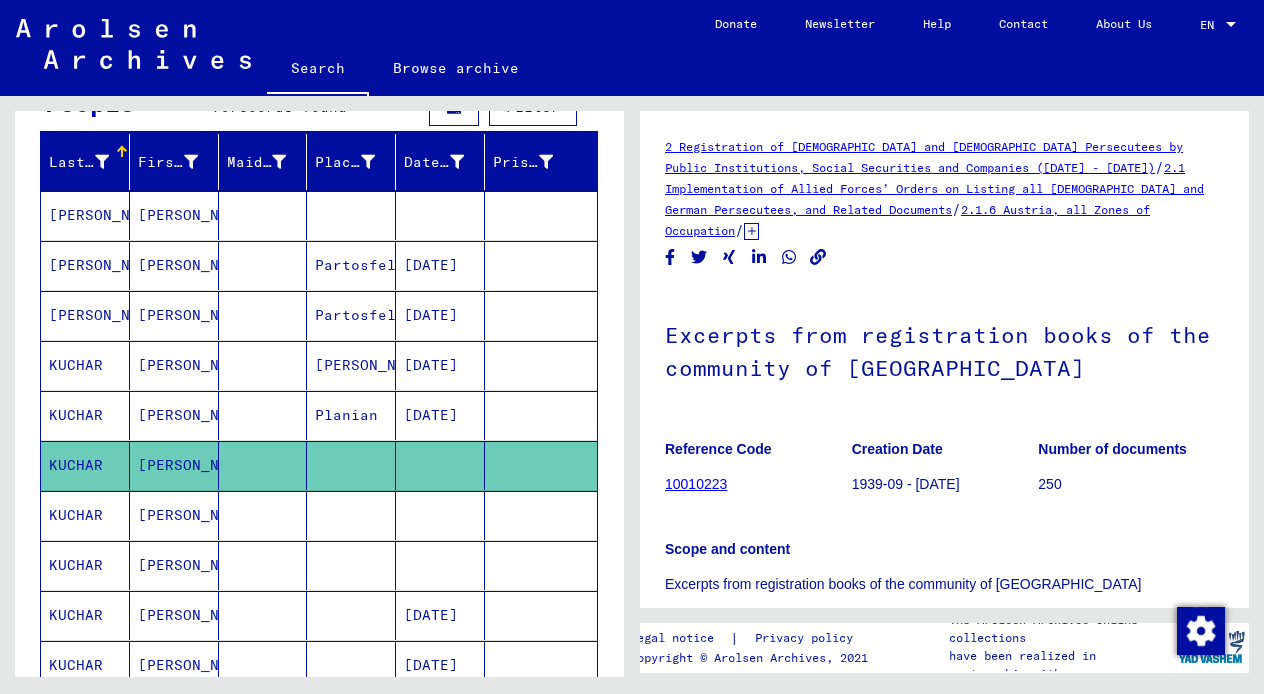 scroll, scrollTop: 220, scrollLeft: 0, axis: vertical 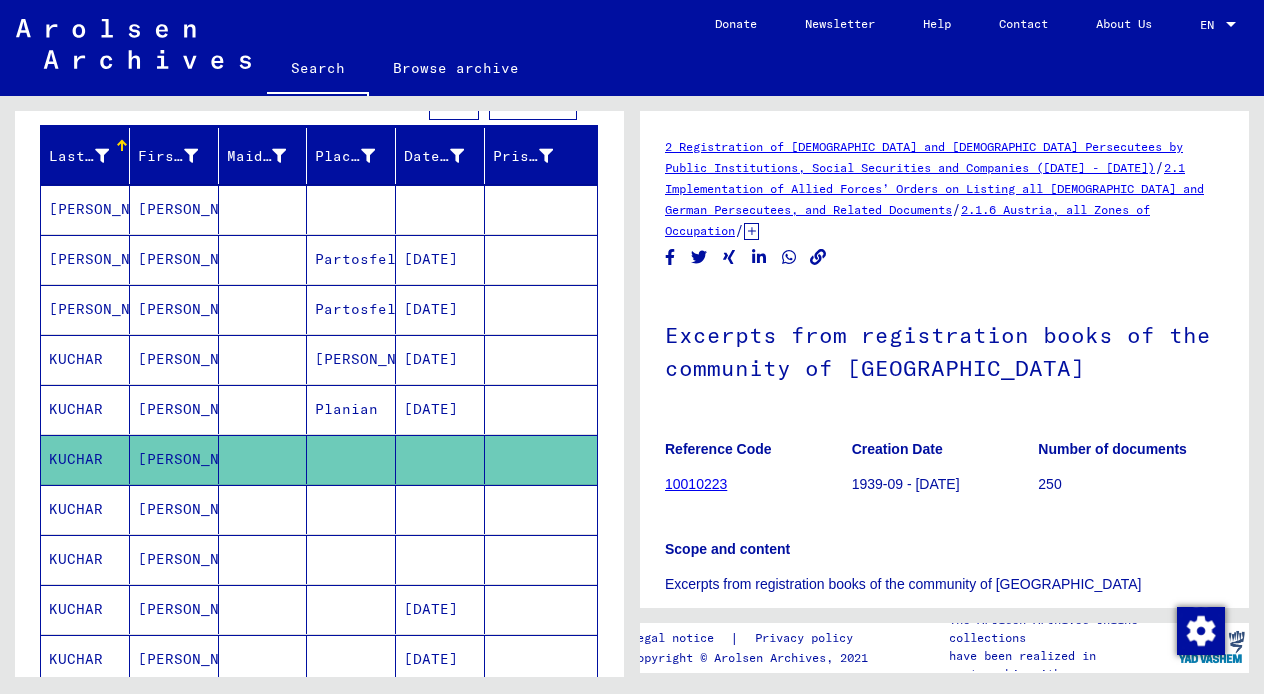 click on "[PERSON_NAME]" at bounding box center [174, 559] 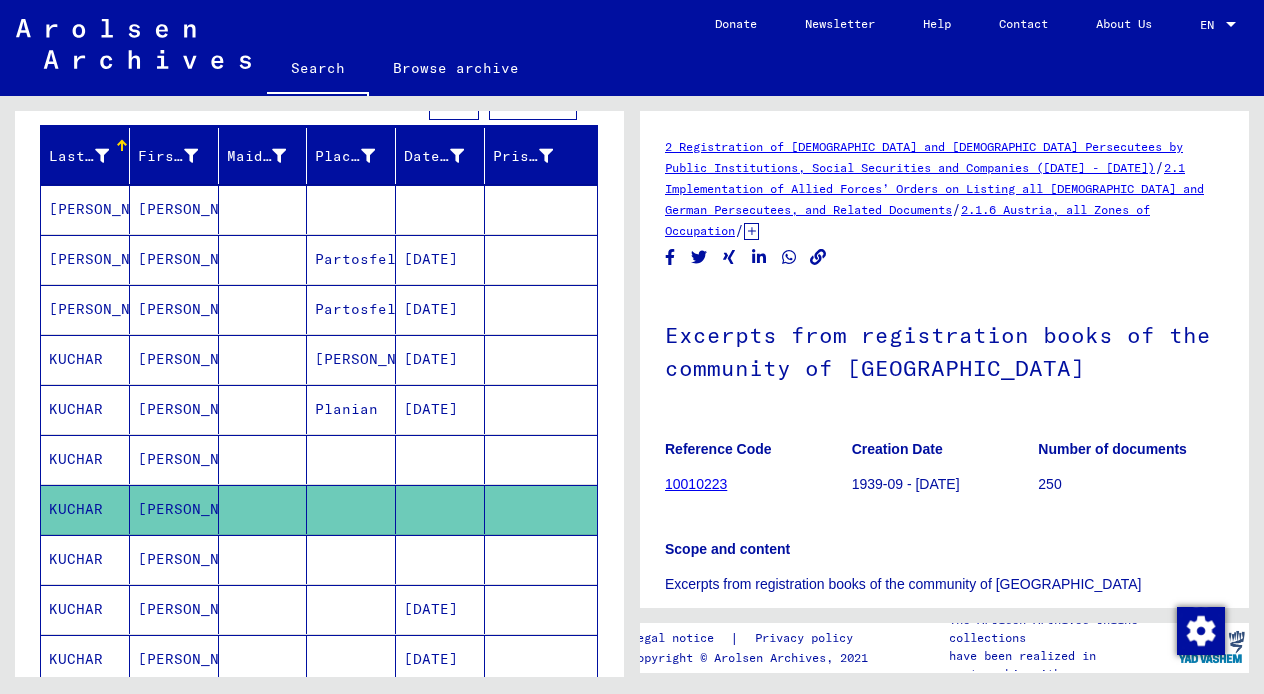 click on "[PERSON_NAME]" at bounding box center [174, 609] 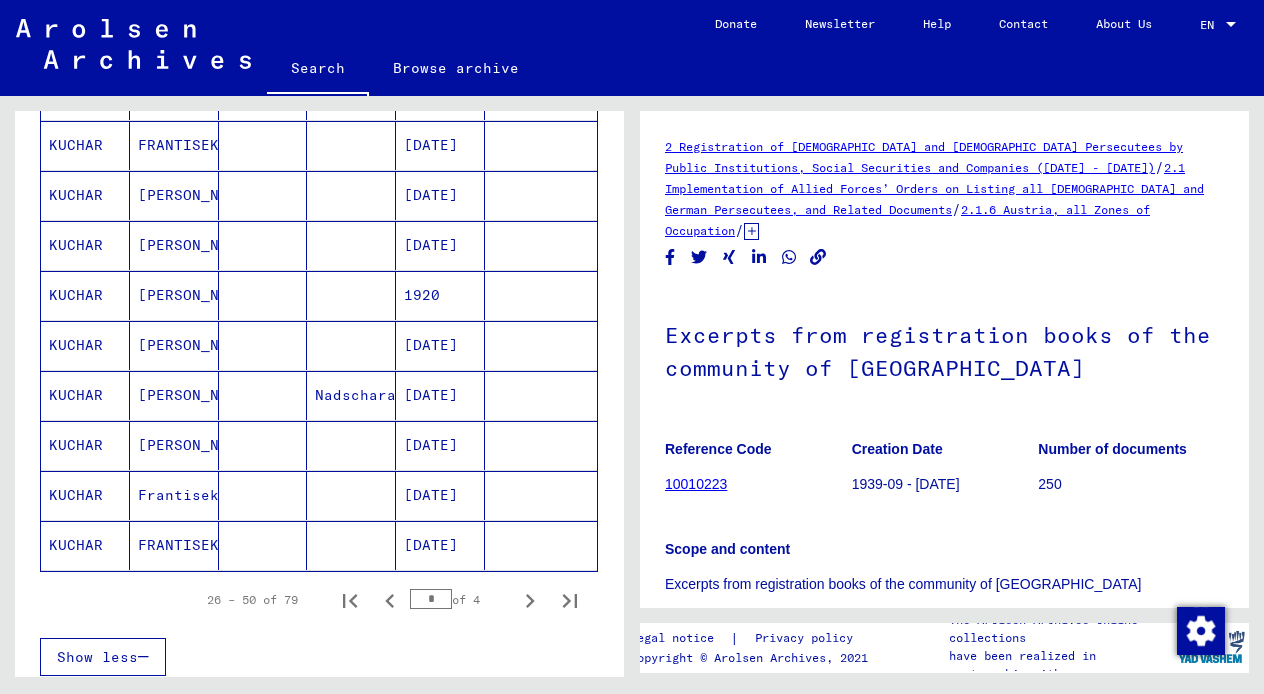 scroll, scrollTop: 1085, scrollLeft: 0, axis: vertical 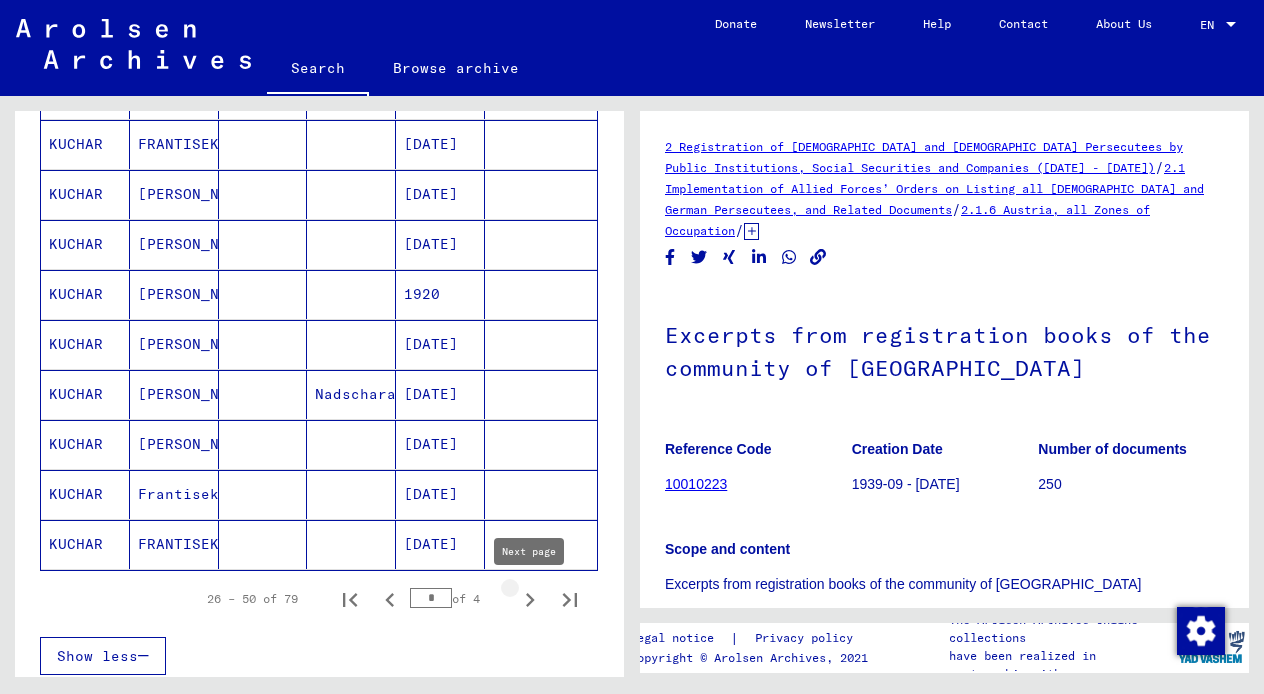 click 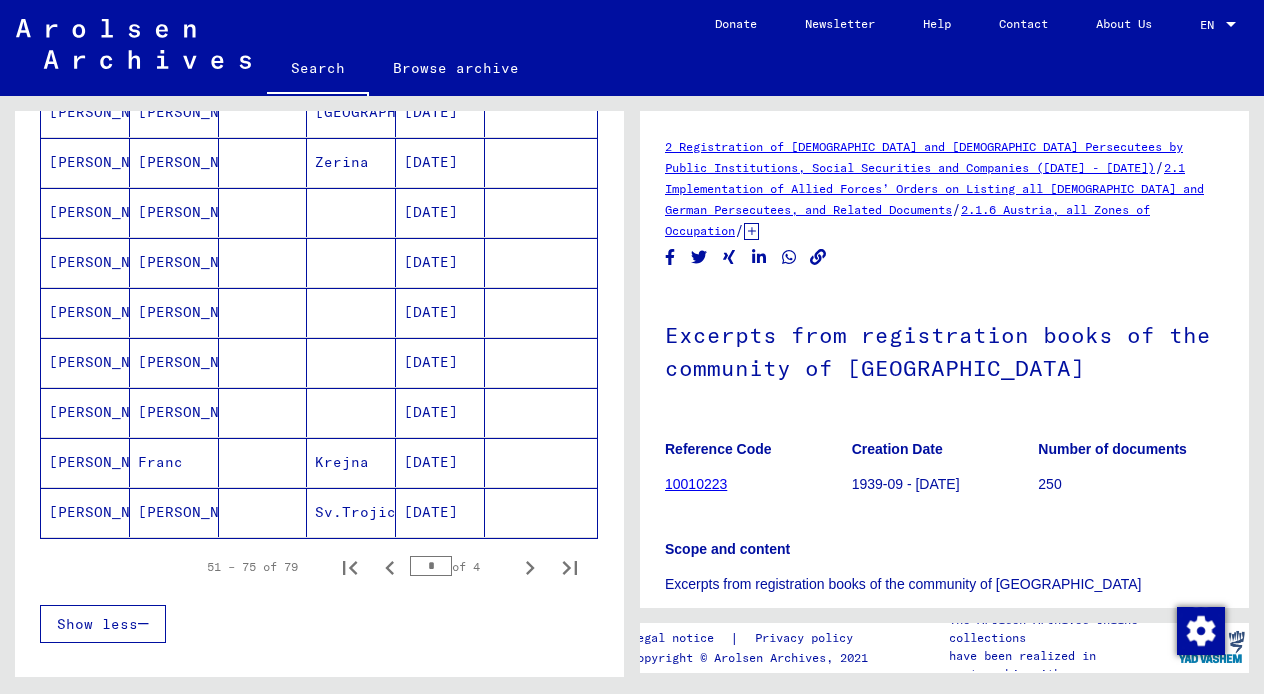 scroll, scrollTop: 1118, scrollLeft: 0, axis: vertical 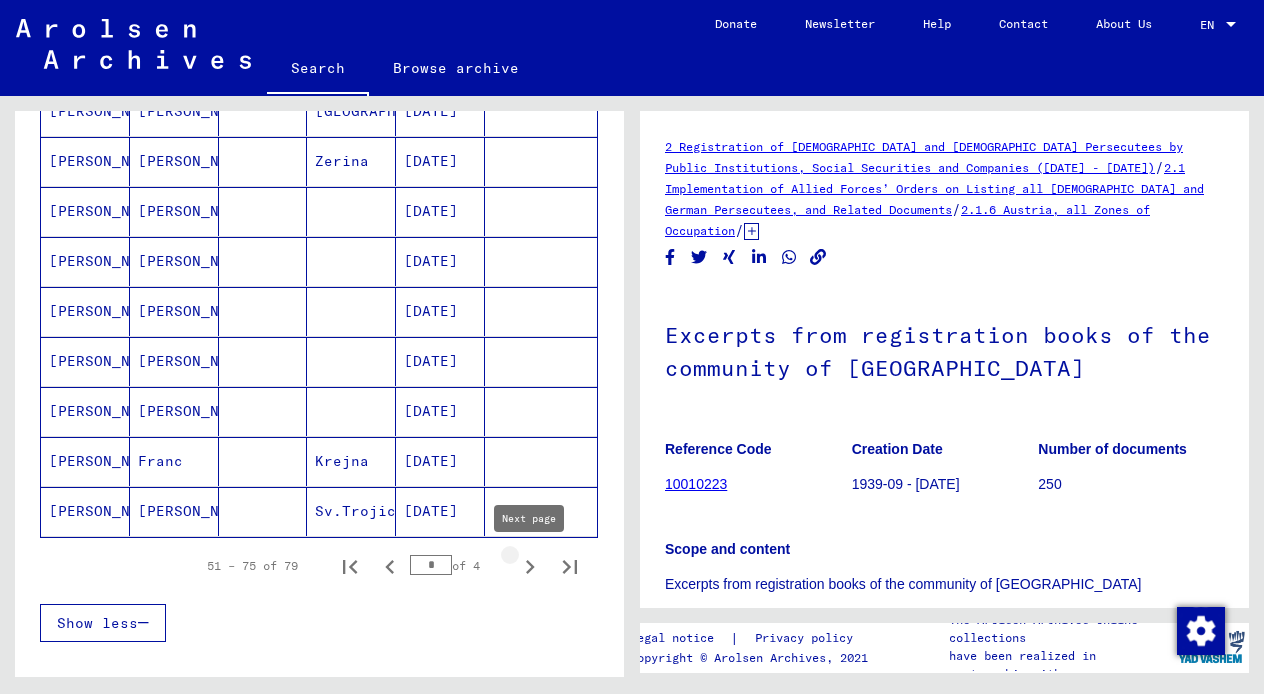 click 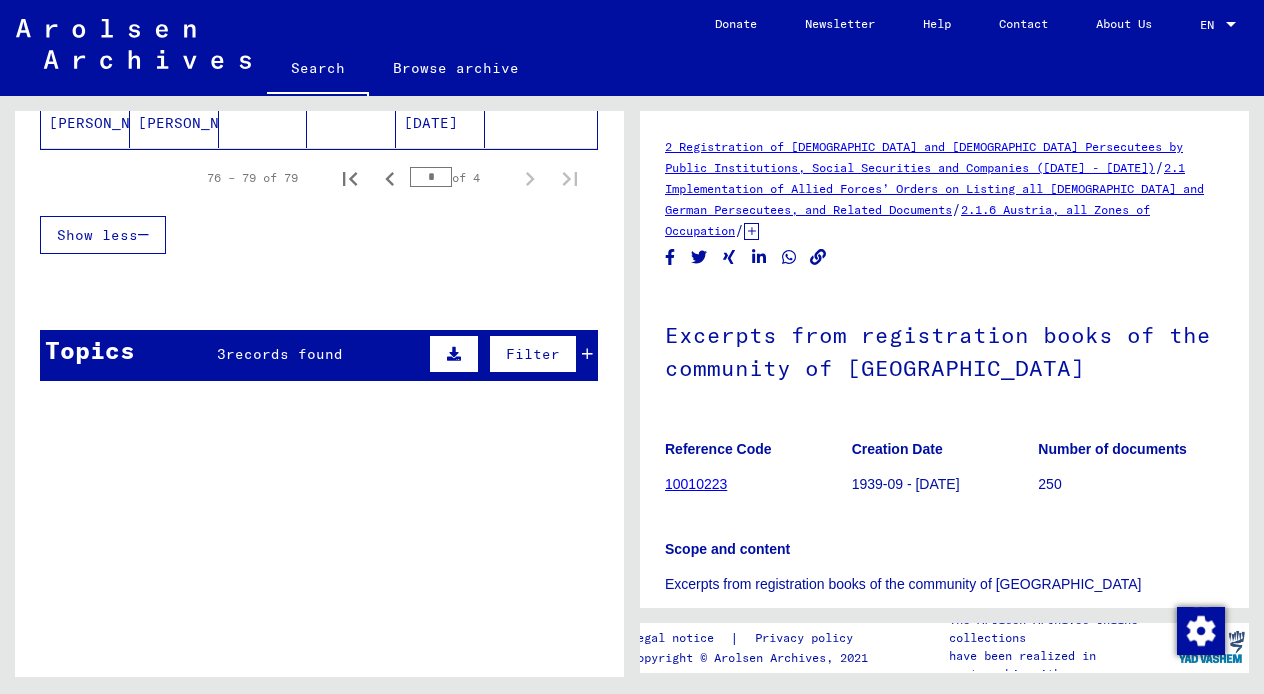 scroll, scrollTop: 419, scrollLeft: 0, axis: vertical 